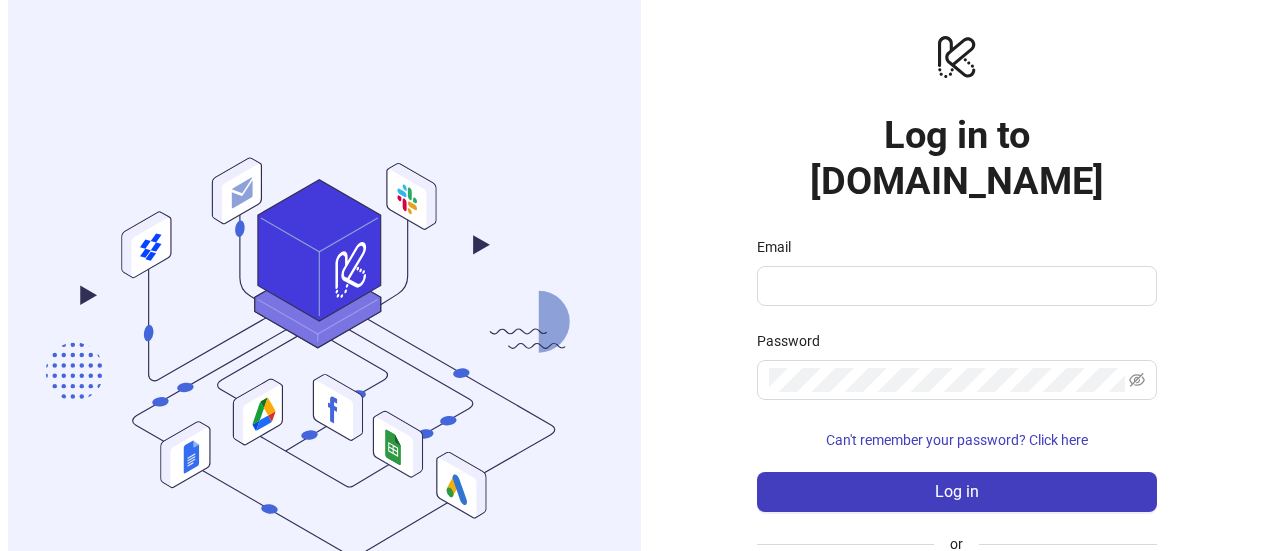 scroll, scrollTop: 0, scrollLeft: 0, axis: both 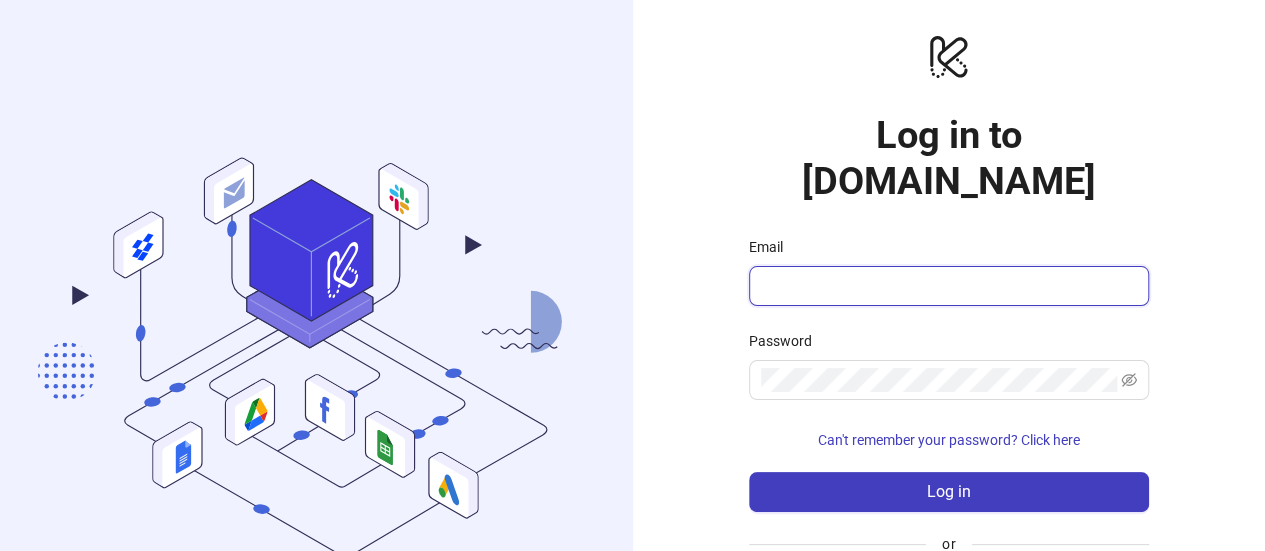 click on "Email" at bounding box center (947, 286) 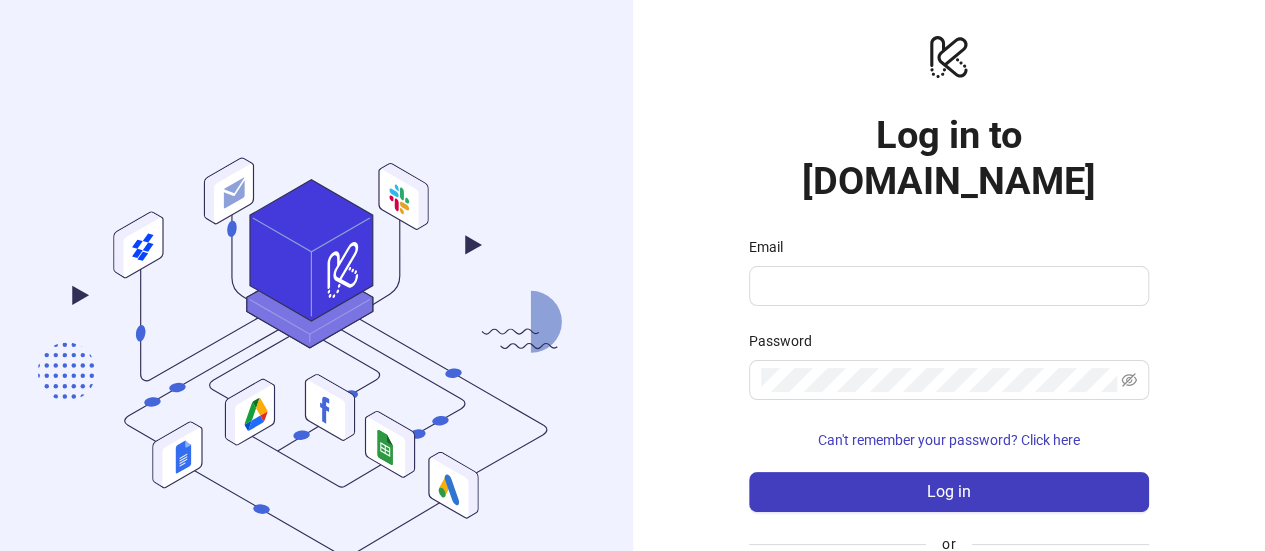type on "**********" 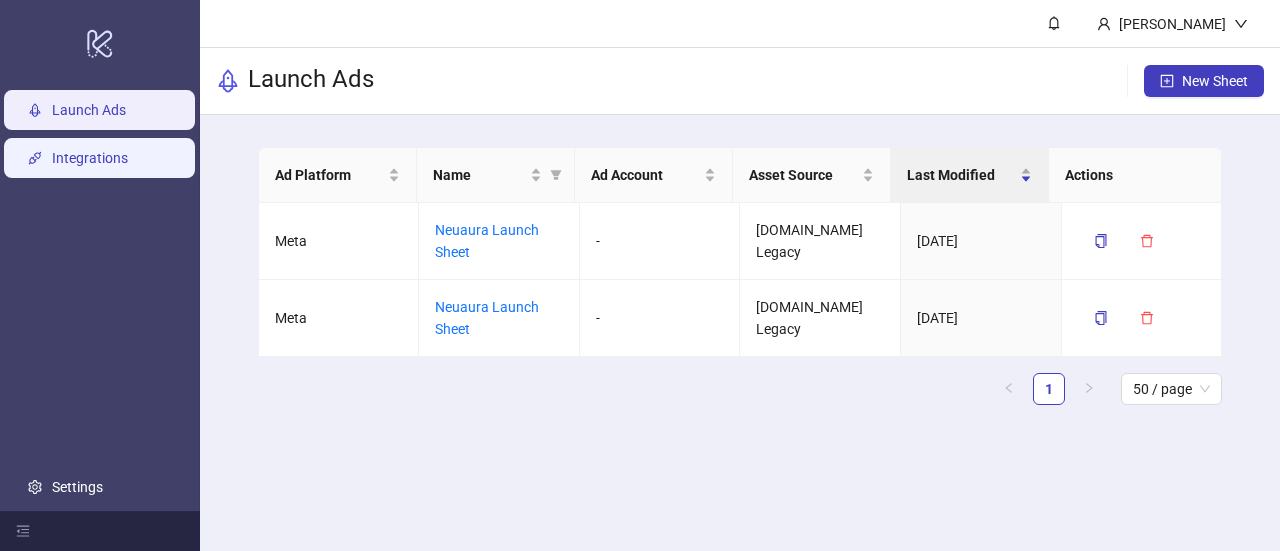 click on "Integrations" at bounding box center (90, 158) 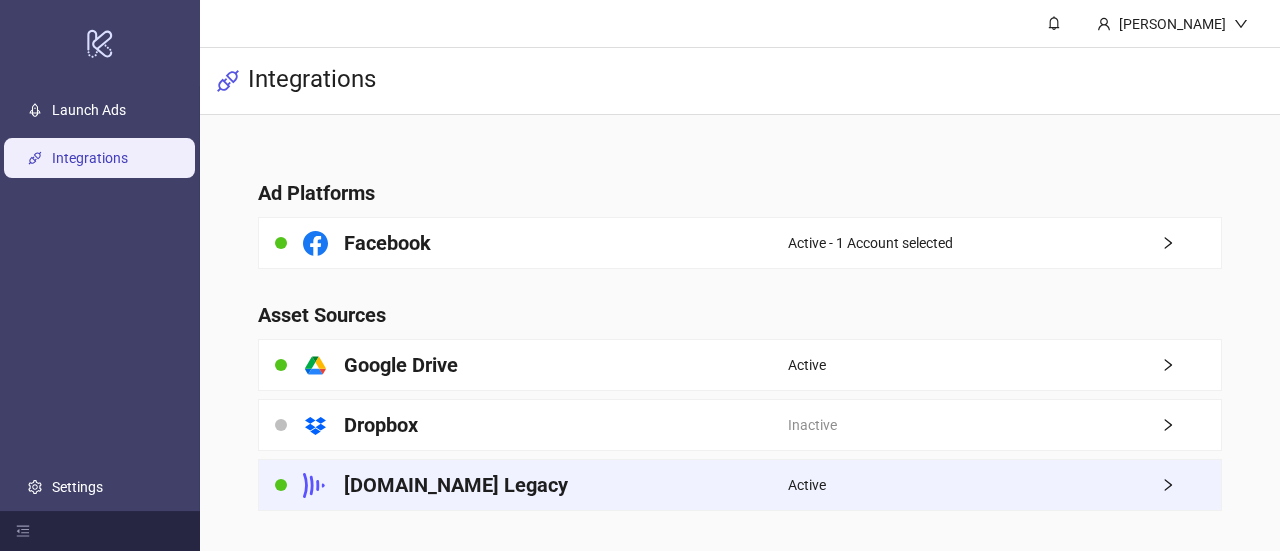 click 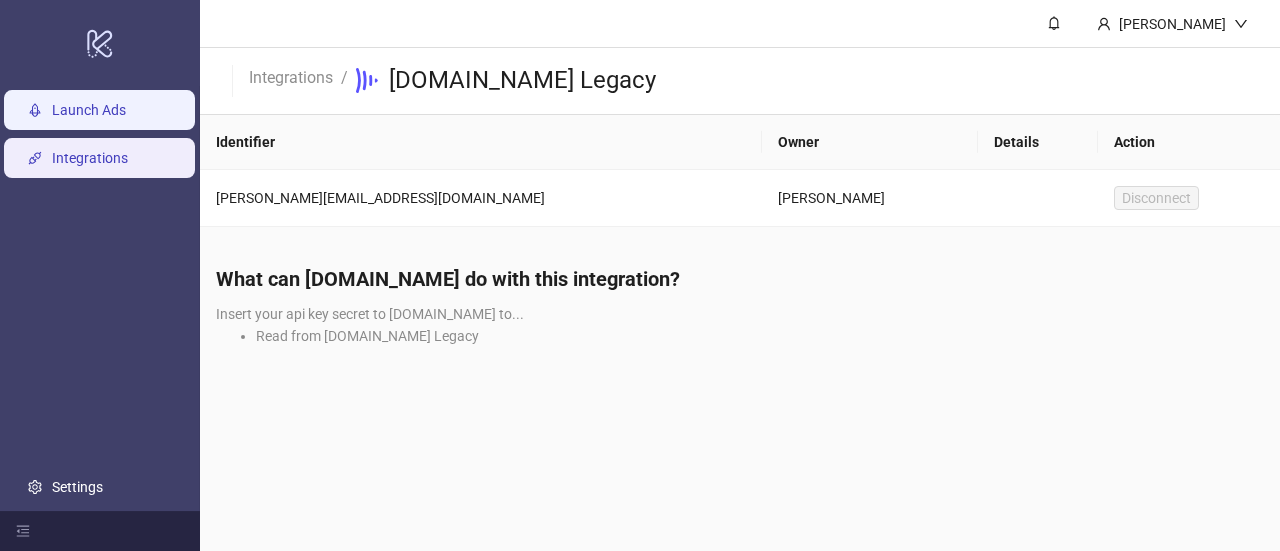 click on "Launch Ads" at bounding box center [89, 110] 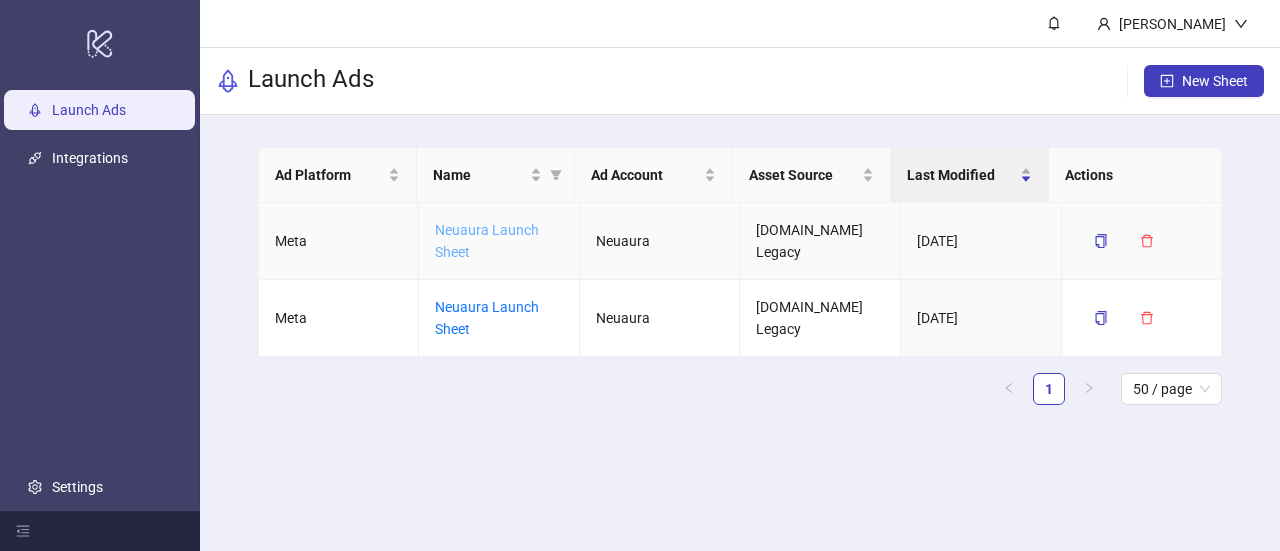 click on "Neuaura Launch Sheet" at bounding box center [487, 241] 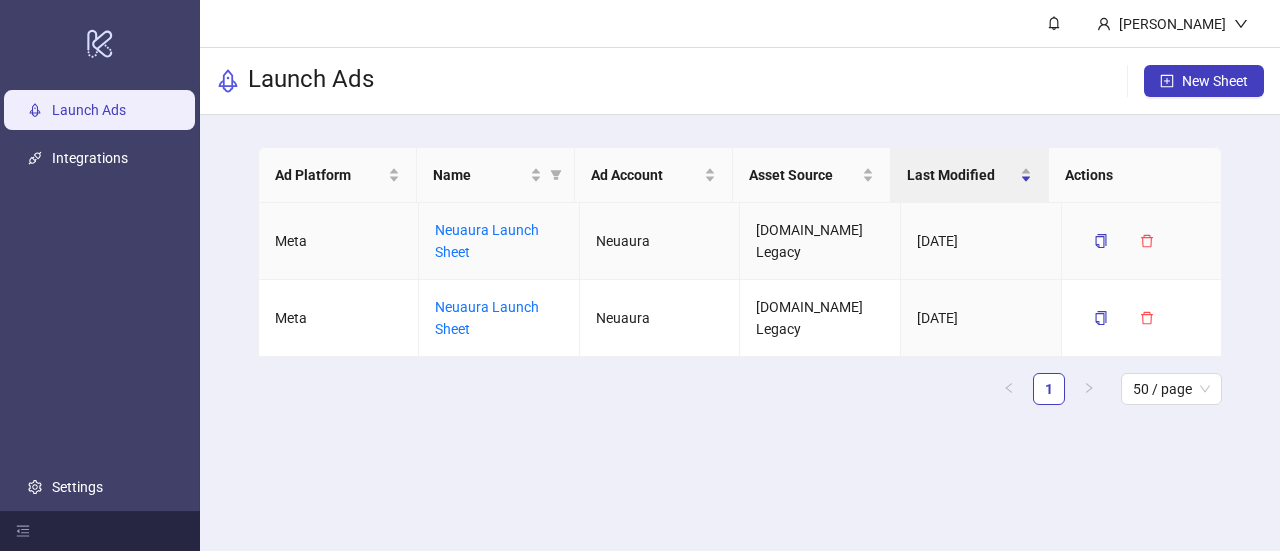 click on "Neuaura Launch Sheet" at bounding box center (499, 241) 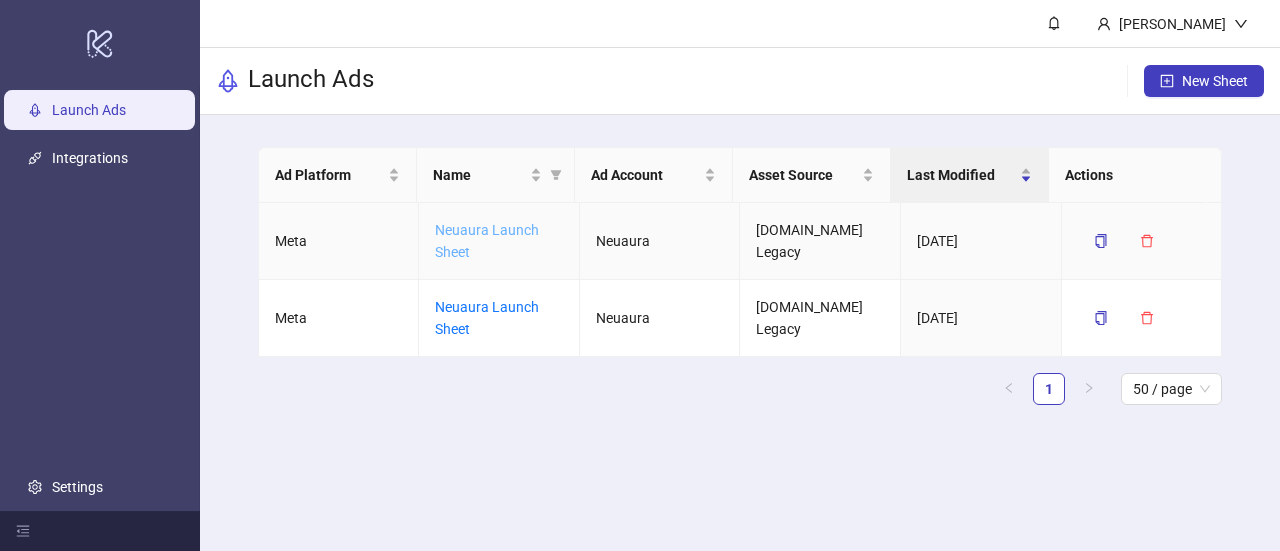 click on "Neuaura Launch Sheet" at bounding box center [487, 241] 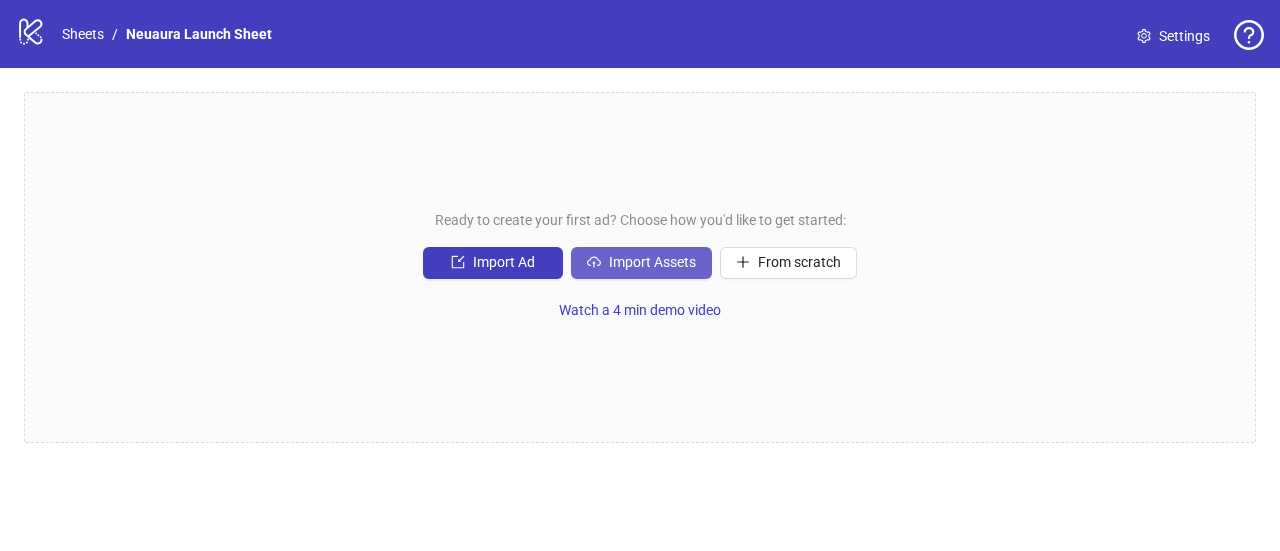 click on "Import Assets" at bounding box center (641, 263) 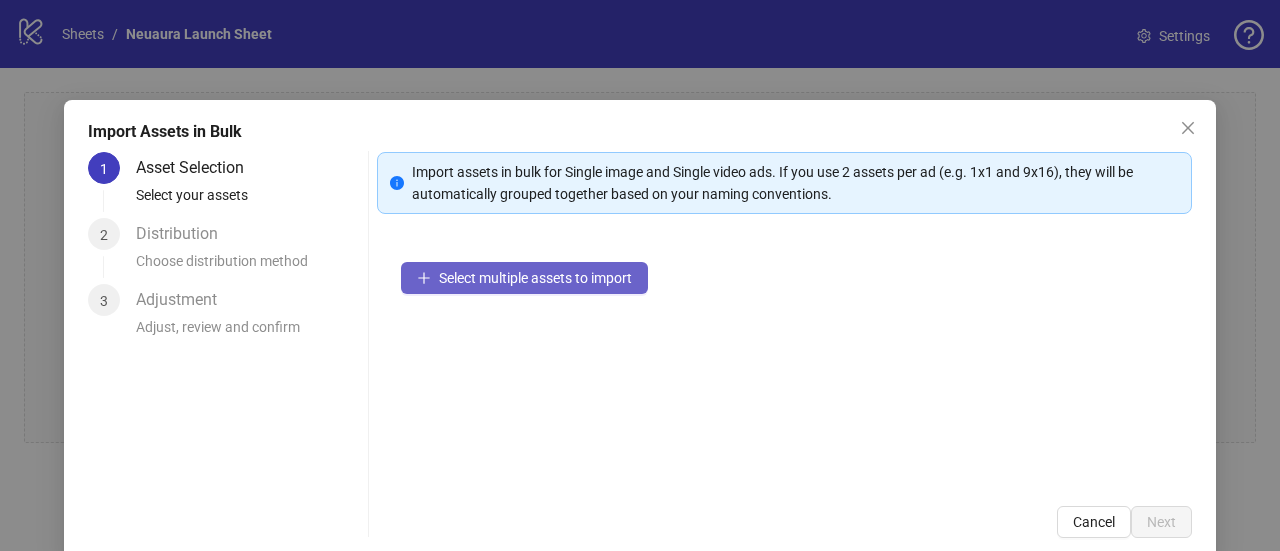 click on "Select multiple assets to import" at bounding box center (535, 278) 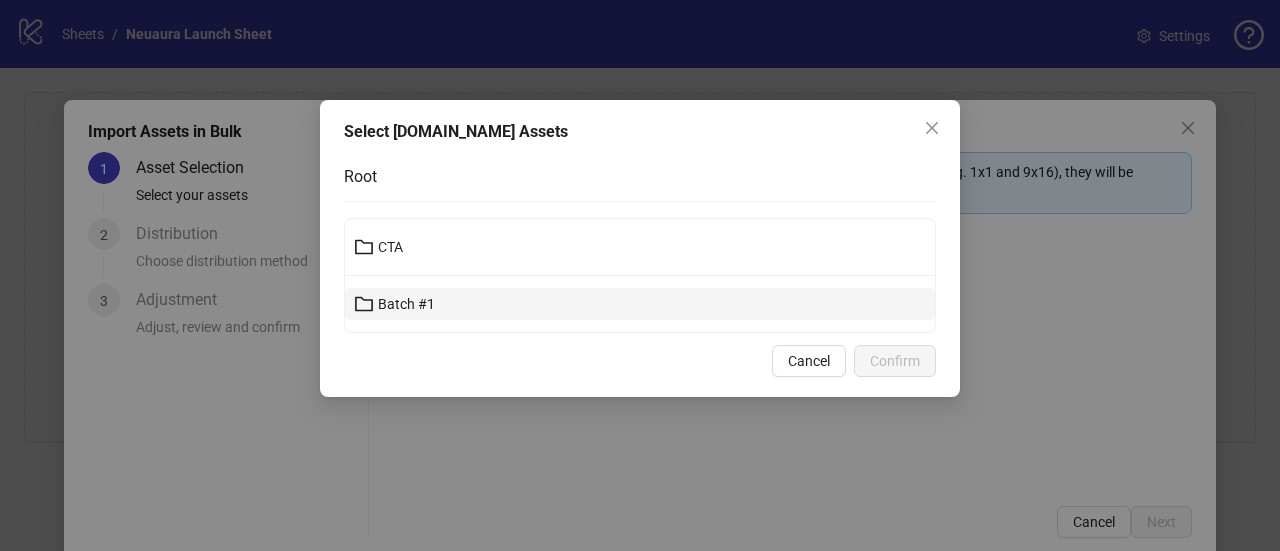 click on "Batch #1" at bounding box center (406, 304) 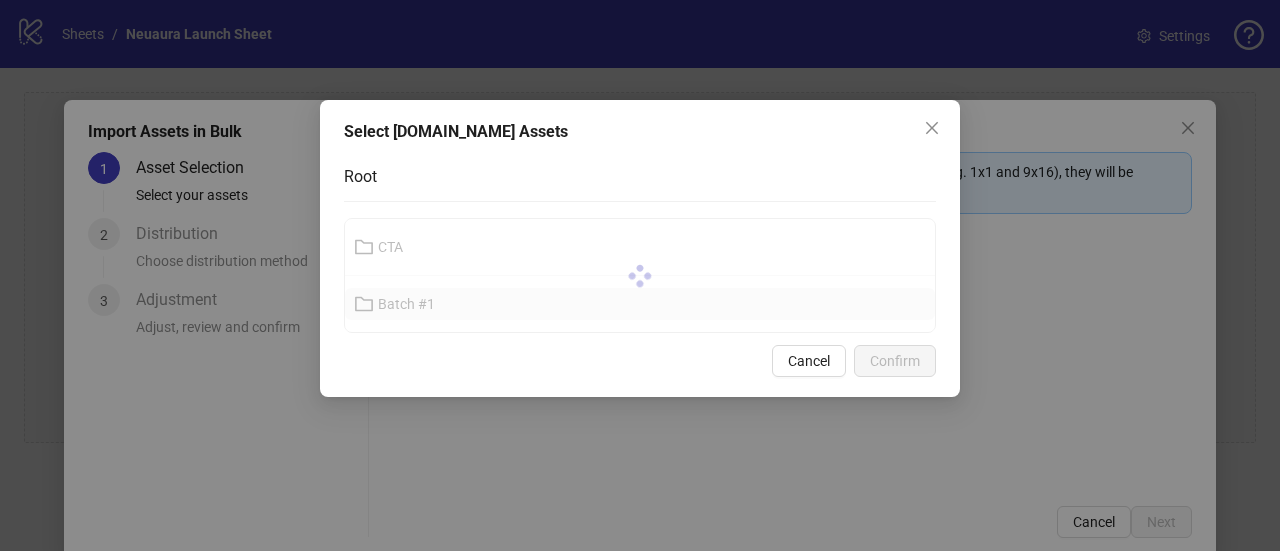 click at bounding box center (640, 275) 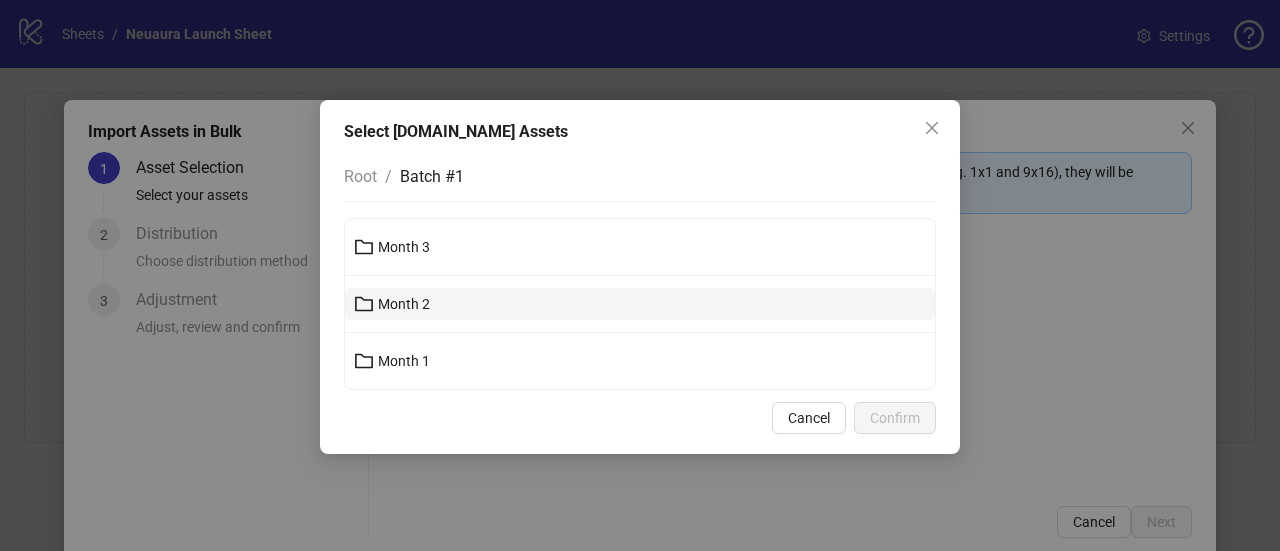 click on "Month 2" at bounding box center (404, 304) 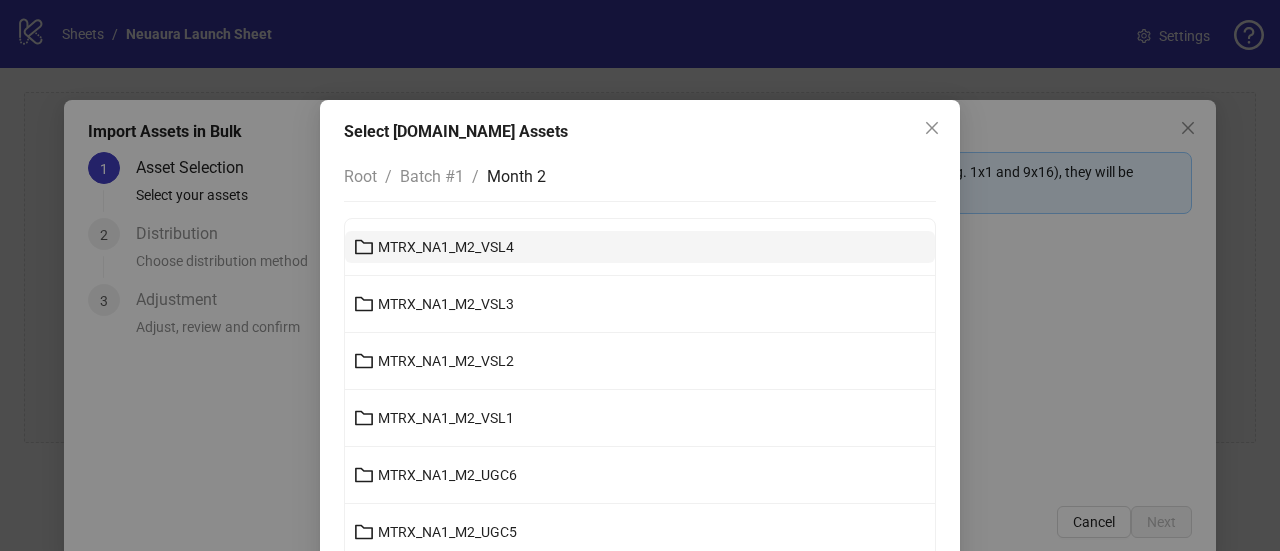 click on "MTRX_NA1_M2_VSL4" at bounding box center (640, 247) 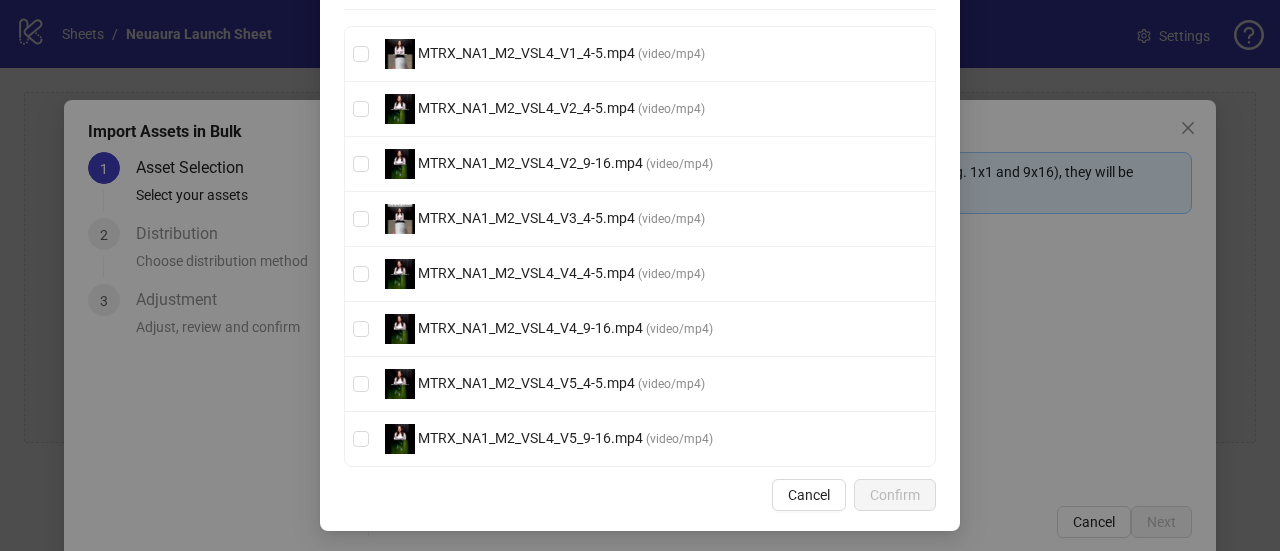scroll, scrollTop: 0, scrollLeft: 0, axis: both 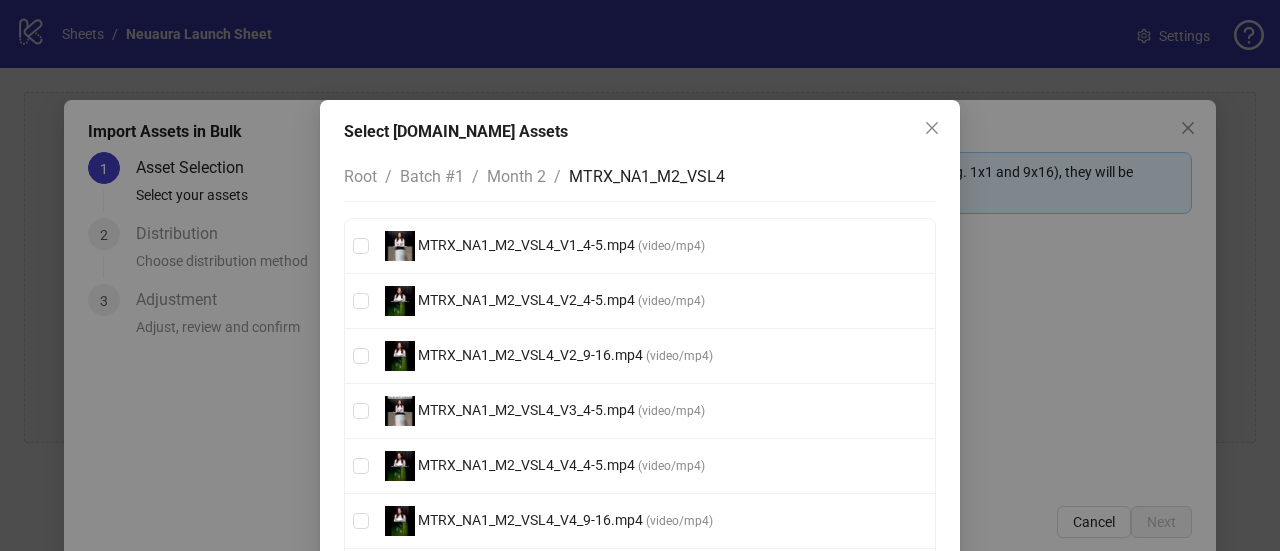 click on "Month 2" at bounding box center (516, 176) 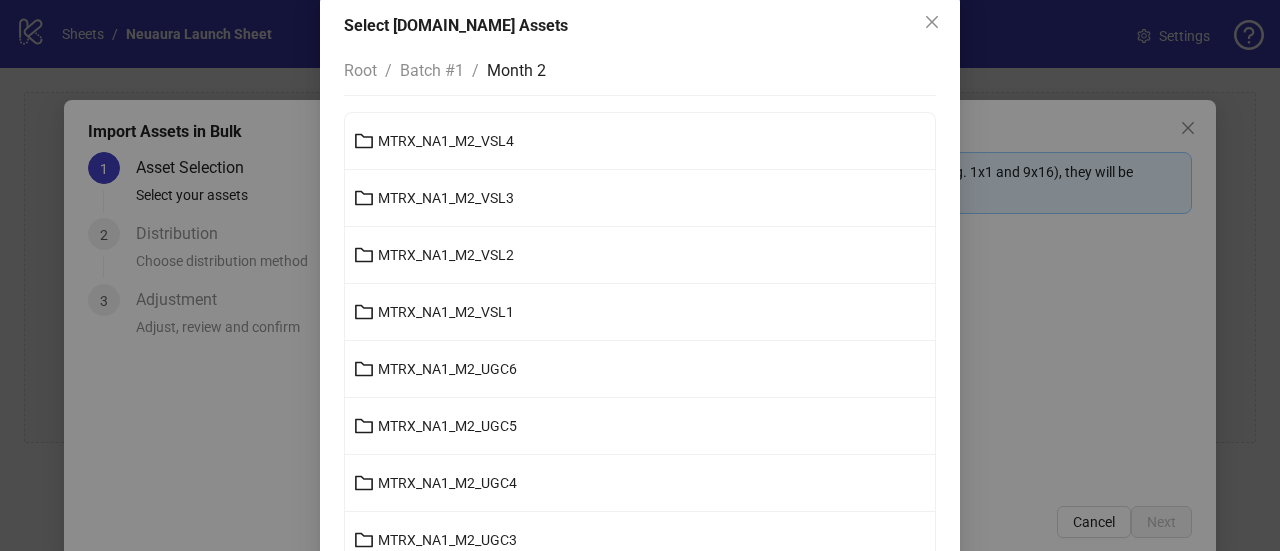 scroll, scrollTop: 107, scrollLeft: 0, axis: vertical 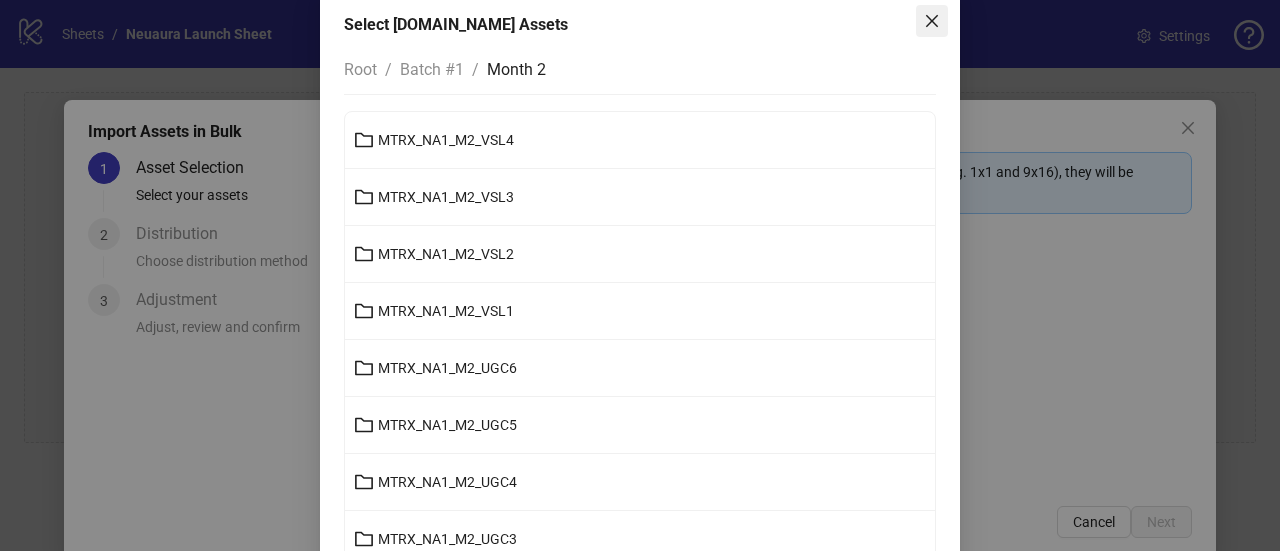 click 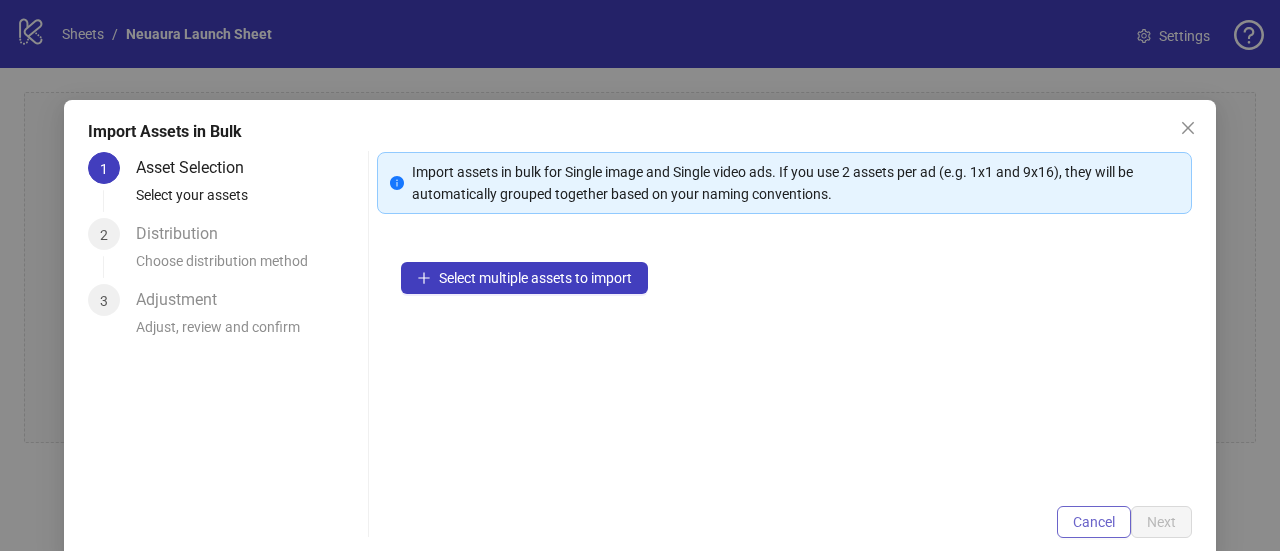 click on "Cancel" at bounding box center [1094, 522] 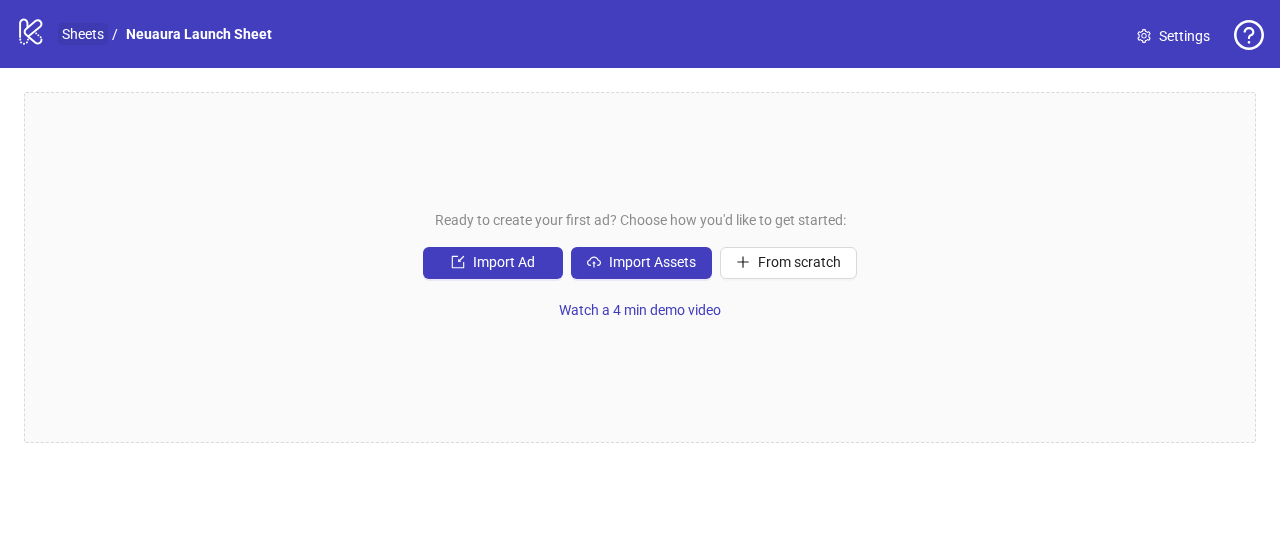 click on "Sheets" at bounding box center [83, 34] 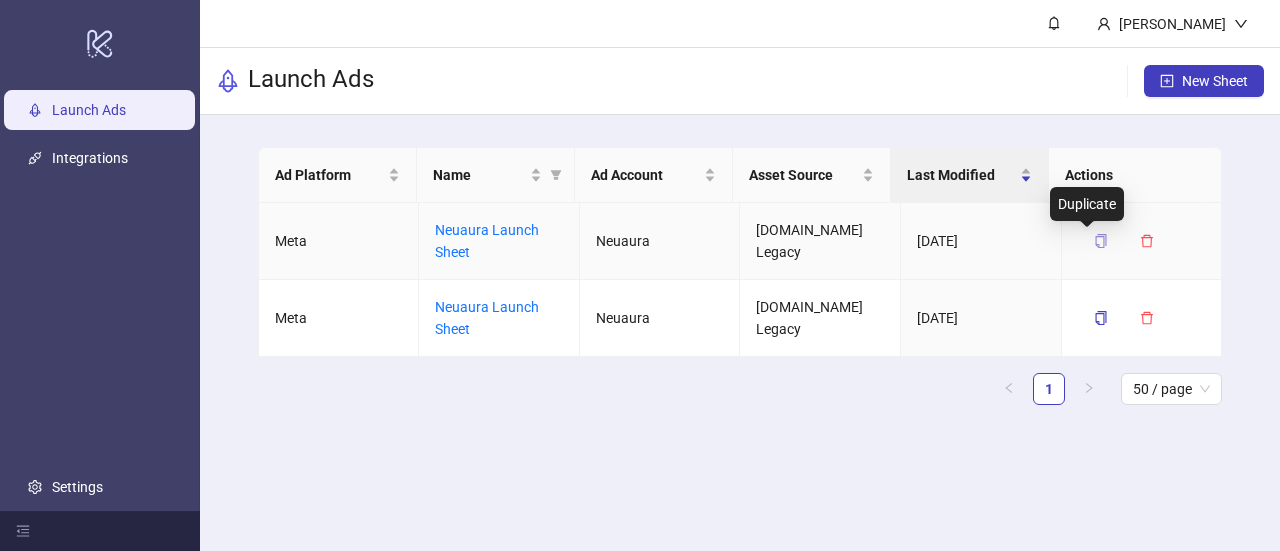 click 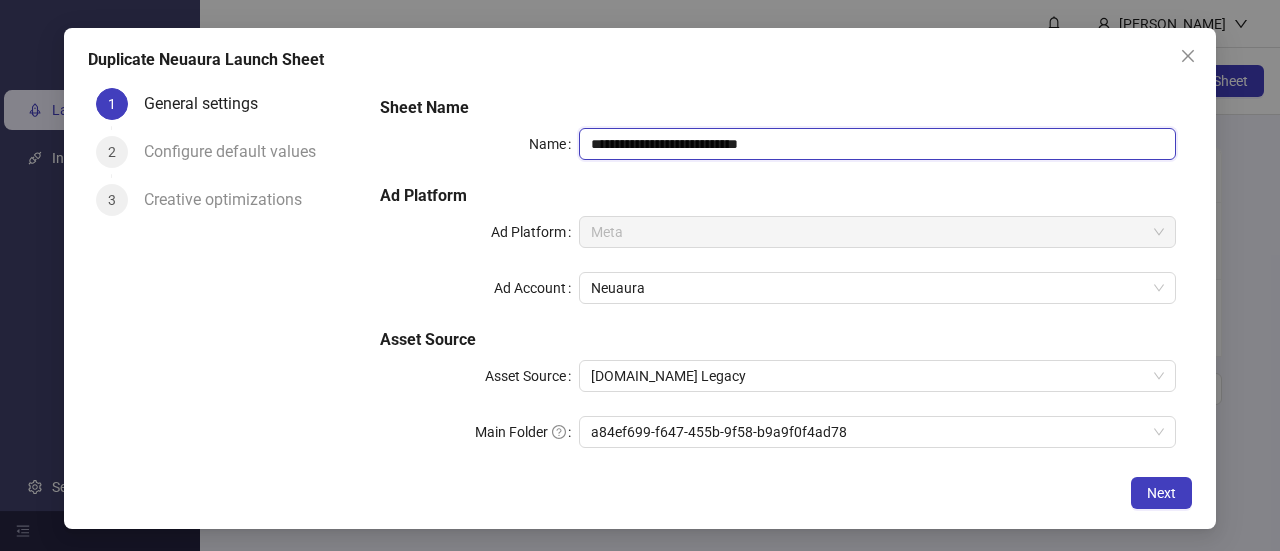 click on "**********" at bounding box center (877, 144) 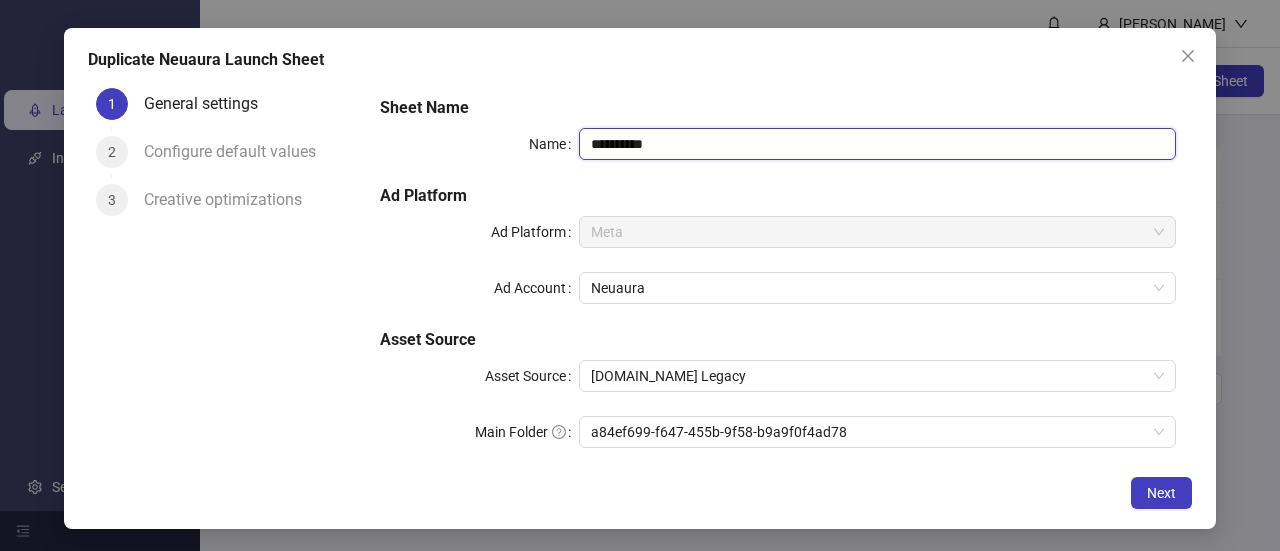 type on "**********" 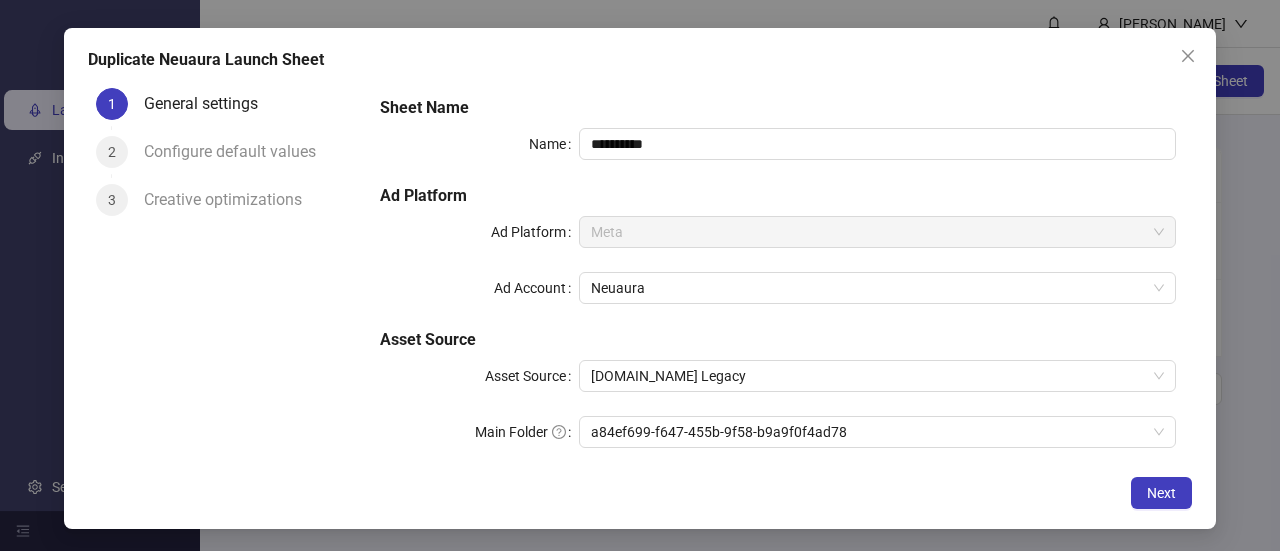click on "1 General settings 2 Configure default values 3 Creative optimizations" at bounding box center [226, 273] 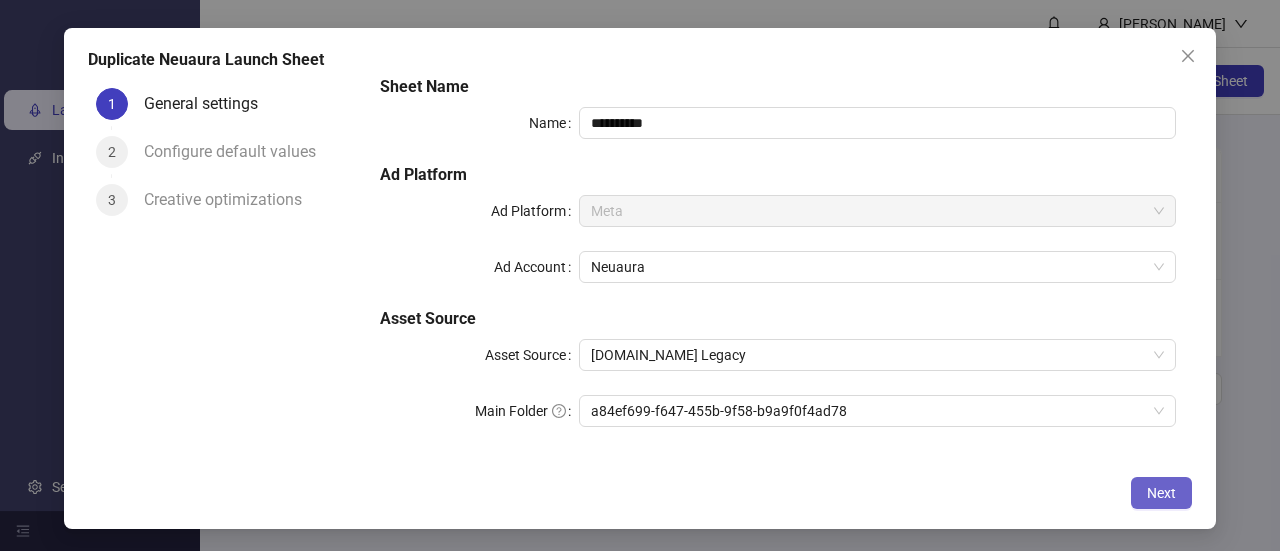 click on "Next" at bounding box center (1161, 493) 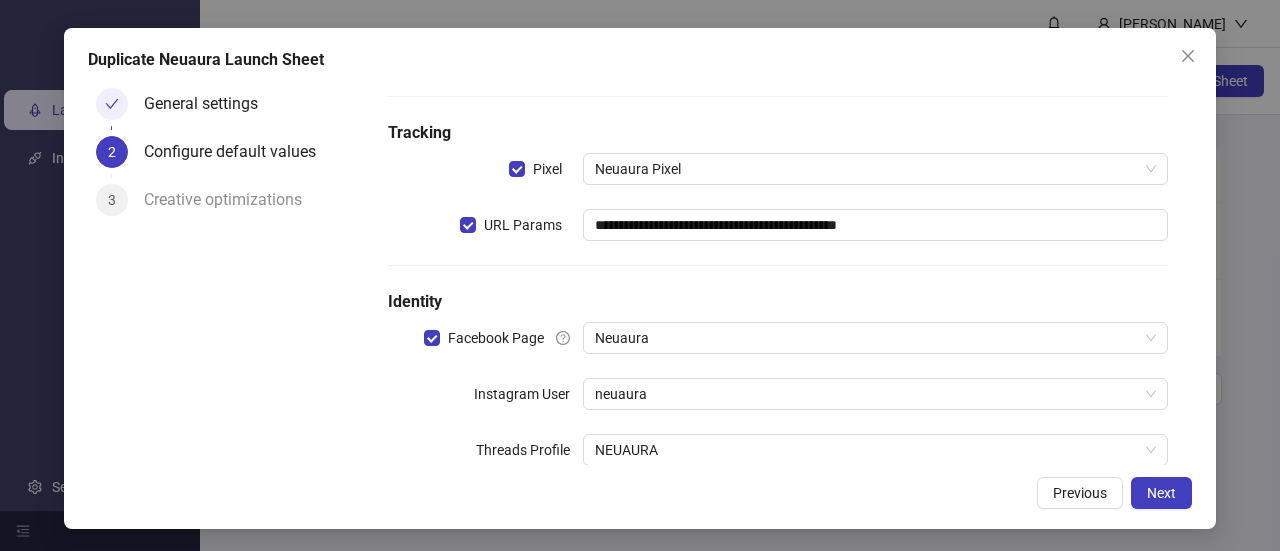 scroll, scrollTop: 206, scrollLeft: 0, axis: vertical 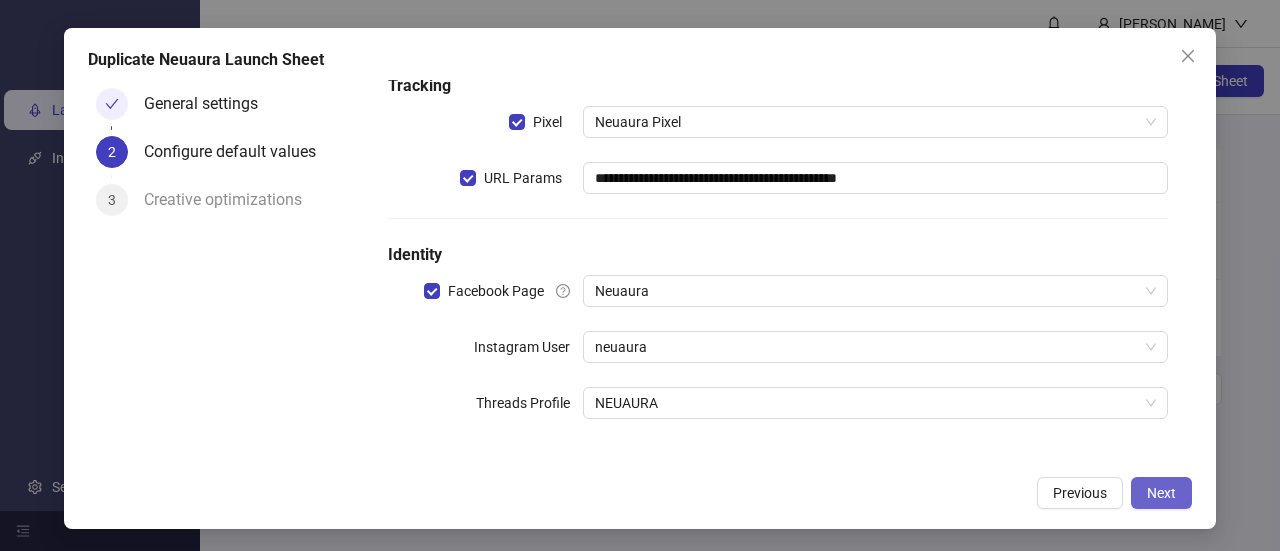 click on "Next" at bounding box center [1161, 493] 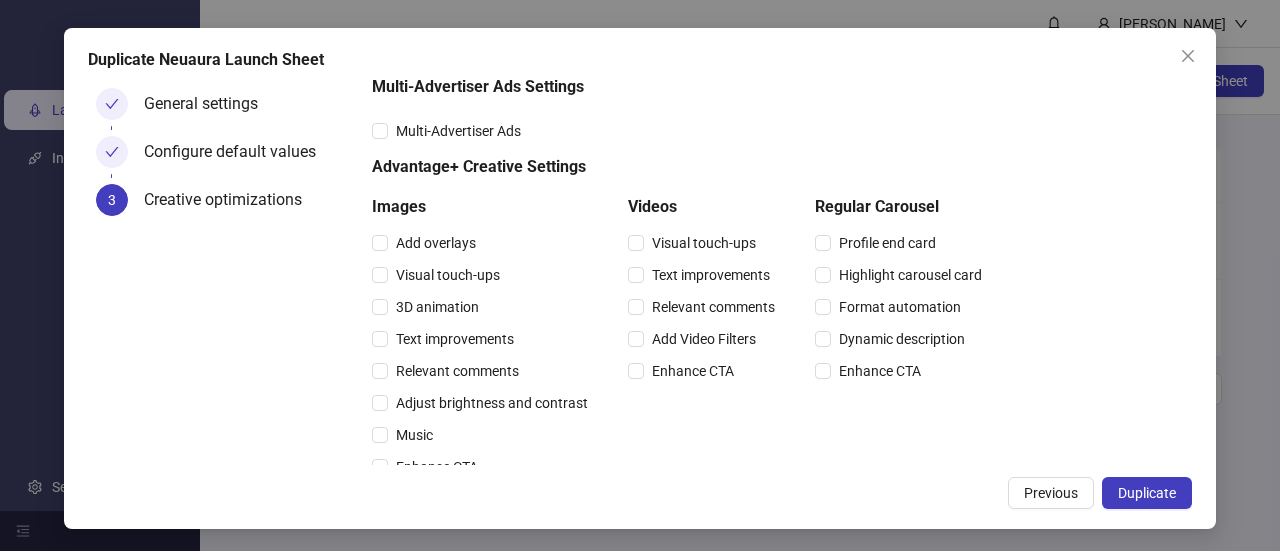 scroll, scrollTop: 106, scrollLeft: 0, axis: vertical 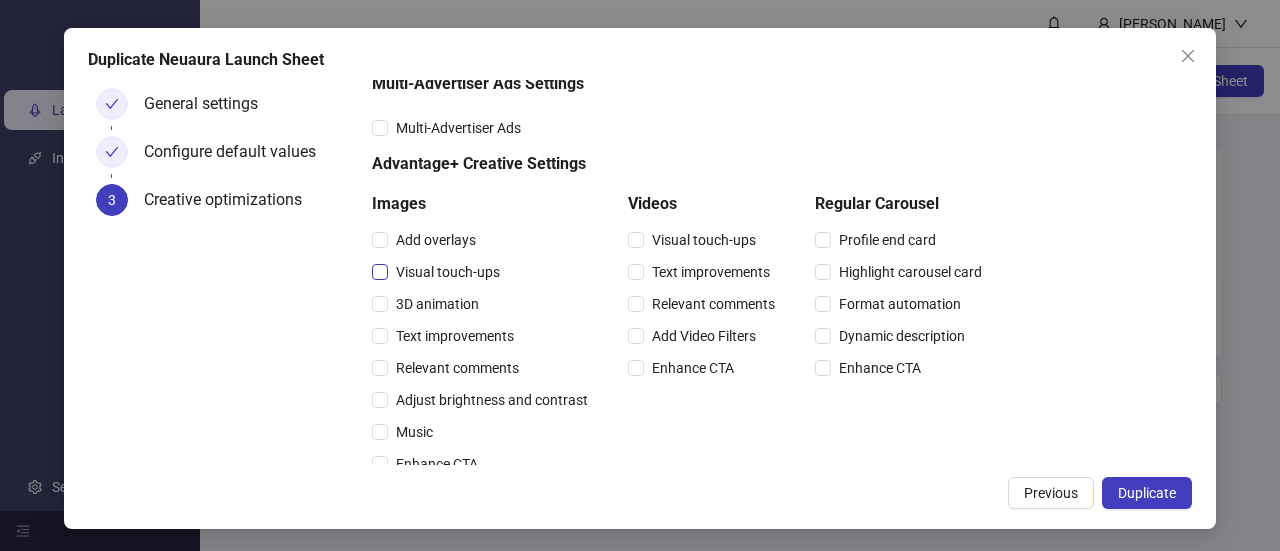 click on "Visual touch-ups" at bounding box center (448, 272) 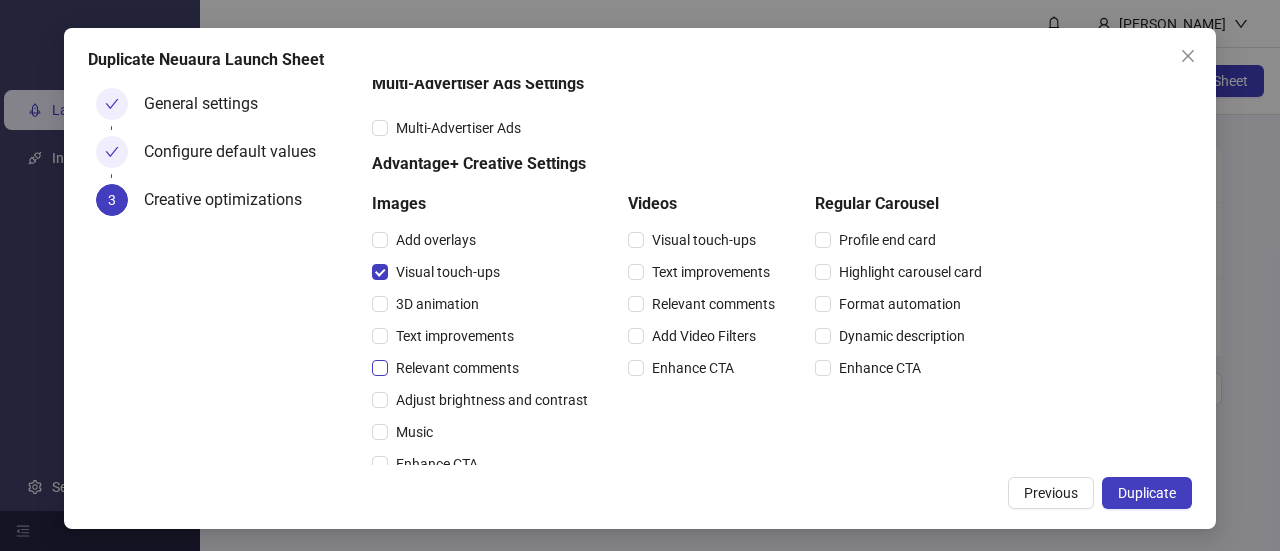 click on "Relevant comments" at bounding box center (457, 368) 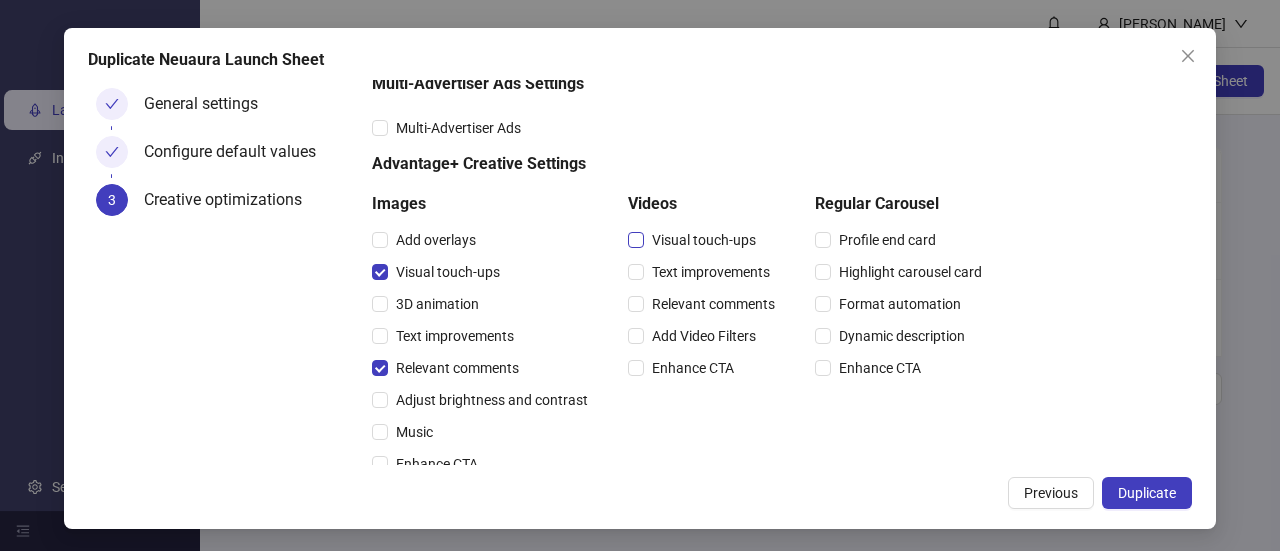 click on "Visual touch-ups" at bounding box center (704, 240) 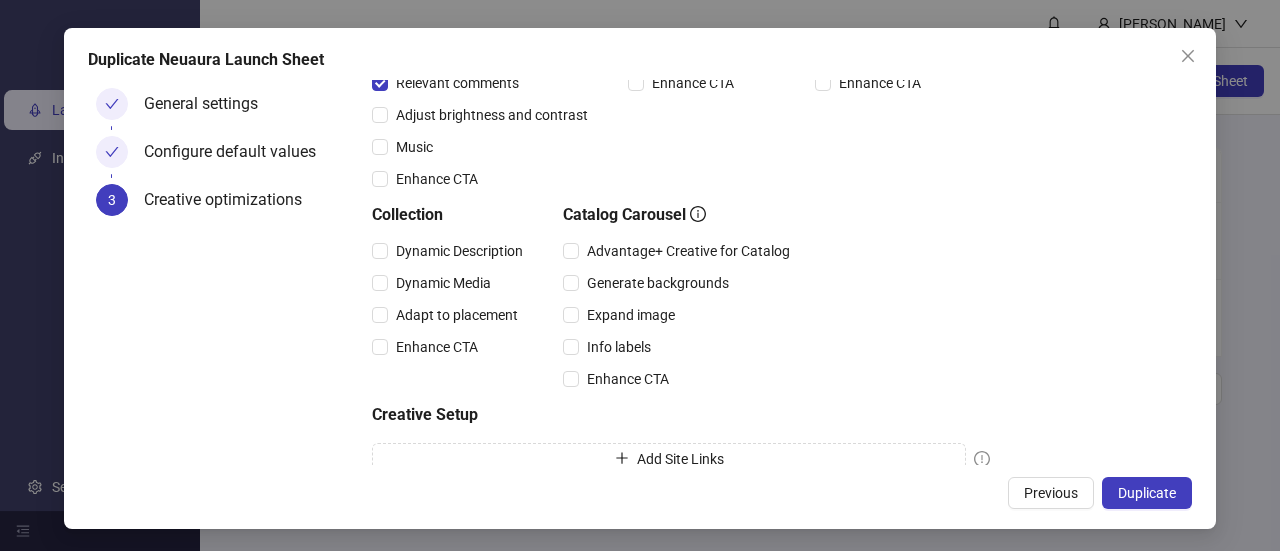 scroll, scrollTop: 463, scrollLeft: 0, axis: vertical 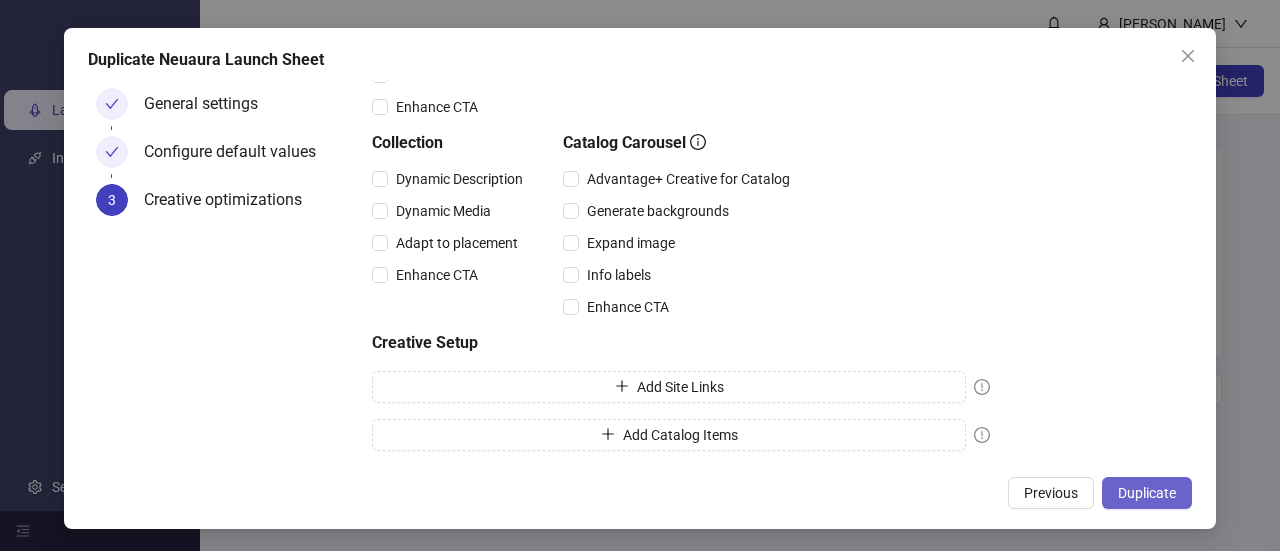 click on "Duplicate" at bounding box center [1147, 493] 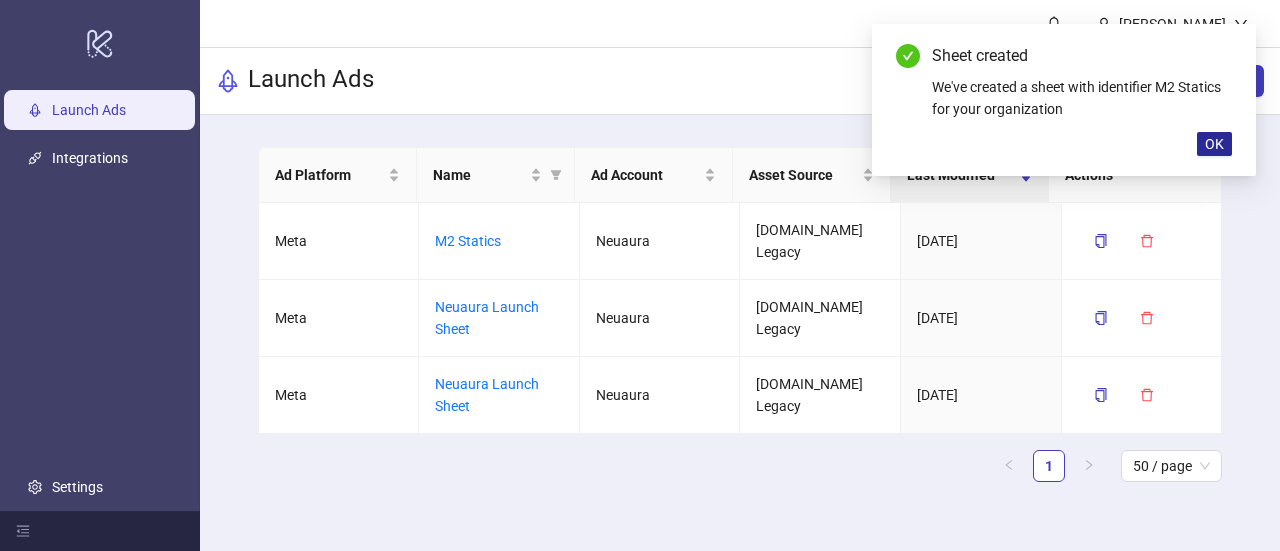 click on "OK" at bounding box center [1214, 144] 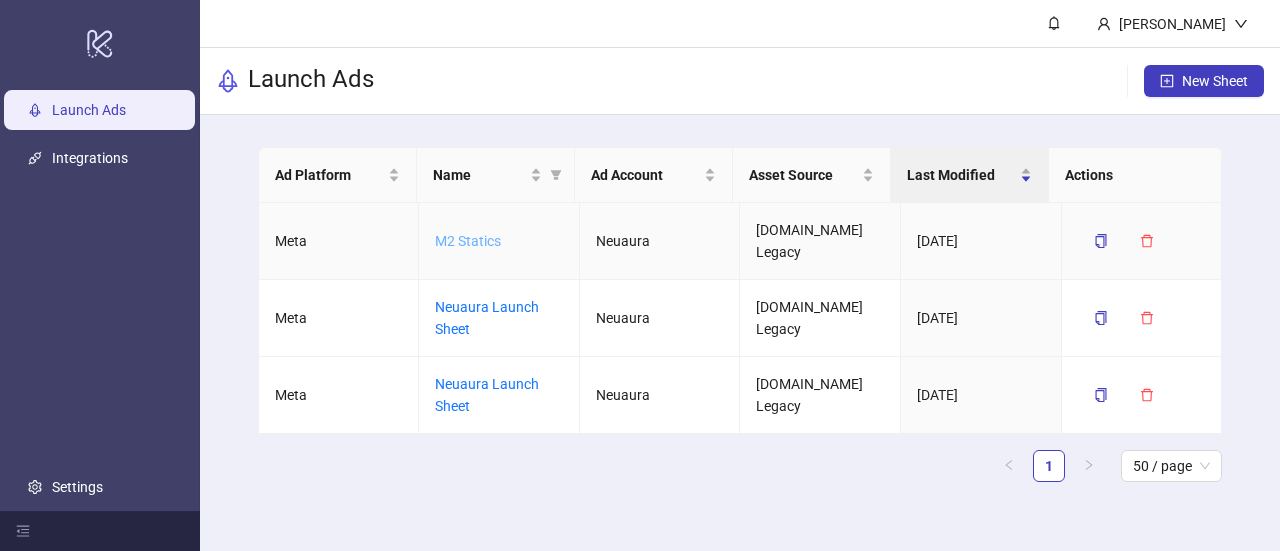 click on "M2 Statics" at bounding box center [468, 241] 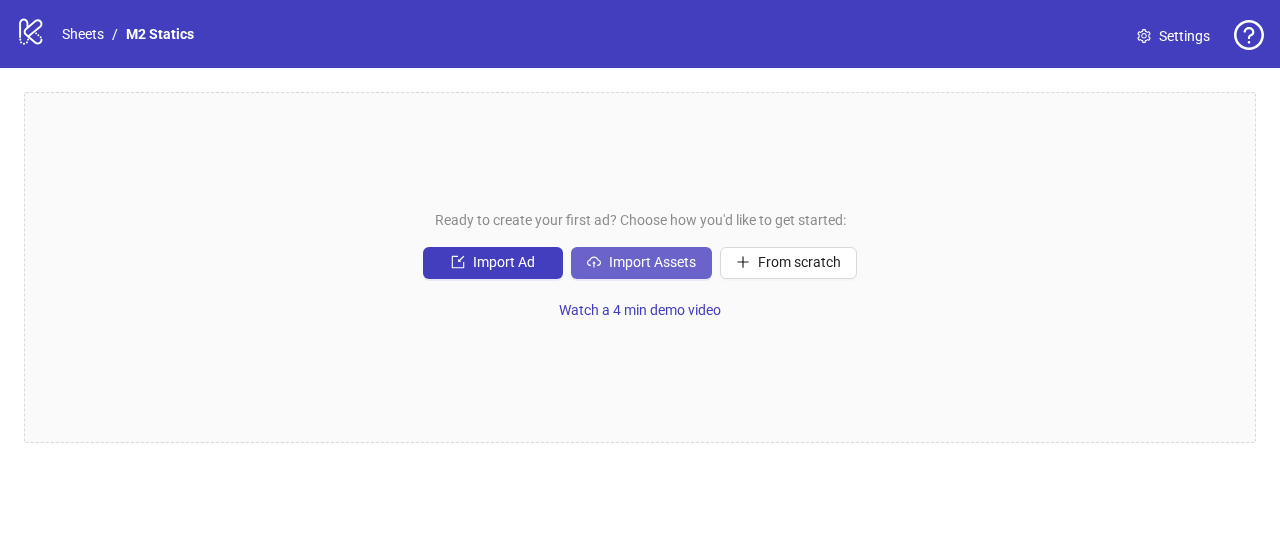 click on "Import Assets" at bounding box center [652, 262] 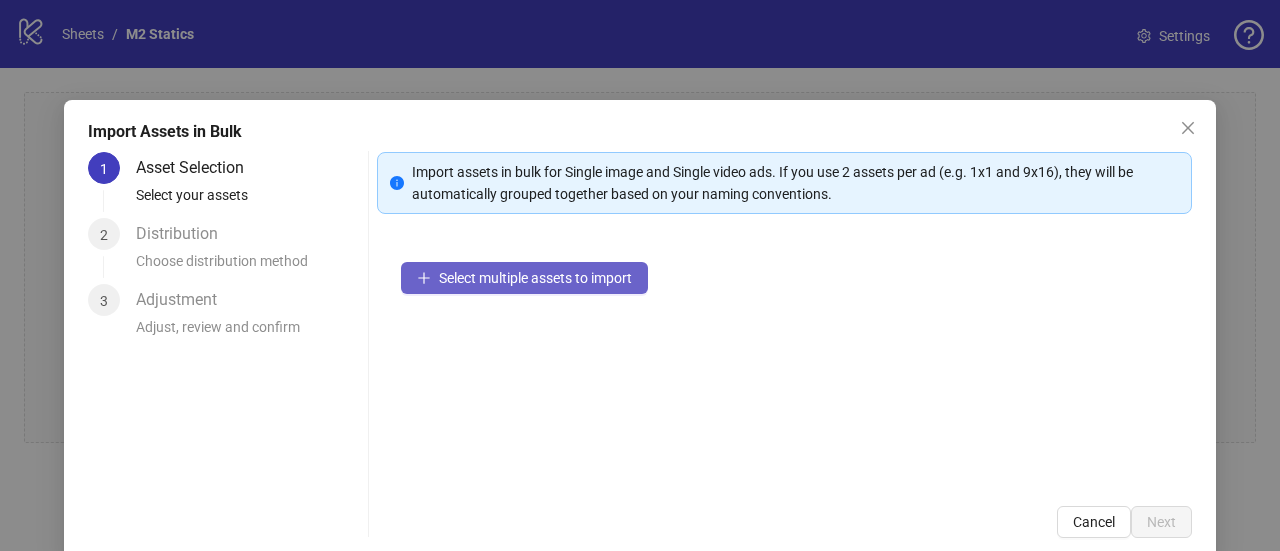 click on "Select multiple assets to import" at bounding box center [535, 278] 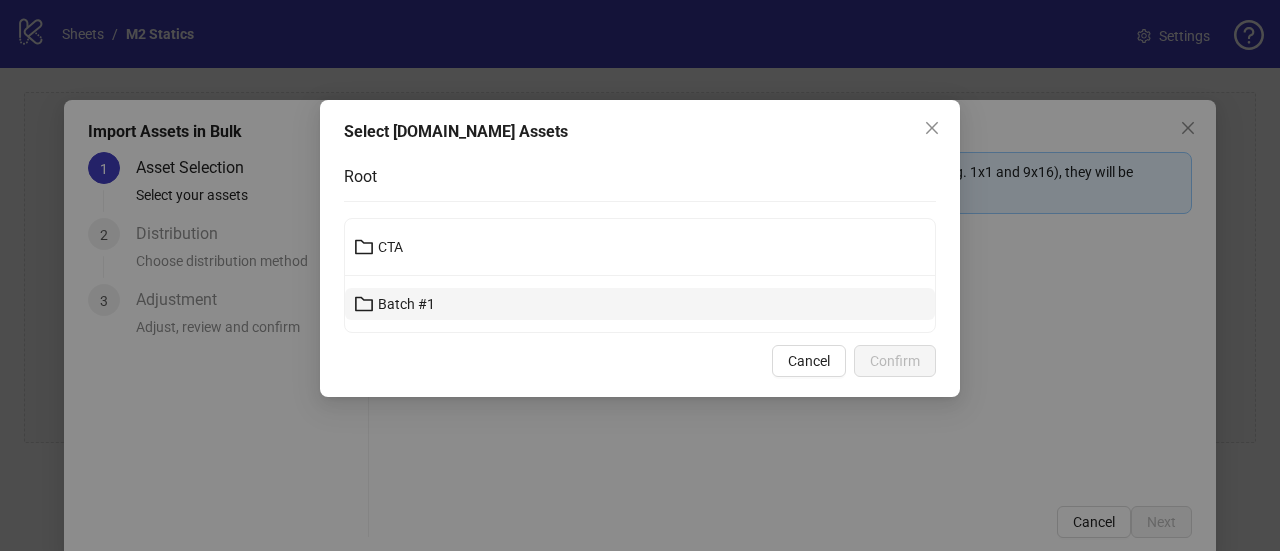 click on "Batch #1" at bounding box center [406, 304] 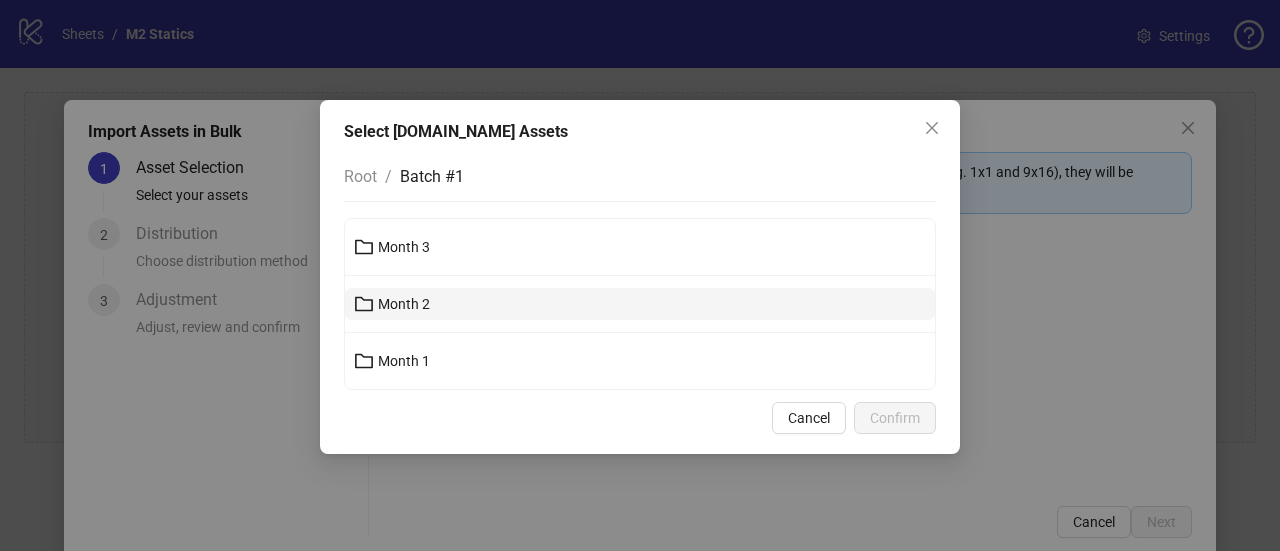 click on "Month 2" at bounding box center [640, 304] 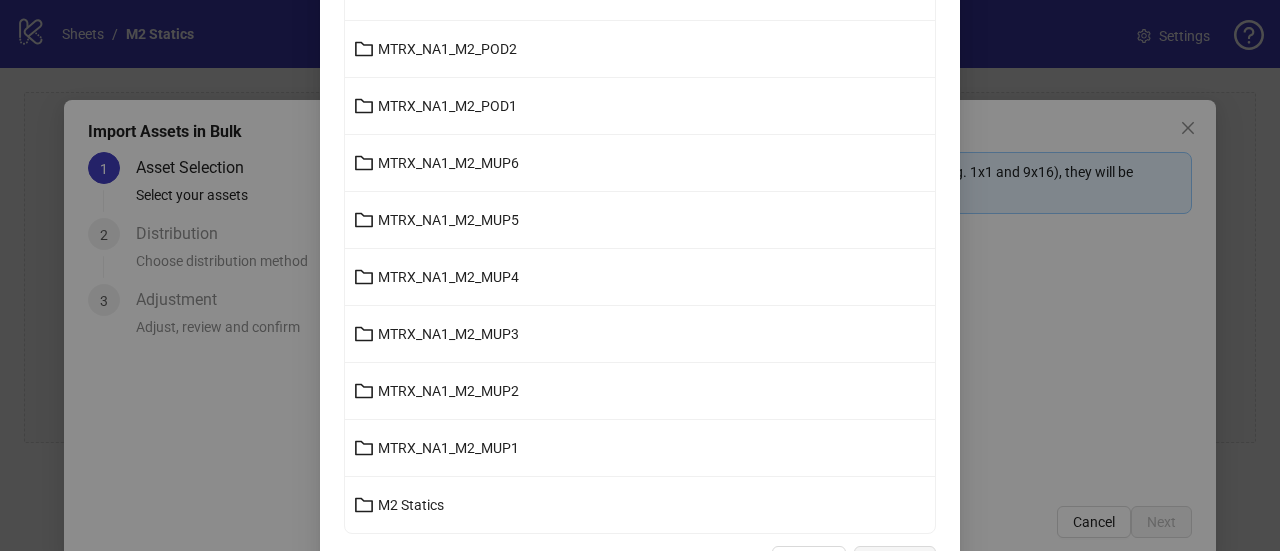 scroll, scrollTop: 945, scrollLeft: 0, axis: vertical 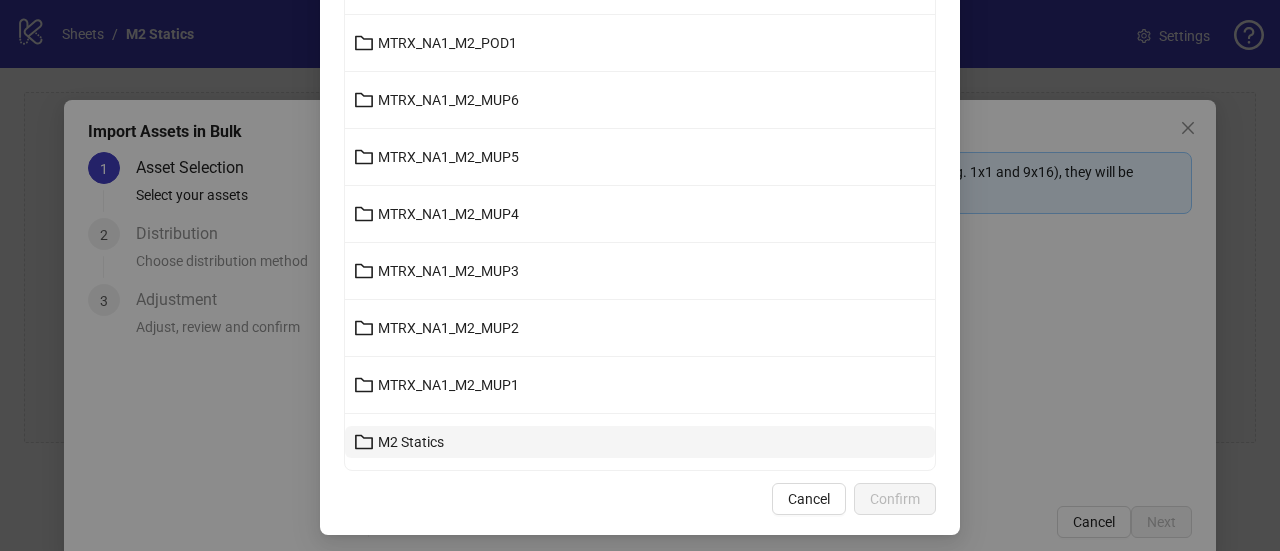 click on "M2 Statics" at bounding box center [411, 442] 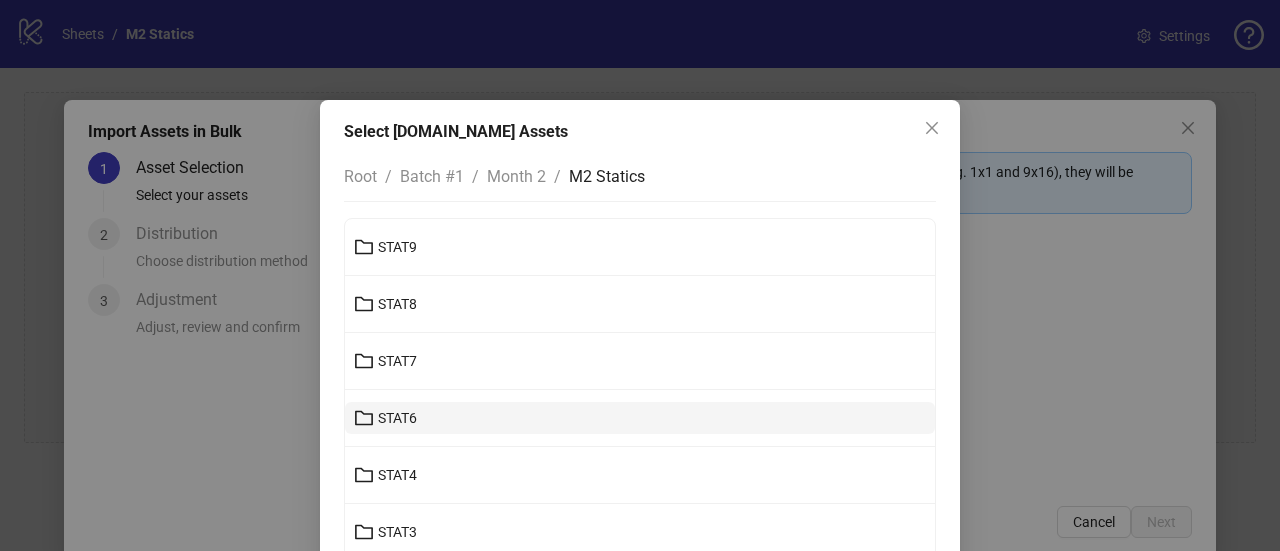 scroll, scrollTop: 322, scrollLeft: 0, axis: vertical 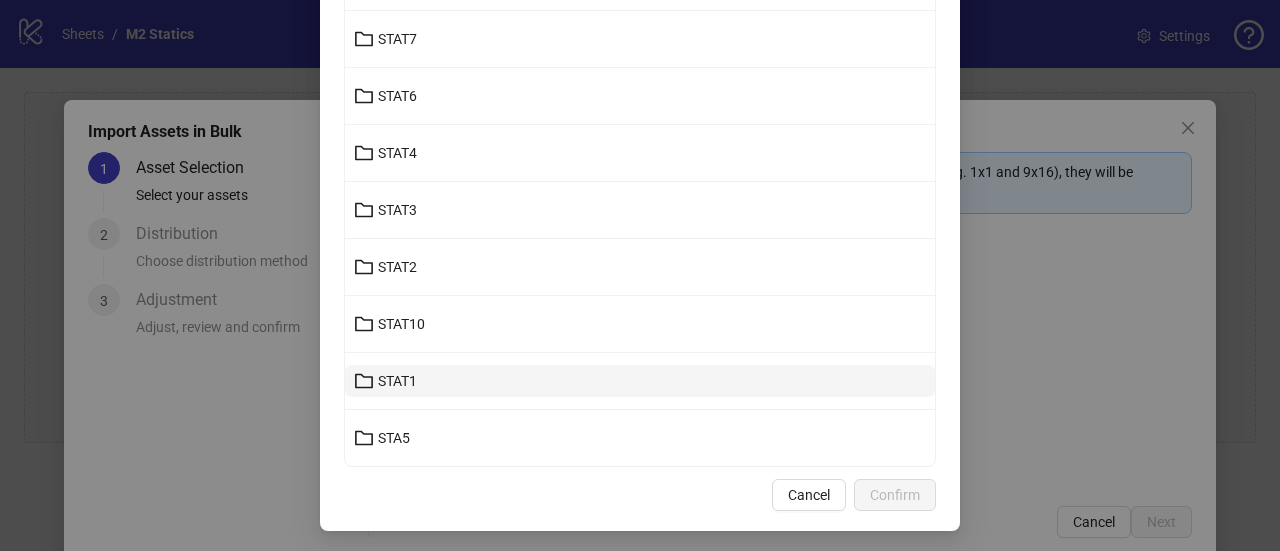 click on "STAT1" at bounding box center (397, 381) 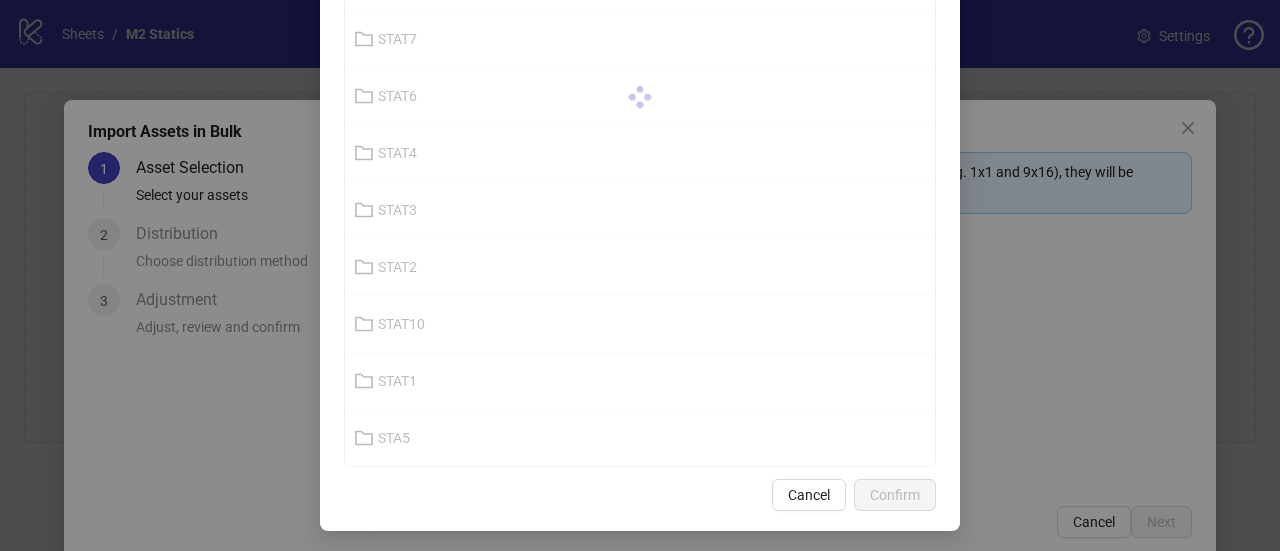 scroll, scrollTop: 83, scrollLeft: 0, axis: vertical 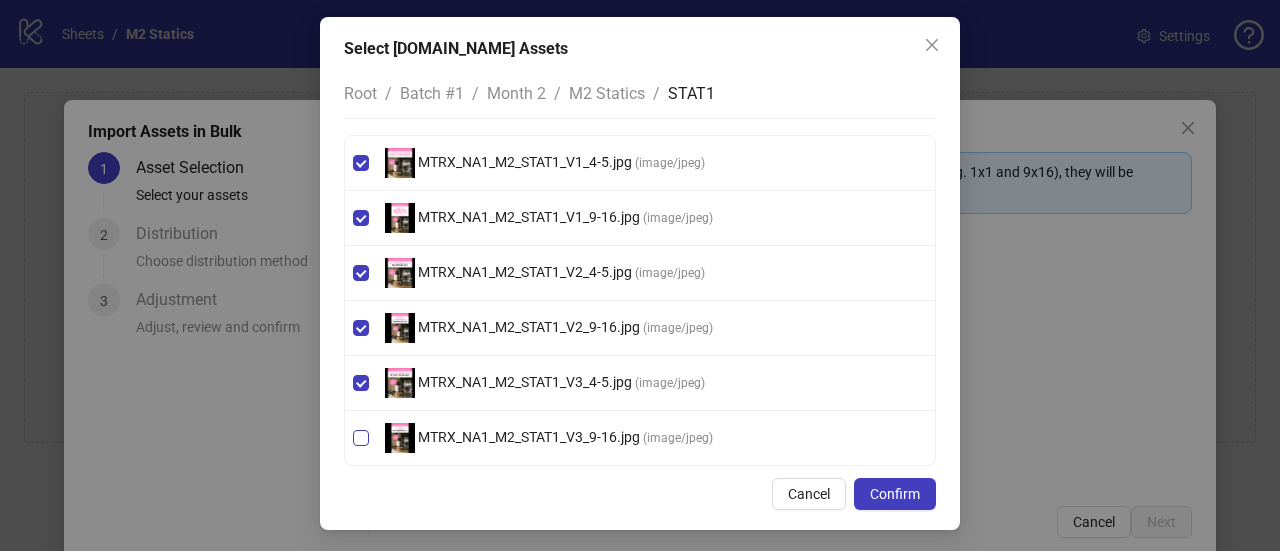 click on "MTRX_NA1_M2_STAT1_V3_9-16.jpg   ( image/jpeg )" at bounding box center (640, 438) 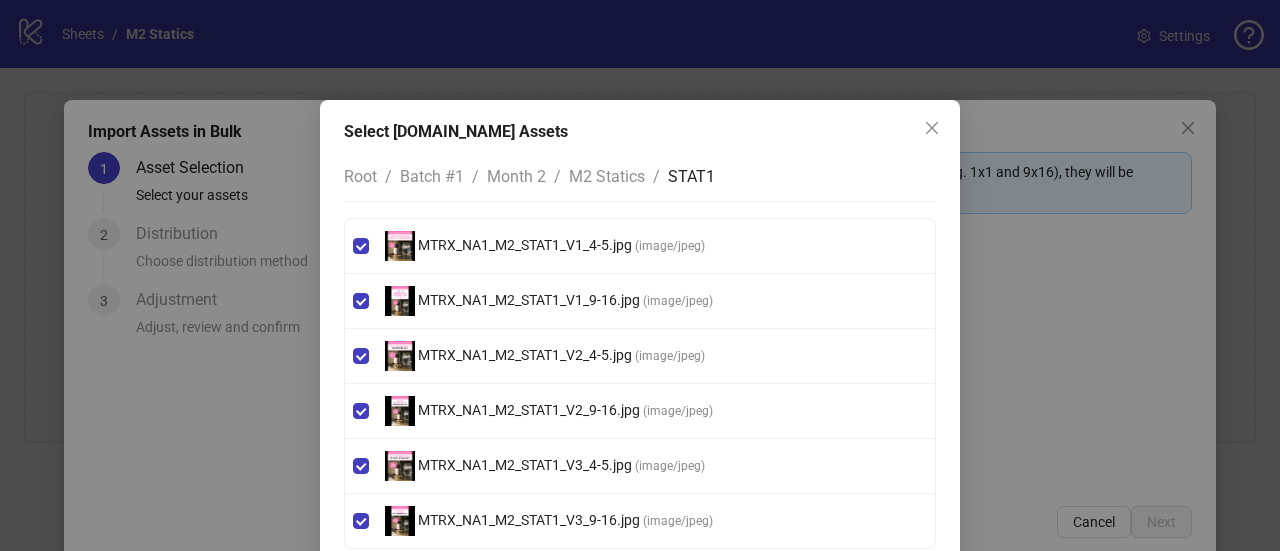 scroll, scrollTop: 83, scrollLeft: 0, axis: vertical 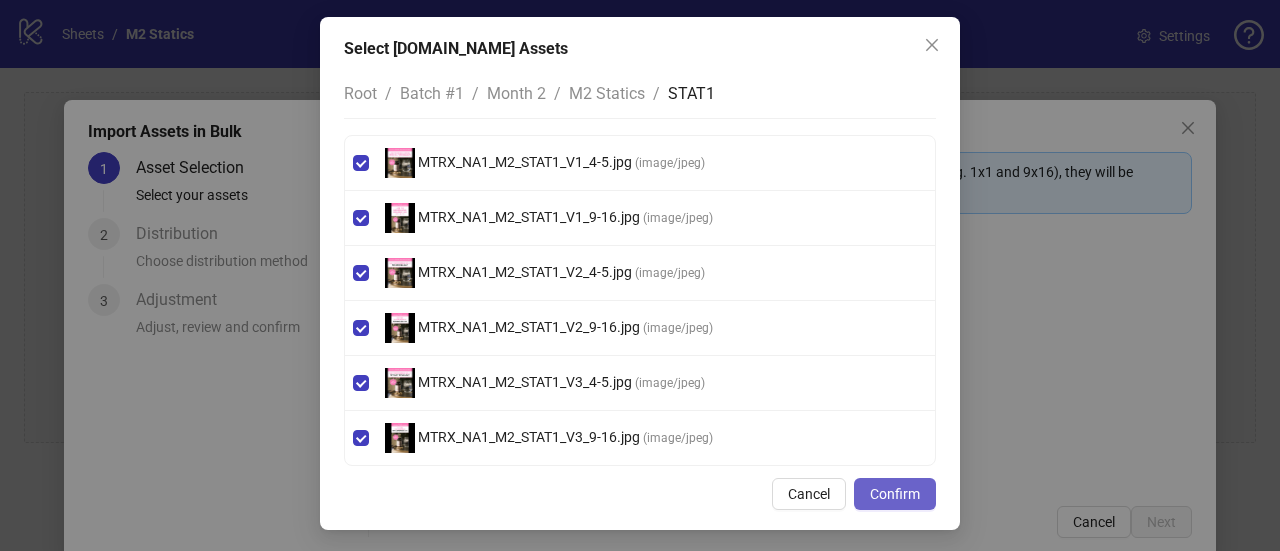 click on "Confirm" at bounding box center (895, 494) 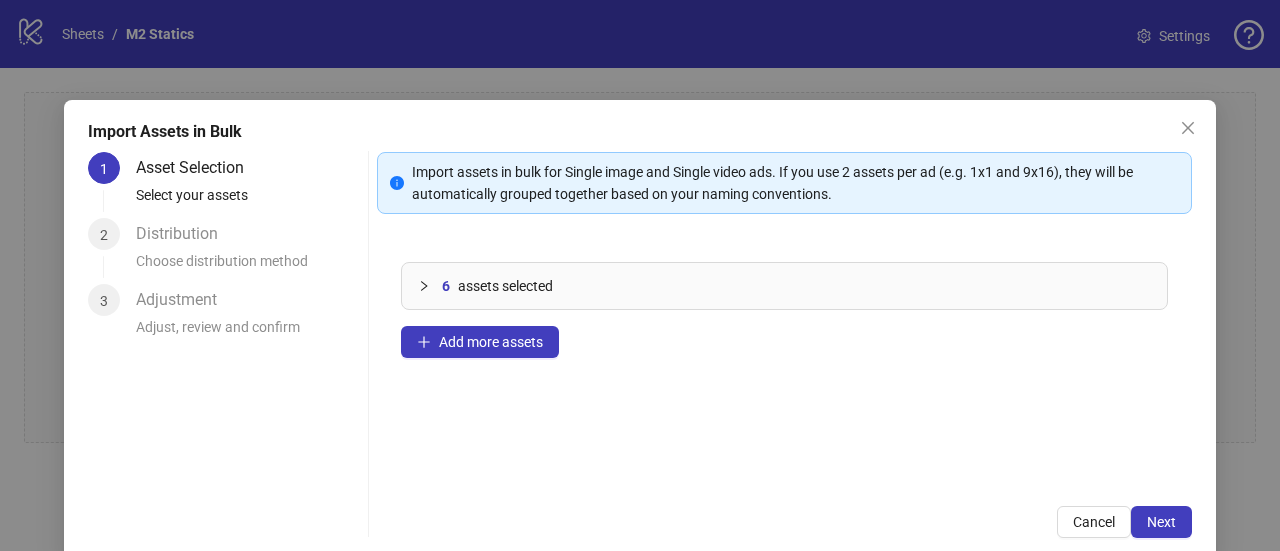 scroll, scrollTop: 0, scrollLeft: 0, axis: both 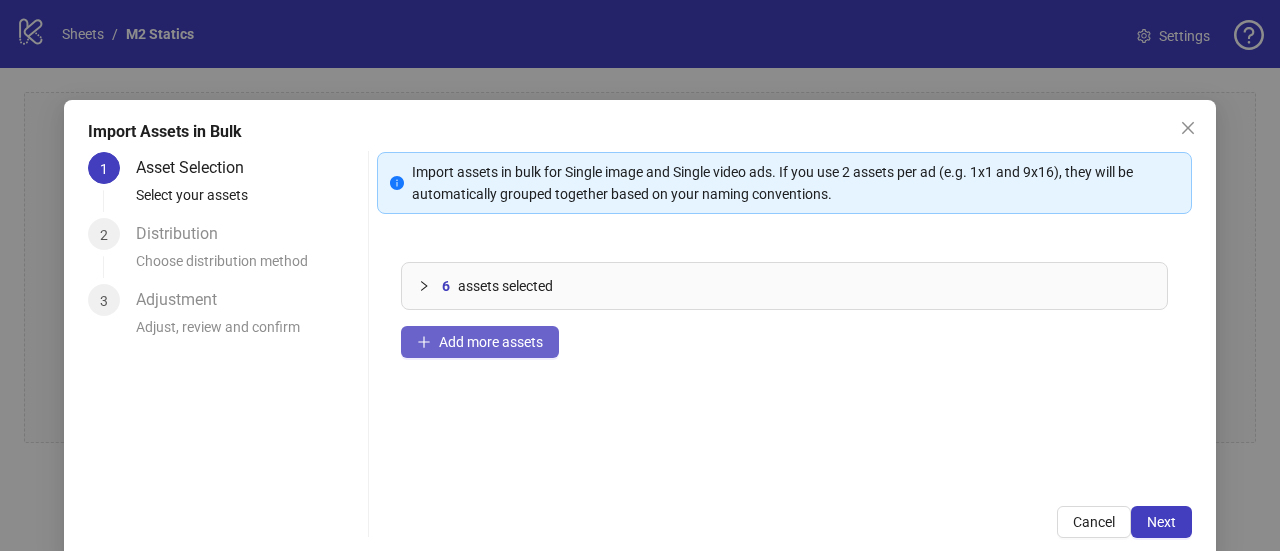 click on "Add more assets" at bounding box center (480, 342) 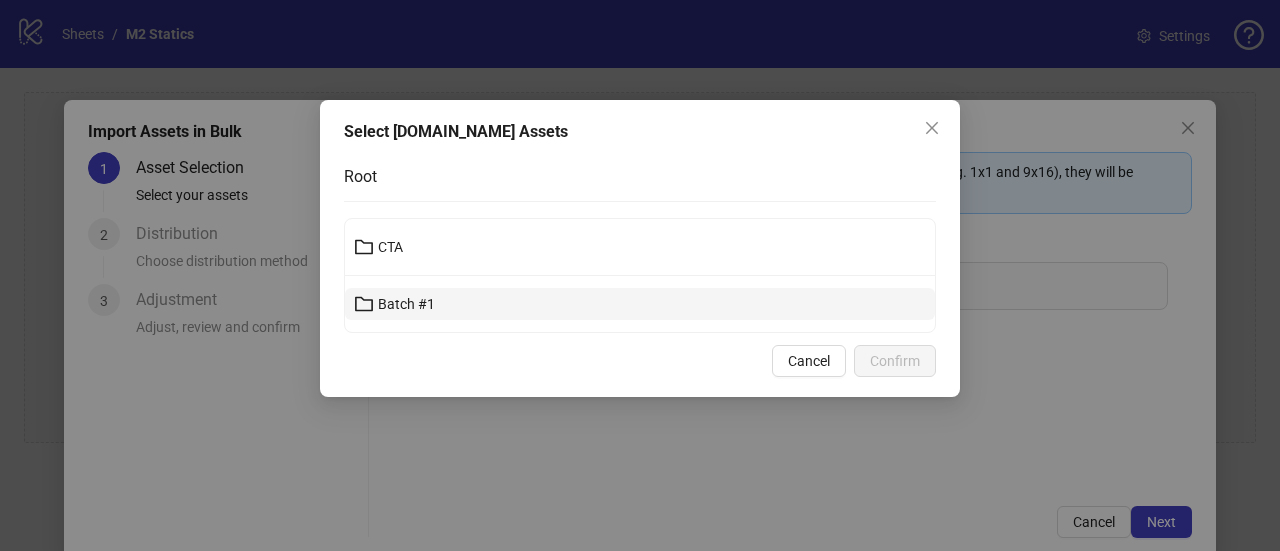 click on "Batch #1" at bounding box center (406, 304) 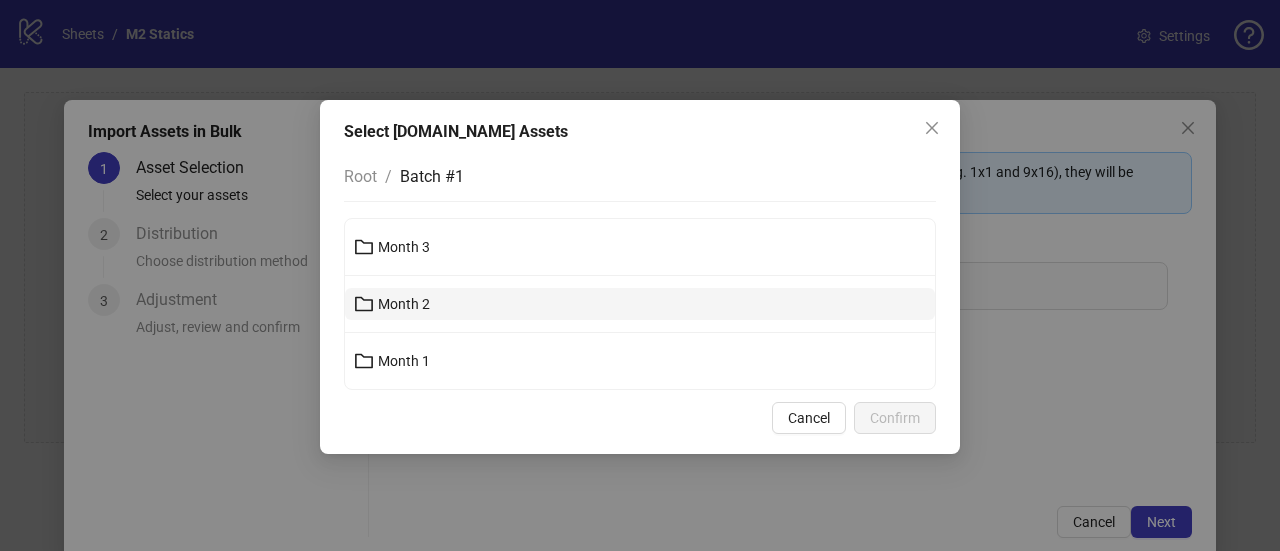 click on "Month 2" at bounding box center (404, 304) 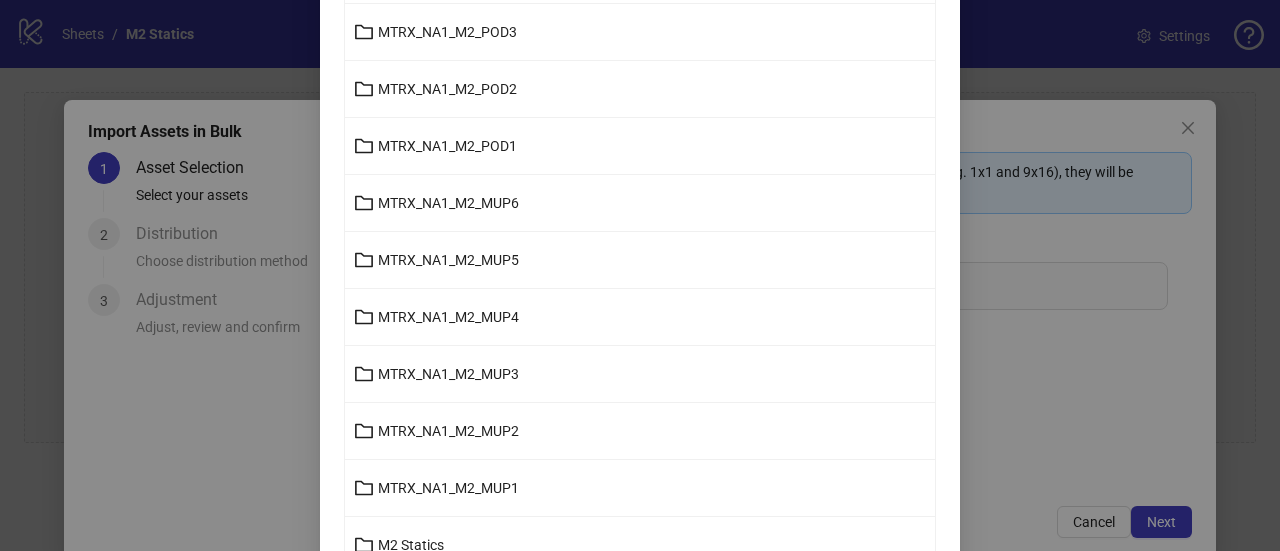scroll, scrollTop: 945, scrollLeft: 0, axis: vertical 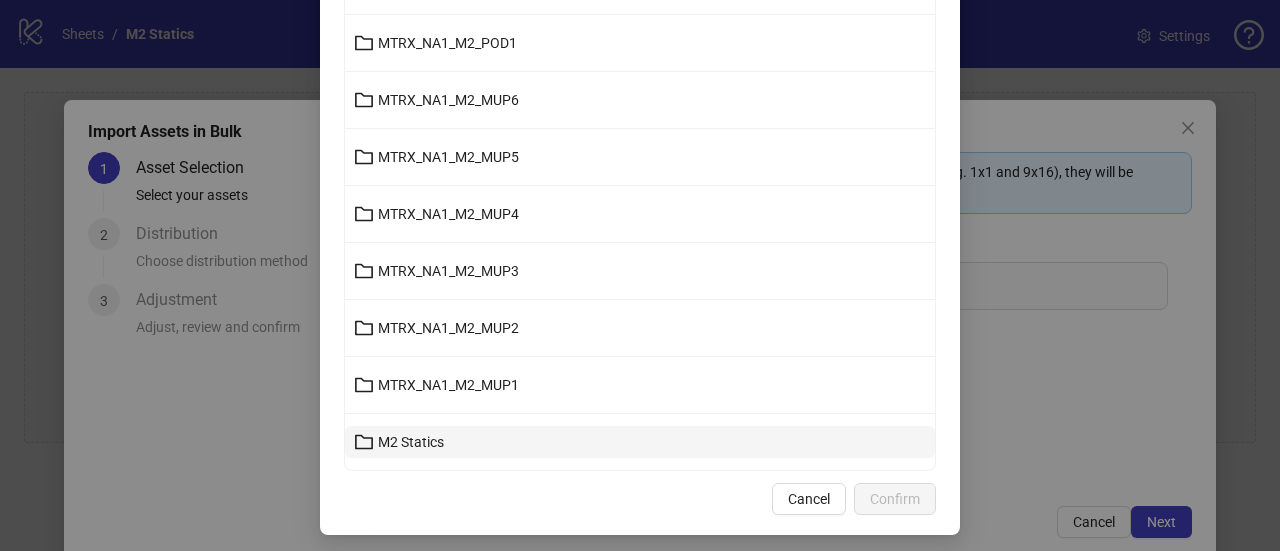 click on "M2 Statics" at bounding box center (411, 442) 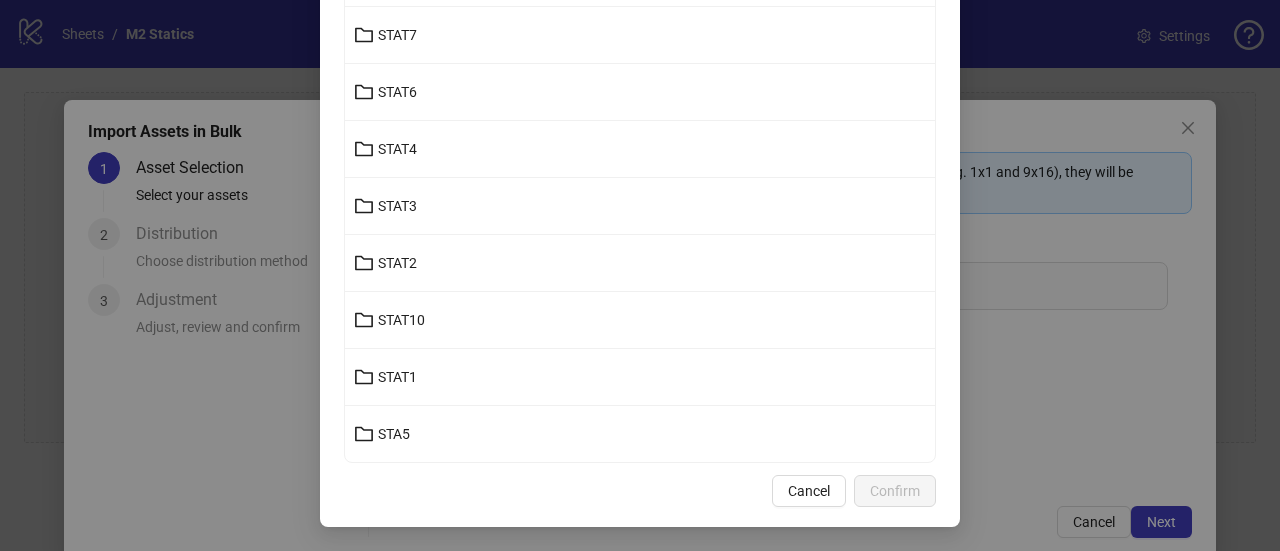 scroll, scrollTop: 322, scrollLeft: 0, axis: vertical 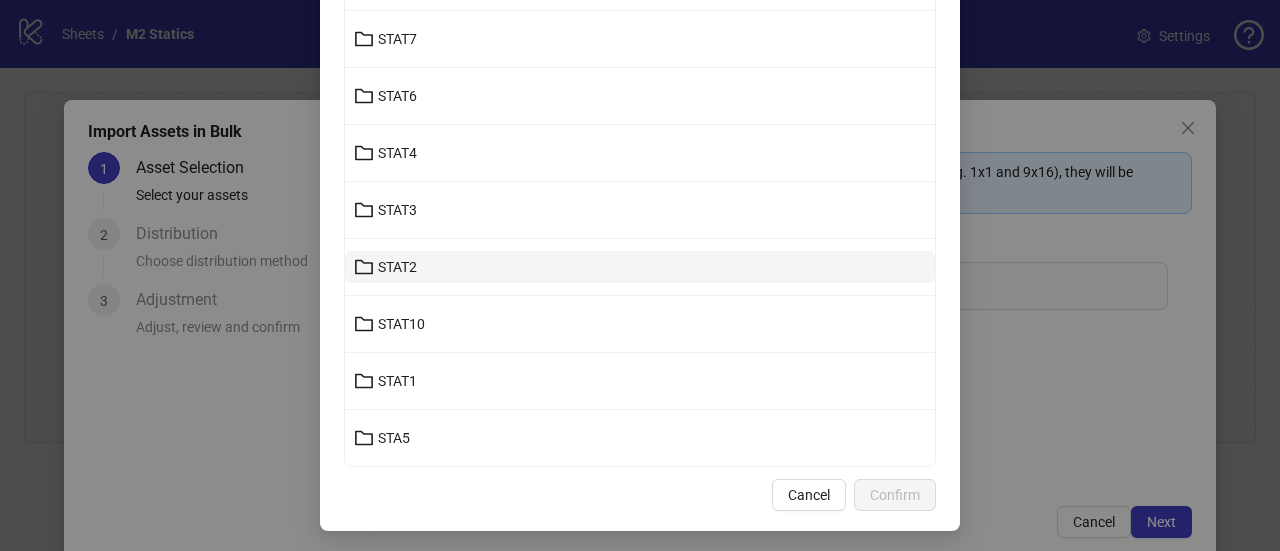 click on "STAT2" at bounding box center (397, 267) 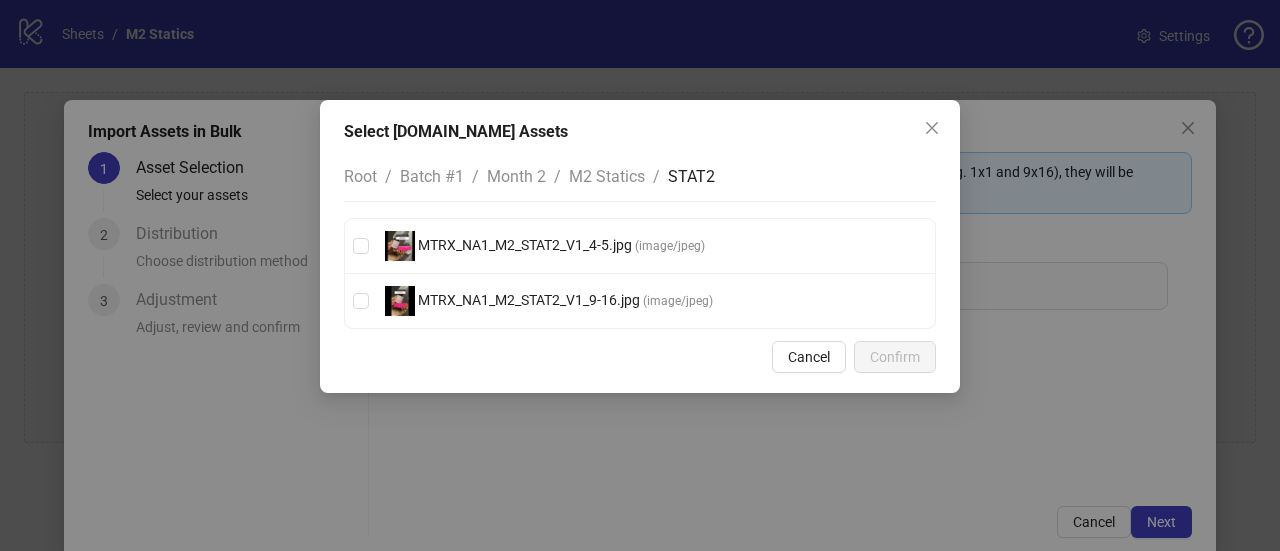 scroll, scrollTop: 0, scrollLeft: 0, axis: both 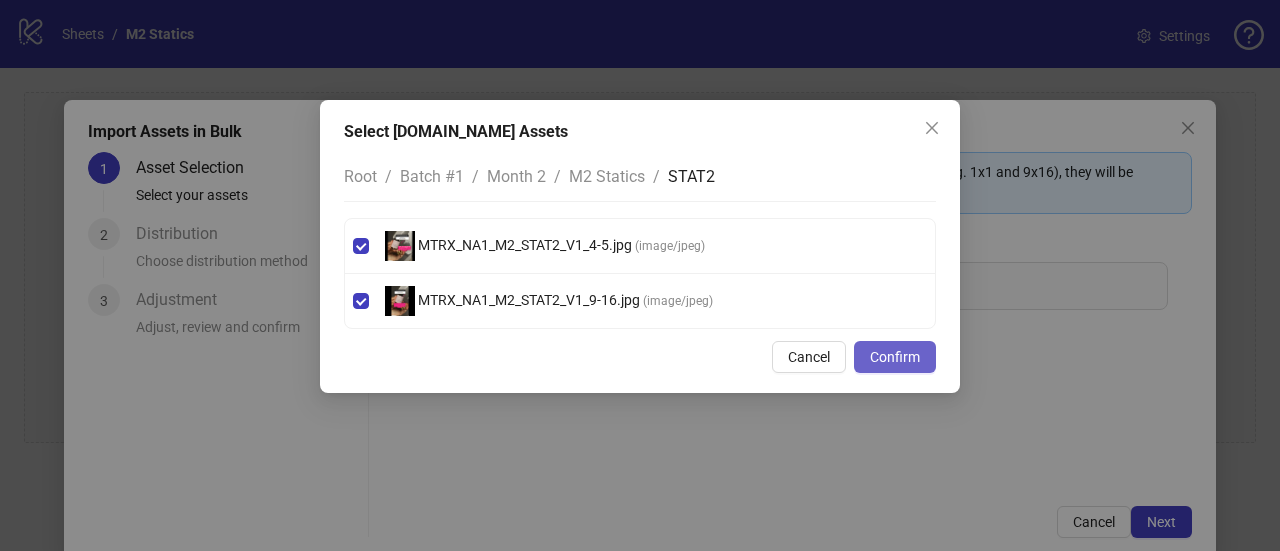 click on "Confirm" at bounding box center (895, 357) 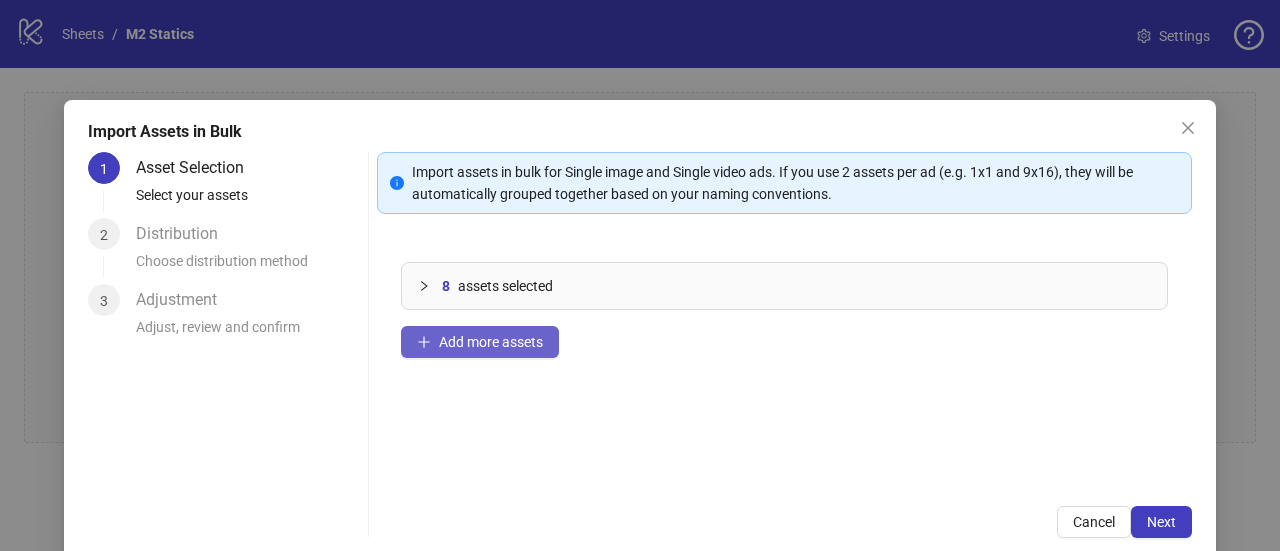 click on "Add more assets" at bounding box center (491, 342) 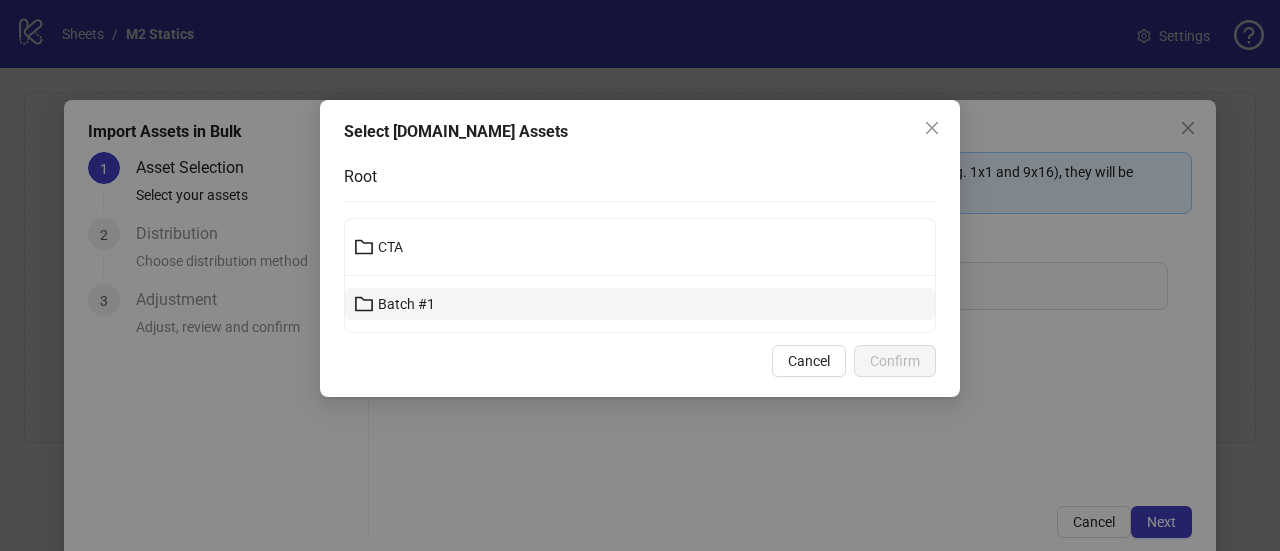click on "Batch #1" at bounding box center [406, 304] 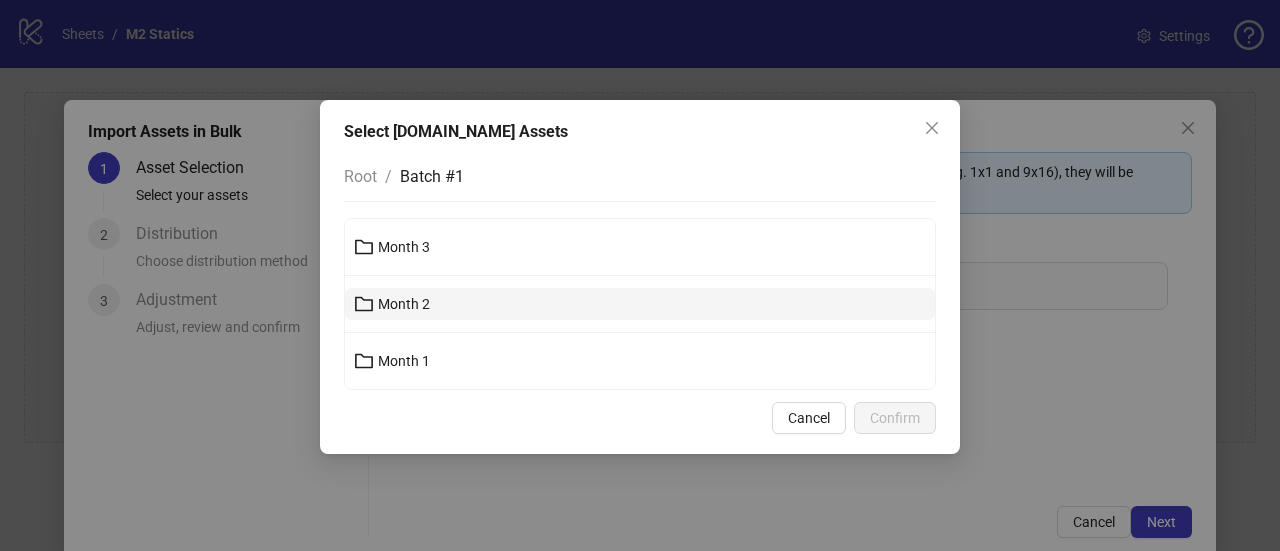 click on "Month 2" at bounding box center [404, 304] 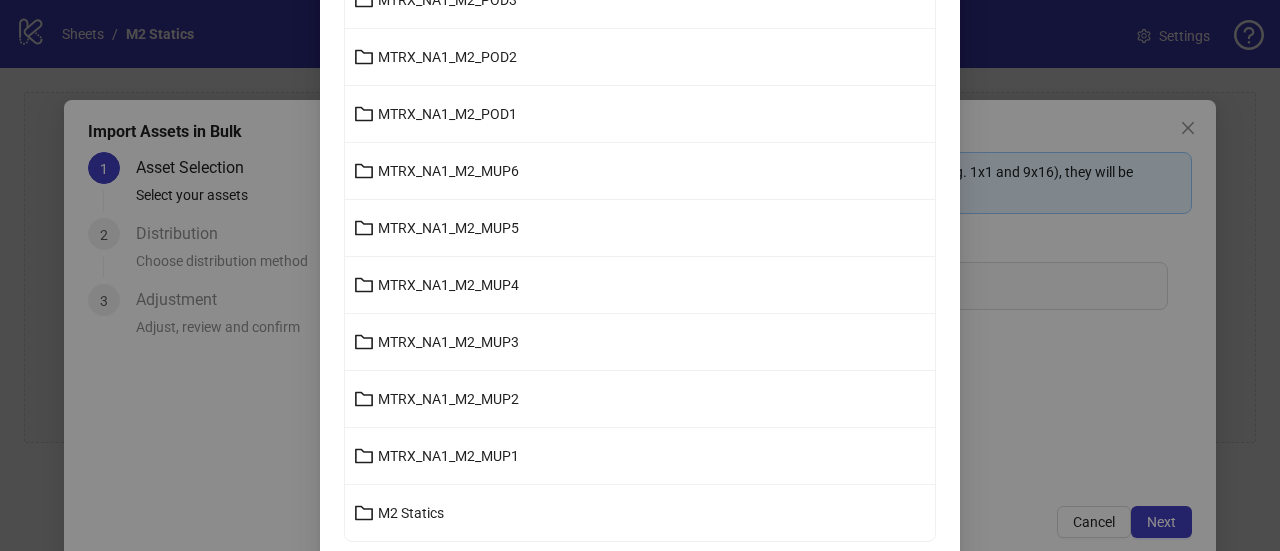 scroll, scrollTop: 945, scrollLeft: 0, axis: vertical 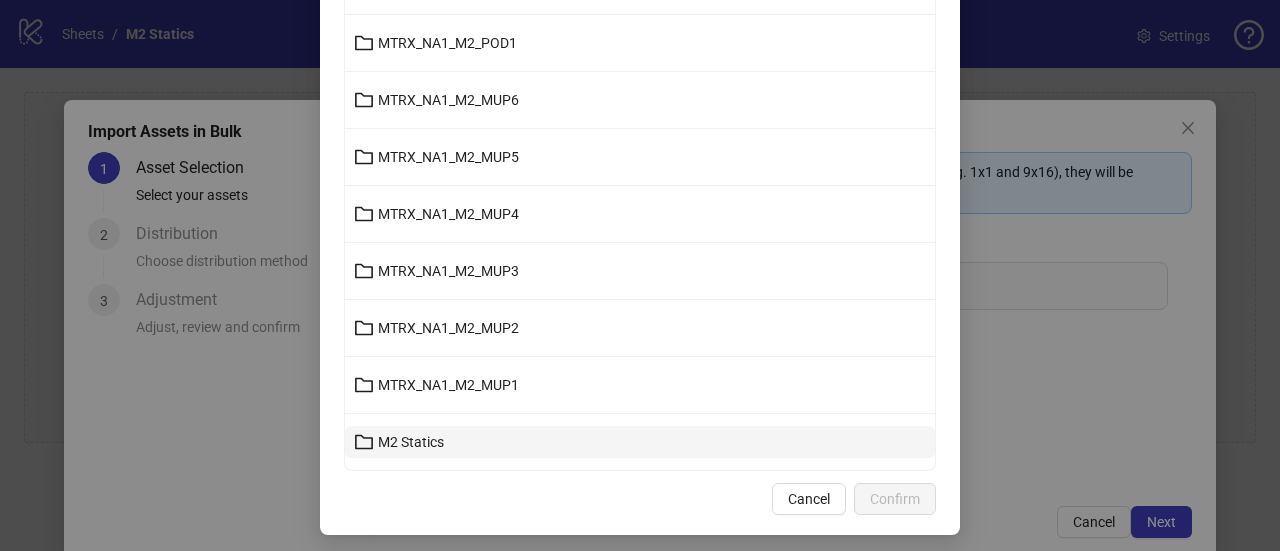 click on "M2 Statics" at bounding box center (411, 442) 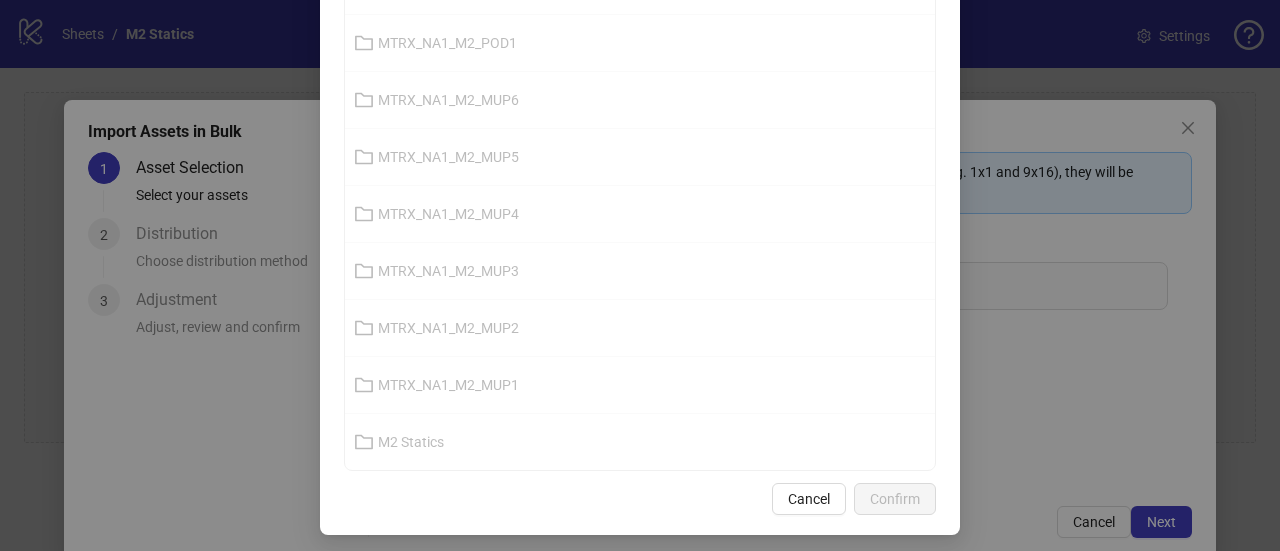 scroll, scrollTop: 322, scrollLeft: 0, axis: vertical 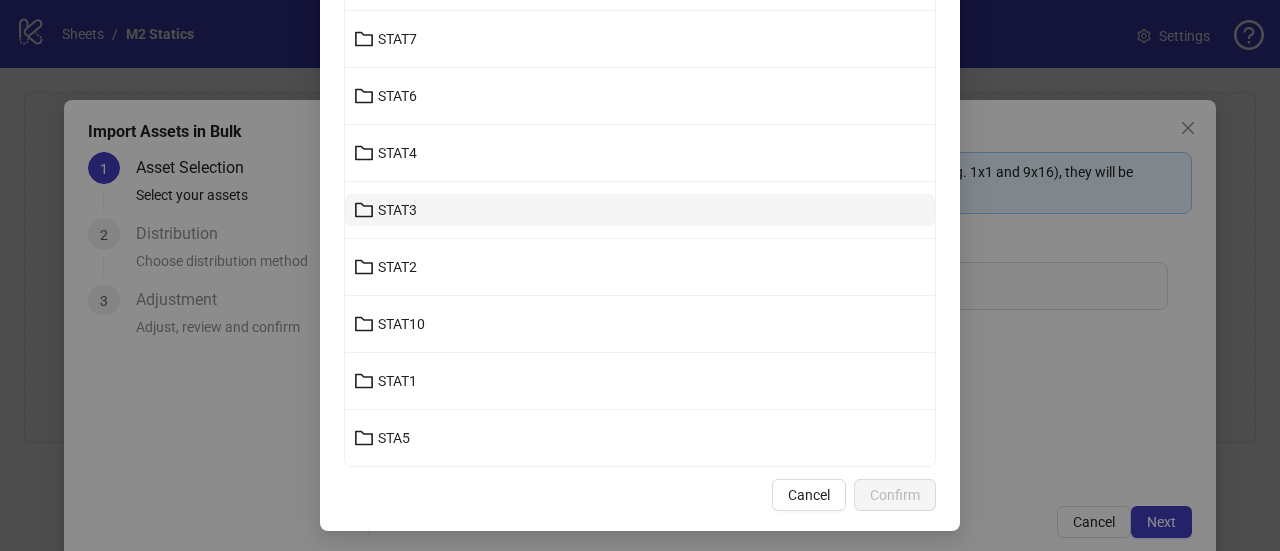 click on "STAT3" at bounding box center (397, 210) 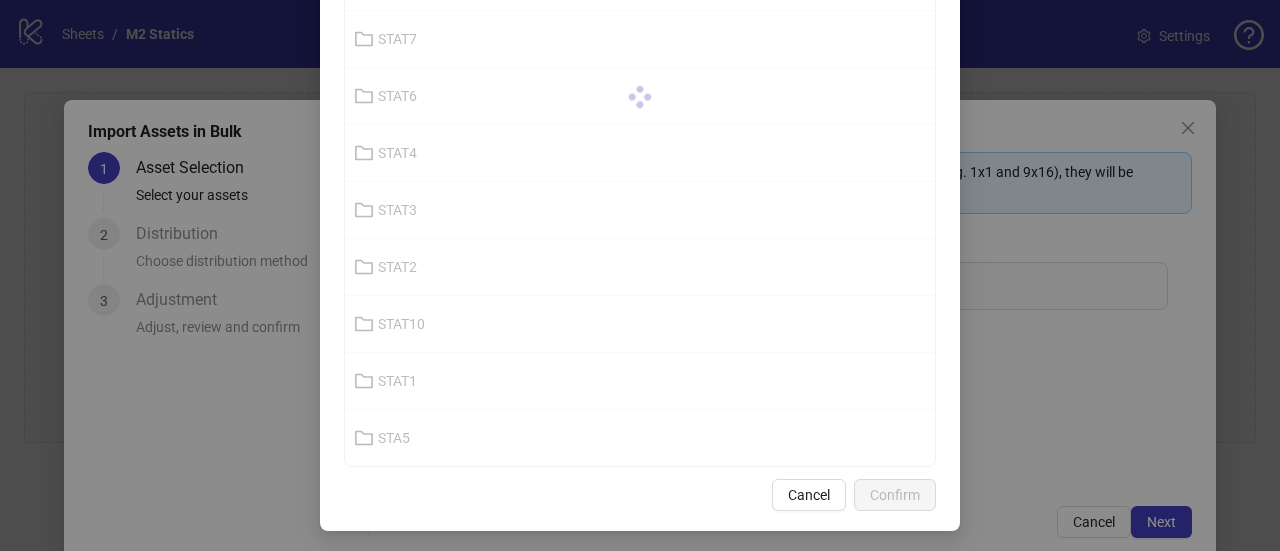scroll, scrollTop: 0, scrollLeft: 0, axis: both 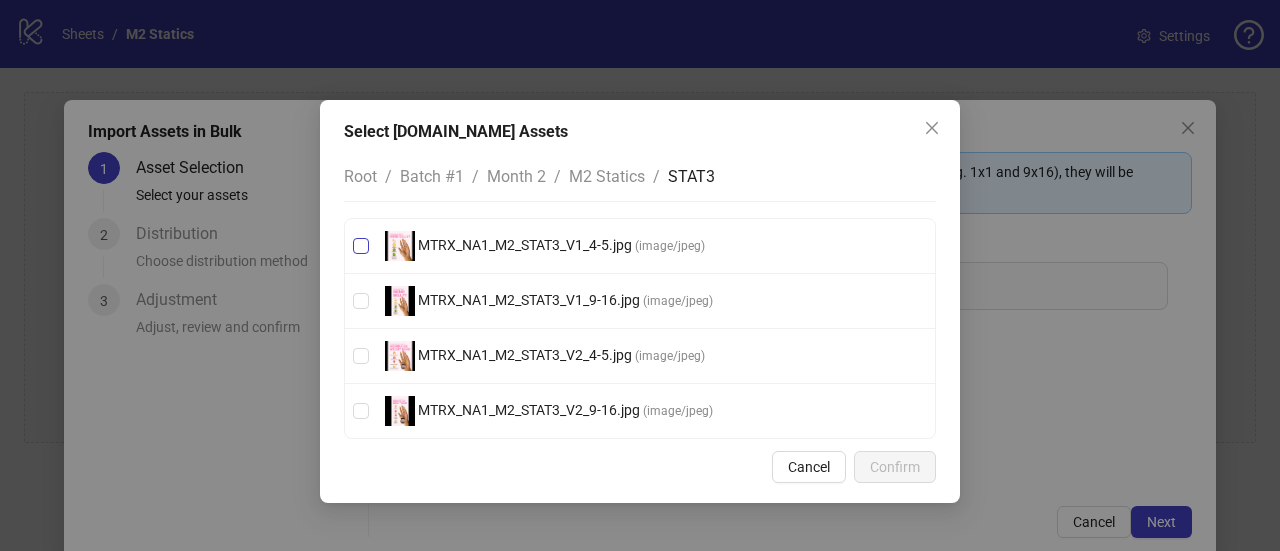 click on "MTRX_NA1_M2_STAT3_V1_4-5.jpg   ( image/jpeg )" at bounding box center (640, 246) 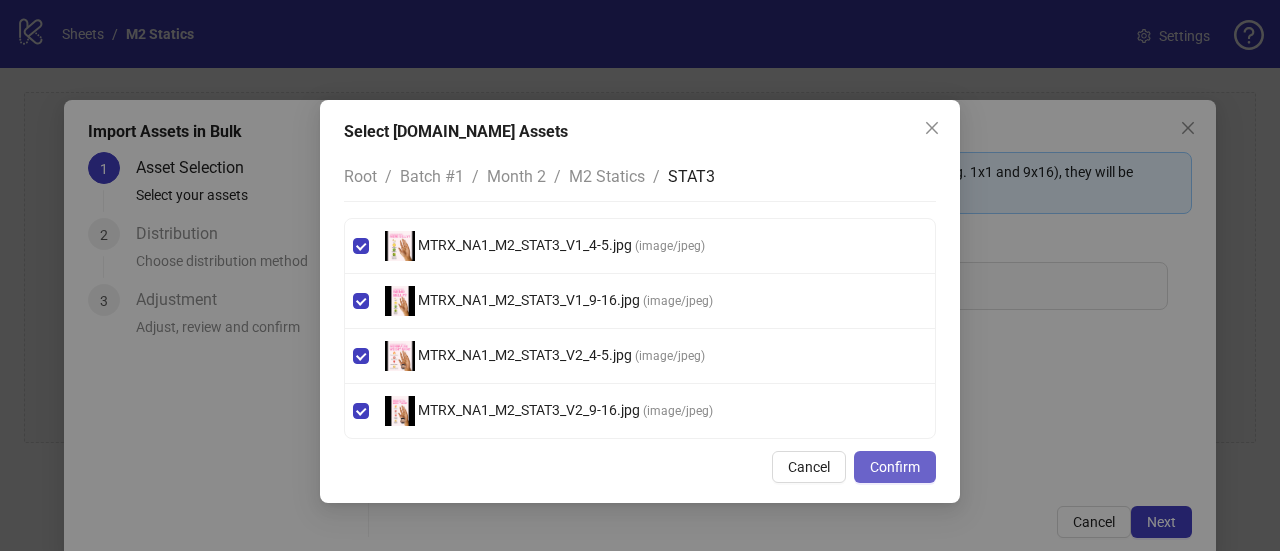 click on "Confirm" at bounding box center (895, 467) 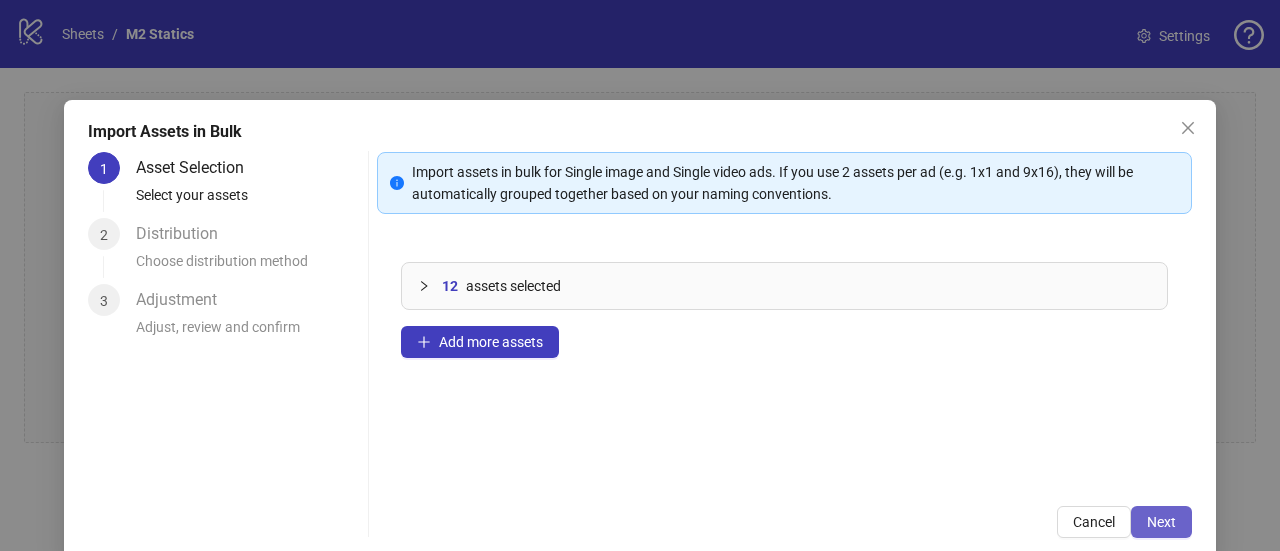 click on "Next" at bounding box center (1161, 522) 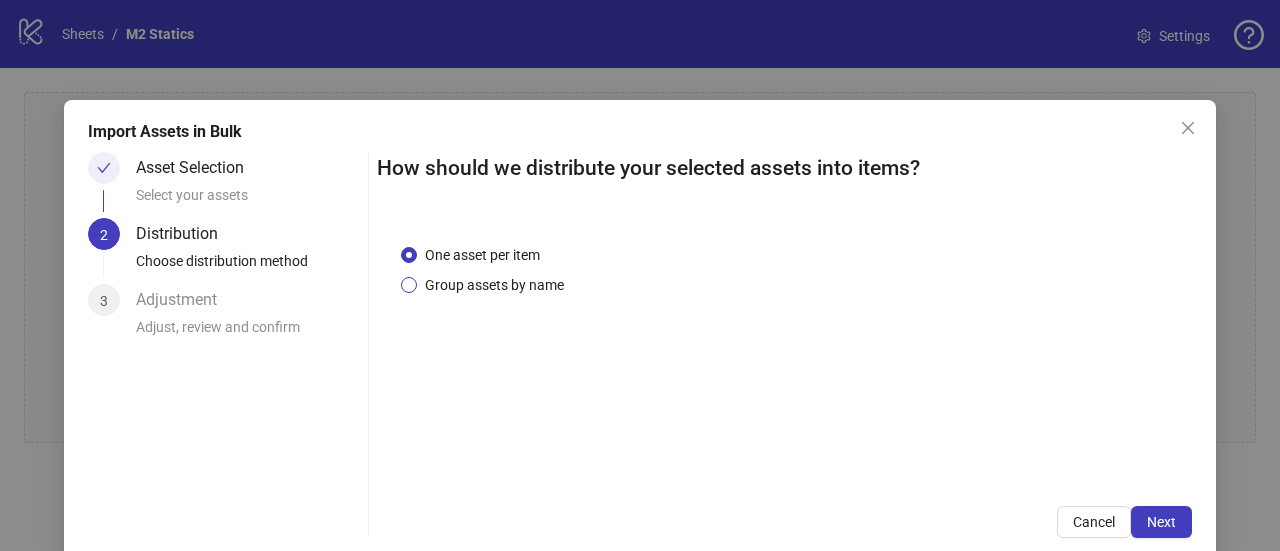 click on "Group assets by name" at bounding box center (494, 285) 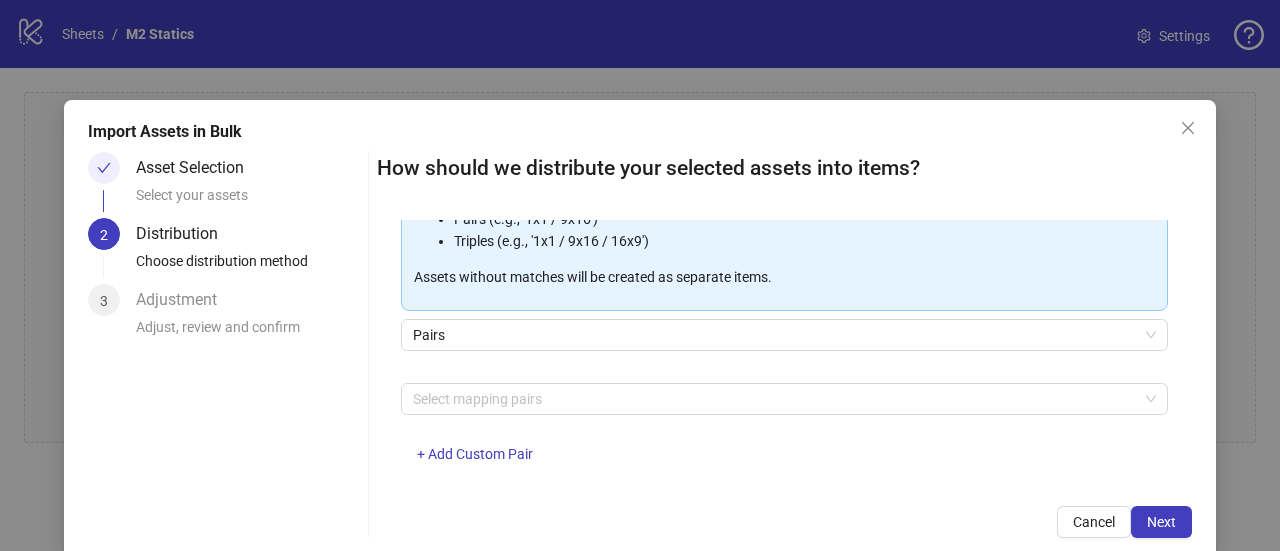 scroll, scrollTop: 322, scrollLeft: 0, axis: vertical 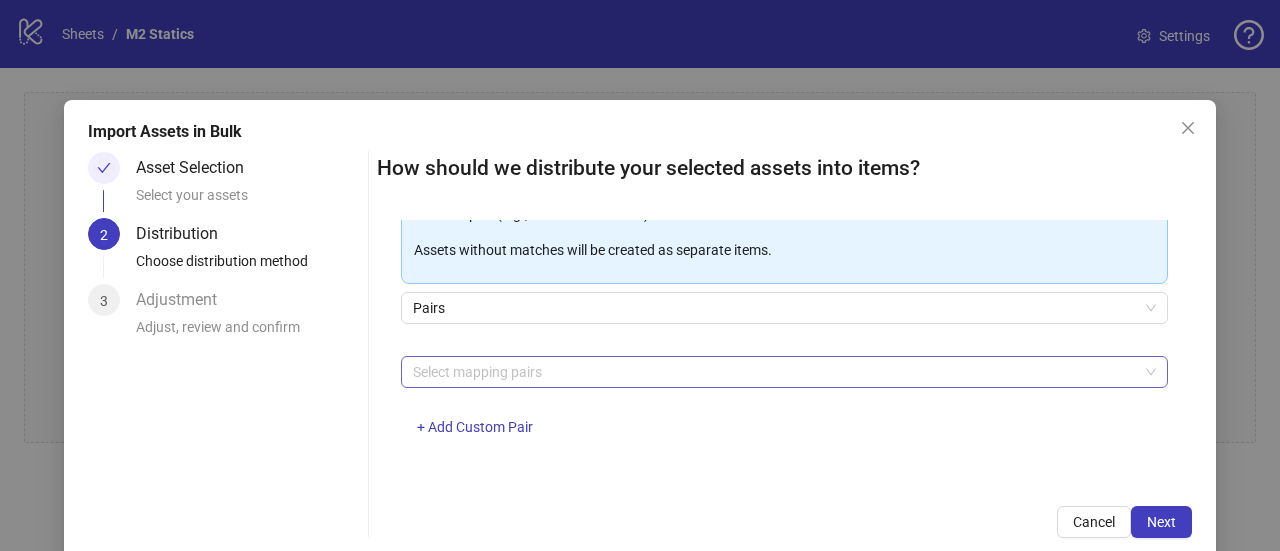 click at bounding box center [774, 372] 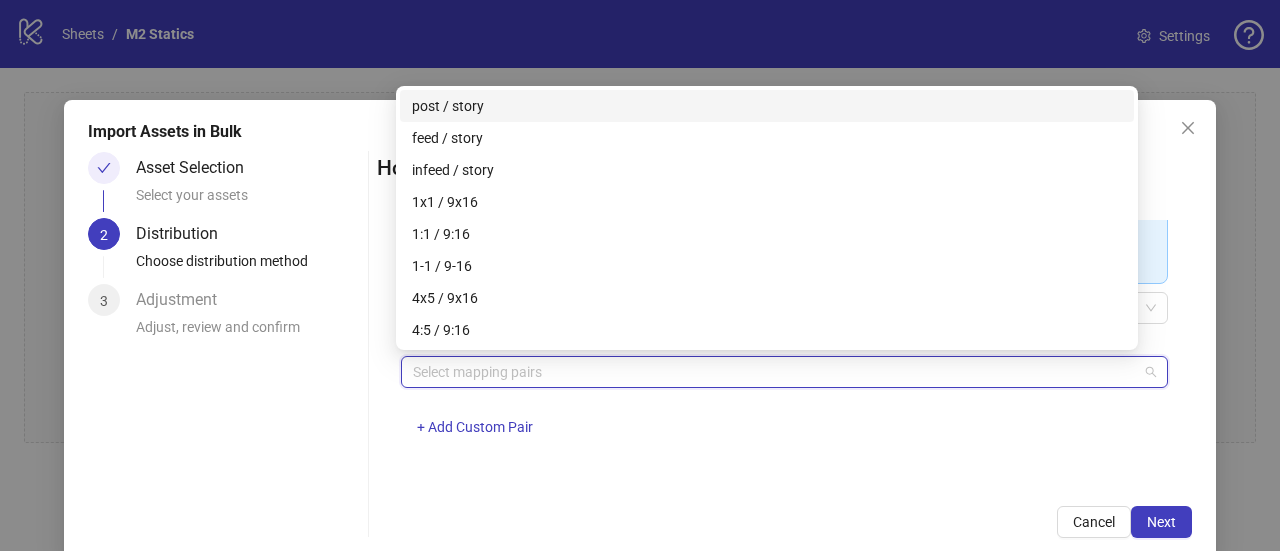 click at bounding box center (774, 372) 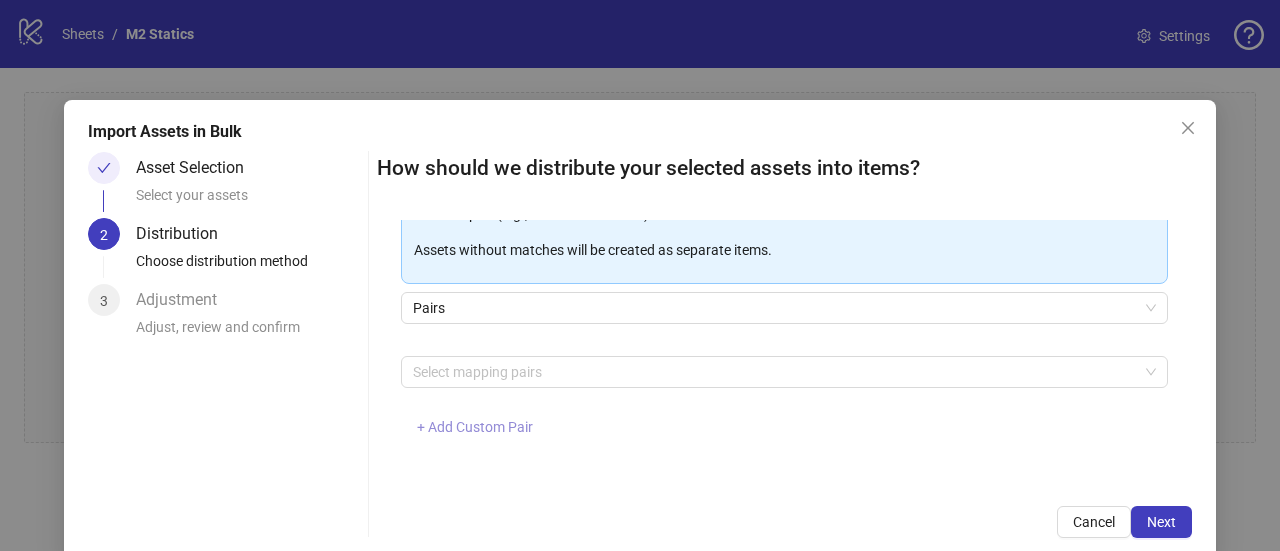click on "+ Add Custom Pair" at bounding box center [475, 427] 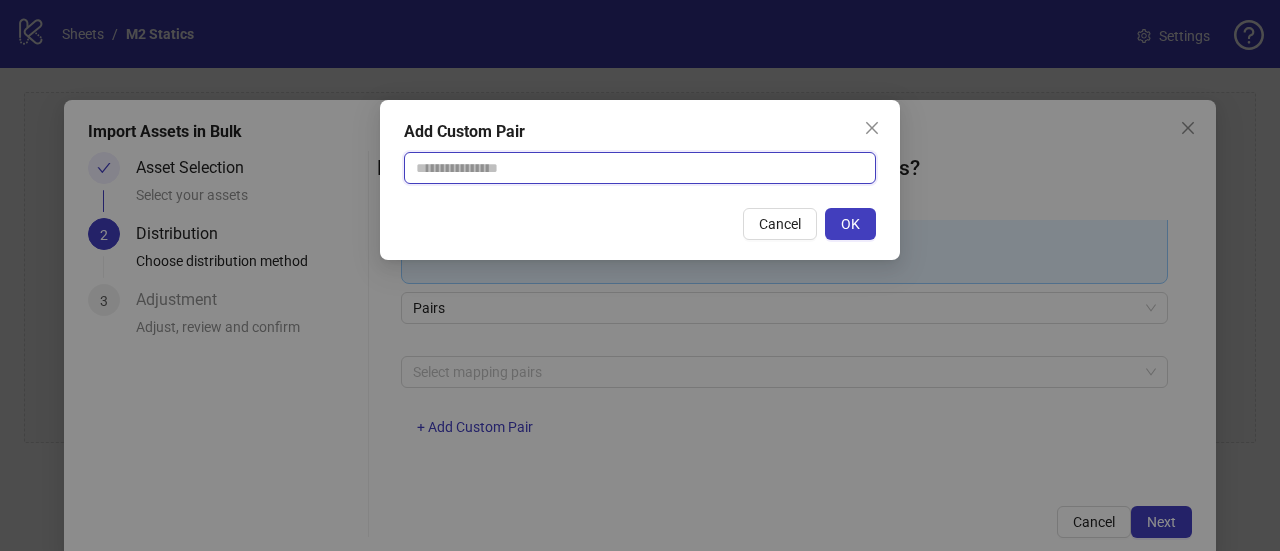 click at bounding box center (640, 168) 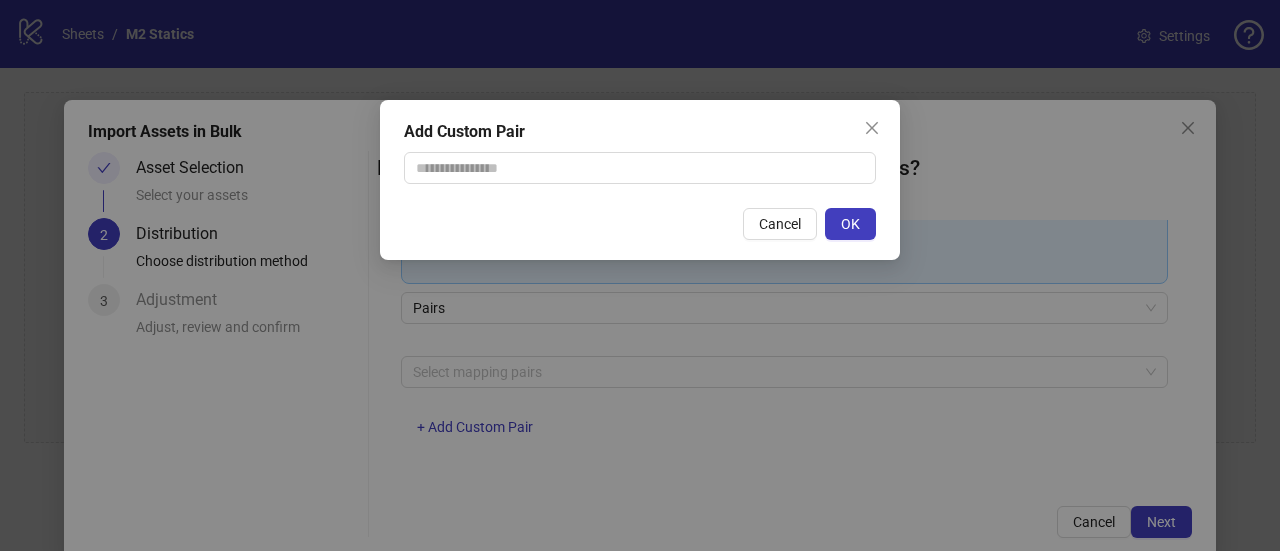 click on "Add Custom Pair Cancel OK" at bounding box center [640, 275] 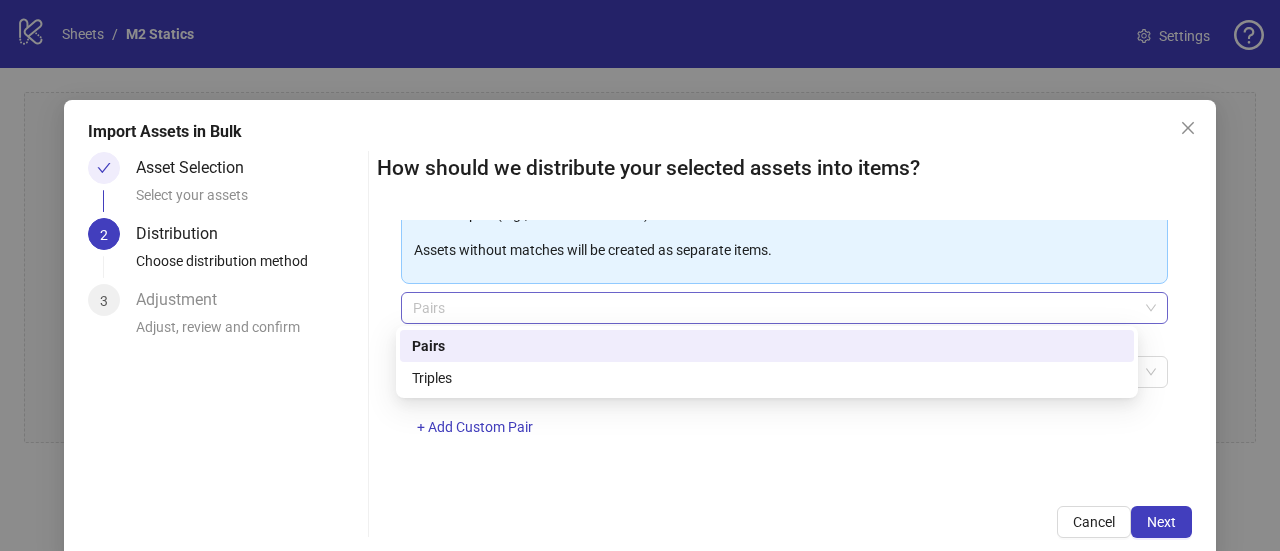 click on "Pairs" at bounding box center (784, 308) 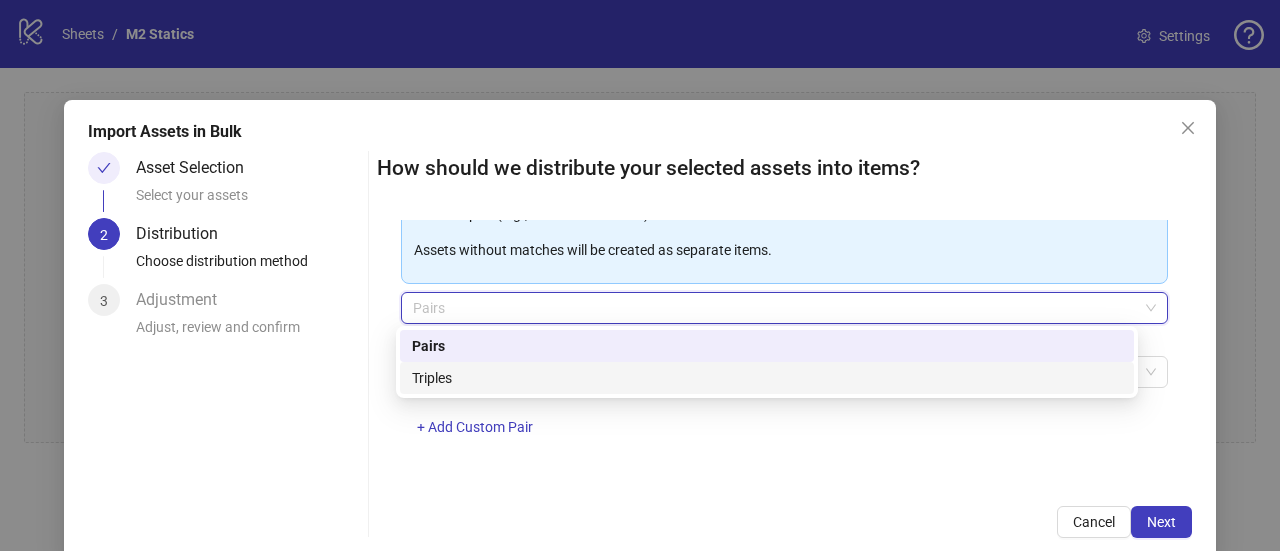 click on "Triples" at bounding box center [767, 378] 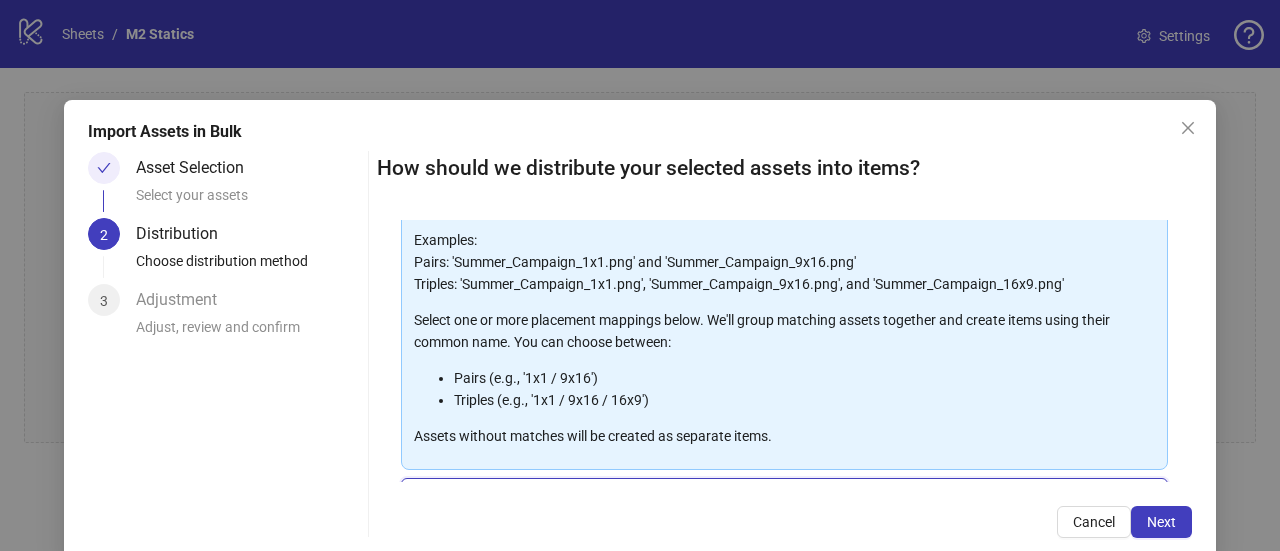 scroll, scrollTop: 134, scrollLeft: 0, axis: vertical 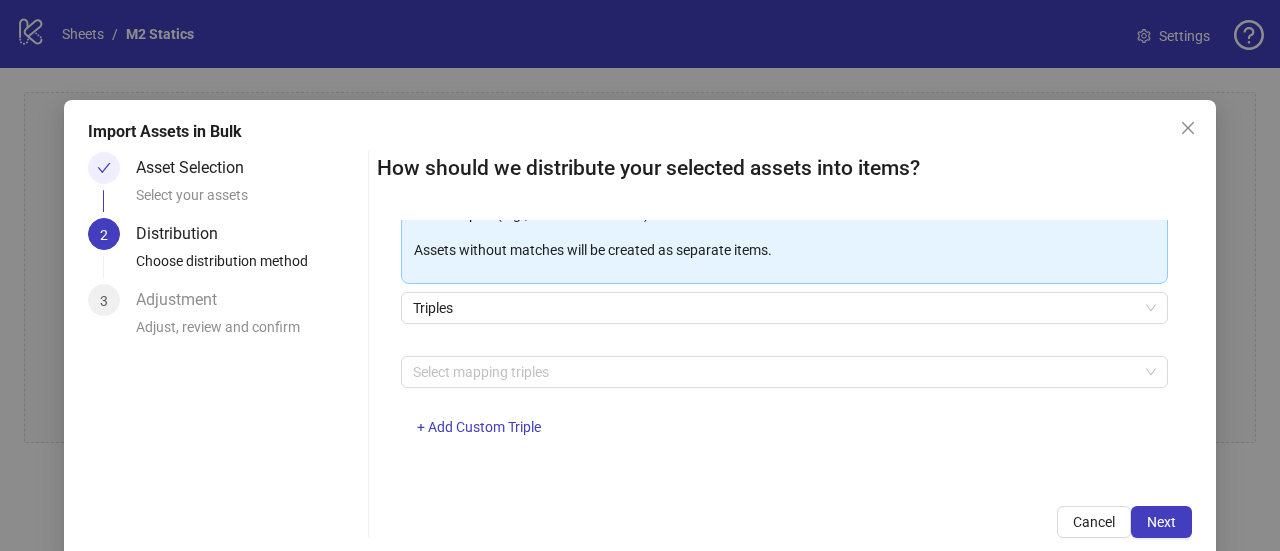 click on "How should we distribute your selected assets into items?" at bounding box center [784, 174] 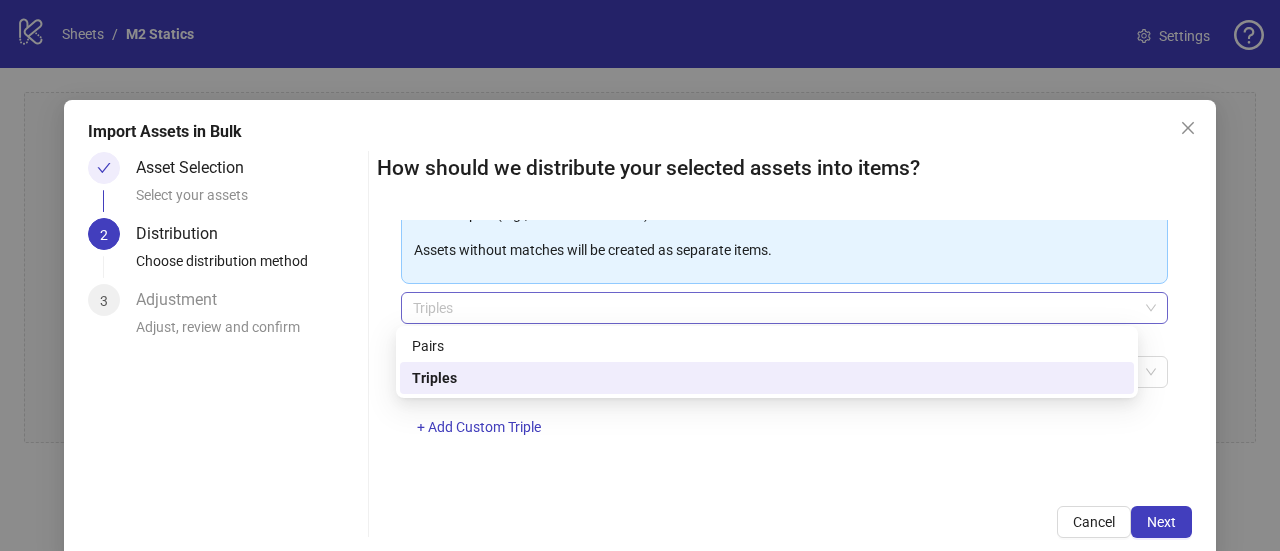 click on "Triples" at bounding box center (784, 308) 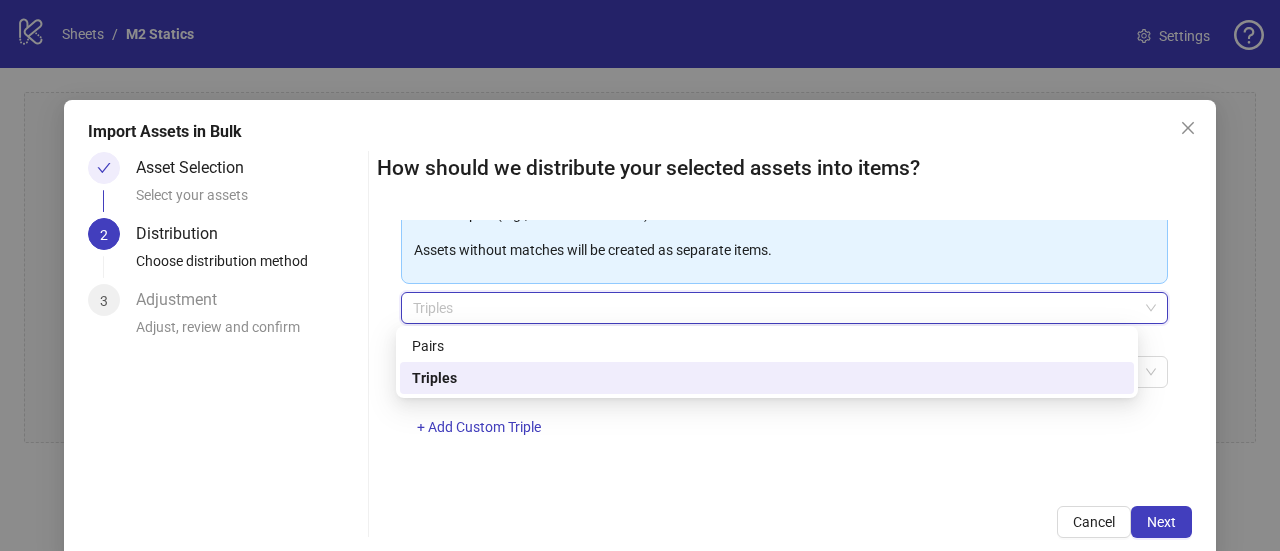 click on "Asset Selection Select your assets 2 Distribution Choose distribution method 3 Adjustment Adjust, review and confirm" at bounding box center [224, 345] 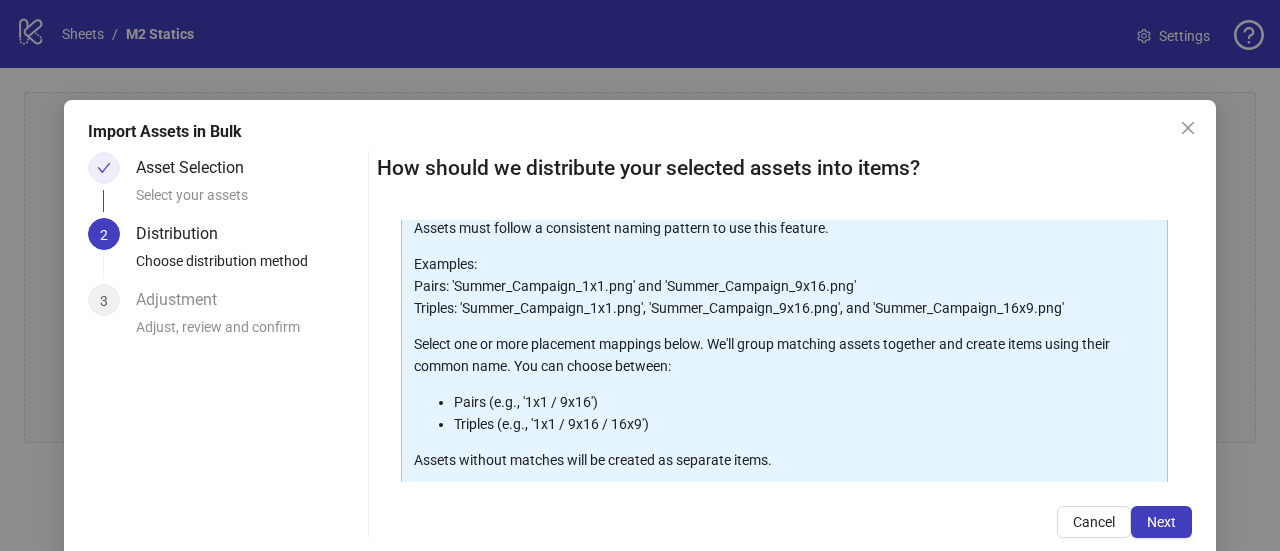 scroll, scrollTop: 322, scrollLeft: 0, axis: vertical 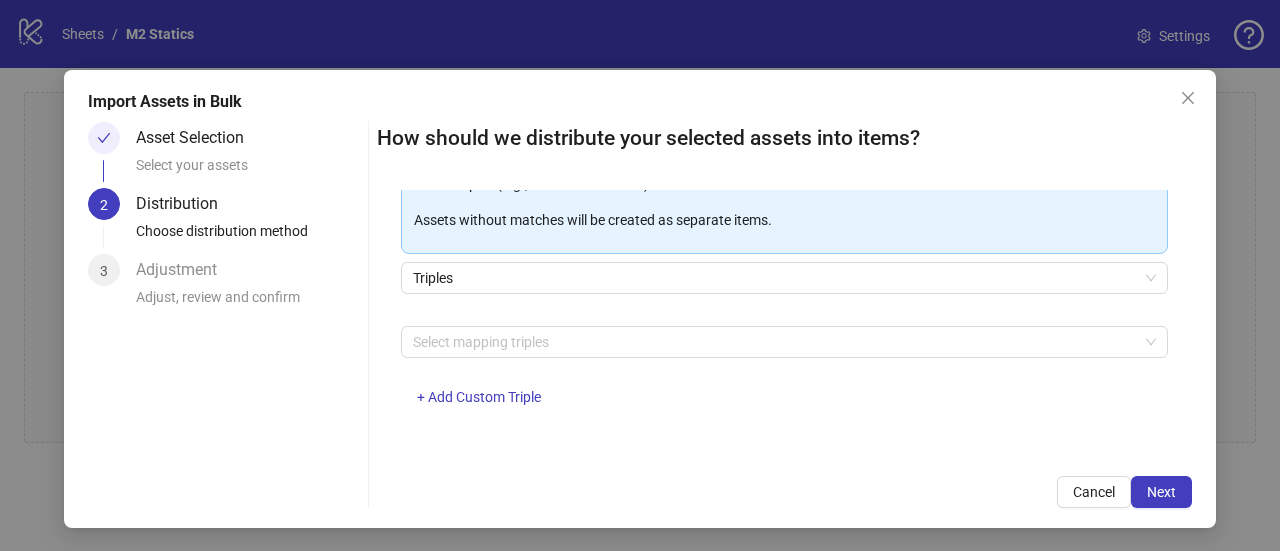 click 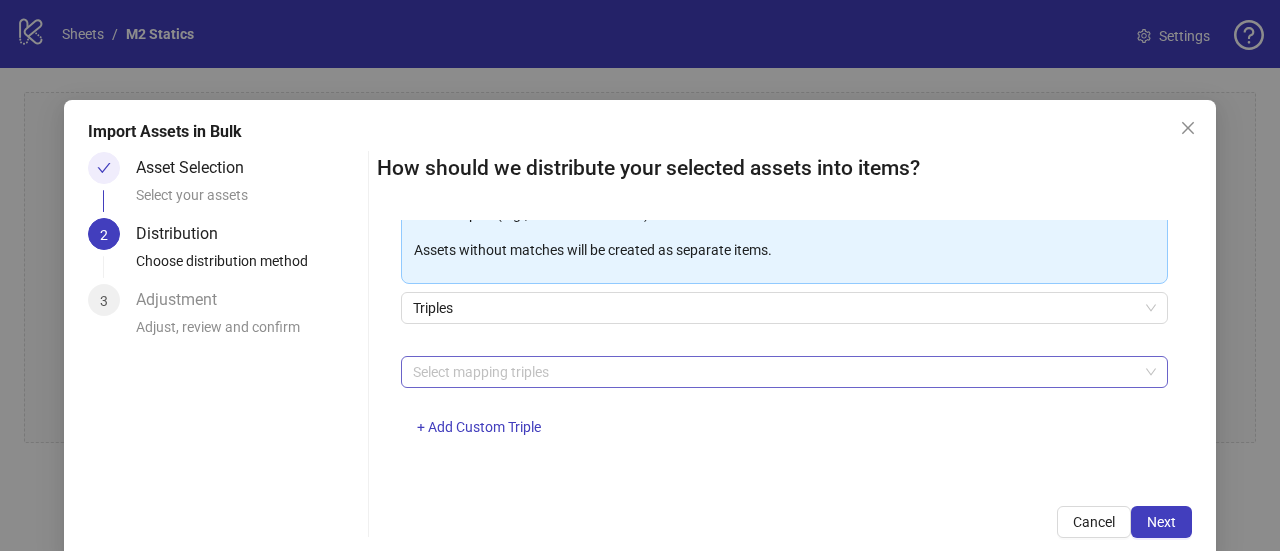 scroll, scrollTop: 0, scrollLeft: 0, axis: both 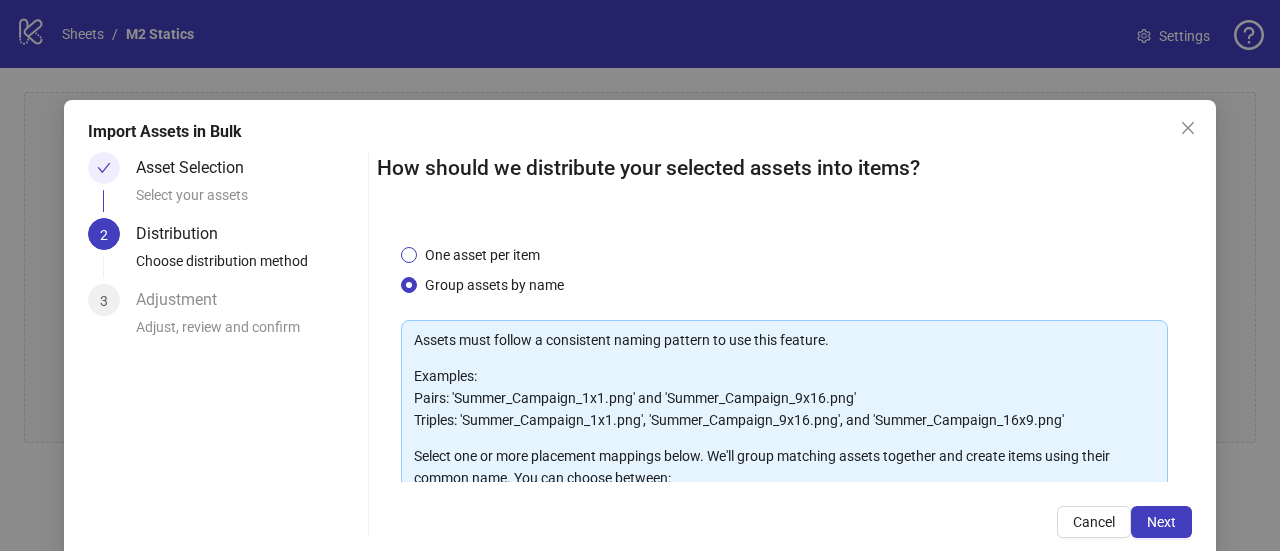 click on "One asset per item" at bounding box center [482, 255] 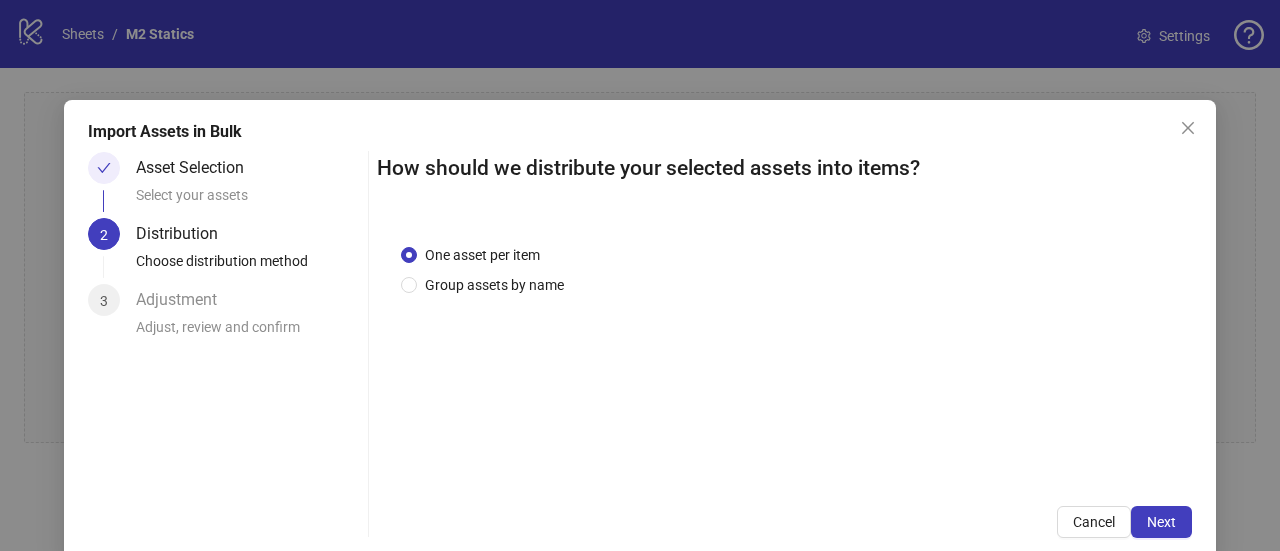 scroll, scrollTop: 30, scrollLeft: 0, axis: vertical 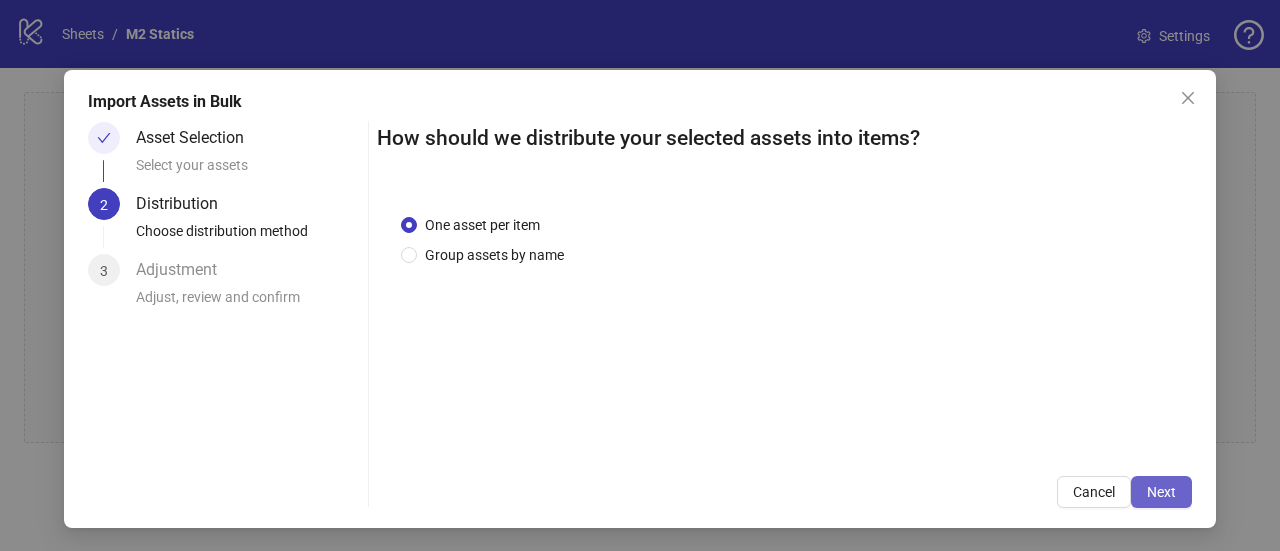 click on "Next" at bounding box center [1161, 492] 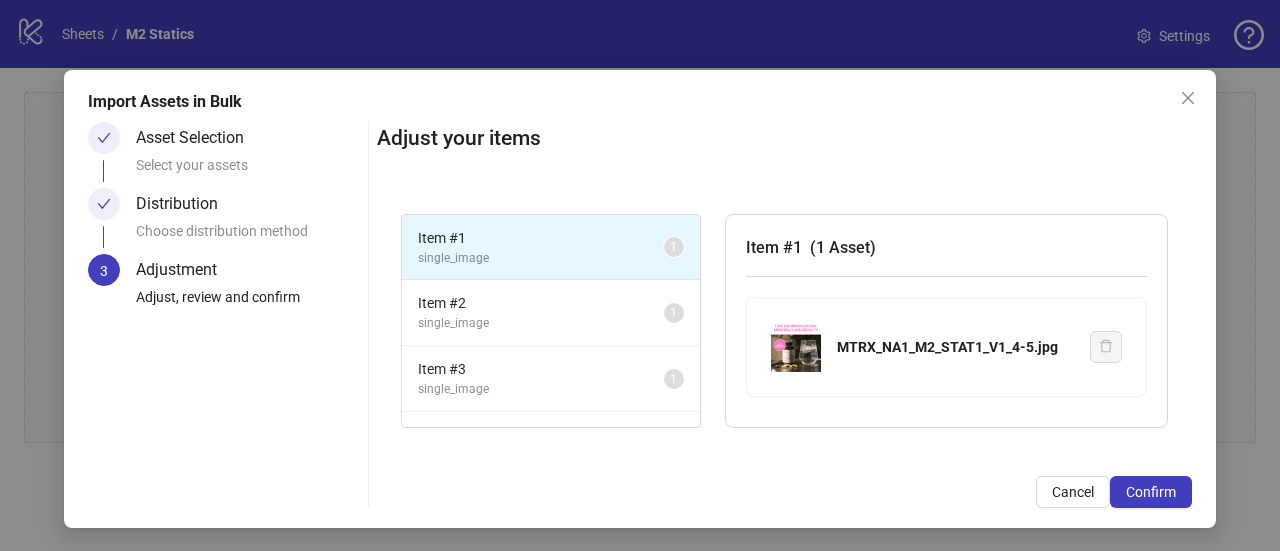 click on "( 1   Asset )" at bounding box center (843, 247) 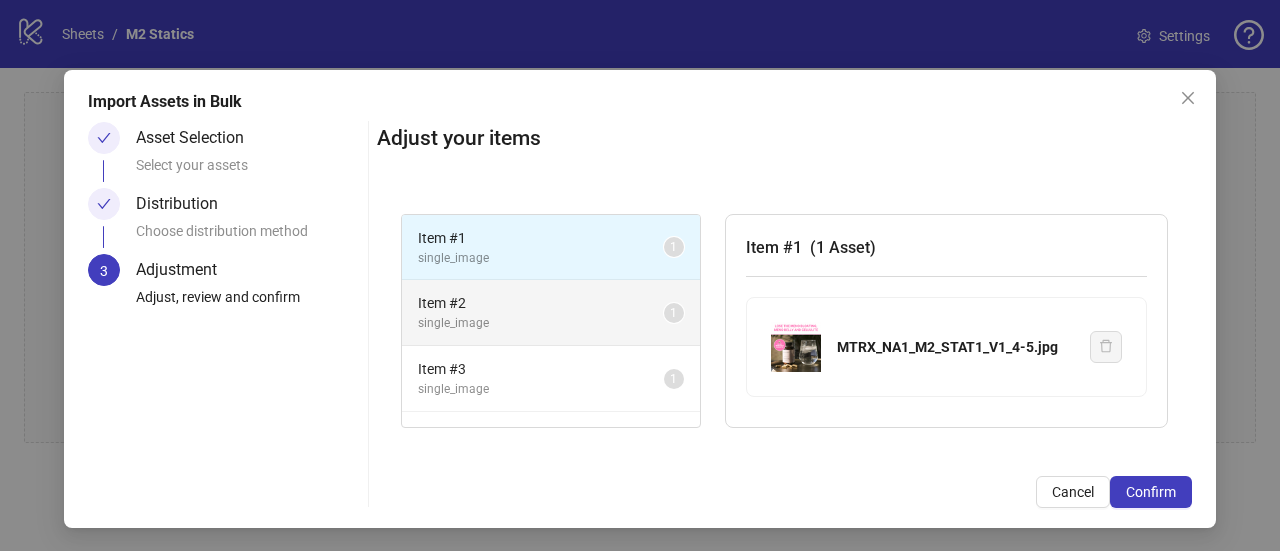 click on "single_image" at bounding box center (541, 323) 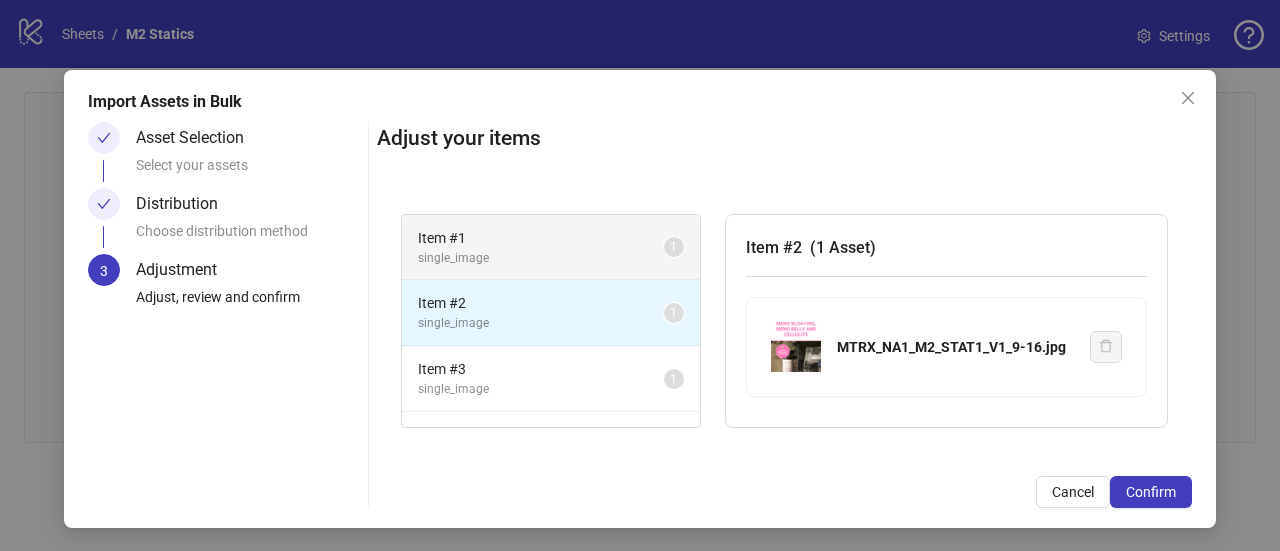 click on "single_image" at bounding box center [541, 258] 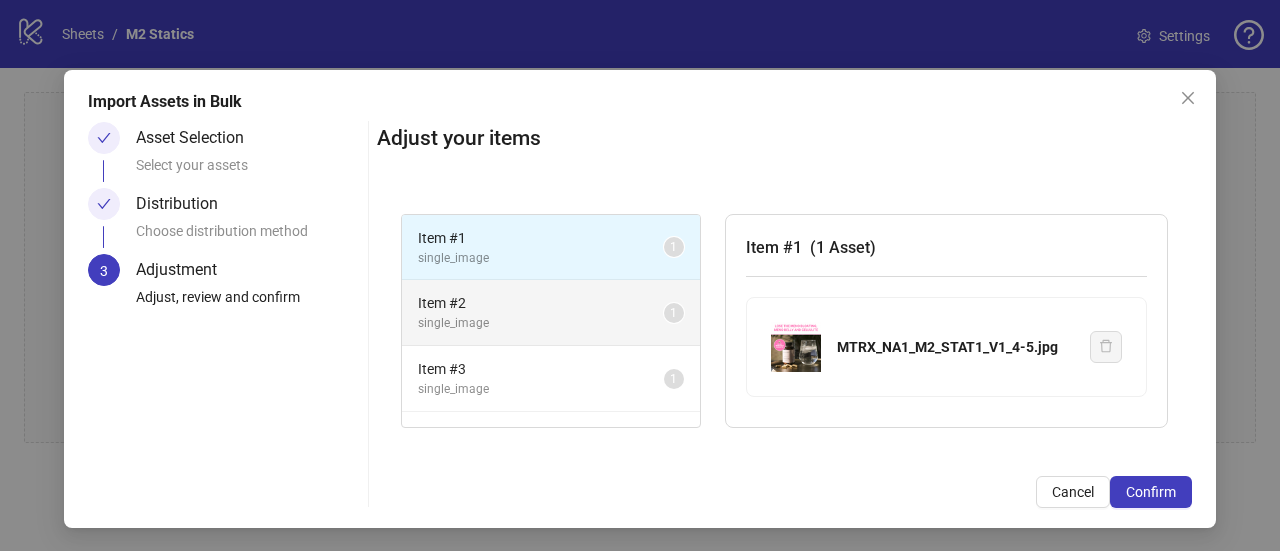 click on "Item # 2 single_image 1" at bounding box center [551, 313] 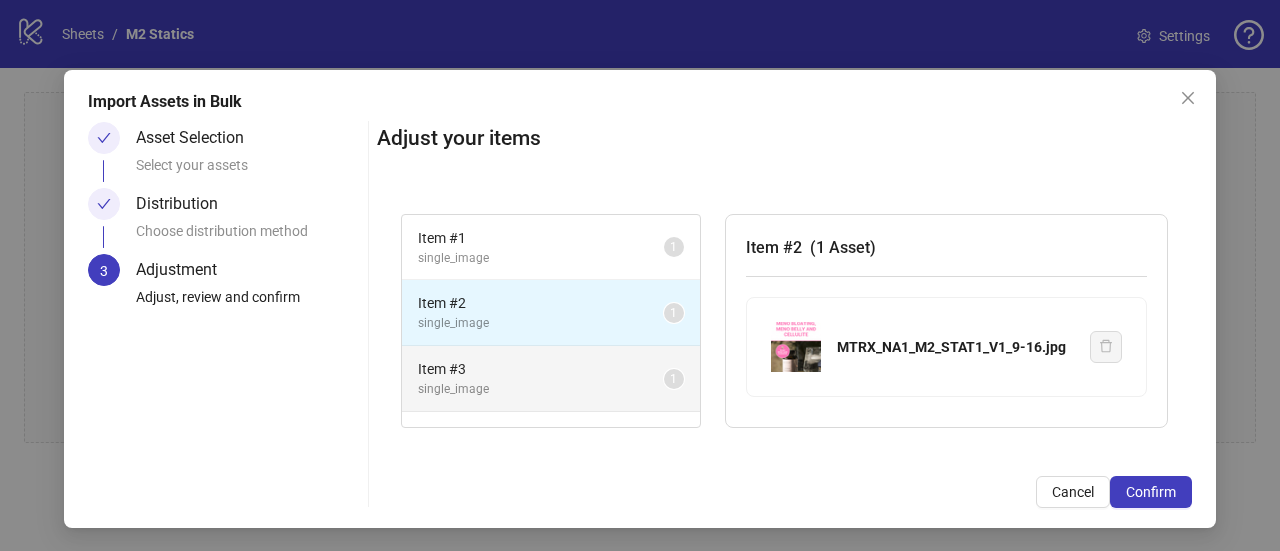 click on "single_image" at bounding box center [541, 389] 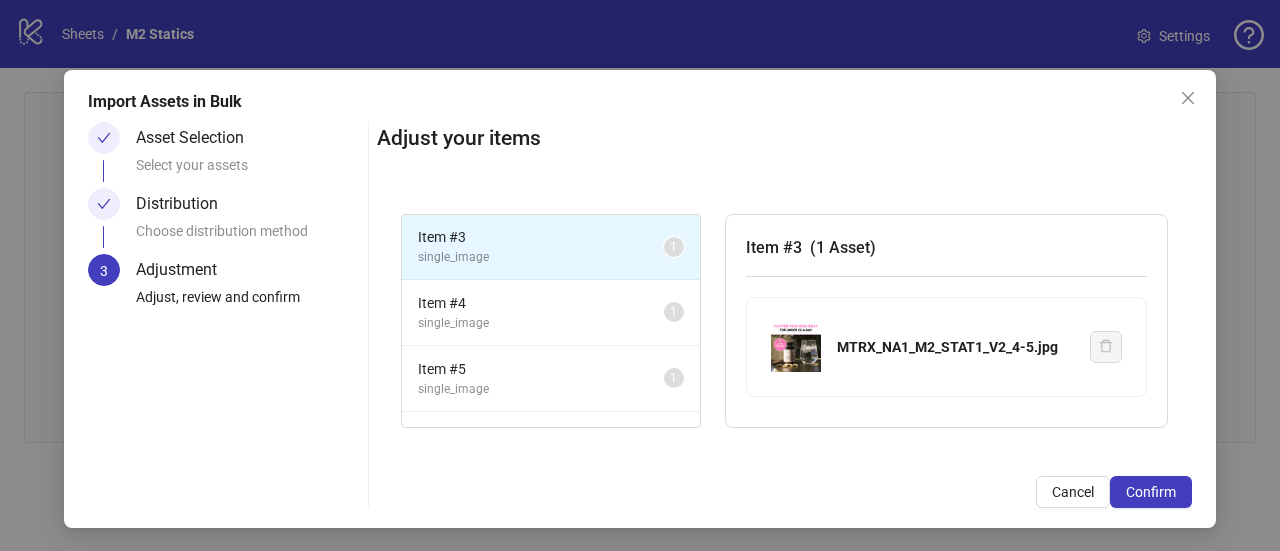 scroll, scrollTop: 149, scrollLeft: 0, axis: vertical 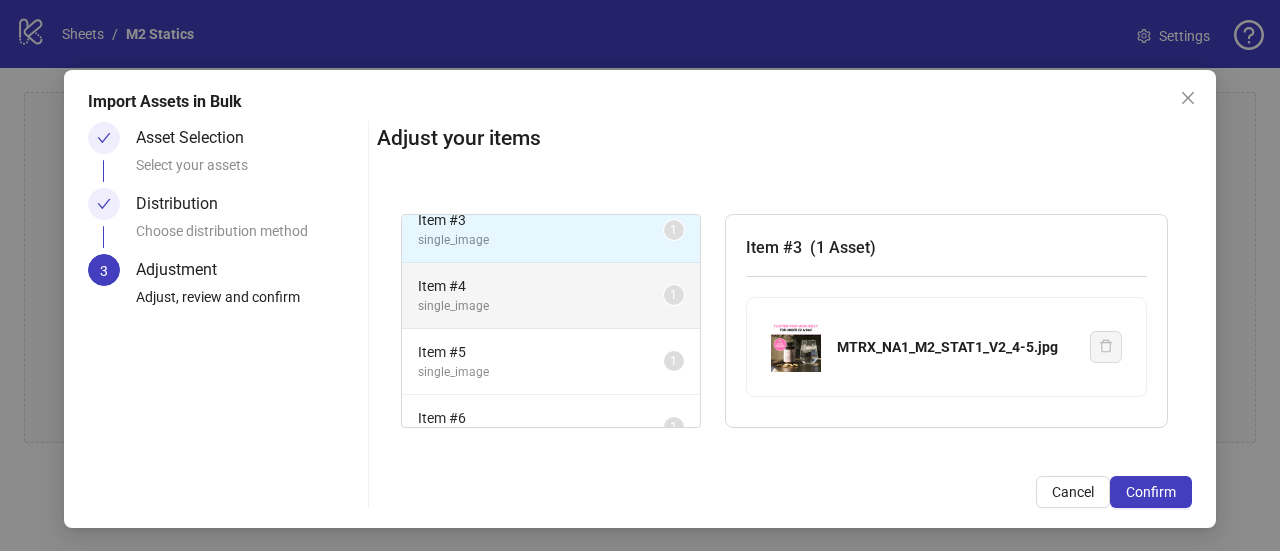 click on "single_image" at bounding box center (541, 306) 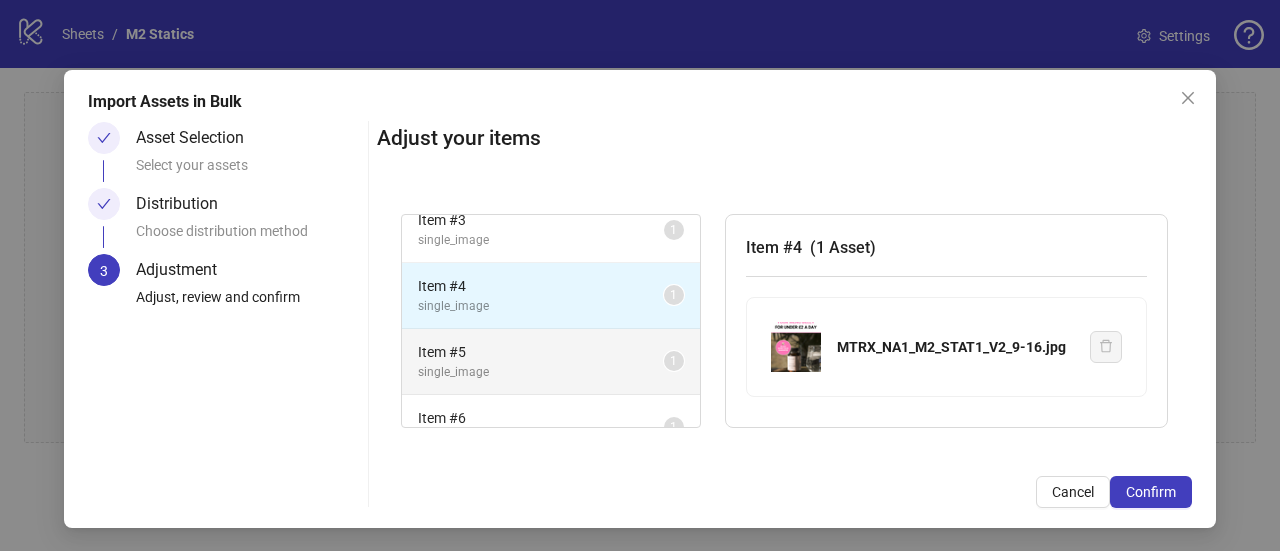 click on "single_image" at bounding box center [541, 372] 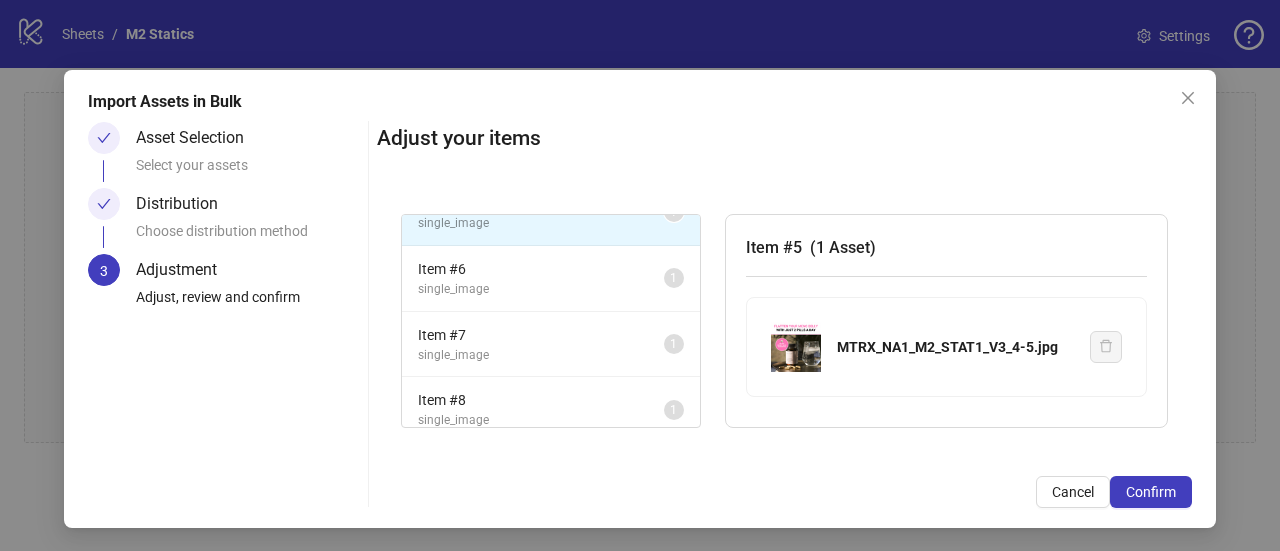 scroll, scrollTop: 309, scrollLeft: 0, axis: vertical 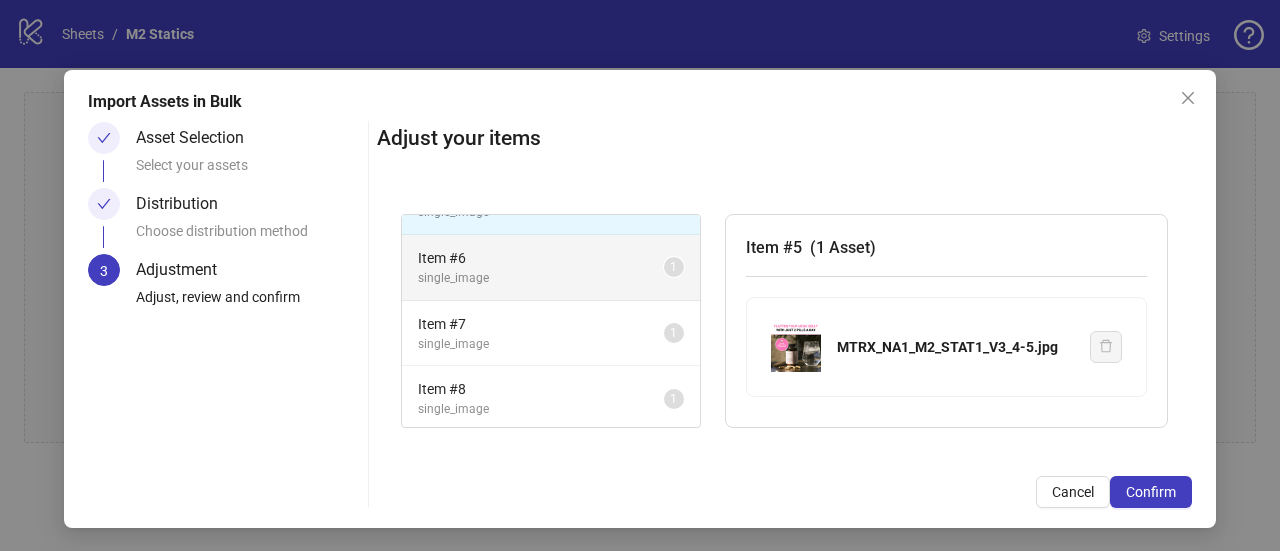 click on "single_image" at bounding box center (541, 278) 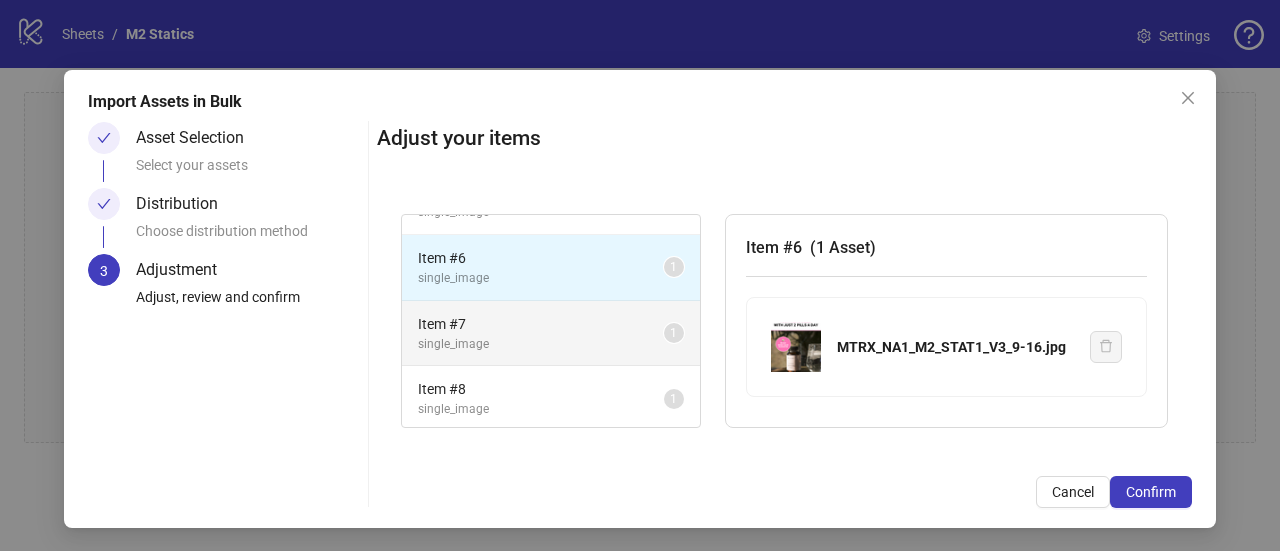 click on "single_image" at bounding box center [541, 344] 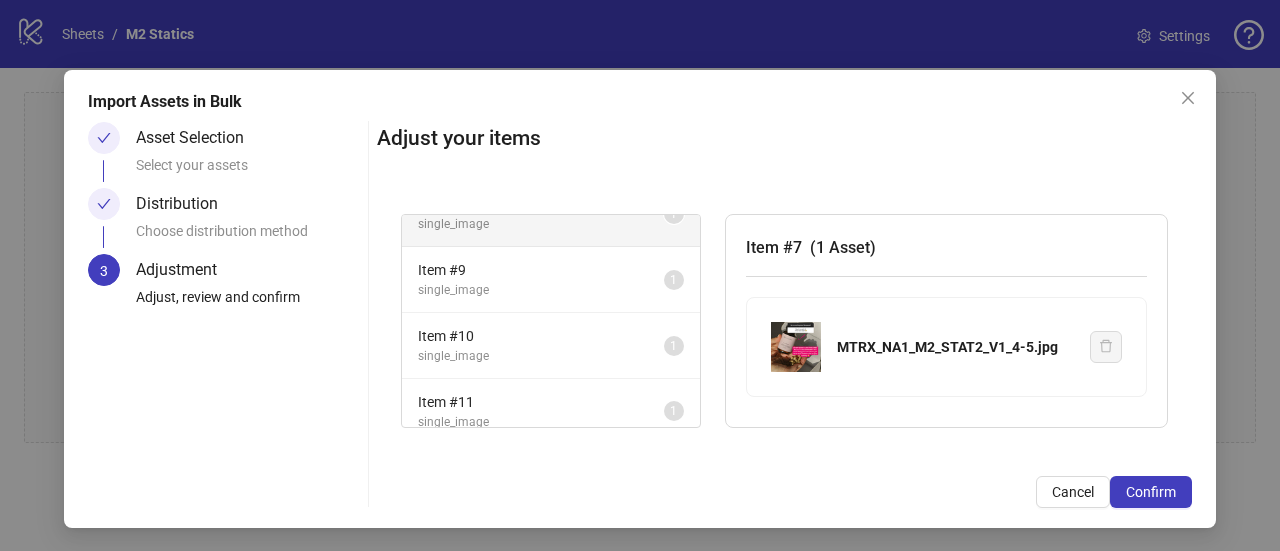 scroll, scrollTop: 504, scrollLeft: 0, axis: vertical 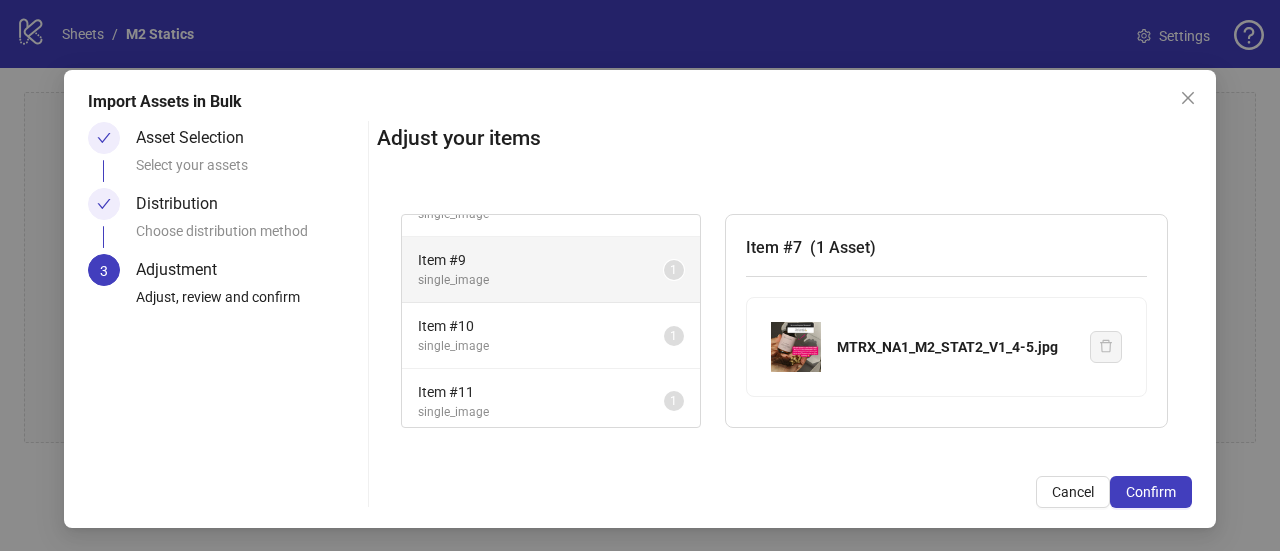 click on "single_image" at bounding box center (541, 280) 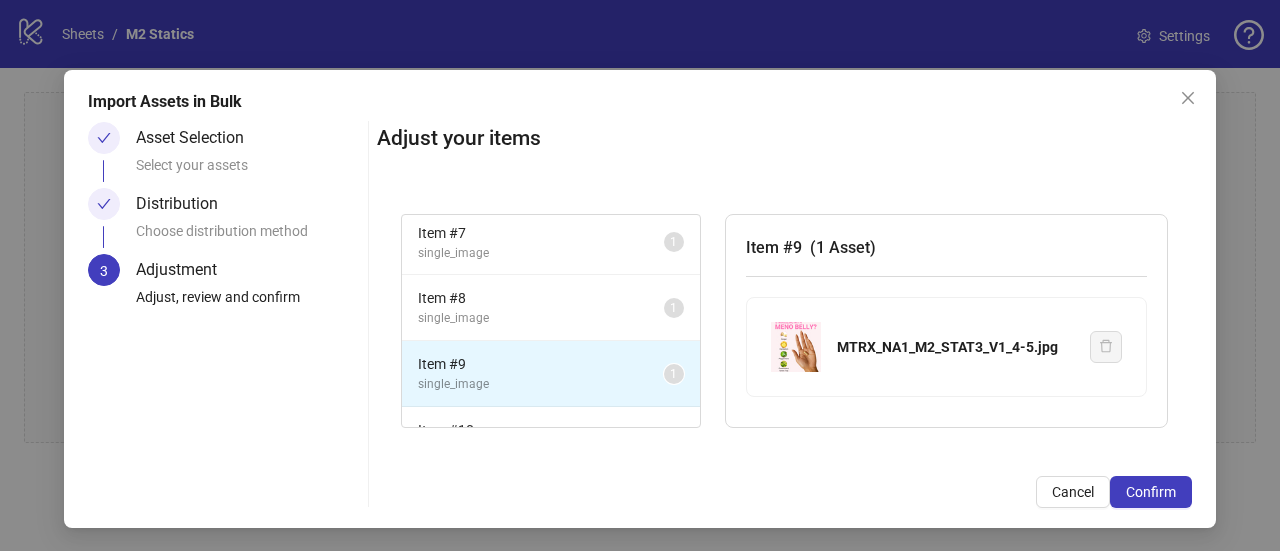 scroll, scrollTop: 396, scrollLeft: 0, axis: vertical 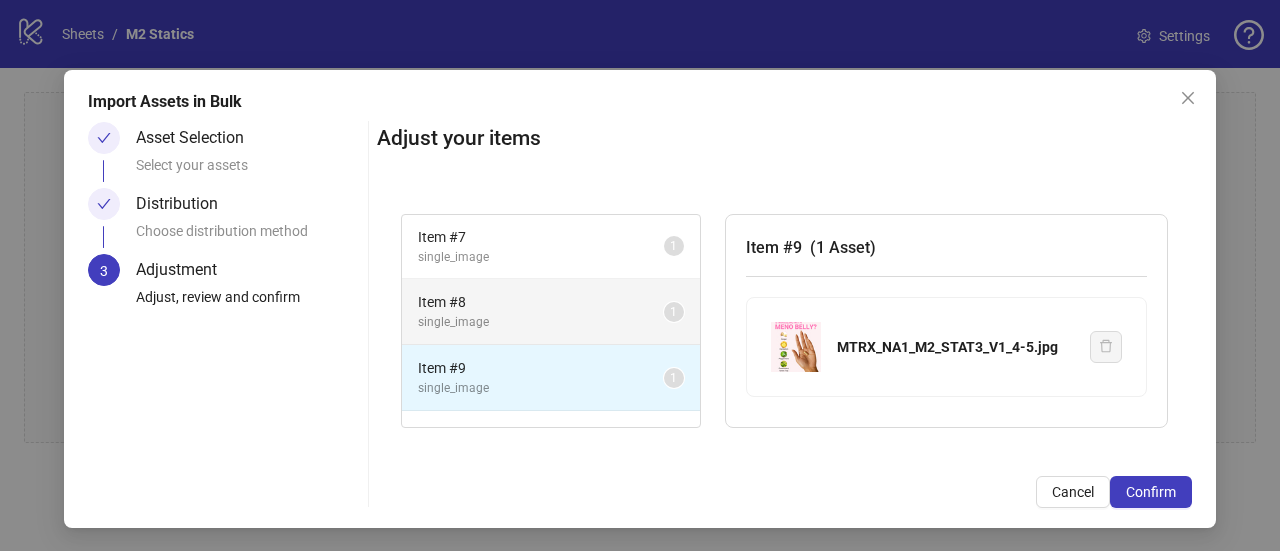 click on "single_image" at bounding box center (541, 322) 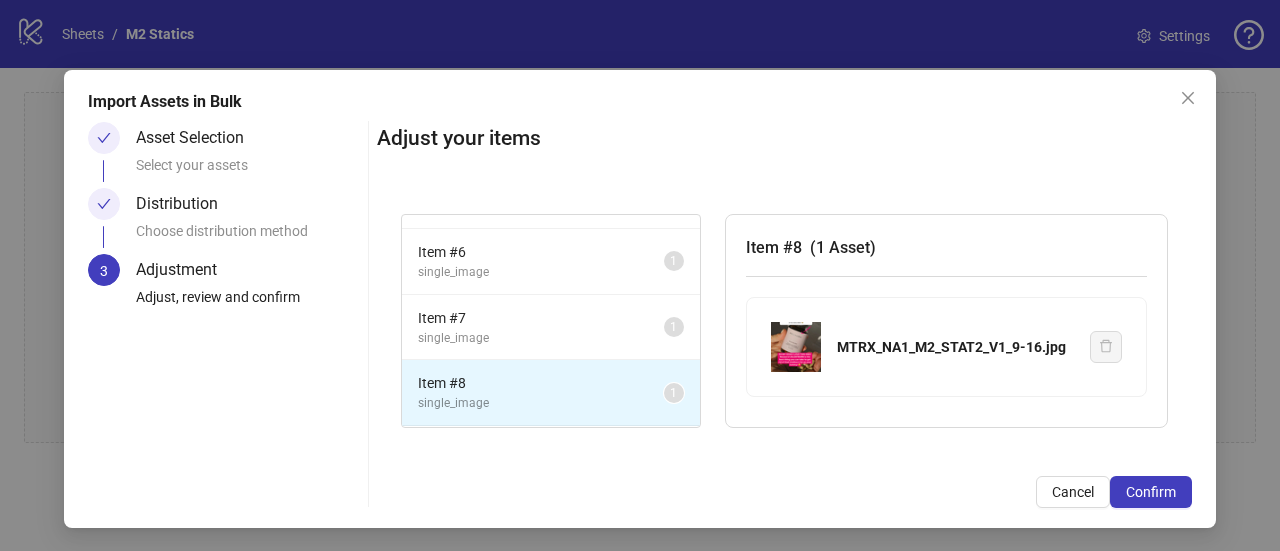 scroll, scrollTop: 314, scrollLeft: 0, axis: vertical 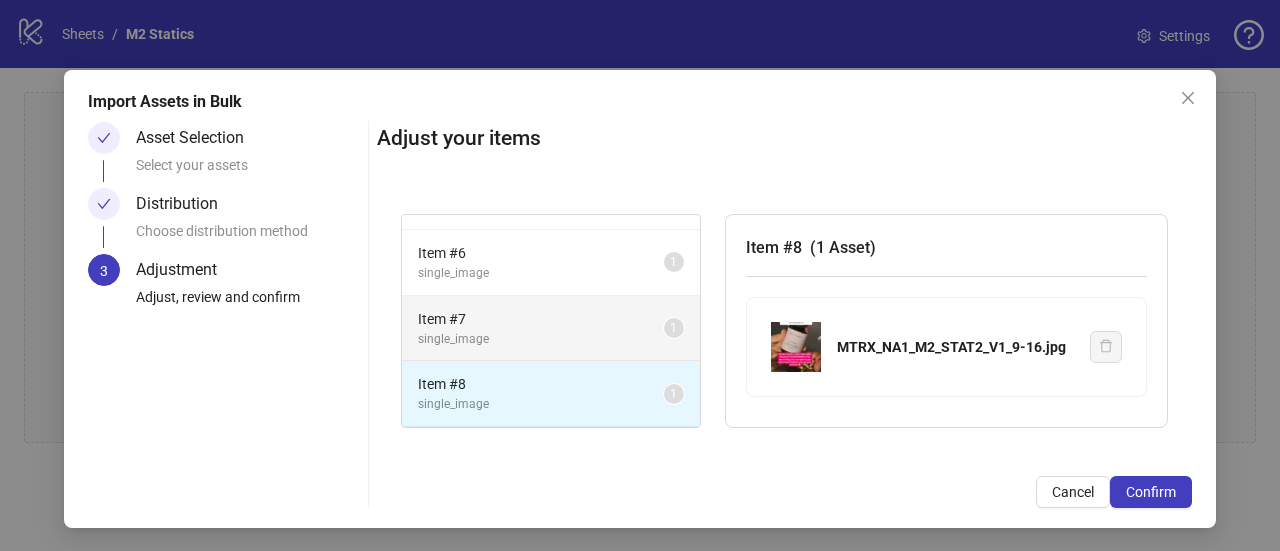 click on "Item # 7" at bounding box center [541, 319] 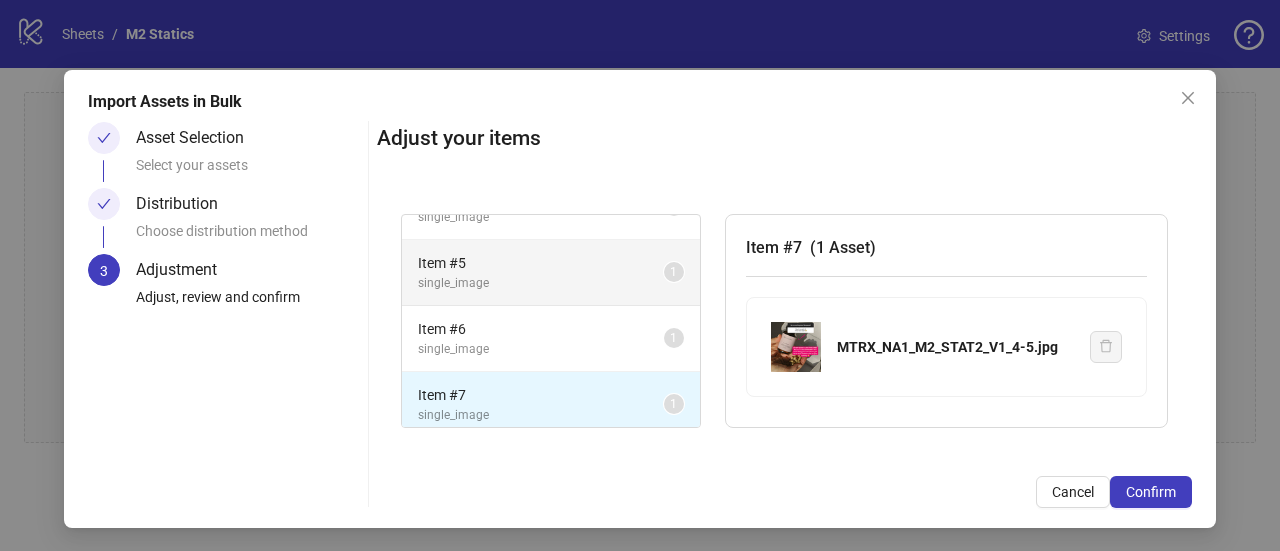 scroll, scrollTop: 0, scrollLeft: 0, axis: both 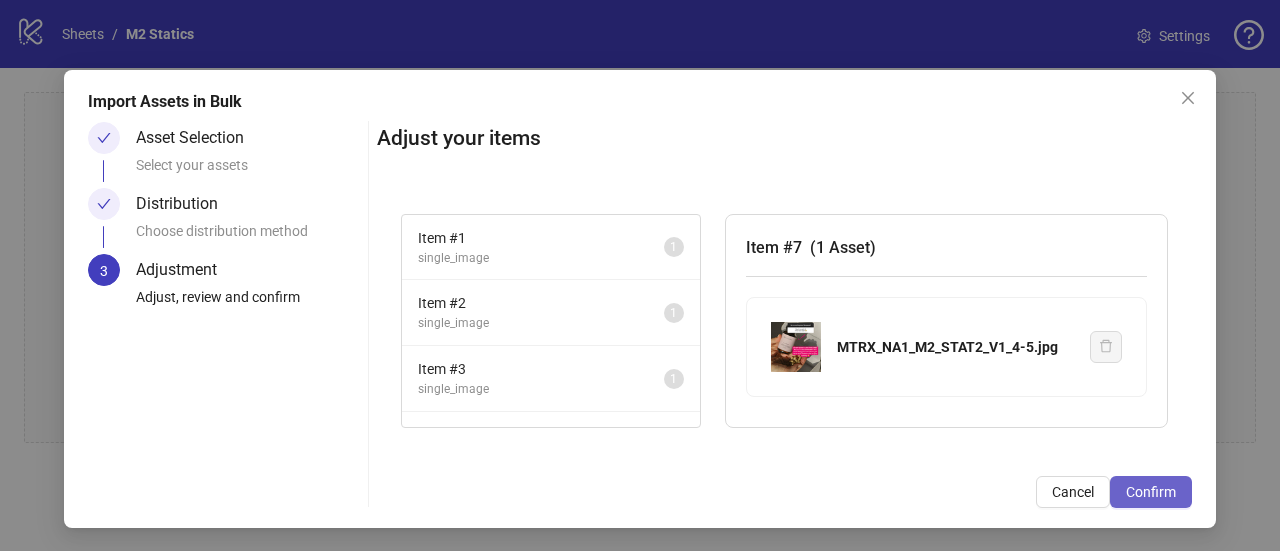 click on "Confirm" at bounding box center (1151, 492) 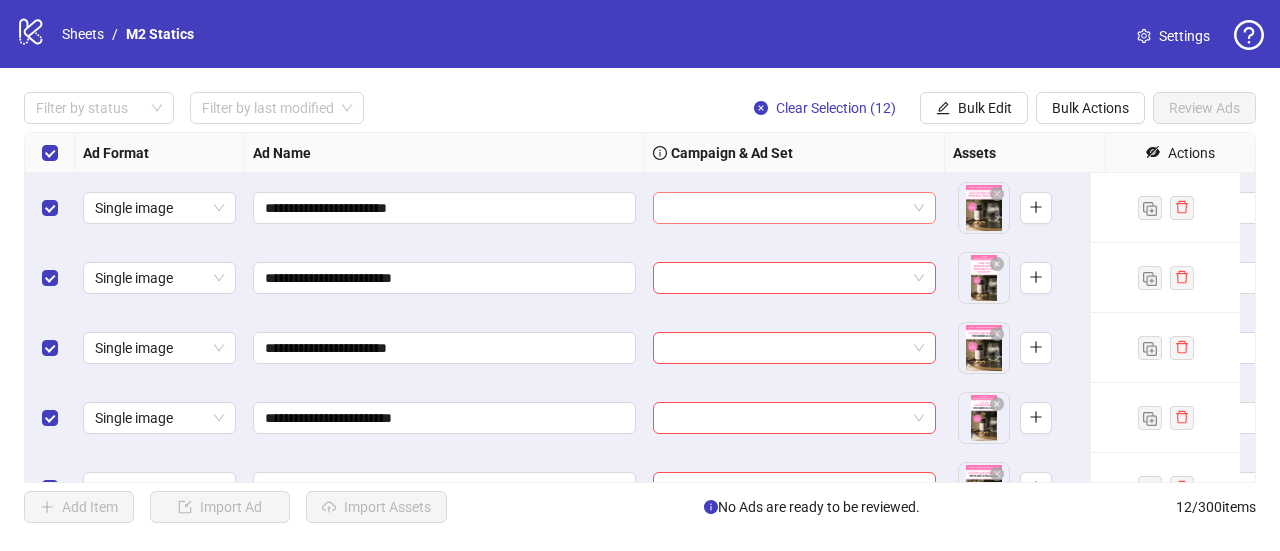 click at bounding box center (785, 208) 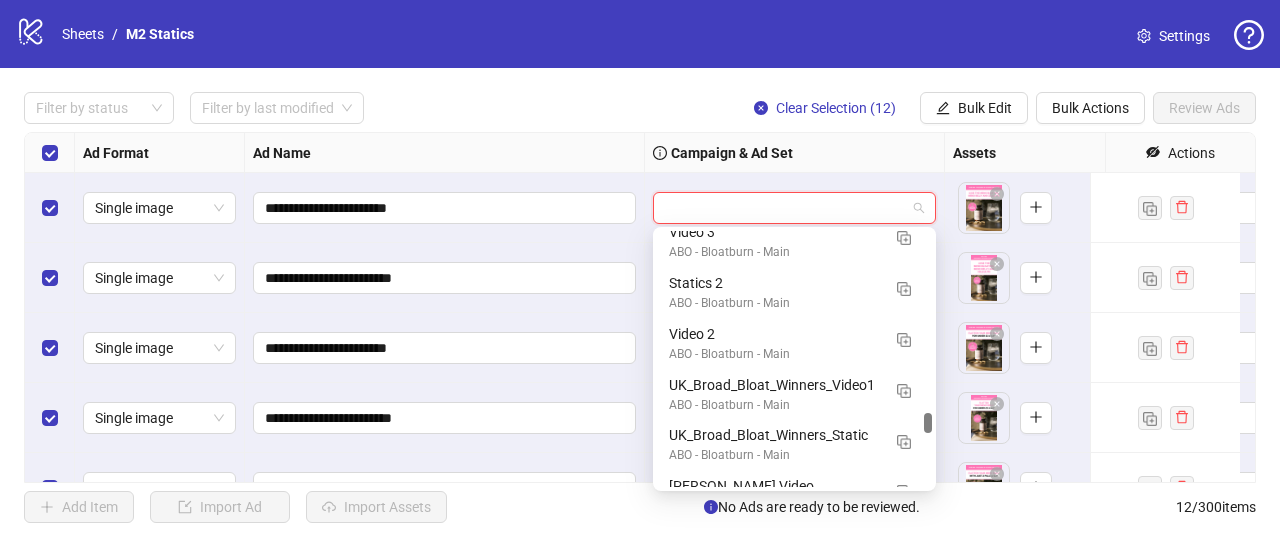 scroll, scrollTop: 3076, scrollLeft: 0, axis: vertical 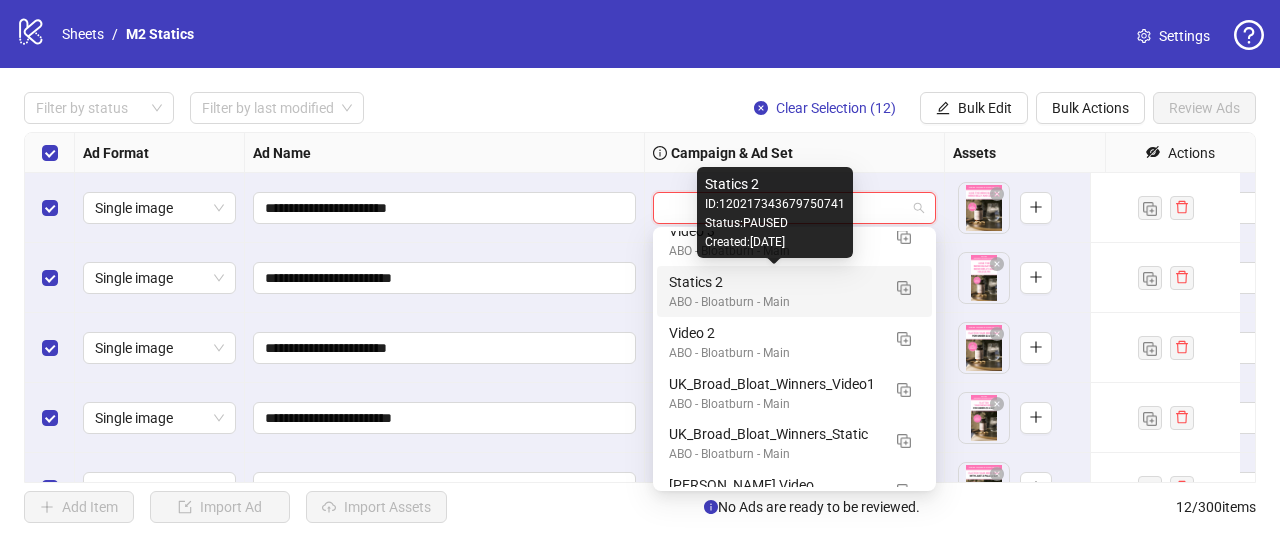 click on "Statics 2" at bounding box center (774, 282) 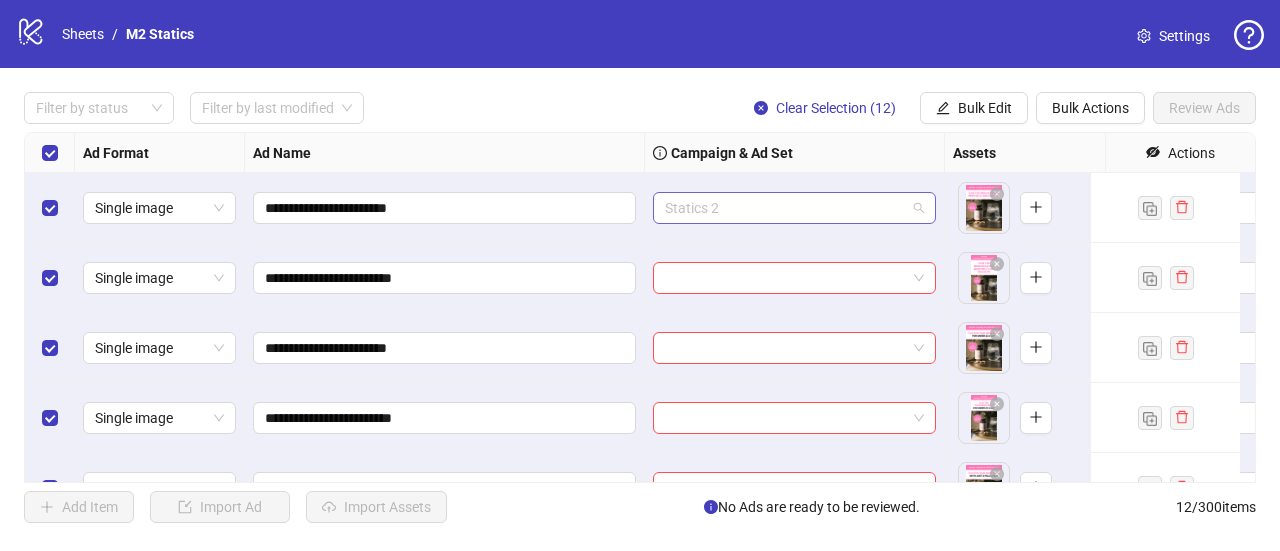 click on "Statics 2" at bounding box center (794, 208) 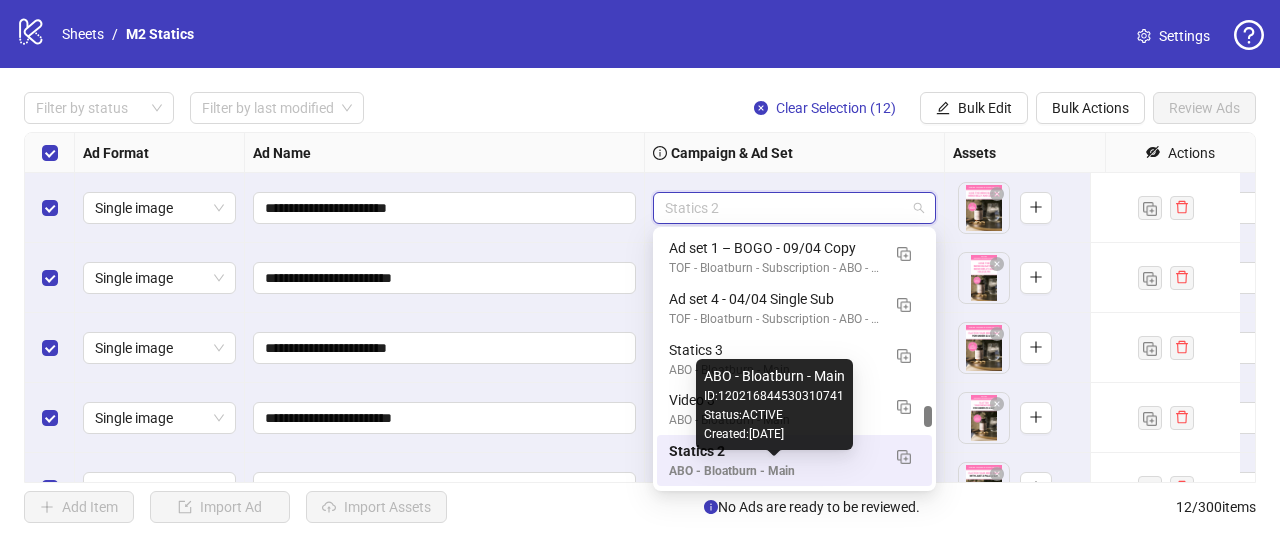 click on "ABO - Bloatburn - Main" at bounding box center [774, 471] 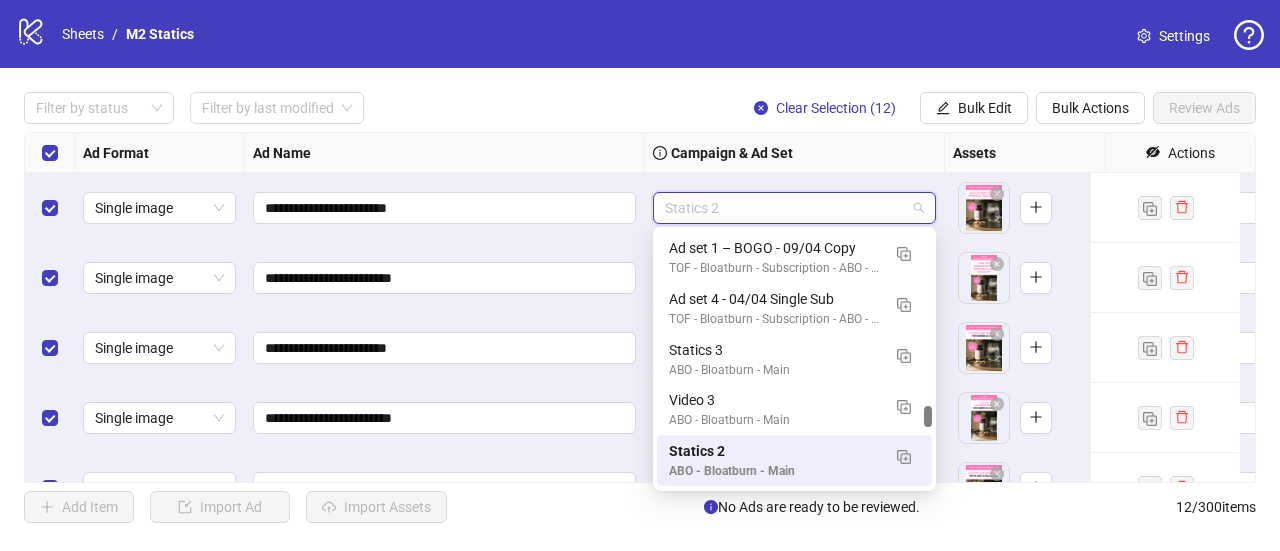 click on "Statics 2" at bounding box center [794, 208] 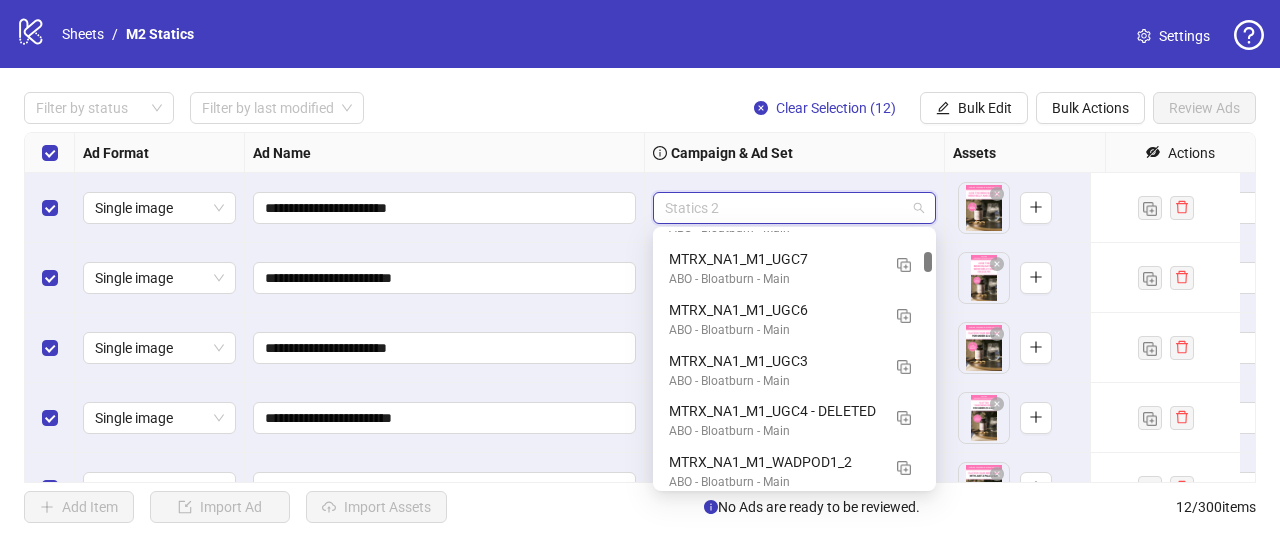 scroll, scrollTop: 0, scrollLeft: 0, axis: both 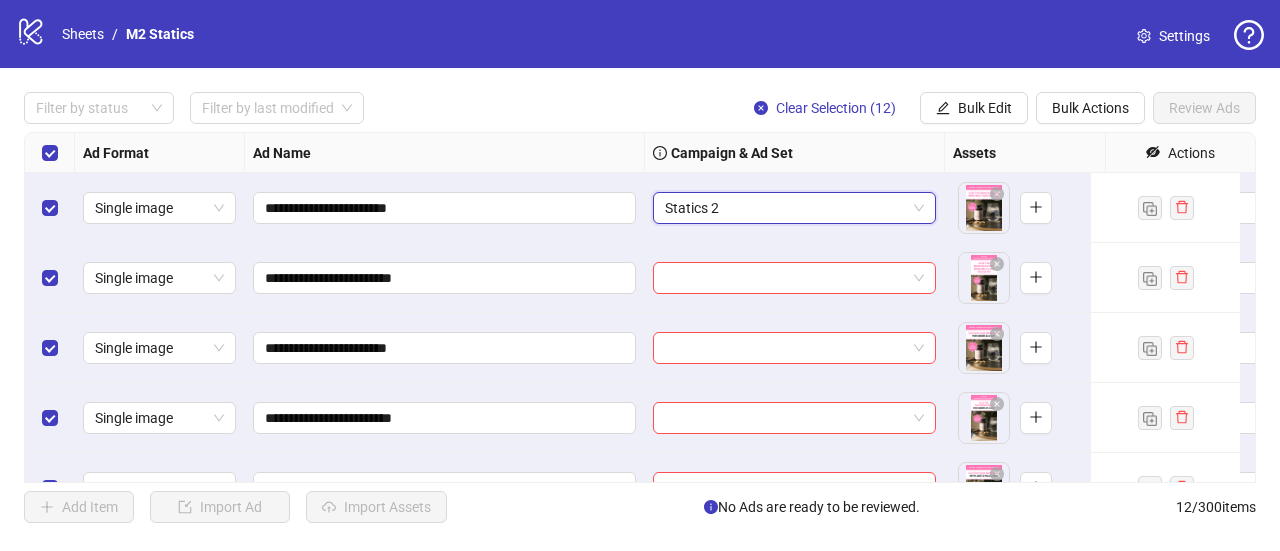 click on "Statics 2" at bounding box center [794, 208] 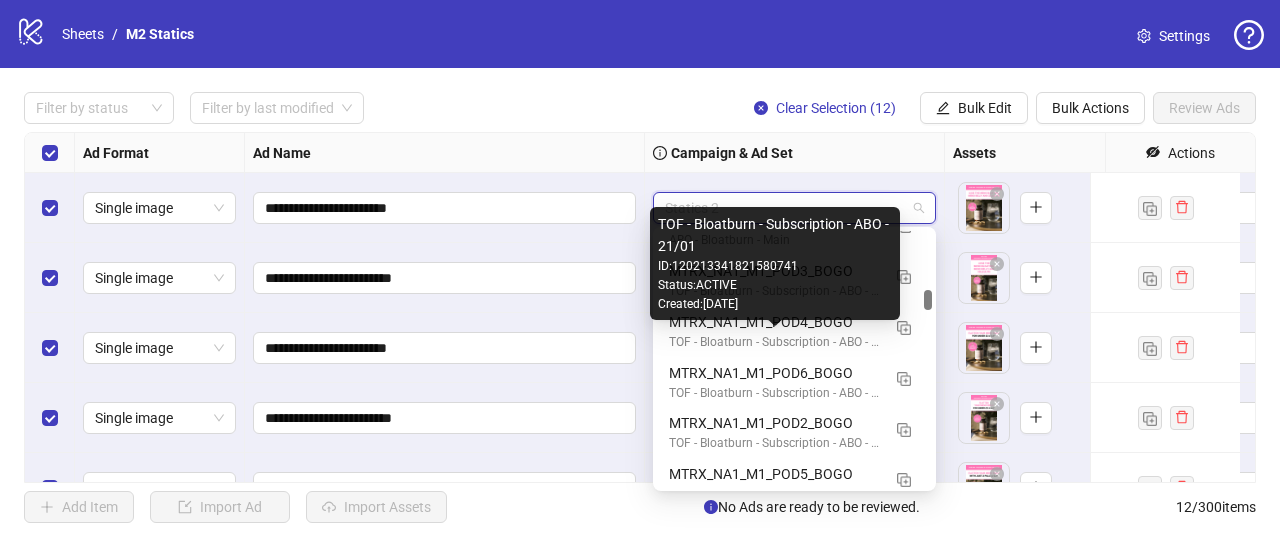 scroll, scrollTop: 964, scrollLeft: 0, axis: vertical 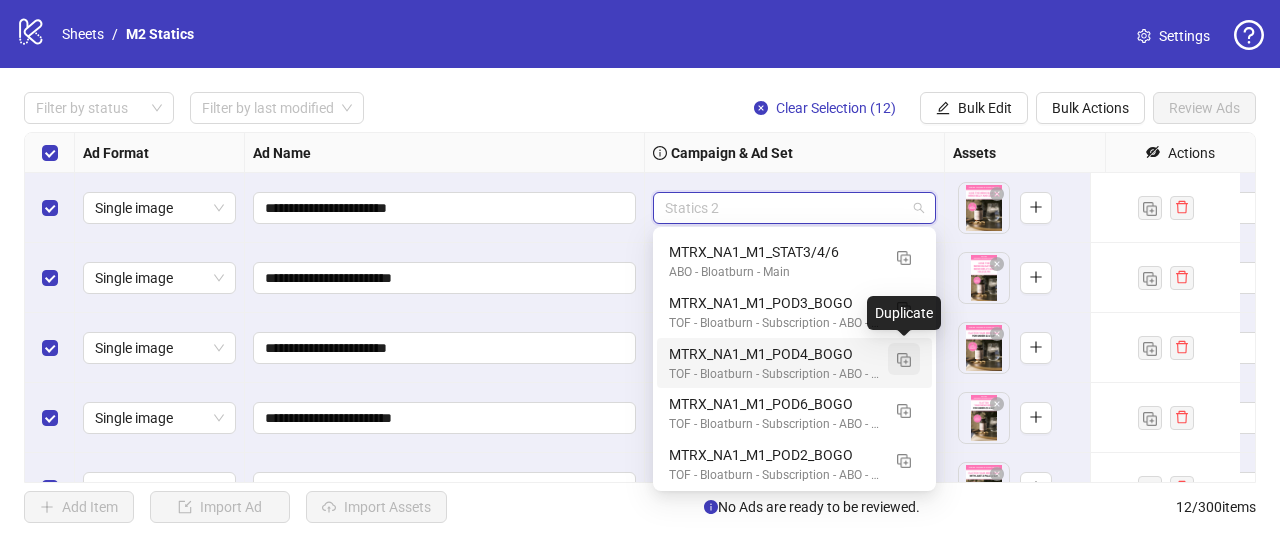 click at bounding box center (904, 360) 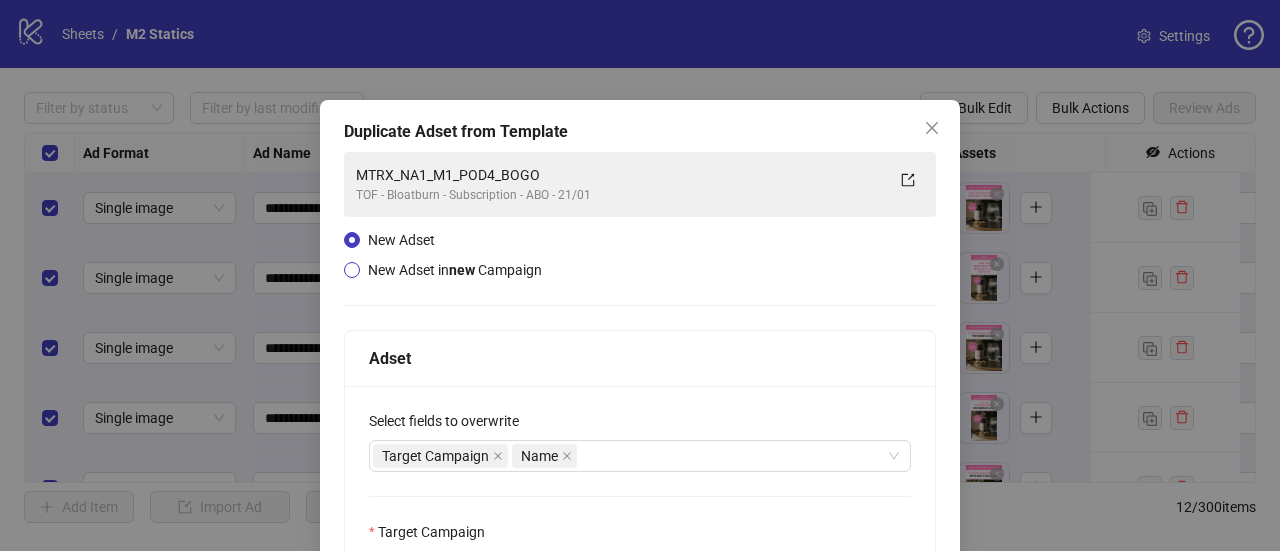 click on "New Adset in  new   Campaign" at bounding box center (455, 270) 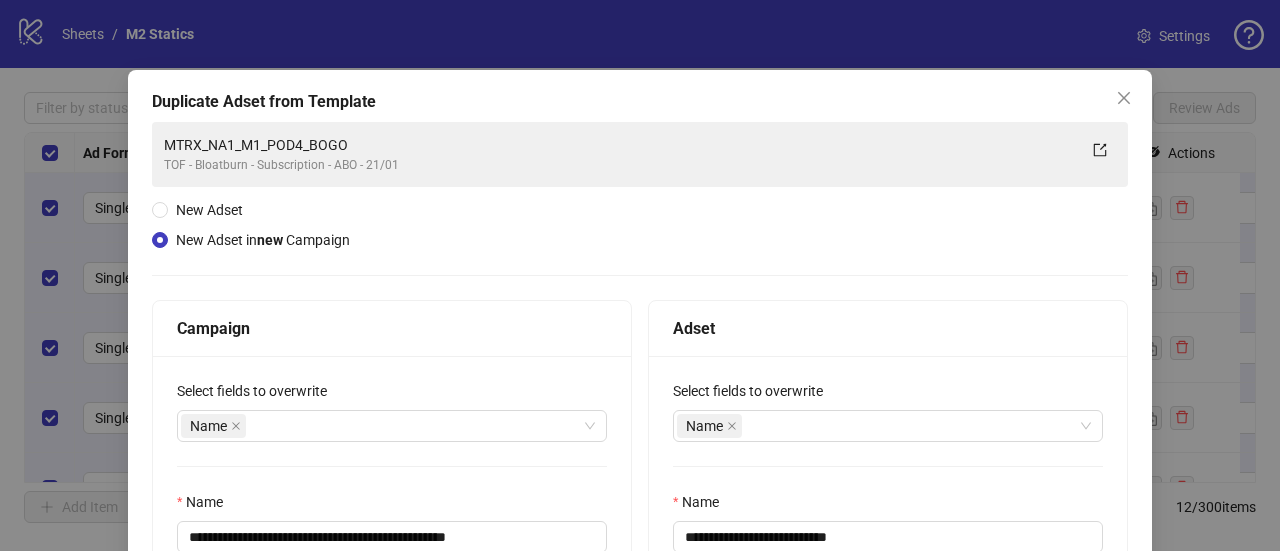 scroll, scrollTop: 0, scrollLeft: 0, axis: both 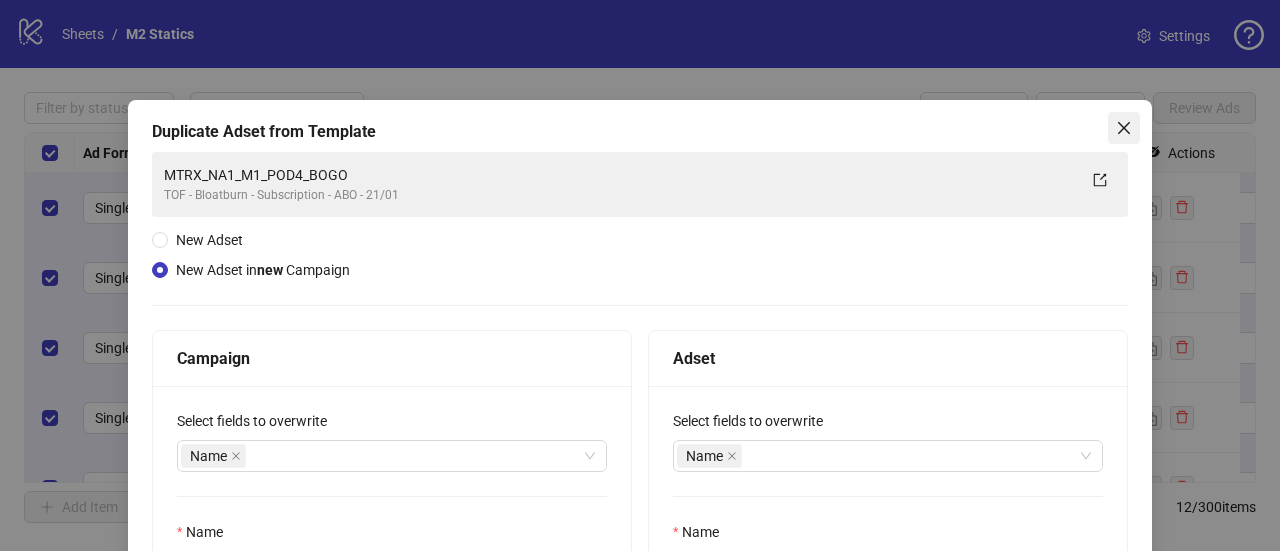 click 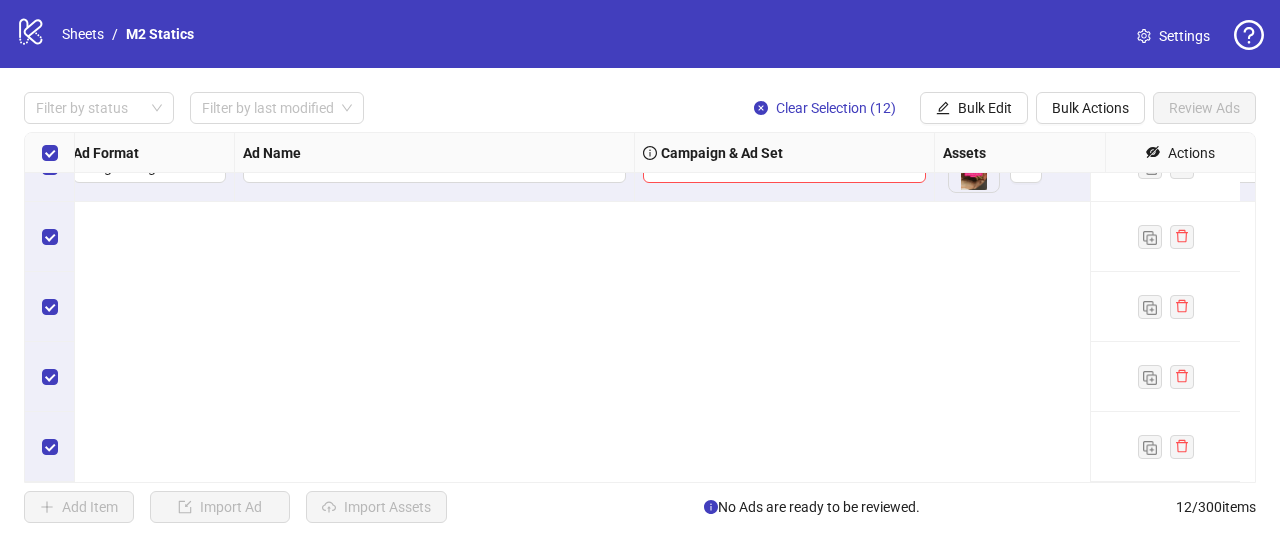 scroll, scrollTop: 0, scrollLeft: 10, axis: horizontal 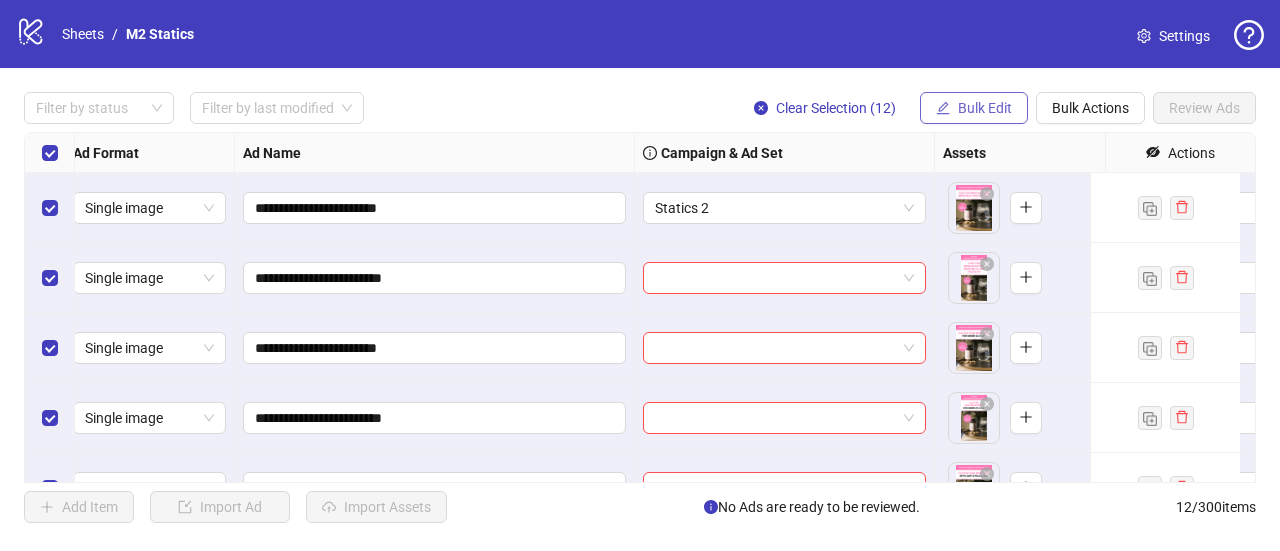 click on "Bulk Edit" at bounding box center [985, 108] 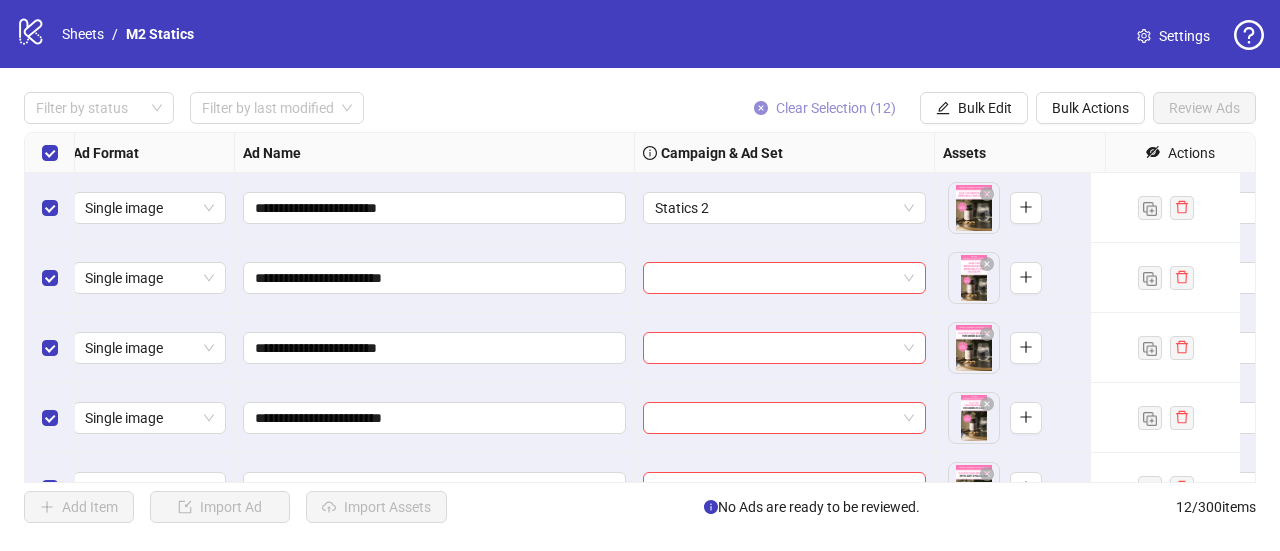 click on "Clear Selection (12)" at bounding box center (836, 108) 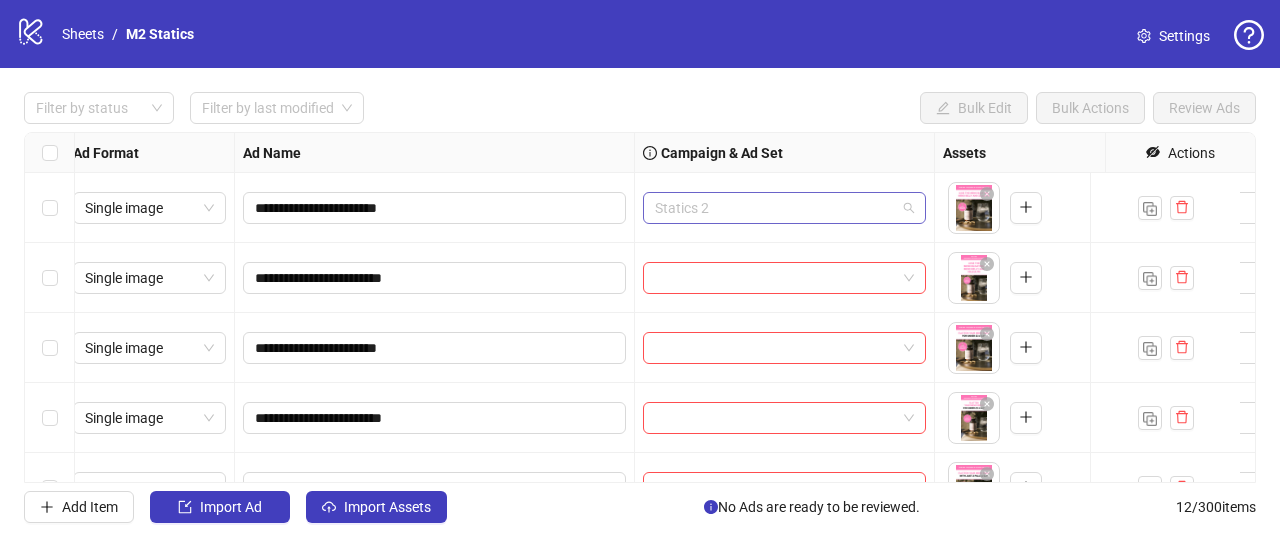 click on "Statics 2" at bounding box center (784, 208) 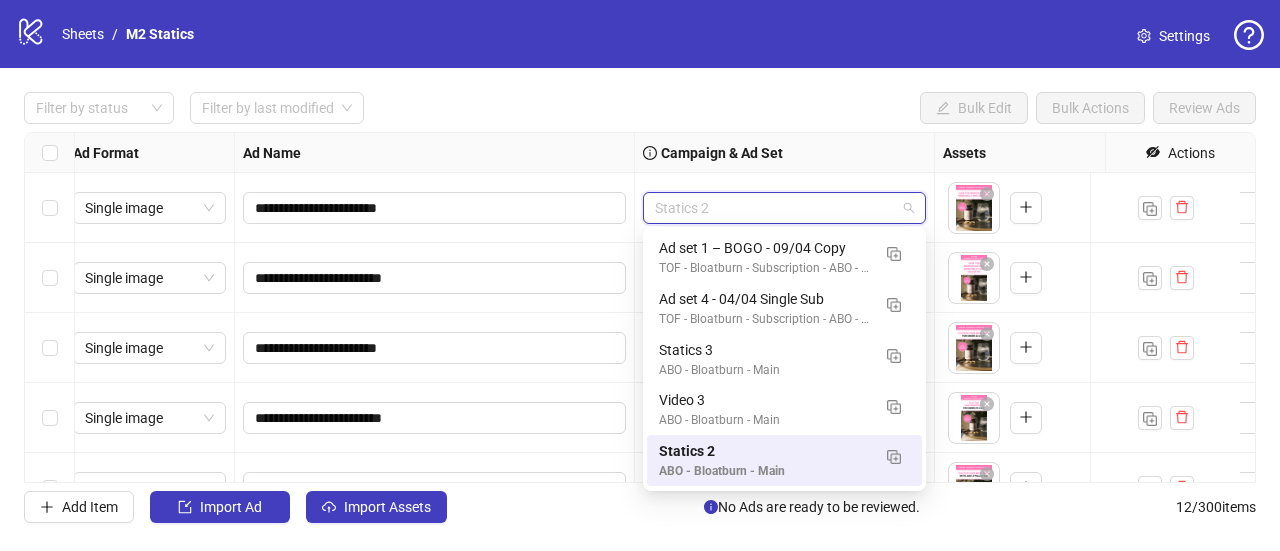click on "To pick up a draggable item, press the space bar.
While dragging, use the arrow keys to move the item.
Press space again to drop the item in its new position, or press escape to cancel." at bounding box center (1054, 208) 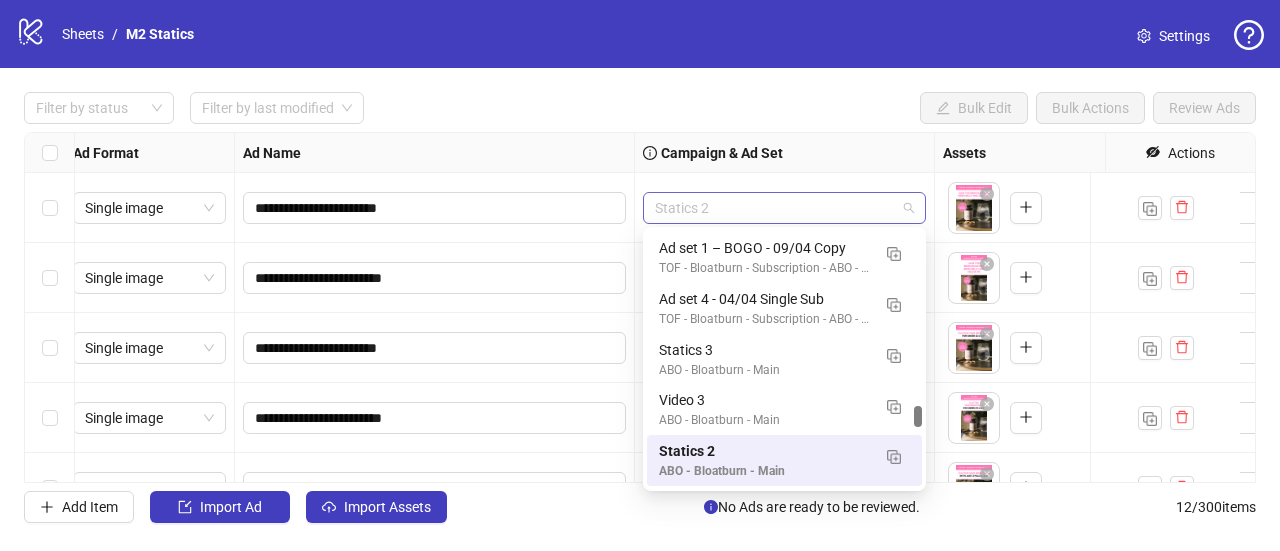 click on "Statics 2" at bounding box center (784, 208) 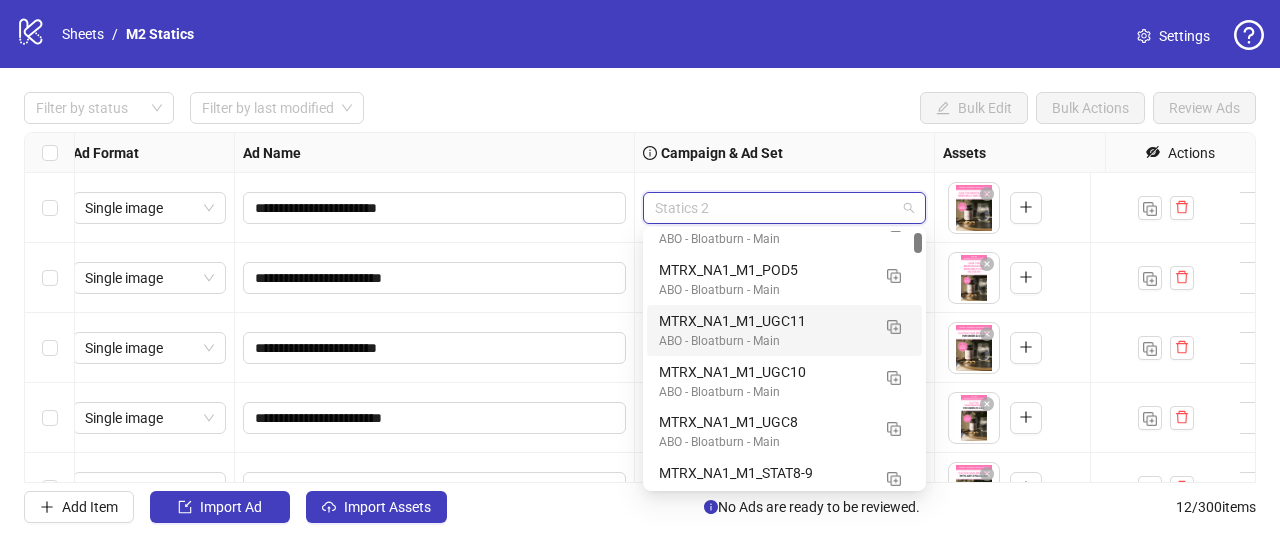 scroll, scrollTop: 0, scrollLeft: 0, axis: both 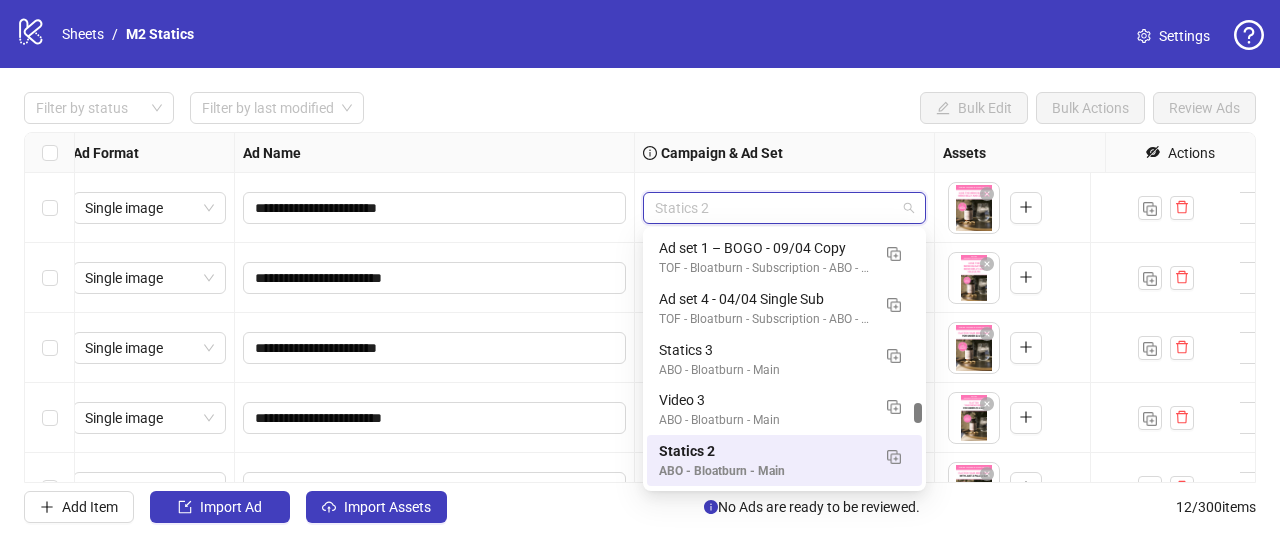 click on "Statics 2" at bounding box center (784, 208) 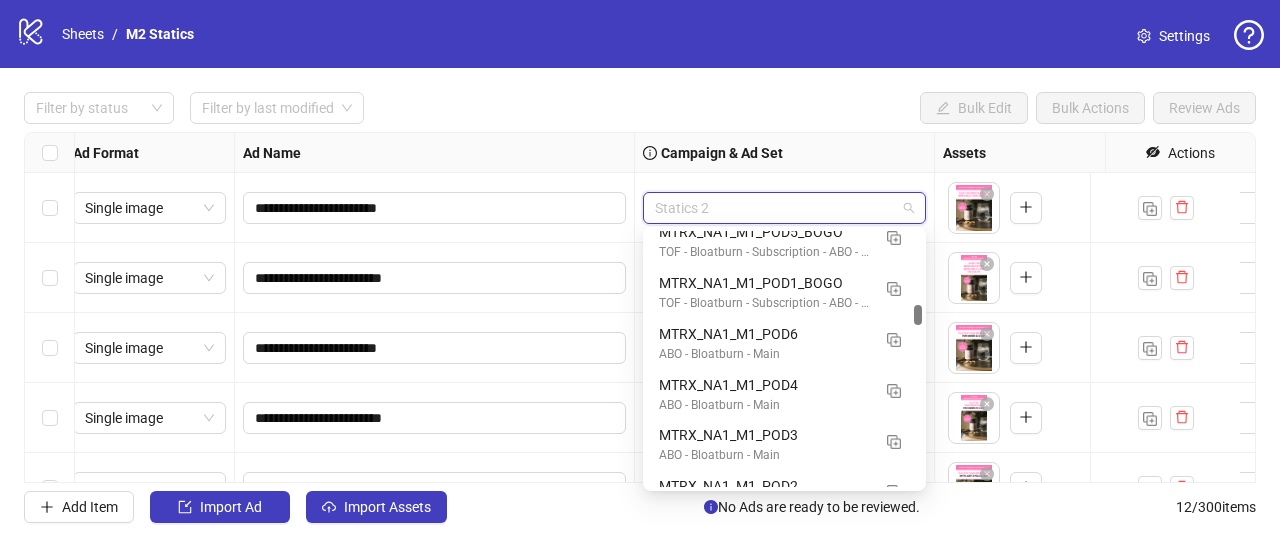 scroll, scrollTop: 1248, scrollLeft: 0, axis: vertical 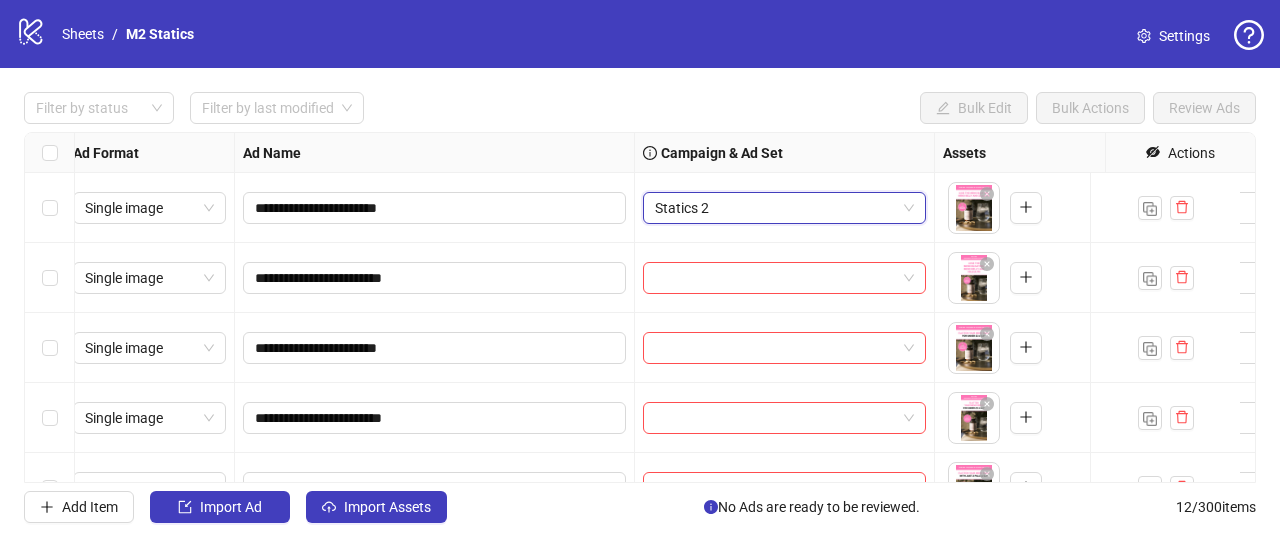 click on "Statics 2" at bounding box center (784, 208) 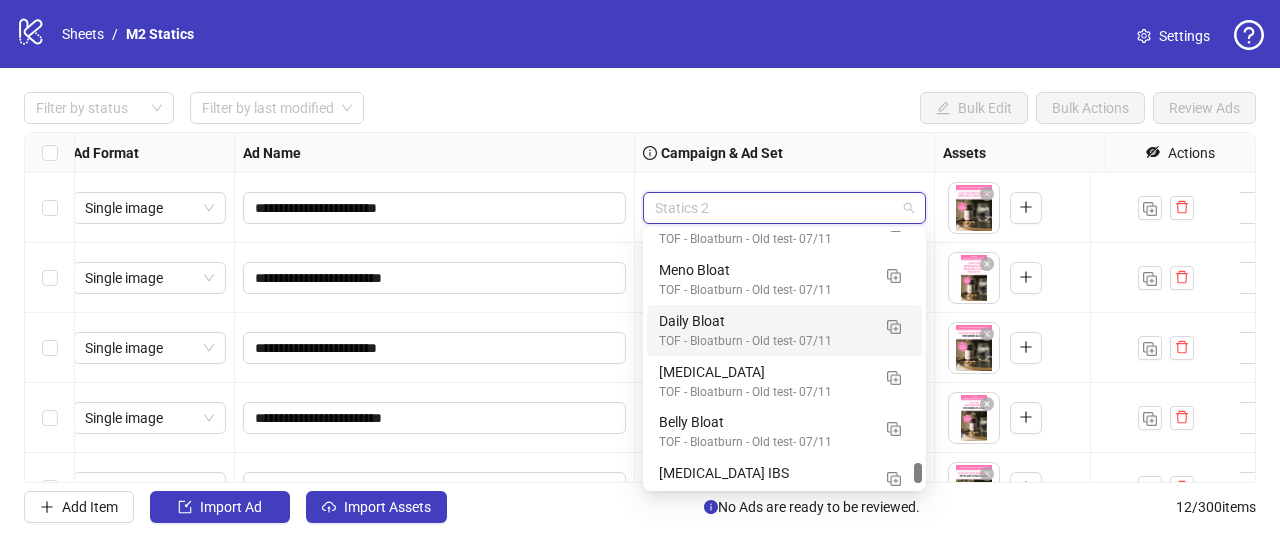 scroll, scrollTop: 3878, scrollLeft: 0, axis: vertical 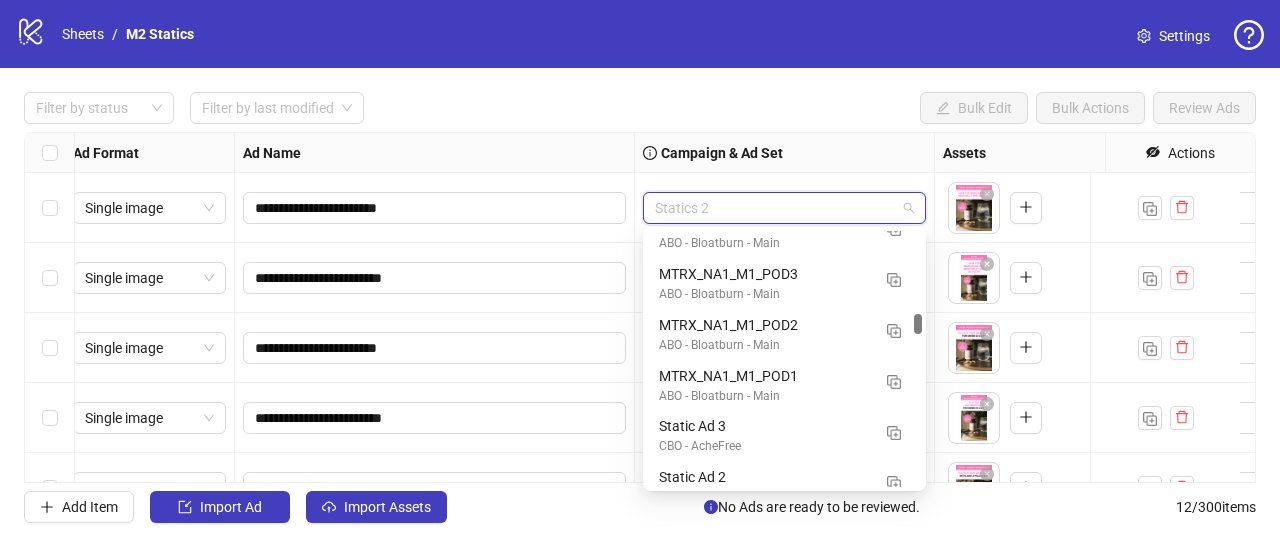 drag, startPoint x: 918, startPoint y: 474, endPoint x: 932, endPoint y: 327, distance: 147.66516 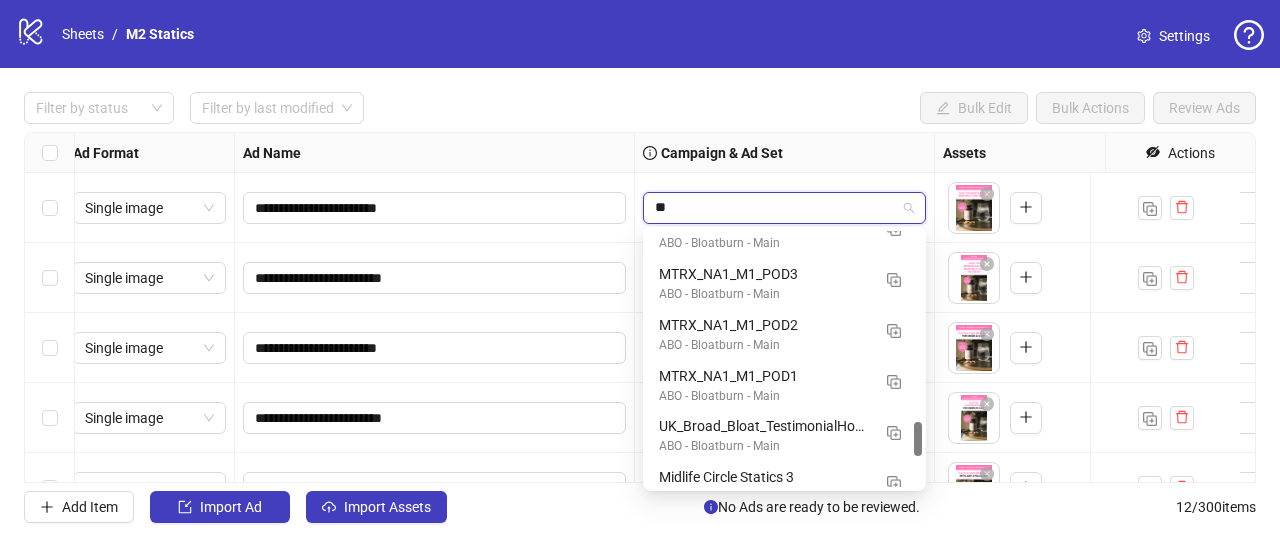 scroll, scrollTop: 1325, scrollLeft: 0, axis: vertical 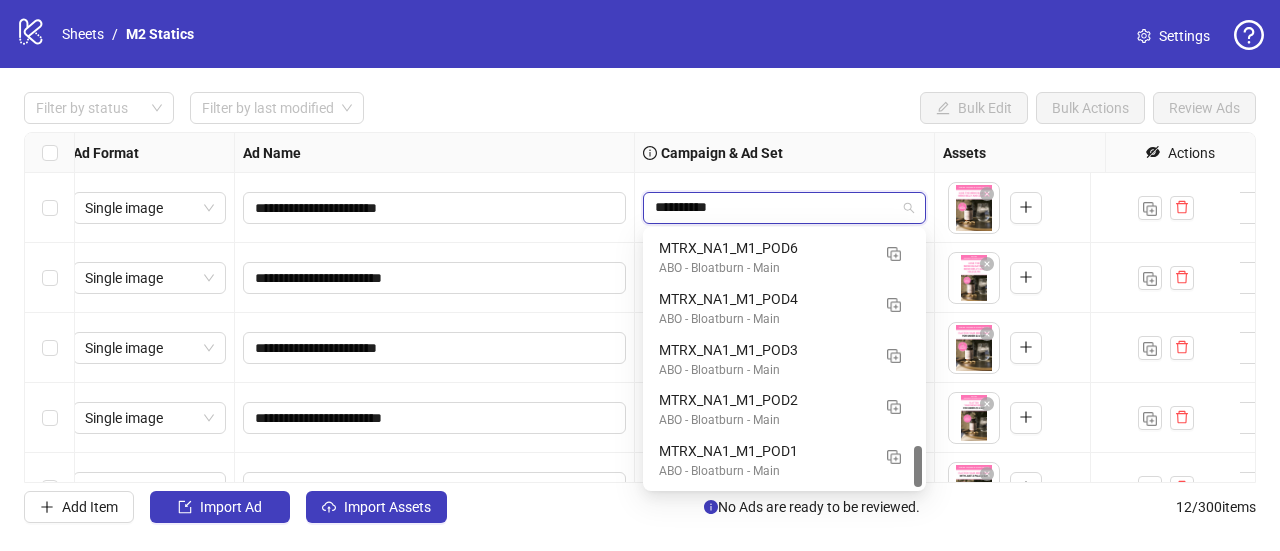 type on "**********" 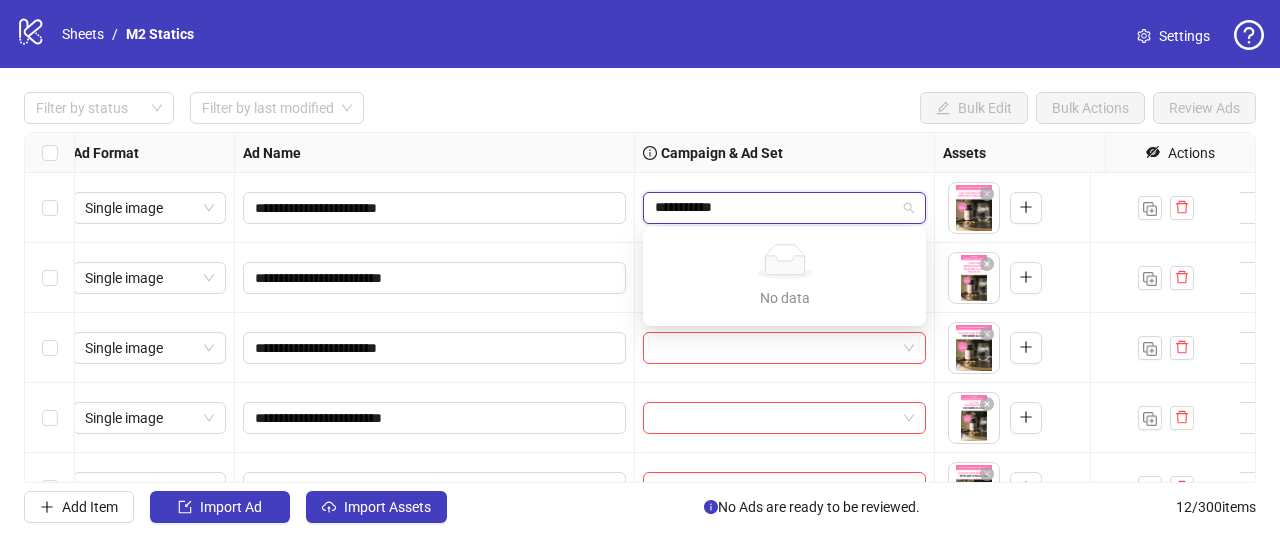 type 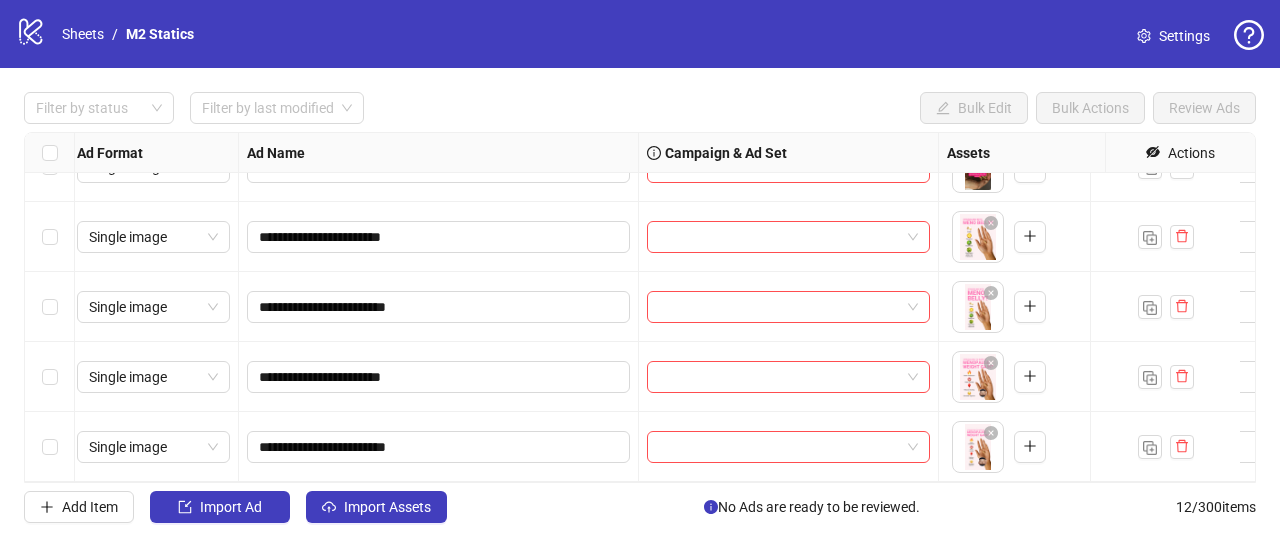 scroll, scrollTop: 0, scrollLeft: 6, axis: horizontal 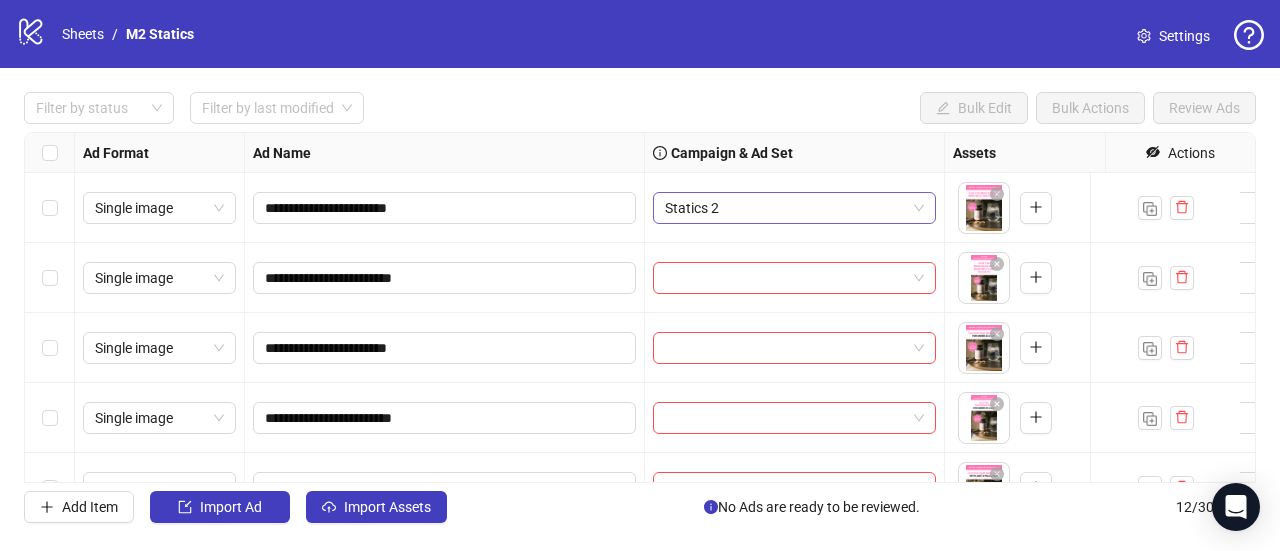 click on "Statics 2" at bounding box center [794, 208] 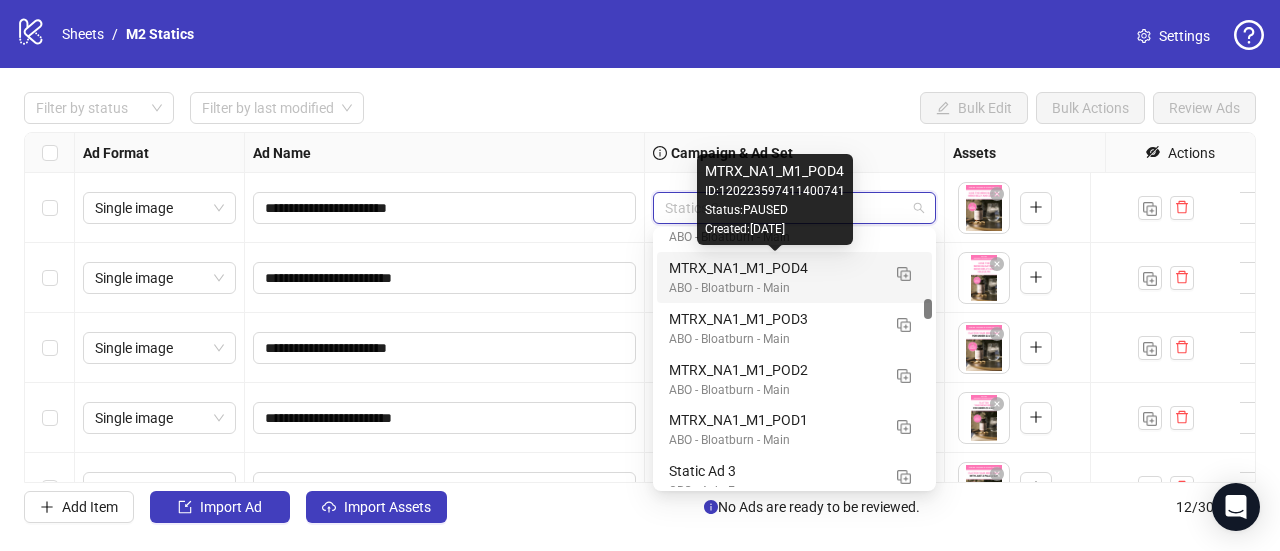 scroll, scrollTop: 1023, scrollLeft: 0, axis: vertical 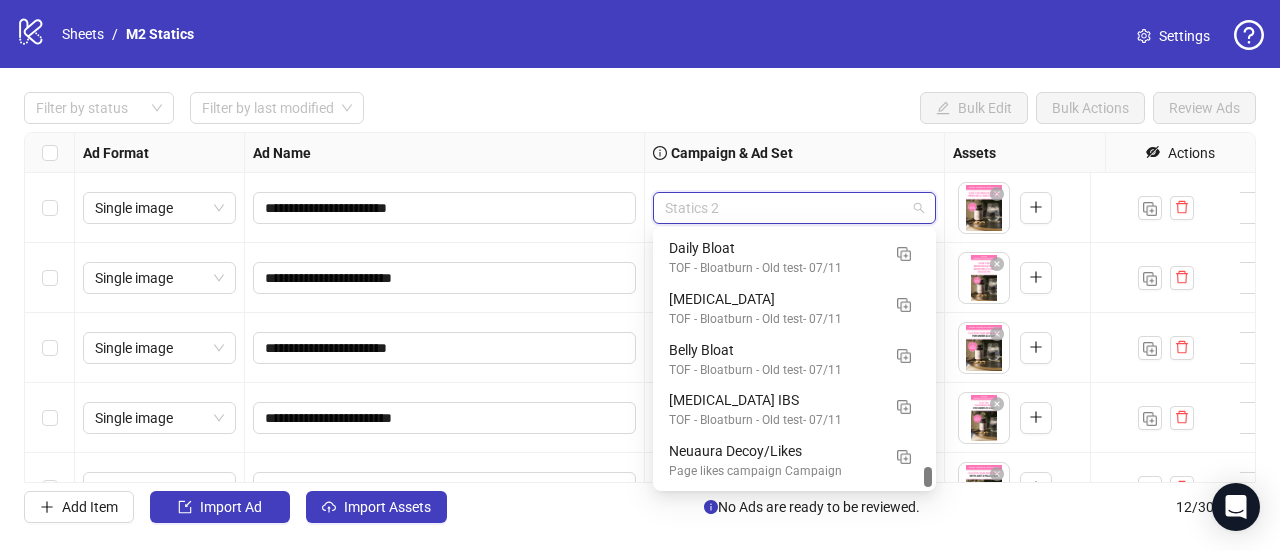drag, startPoint x: 925, startPoint y: 305, endPoint x: 913, endPoint y: 515, distance: 210.34258 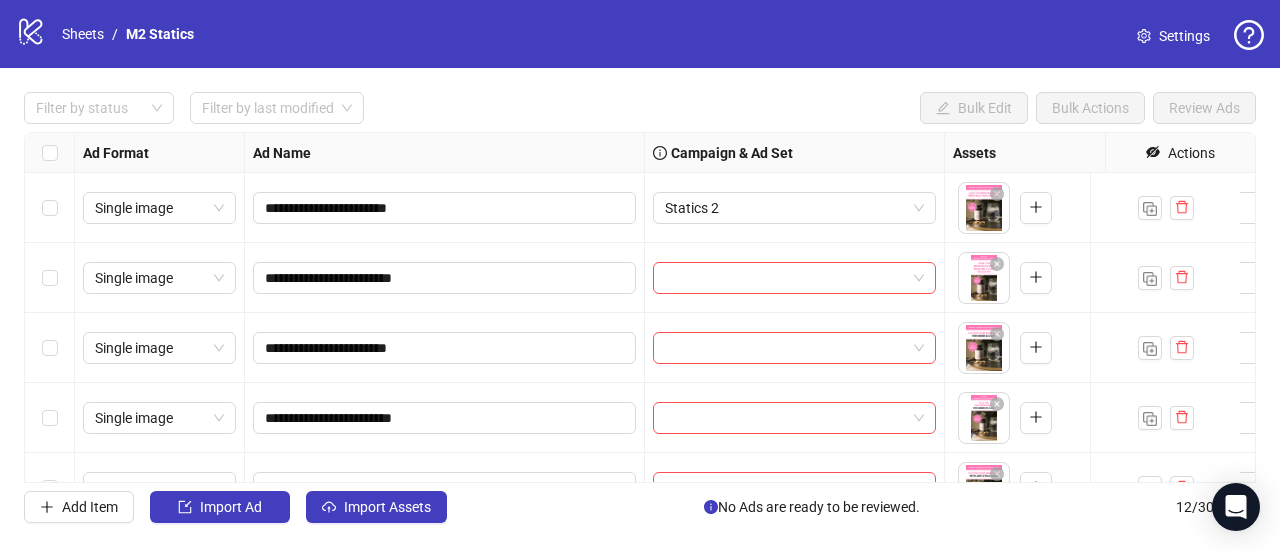 click on "**********" at bounding box center [640, 307] 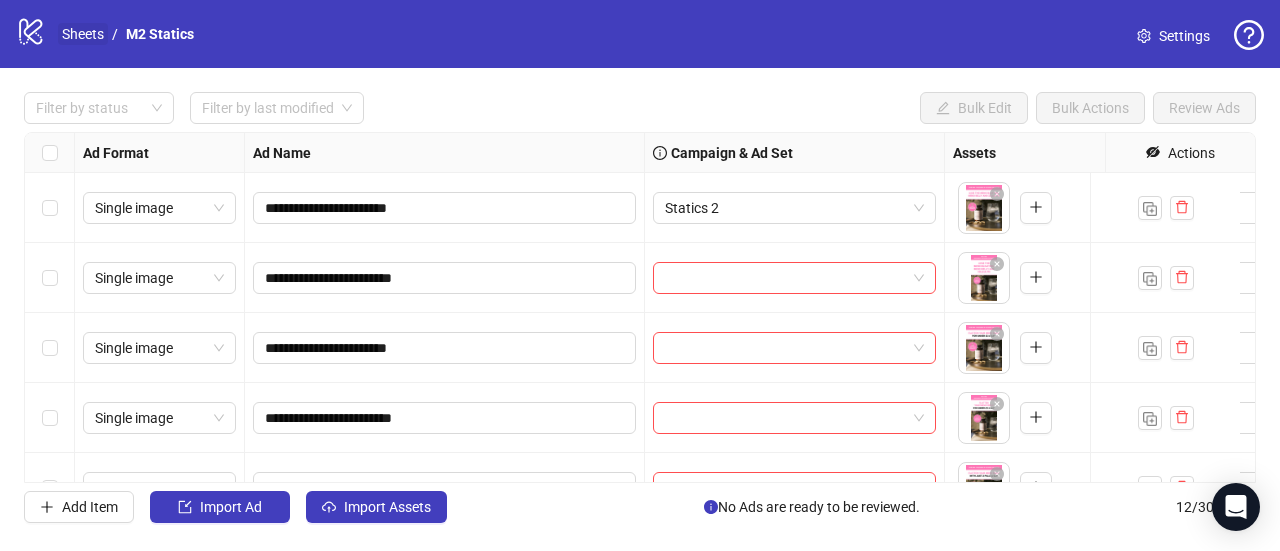 click on "Sheets" at bounding box center [83, 34] 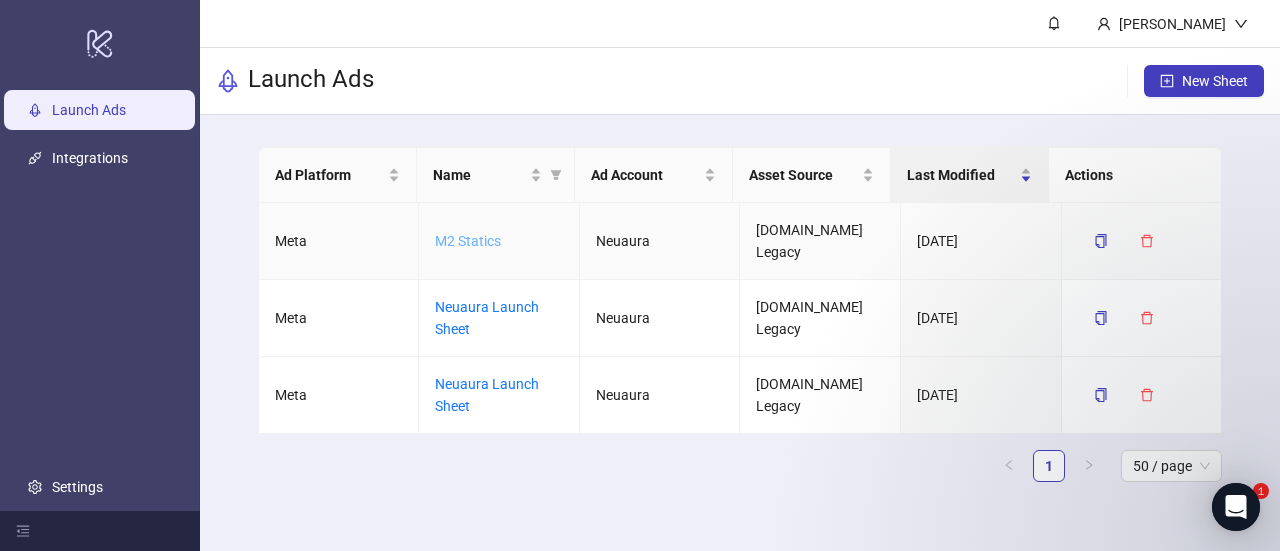 click on "M2 Statics" at bounding box center (468, 241) 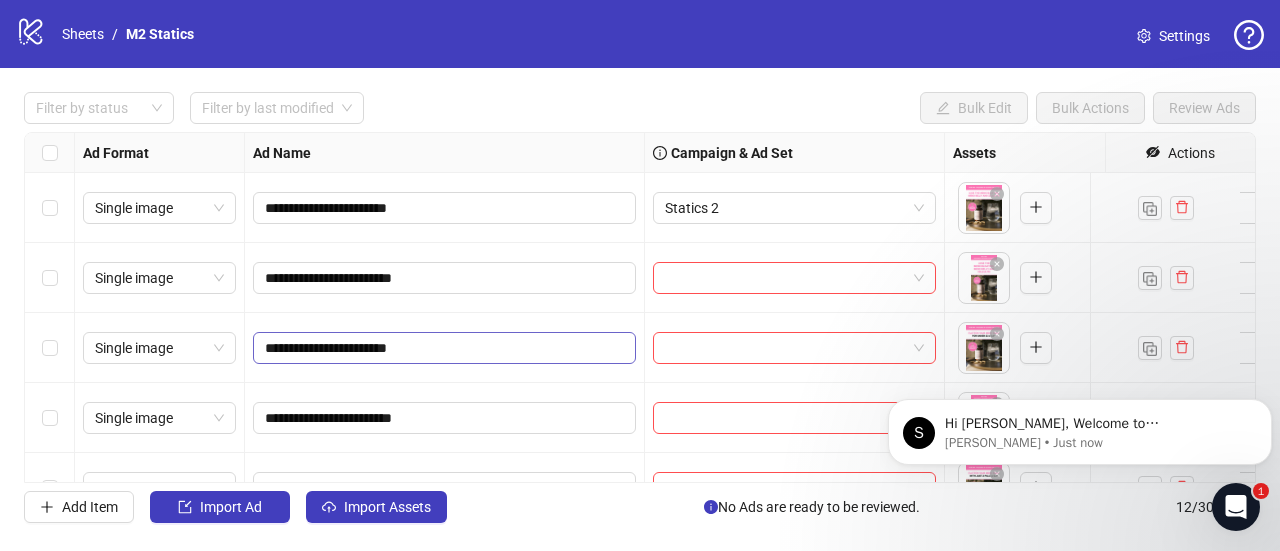 scroll, scrollTop: 0, scrollLeft: 0, axis: both 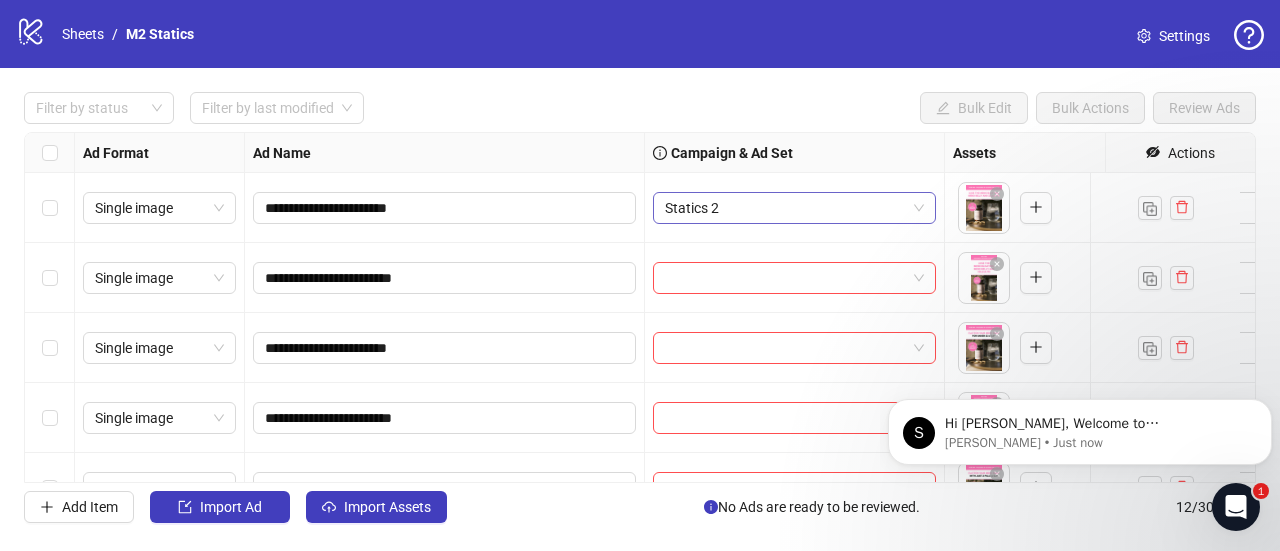click on "Statics 2" at bounding box center (794, 208) 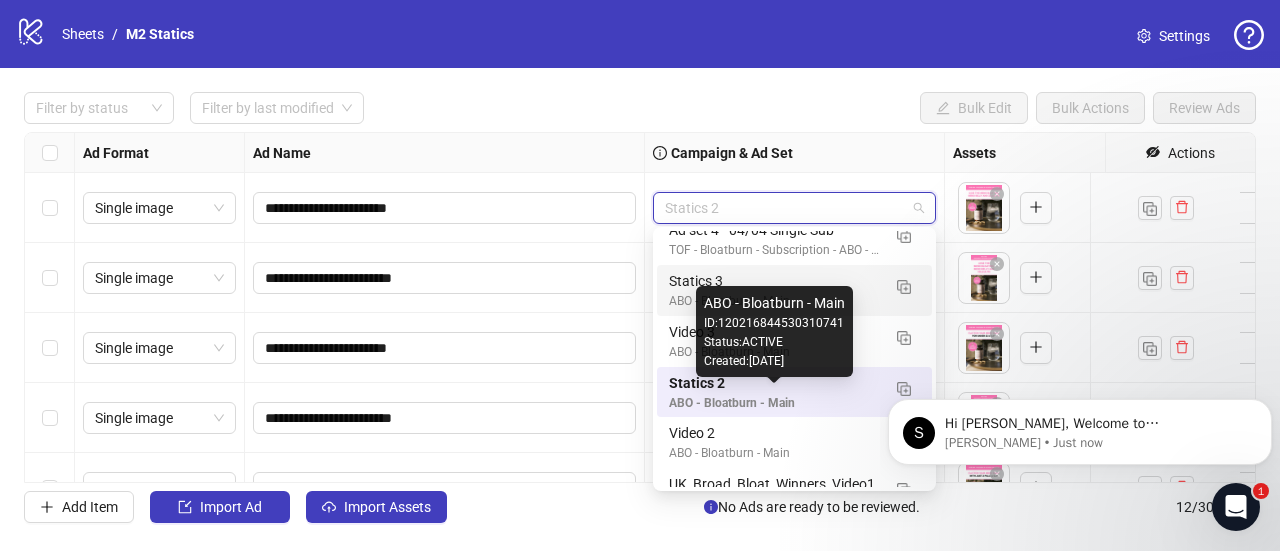 scroll, scrollTop: 2162, scrollLeft: 0, axis: vertical 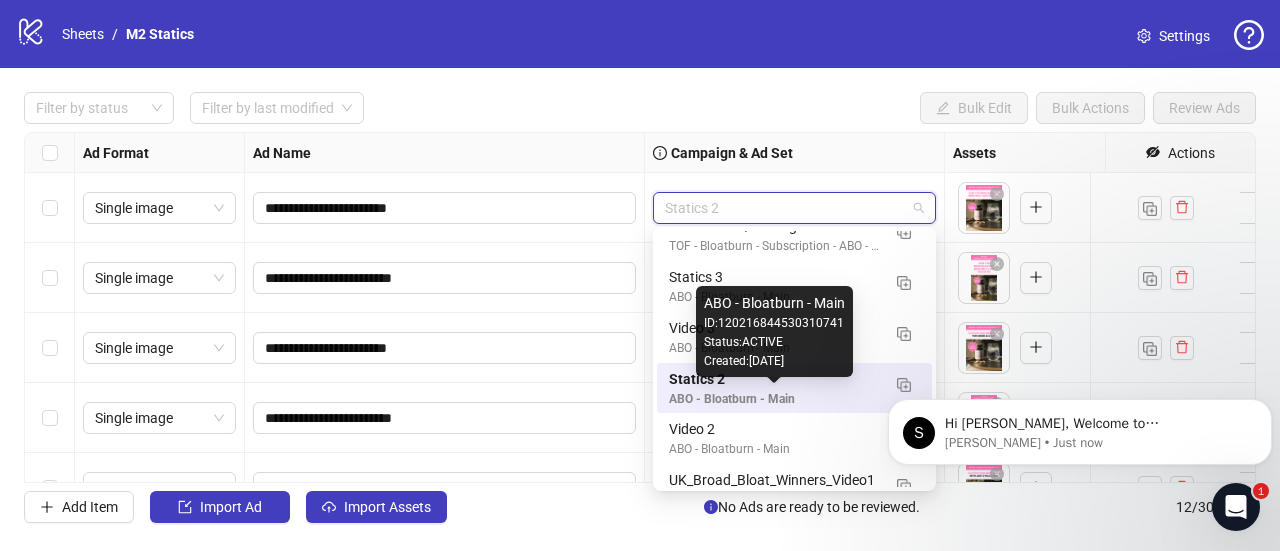 click on "ABO - Bloatburn - Main" at bounding box center (774, 399) 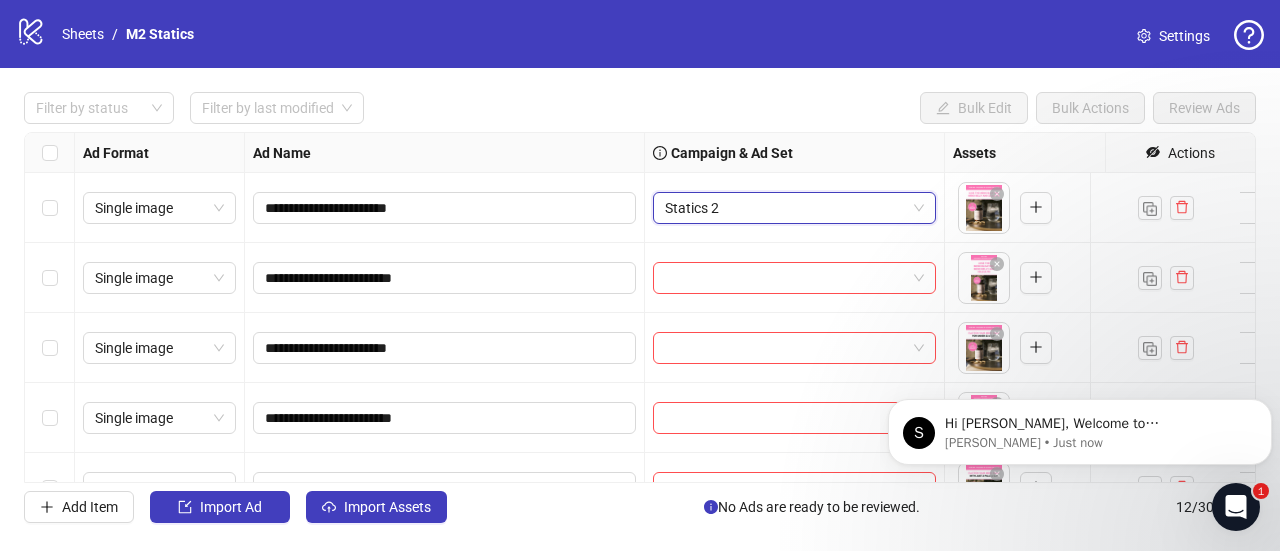 click on "Statics 2 Statics 2" at bounding box center [795, 208] 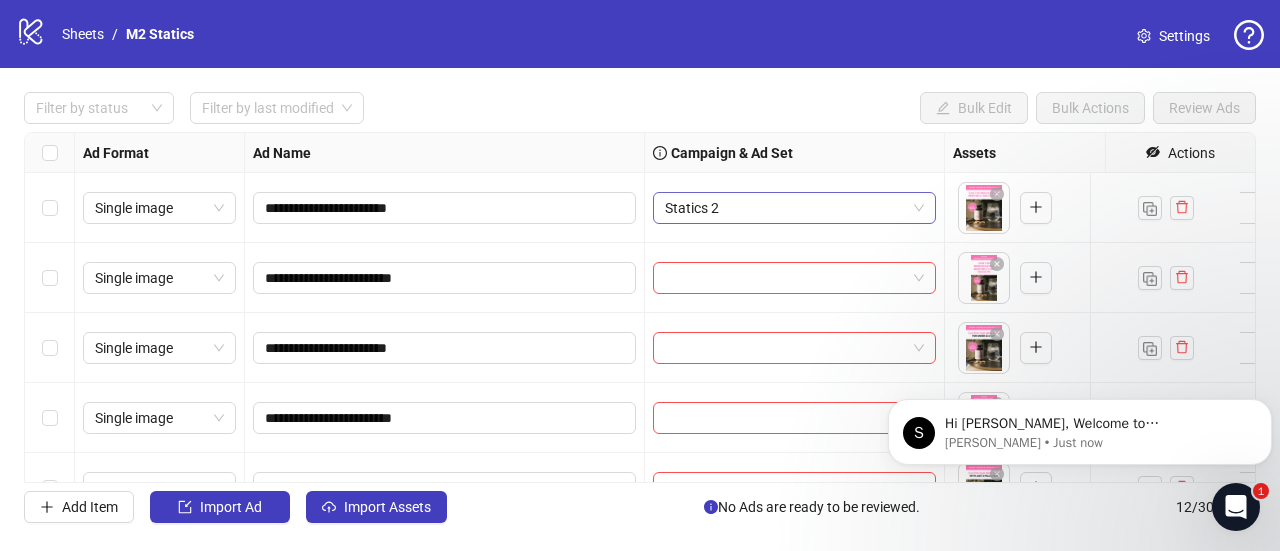 click on "Statics 2" at bounding box center [794, 208] 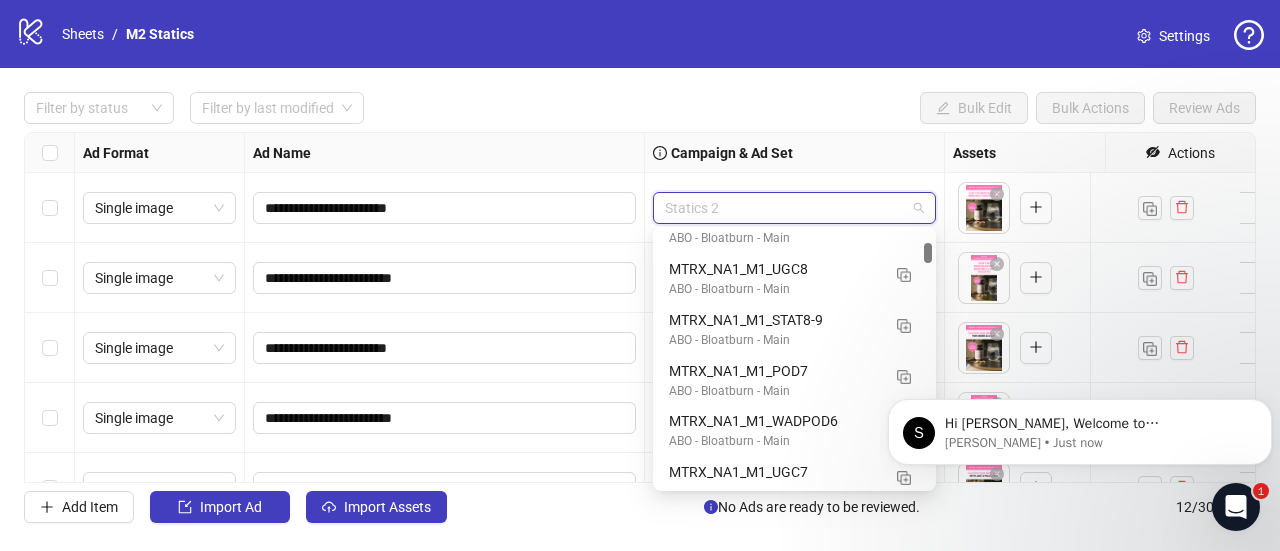 scroll, scrollTop: 0, scrollLeft: 0, axis: both 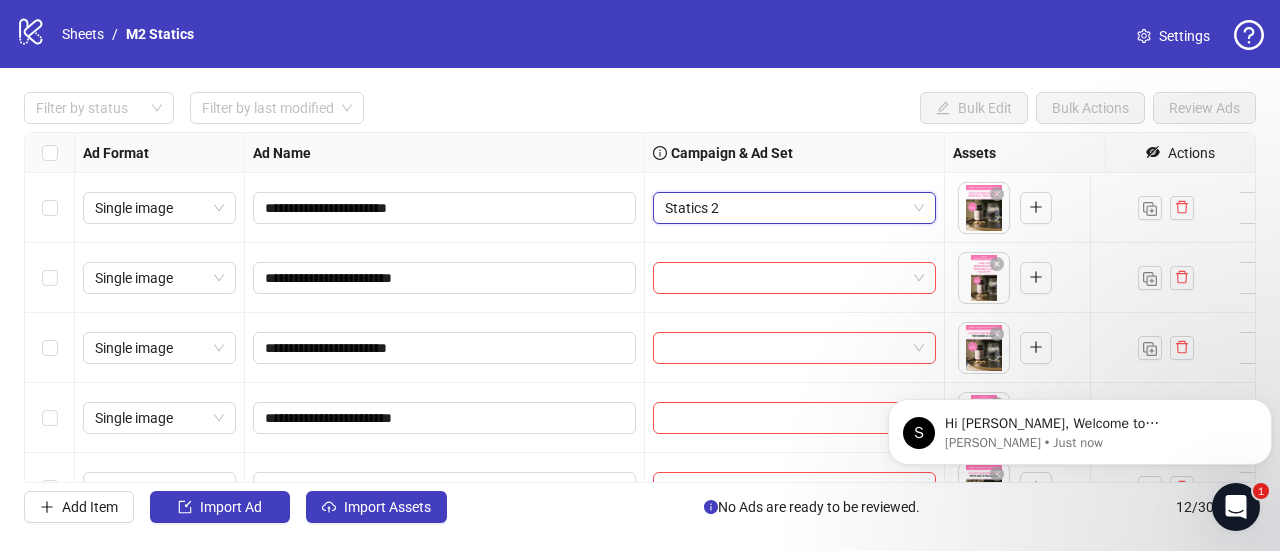 click on "Filter by status Filter by last modified Bulk Edit Bulk Actions Review Ads" at bounding box center (640, 108) 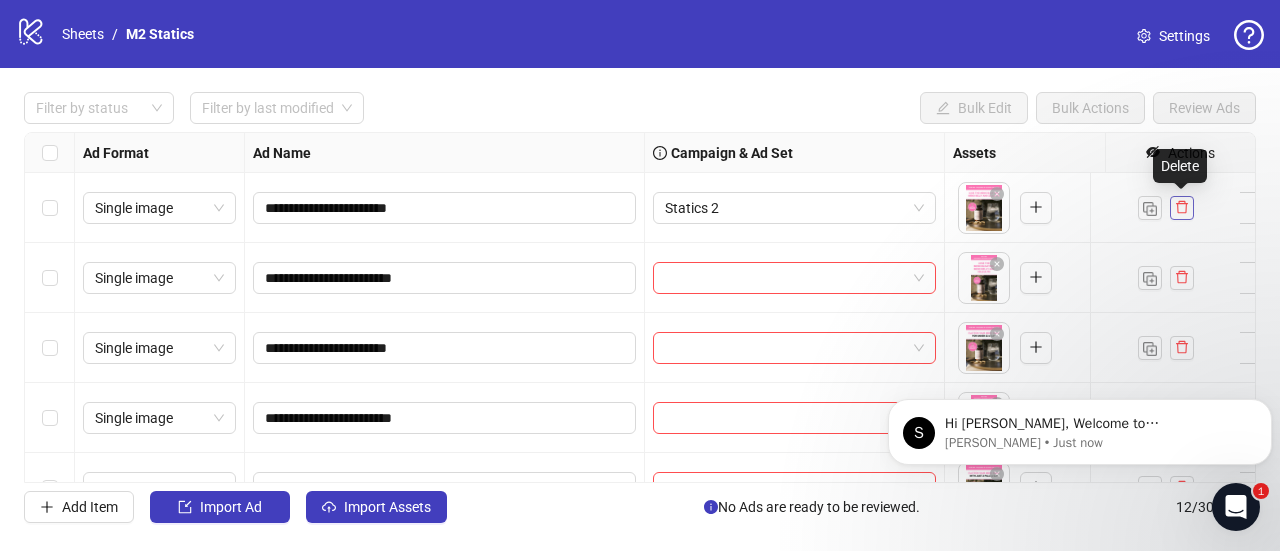 click 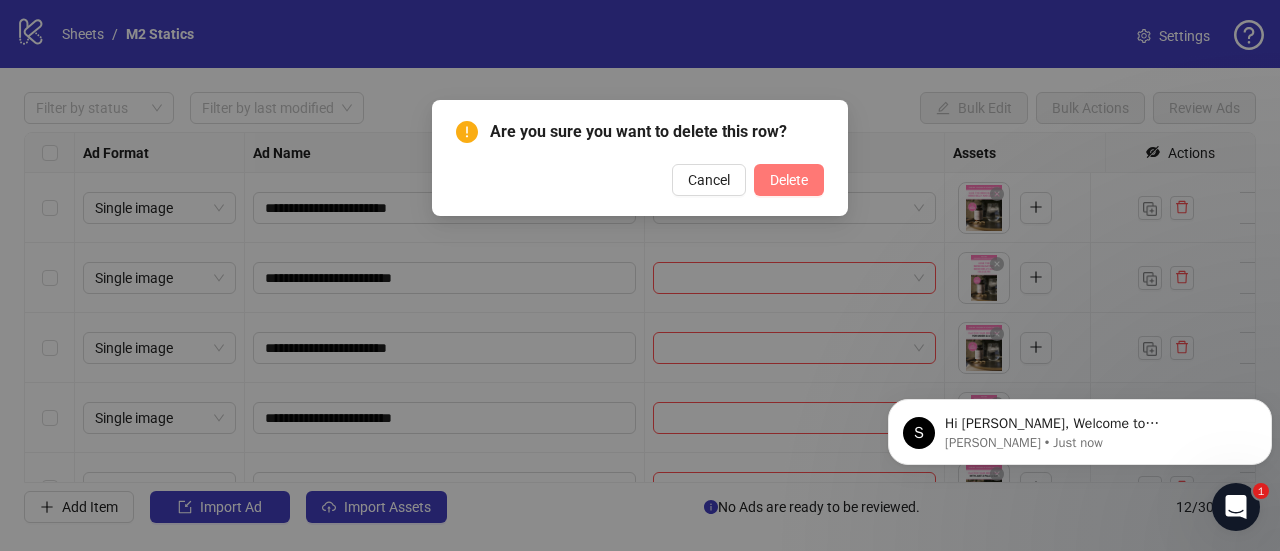 click on "Delete" at bounding box center [789, 180] 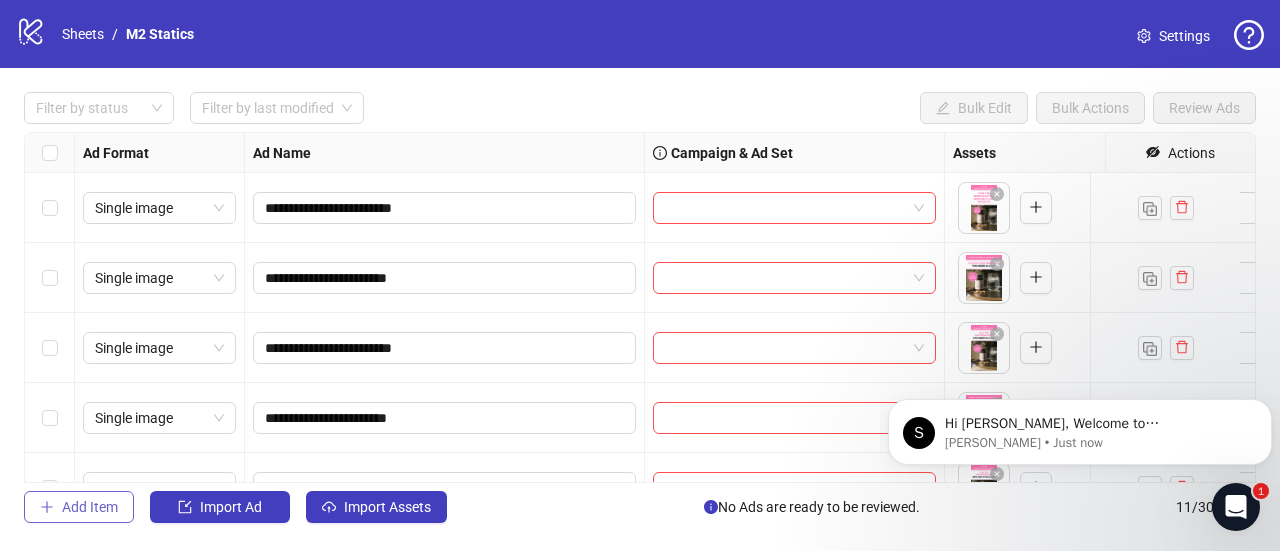 click on "Add Item" at bounding box center [79, 507] 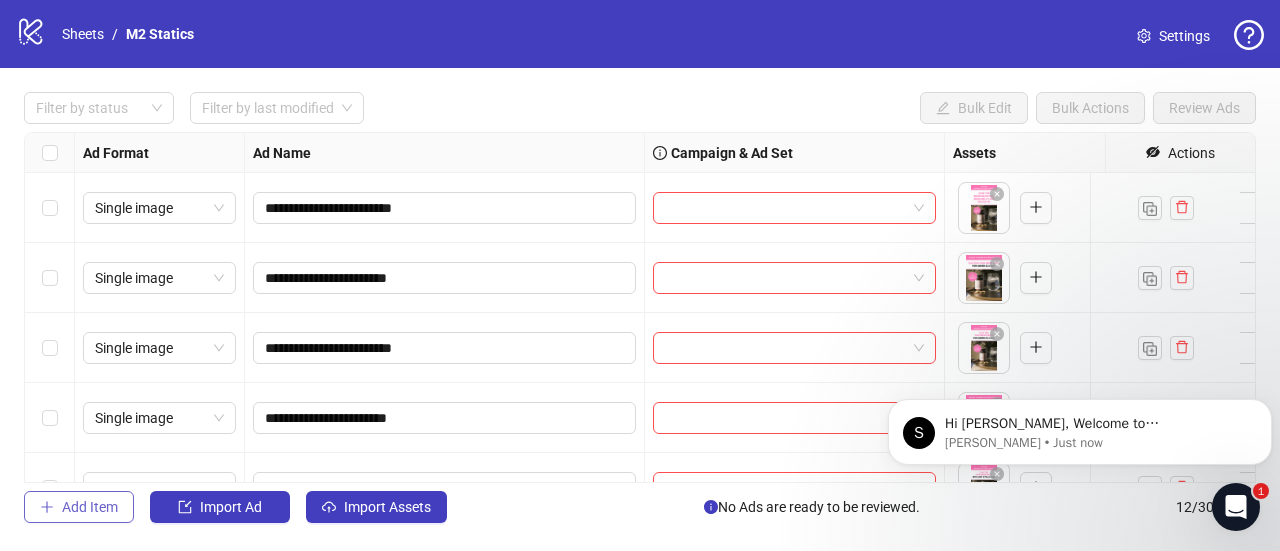 click on "Add Item" at bounding box center (90, 507) 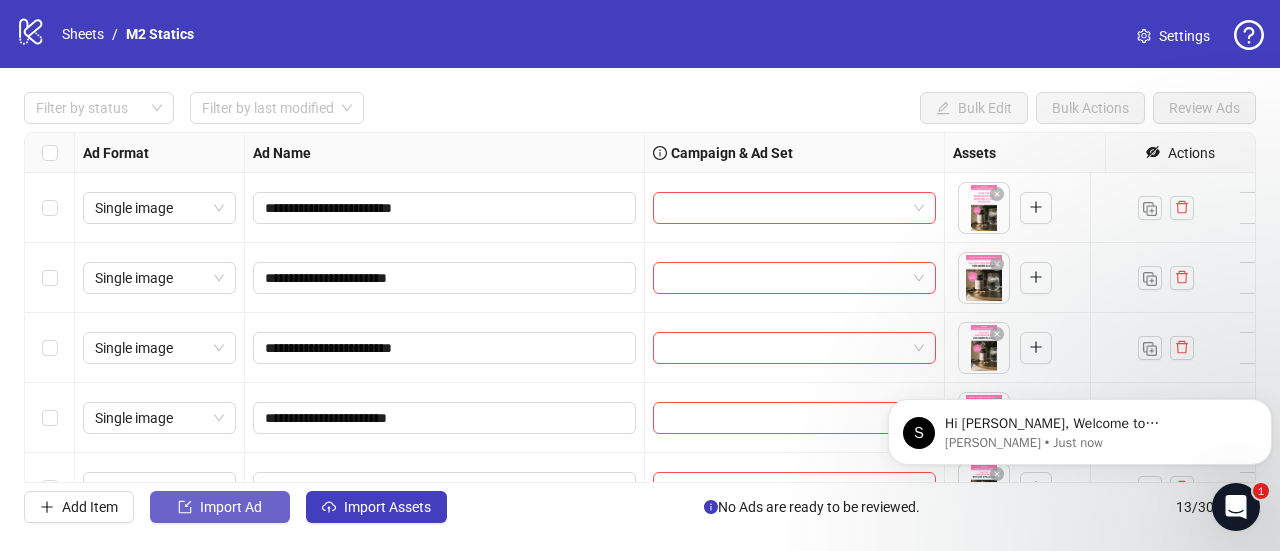click 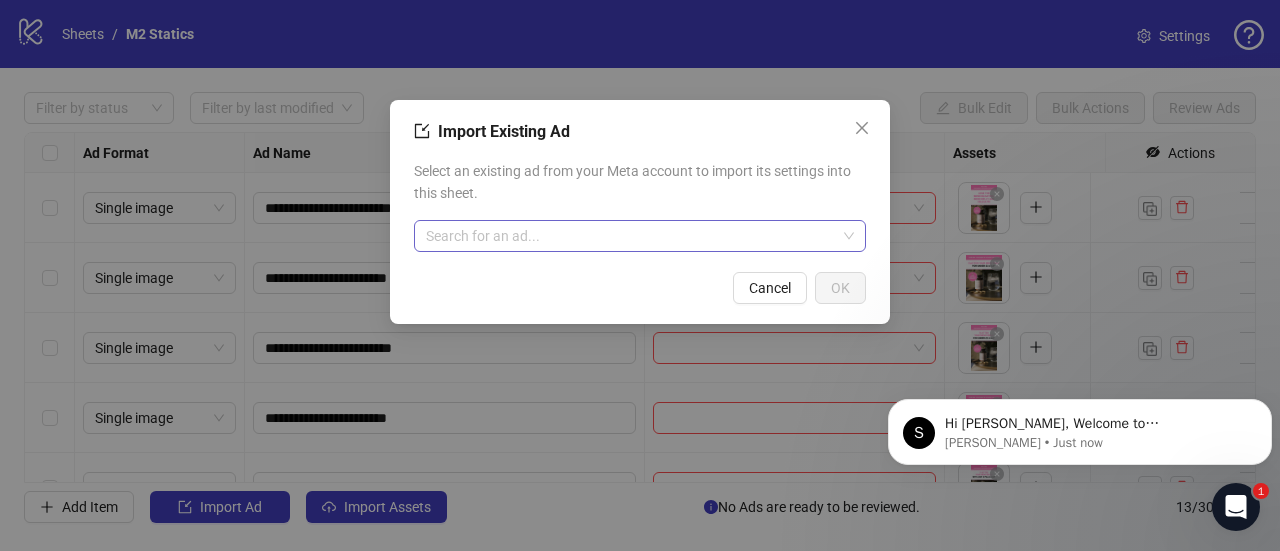 click at bounding box center (631, 236) 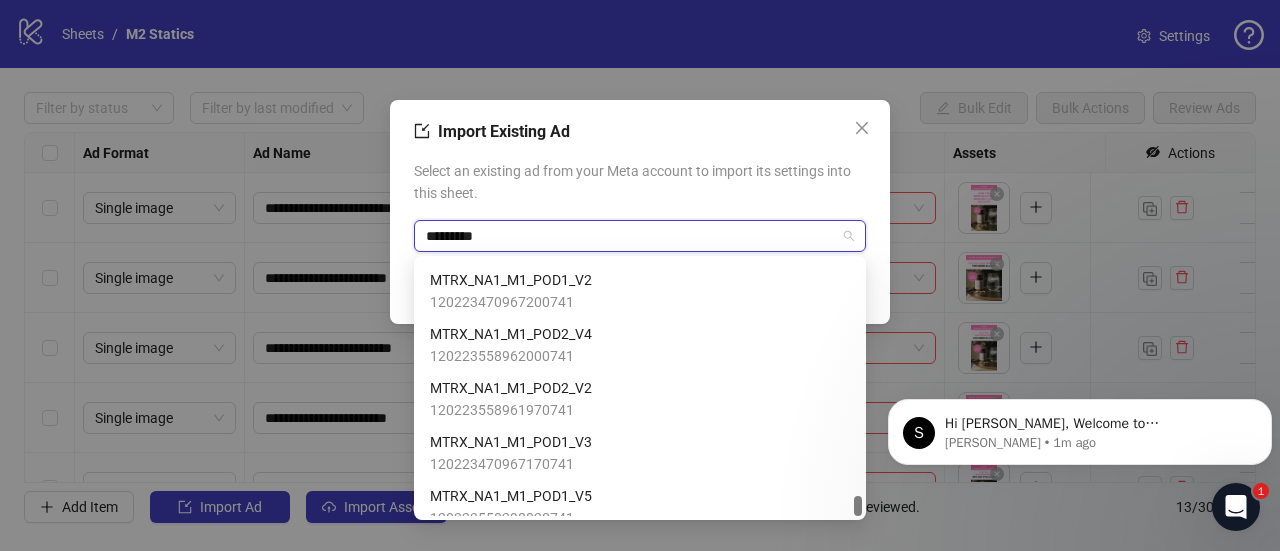 scroll, scrollTop: 7628, scrollLeft: 0, axis: vertical 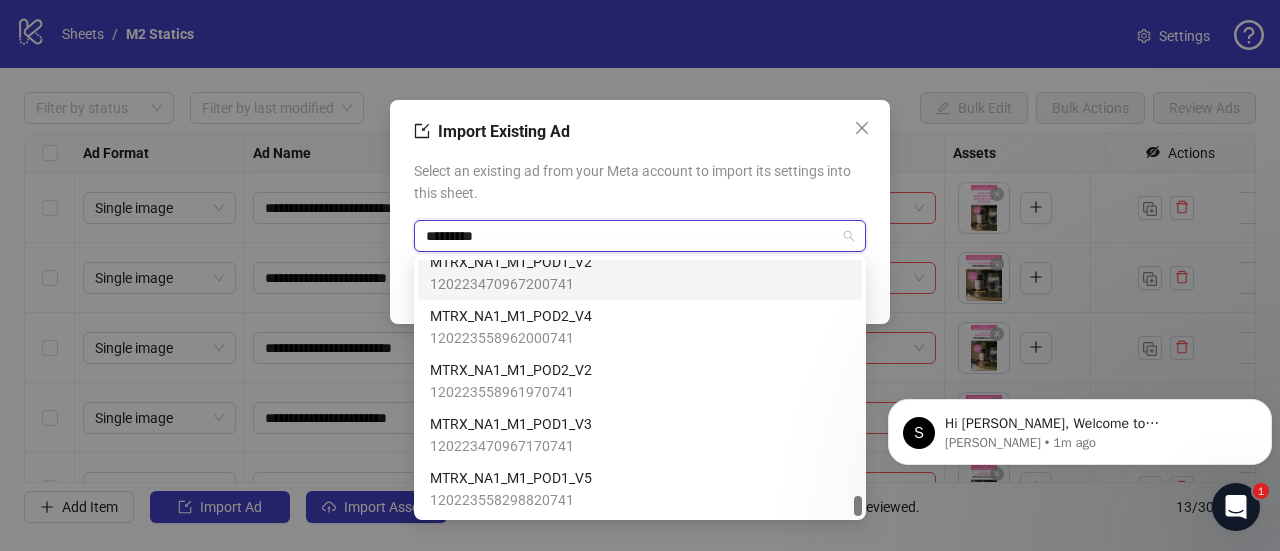 type on "*********" 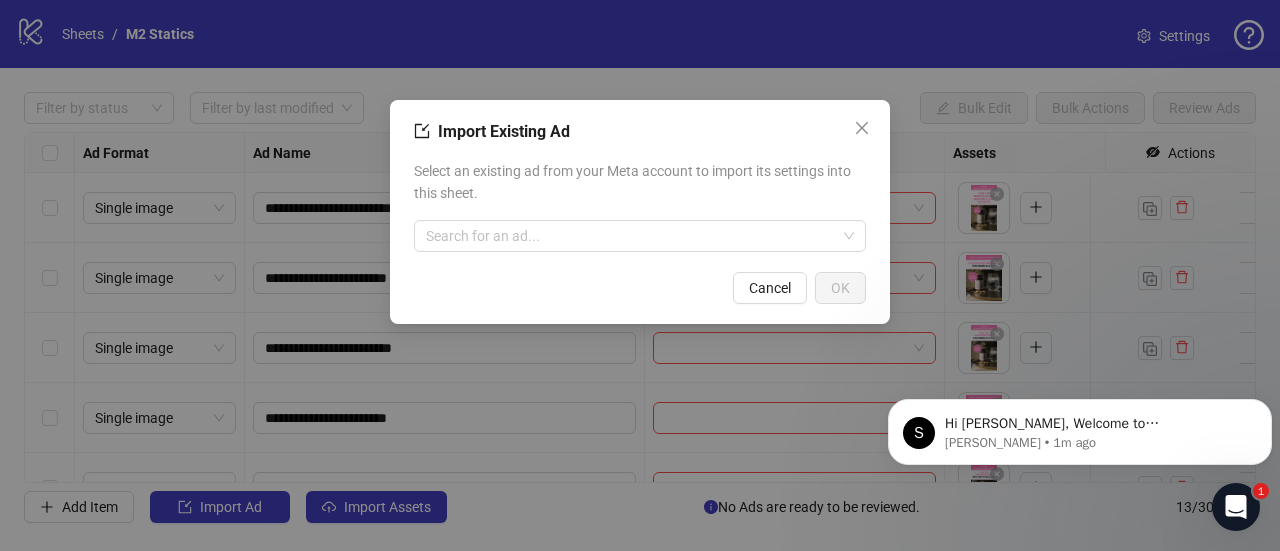 click on "Select an existing ad from your Meta account to import its settings into this sheet." at bounding box center (640, 182) 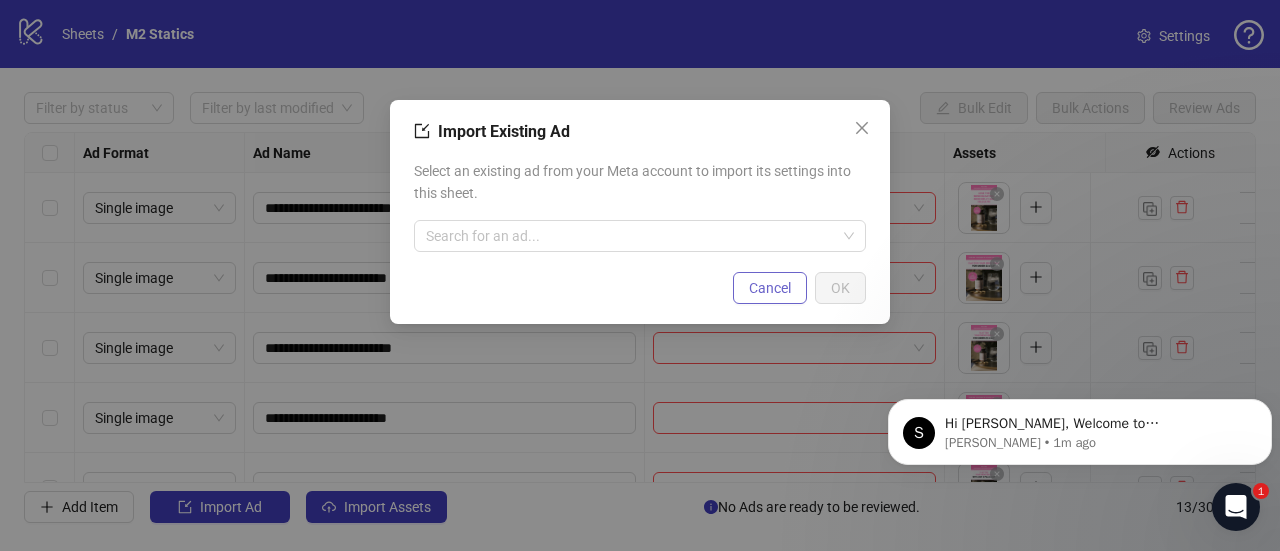click on "Cancel" at bounding box center (770, 288) 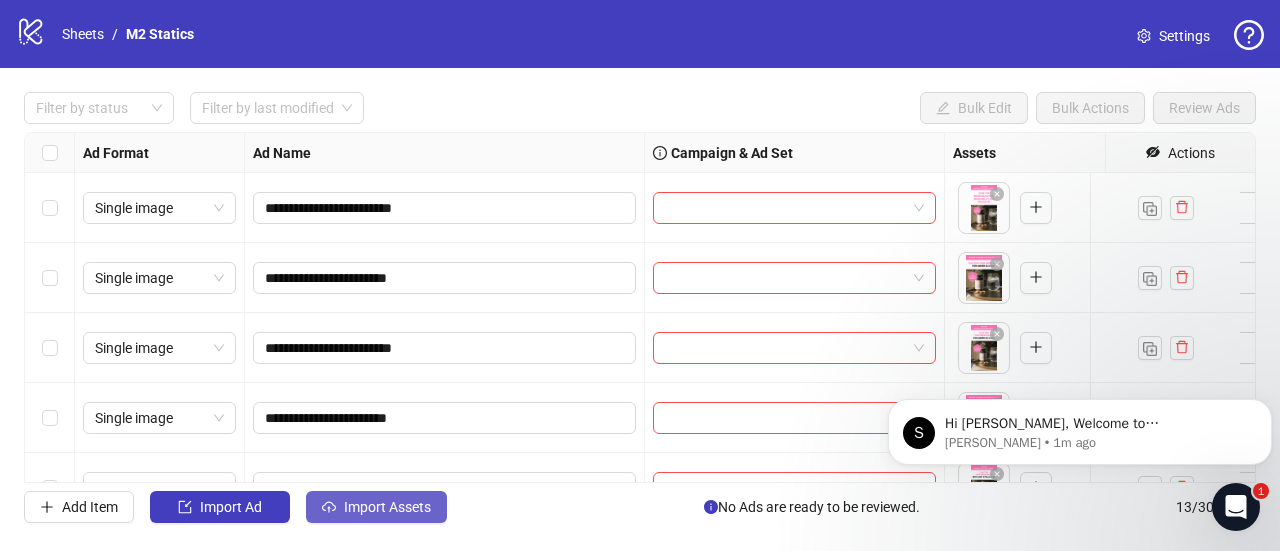 click on "Import Assets" at bounding box center (376, 507) 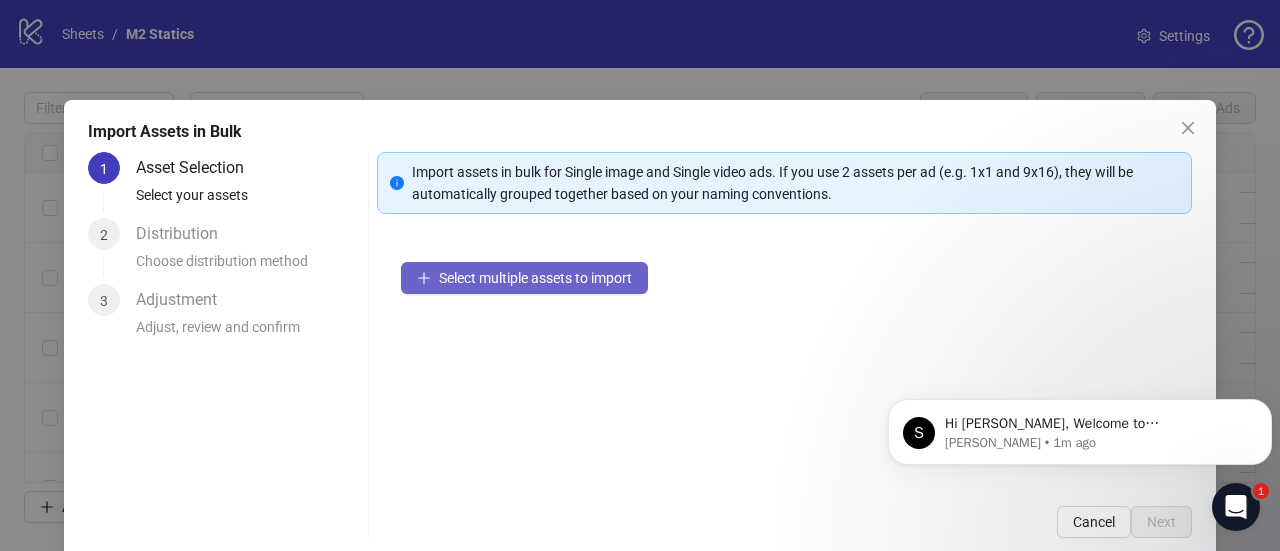 click on "Select multiple assets to import" at bounding box center [535, 278] 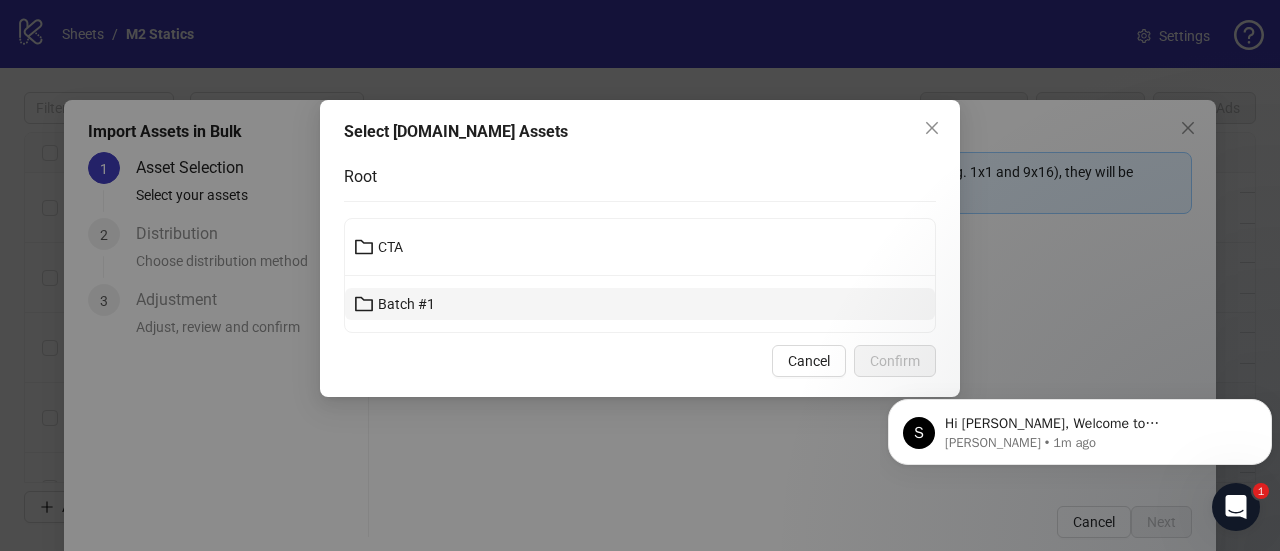 click on "Batch #1" at bounding box center [406, 304] 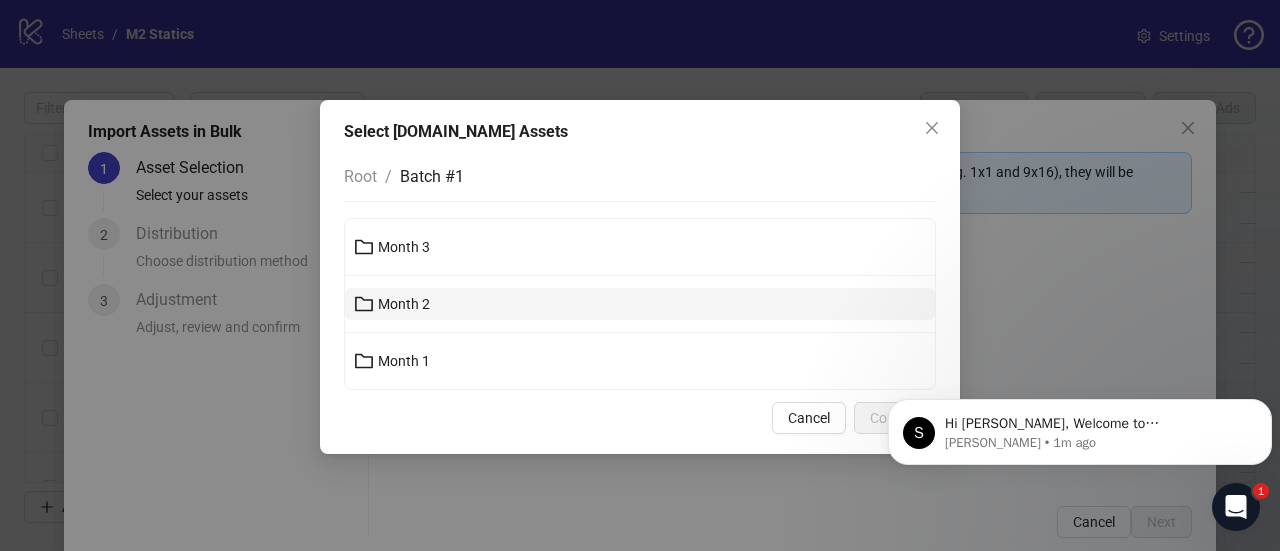 click on "Month 2" at bounding box center [404, 304] 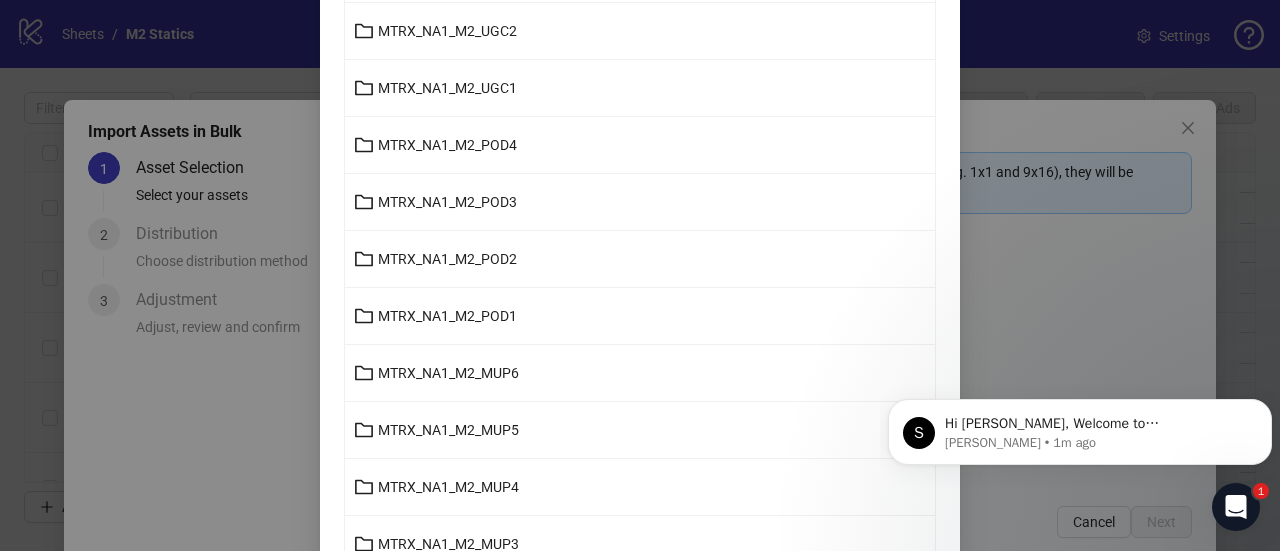 scroll, scrollTop: 945, scrollLeft: 0, axis: vertical 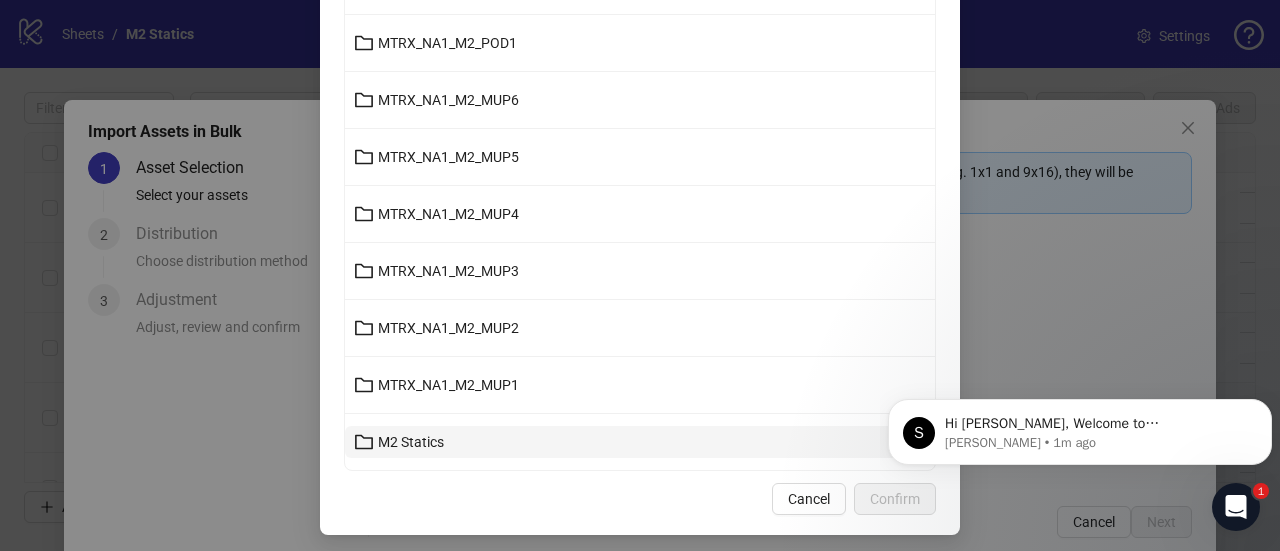 click on "M2 Statics" at bounding box center [640, 442] 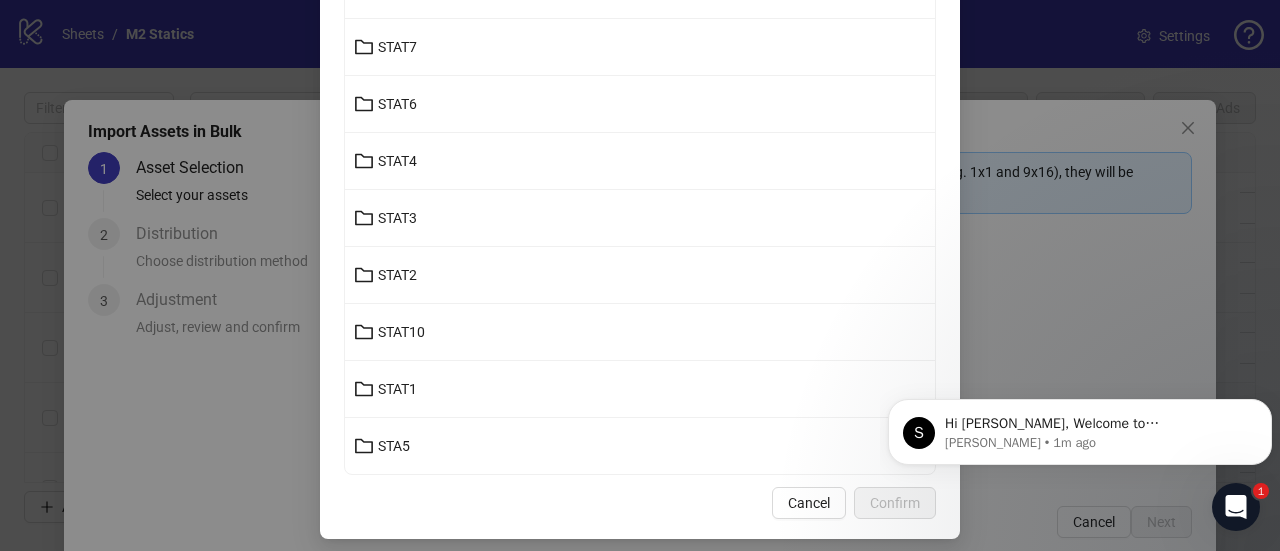 scroll, scrollTop: 322, scrollLeft: 0, axis: vertical 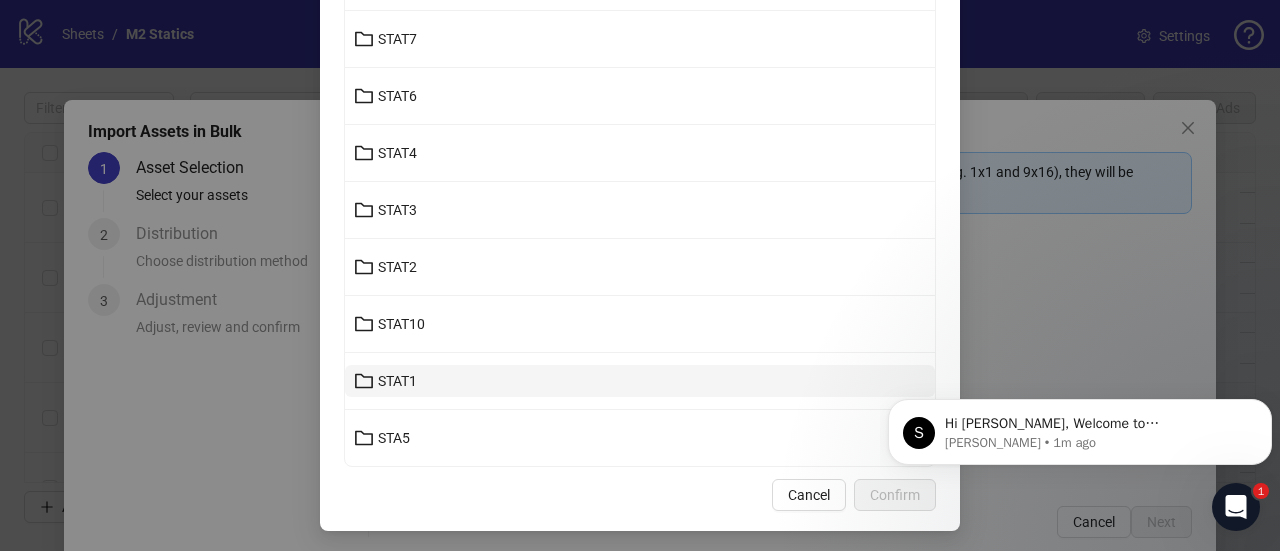click on "STAT1" at bounding box center [397, 381] 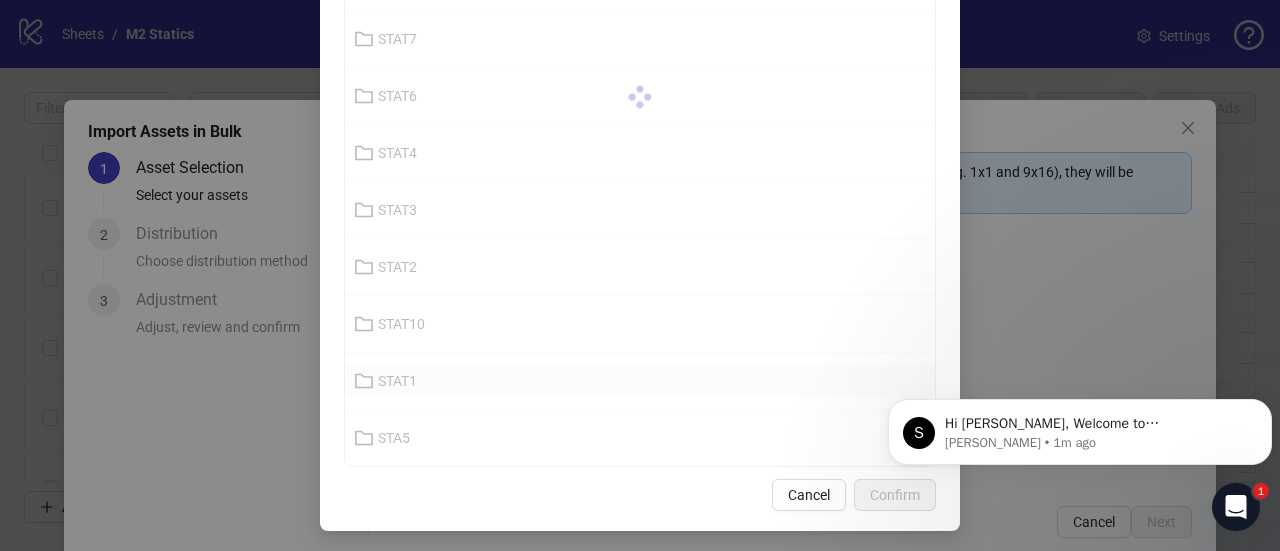 scroll, scrollTop: 140, scrollLeft: 0, axis: vertical 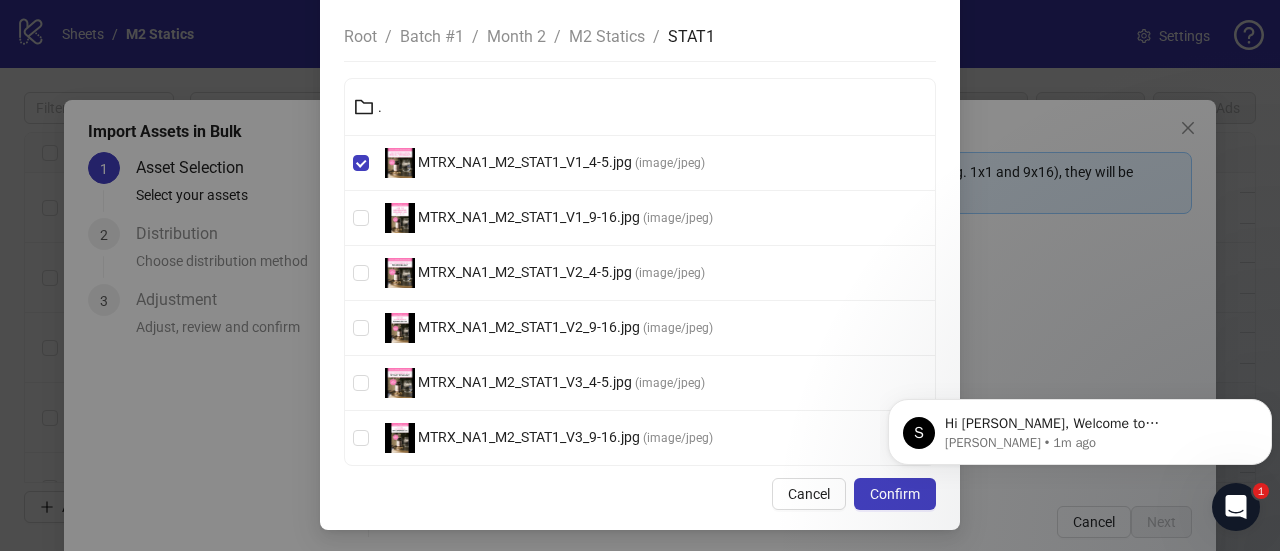 click on "S Hi Lois,   Welcome to Kitchn.io! 🎉 You’re all set to start launching ads effortlessly.   Here’s what to do next: 1️⃣ Documentation &amp; Resources – Explore our Documentation to learn how to make the most of Kitchn.io.   2️⃣ 1-on-1 Onboarding Call – Need a personal touch? Schedule a call with me or one of my colleagues for a customized walkthrough for you and your team. Book Your Call Here or simply reply to this message!   3️⃣ Launch Your Ads – Dive in and start launching your ads right away! Let’s simplify ad uploading together!   Cheers, Simon PS: This message, obviously, is automated, but if you reply it does get back to me or a colleague of mine! :) Simon • 1m ago" 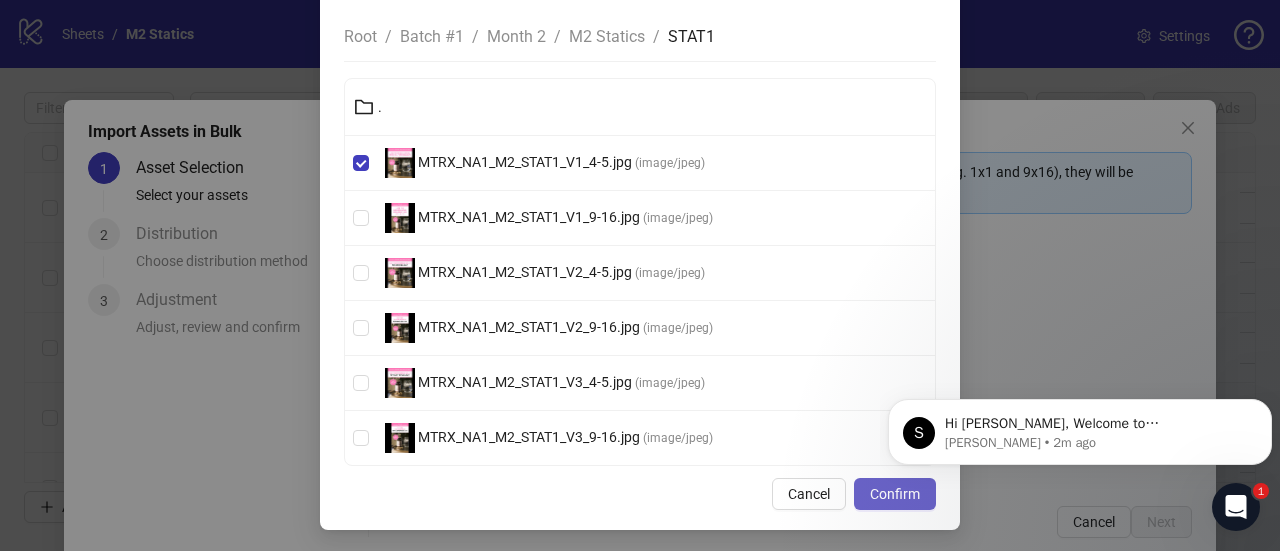 click on "Confirm" at bounding box center (895, 494) 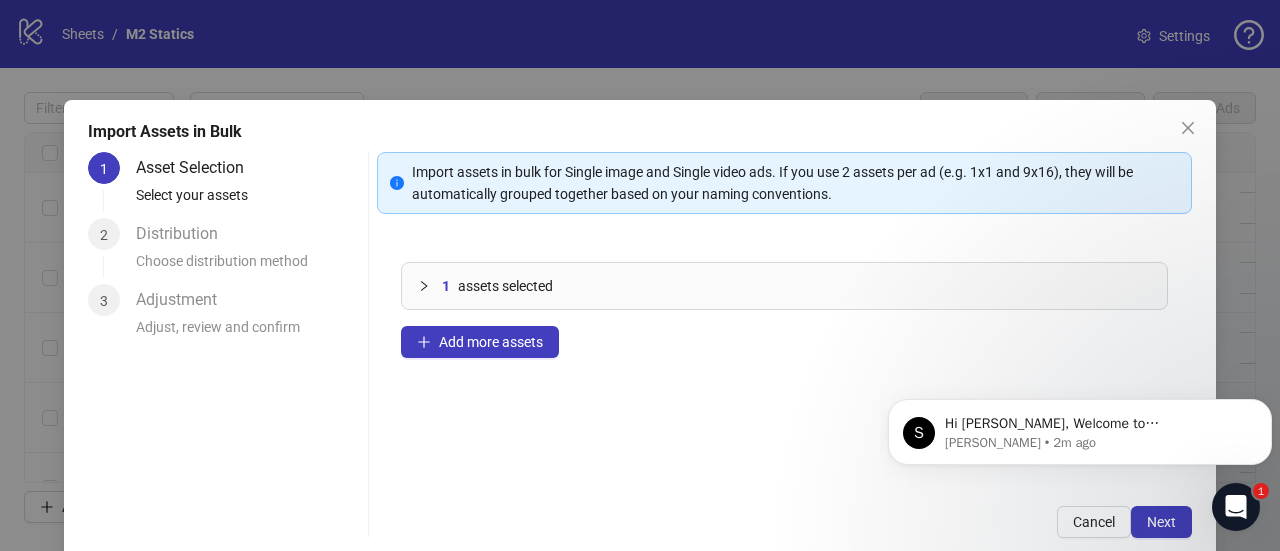 scroll, scrollTop: 0, scrollLeft: 0, axis: both 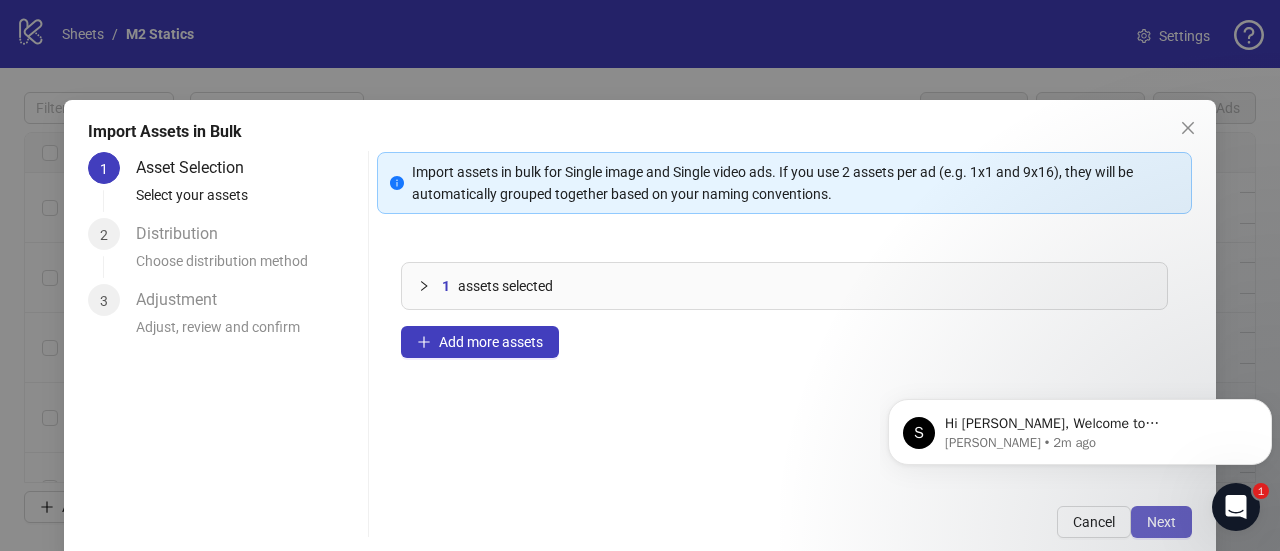 click on "Next" at bounding box center [1161, 522] 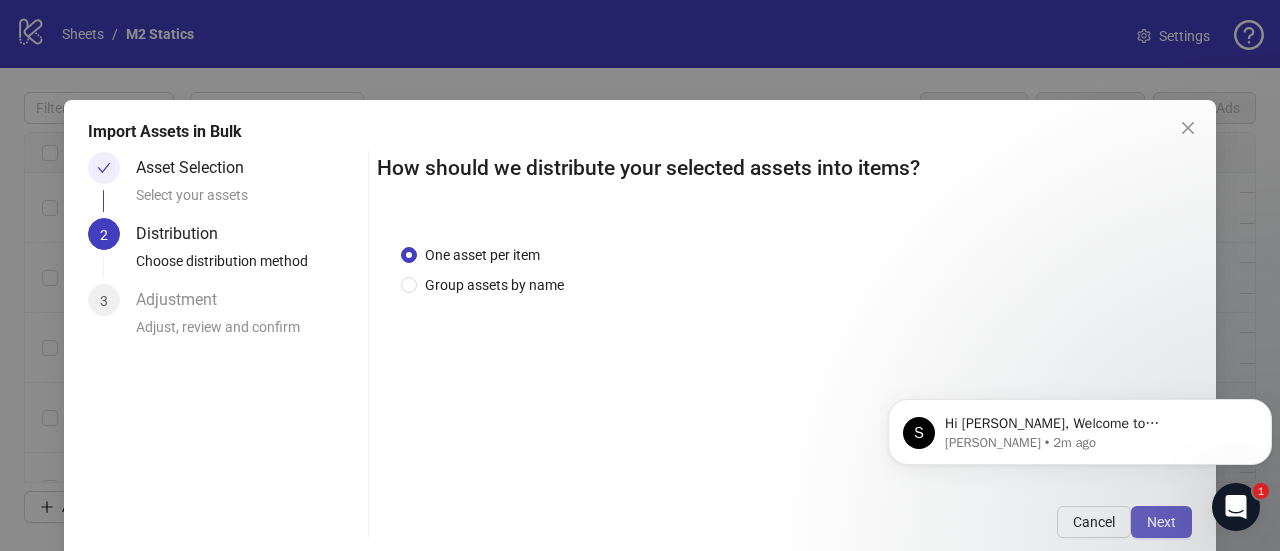click on "Next" at bounding box center (1161, 522) 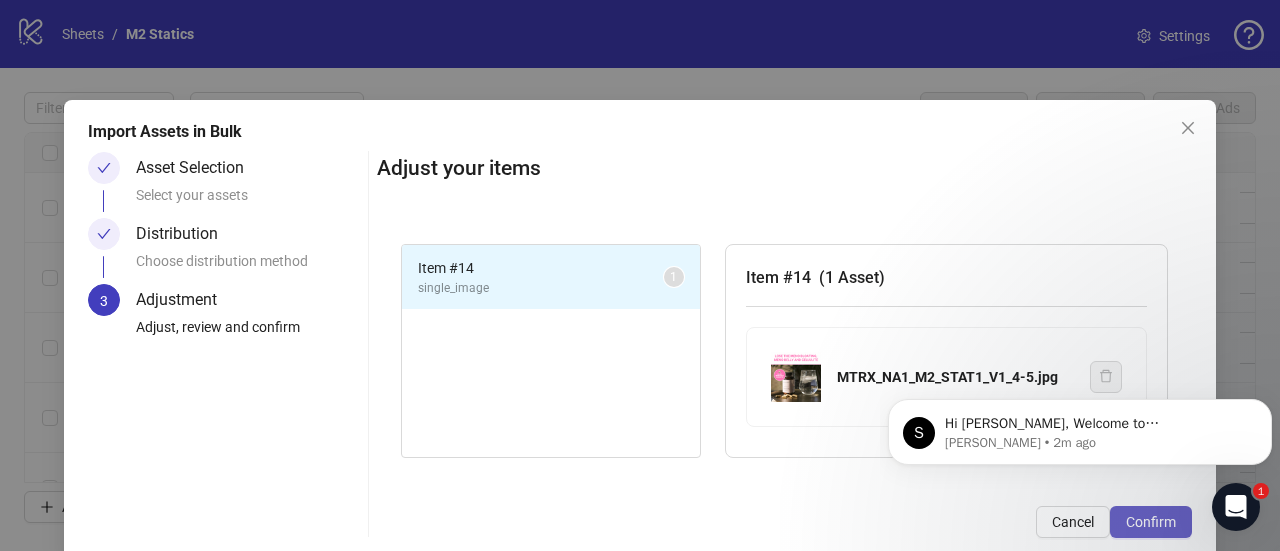 click on "Confirm" at bounding box center [1151, 522] 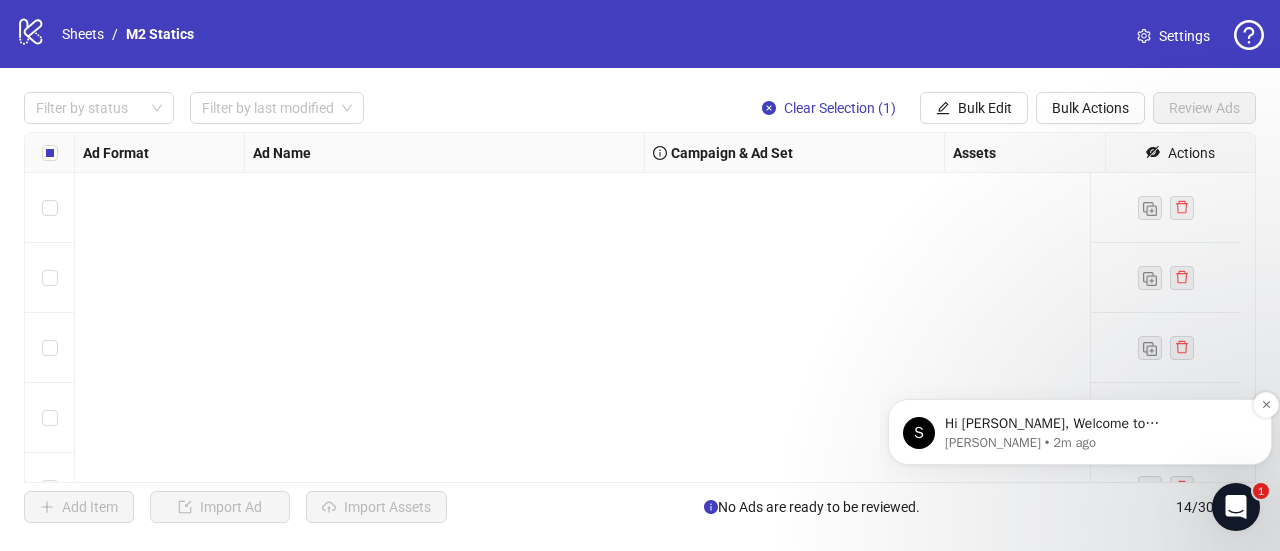 scroll, scrollTop: 685, scrollLeft: 0, axis: vertical 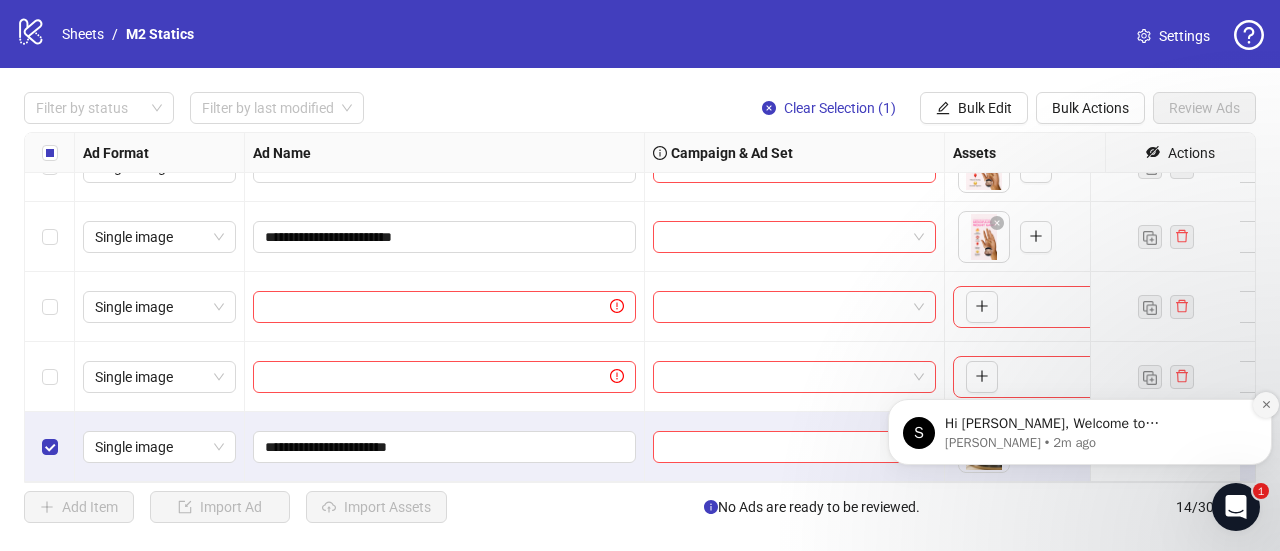 click at bounding box center [1266, 405] 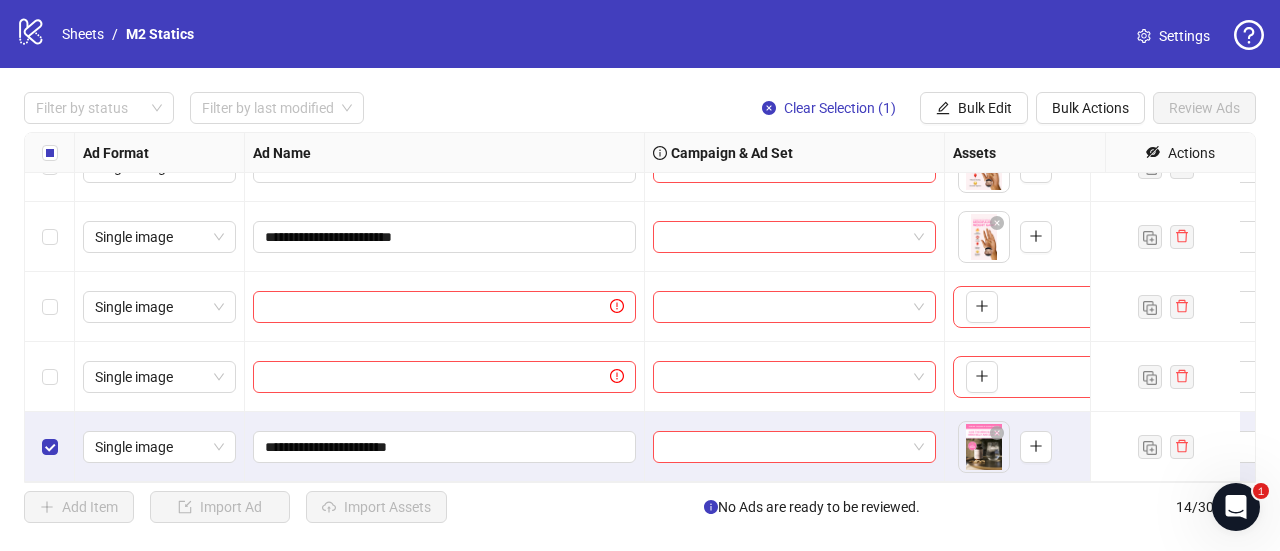 drag, startPoint x: 64, startPoint y: 445, endPoint x: 60, endPoint y: 291, distance: 154.05194 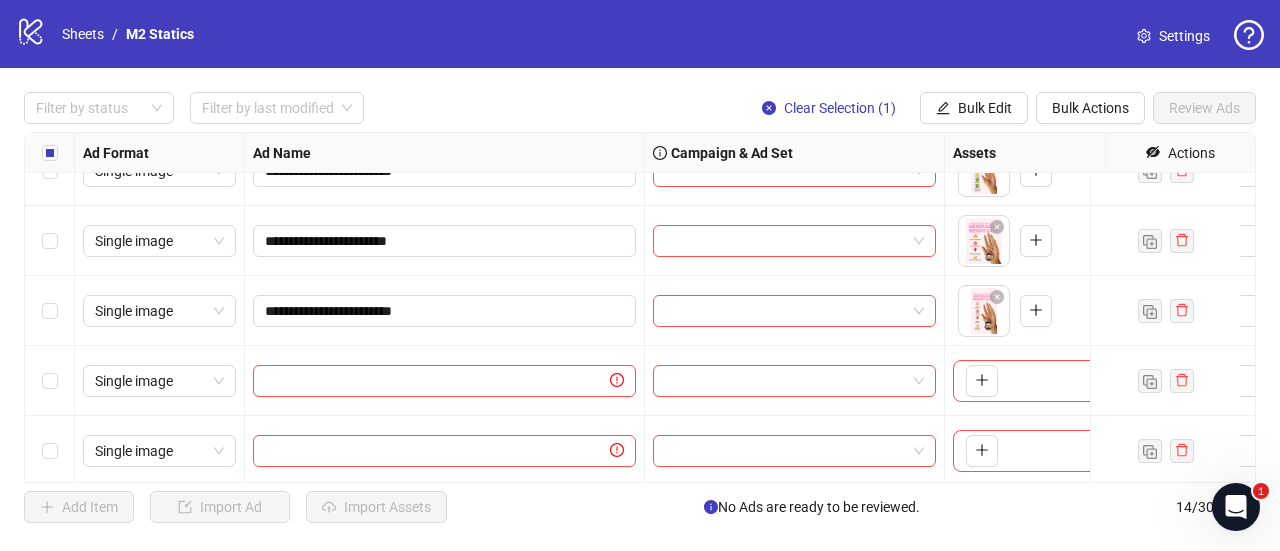 scroll, scrollTop: 685, scrollLeft: 0, axis: vertical 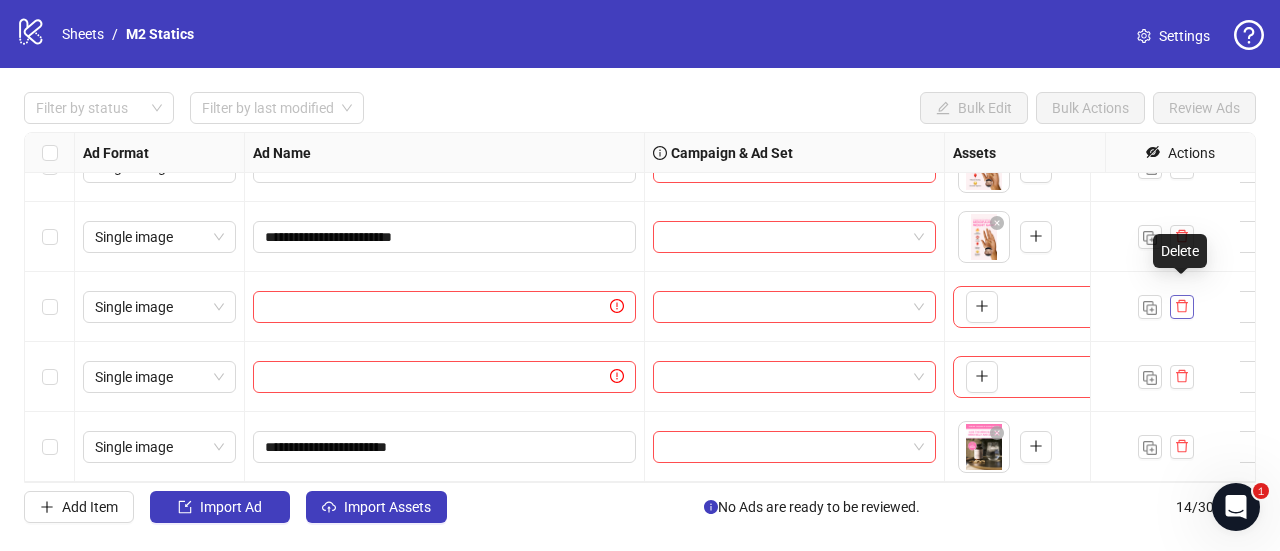 click at bounding box center (1182, 307) 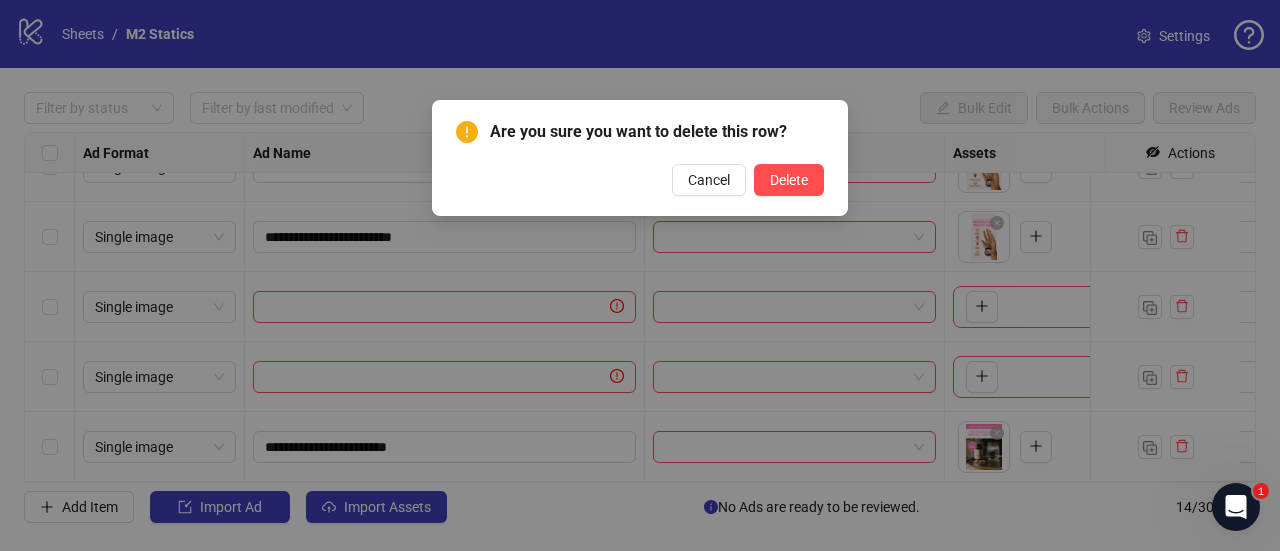 type 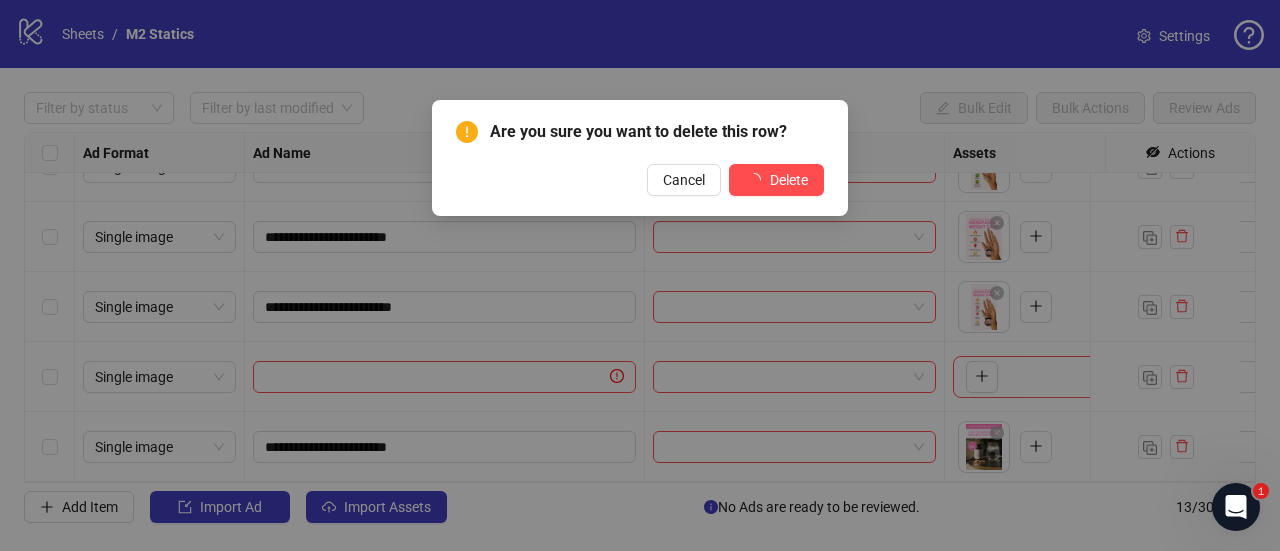 scroll, scrollTop: 615, scrollLeft: 0, axis: vertical 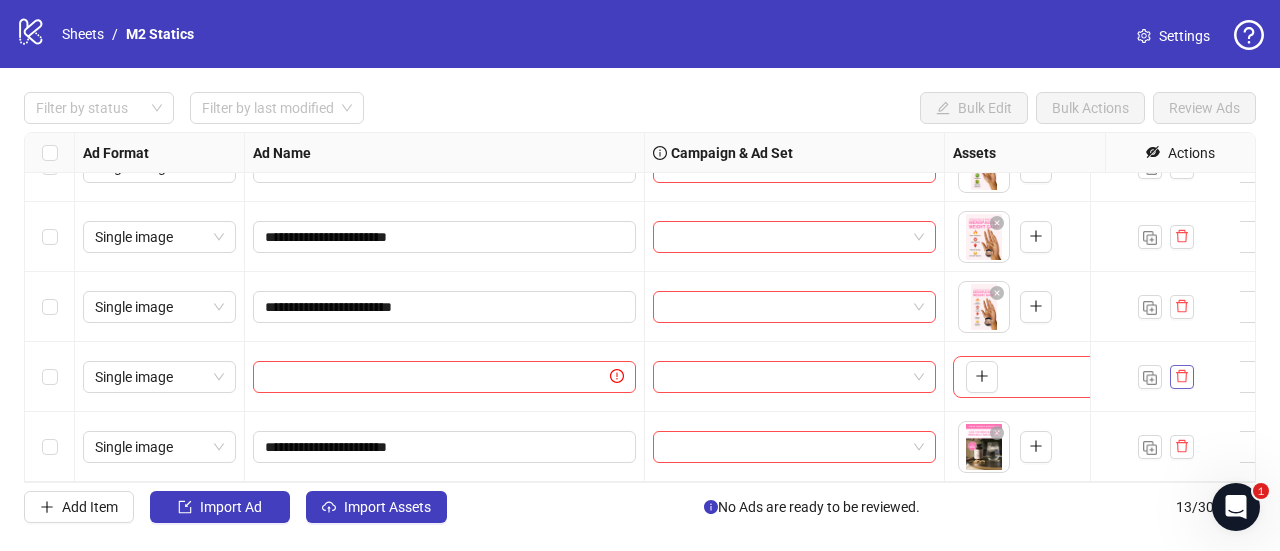 click 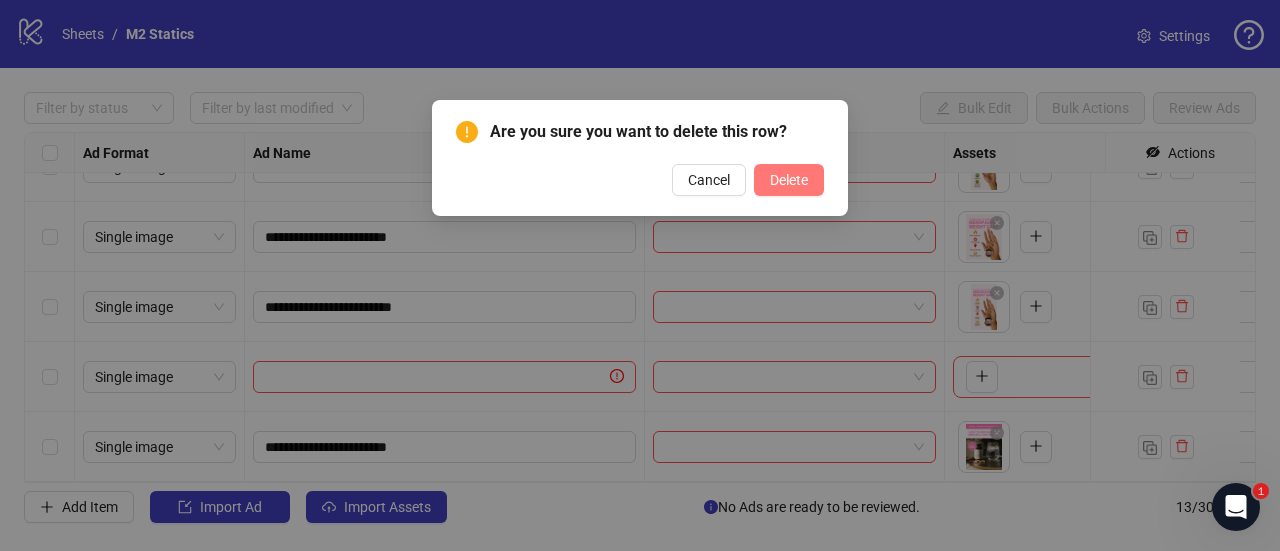 click on "Delete" at bounding box center (789, 180) 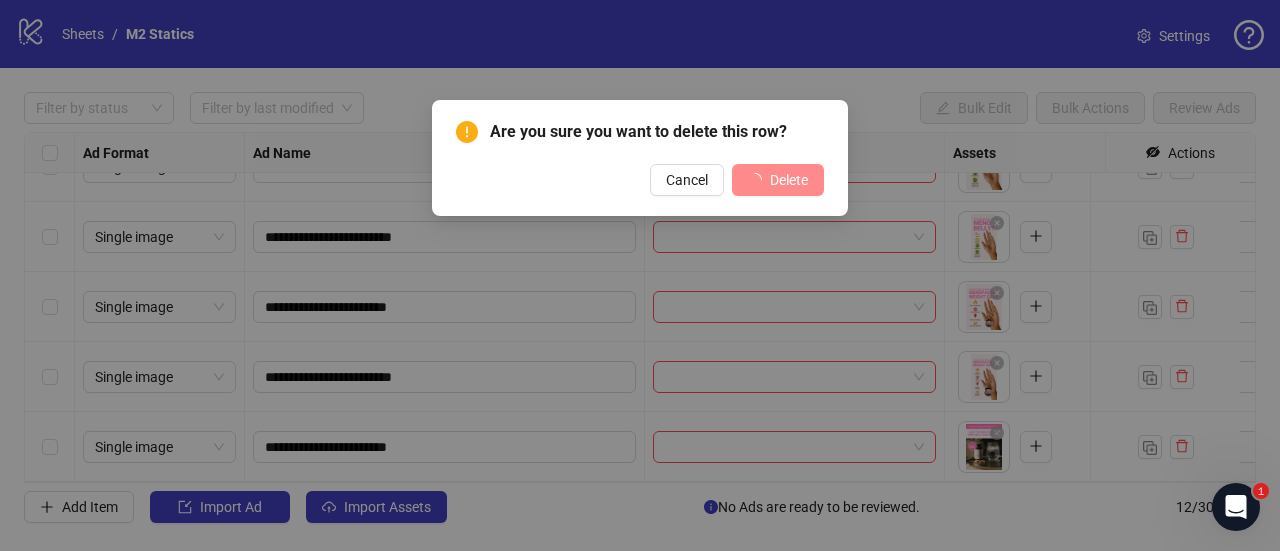 scroll, scrollTop: 545, scrollLeft: 0, axis: vertical 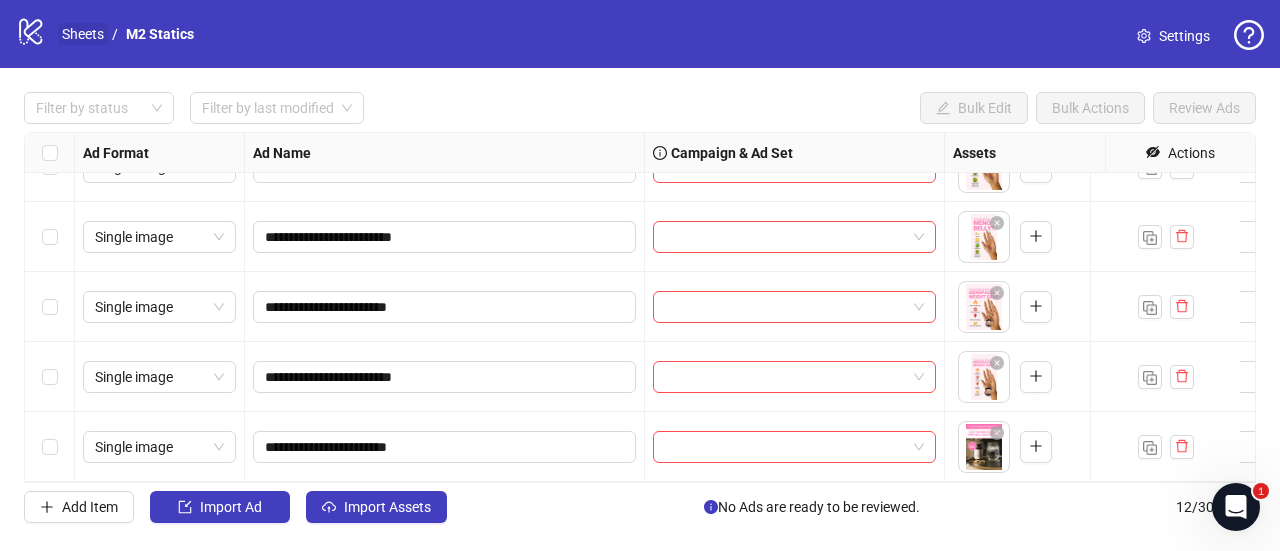 click on "Sheets" at bounding box center [83, 34] 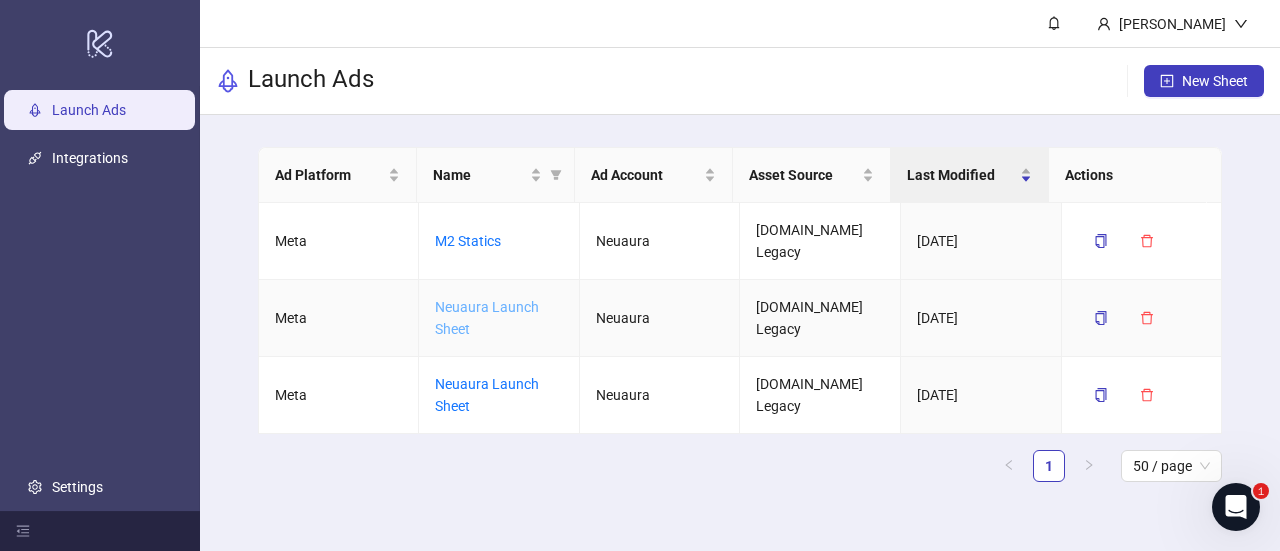 click on "Neuaura Launch Sheet" at bounding box center [487, 318] 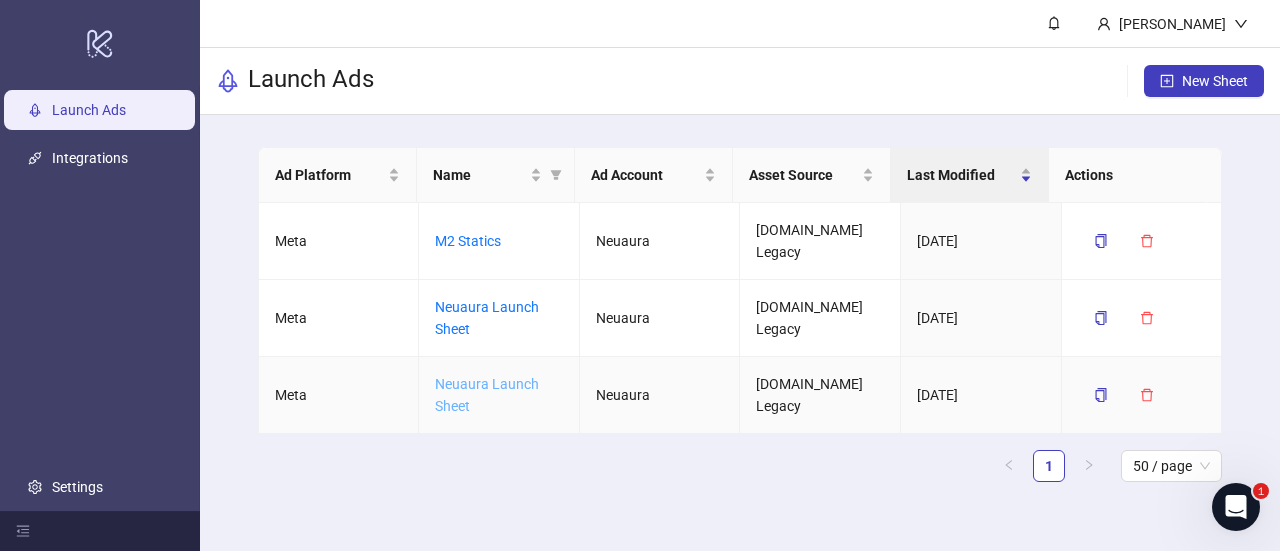 click on "Neuaura Launch Sheet" at bounding box center [487, 395] 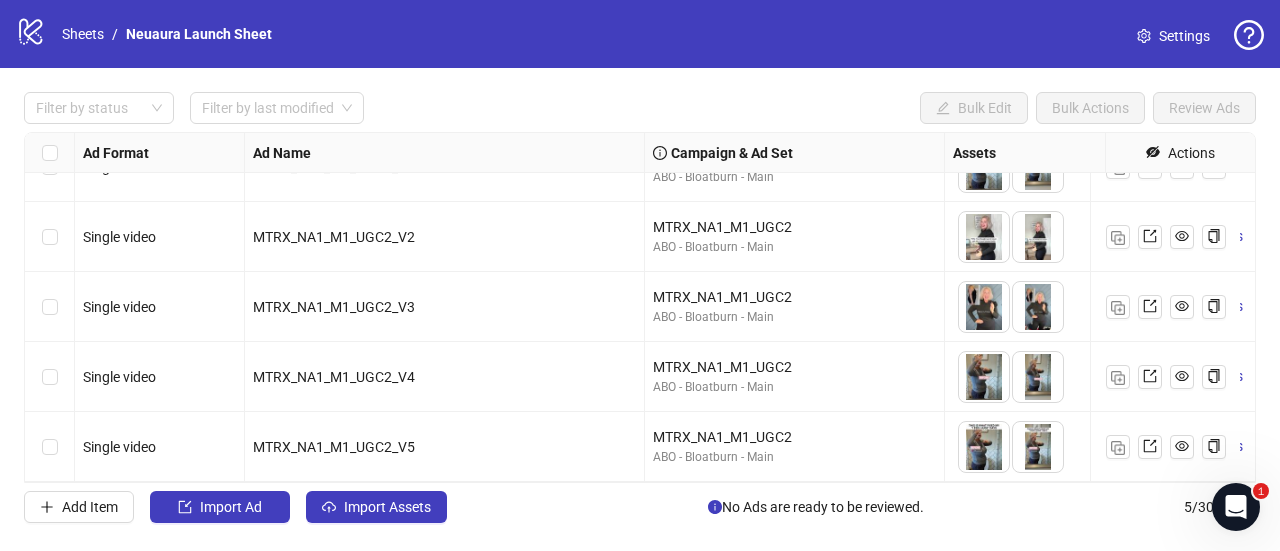 scroll, scrollTop: 0, scrollLeft: 0, axis: both 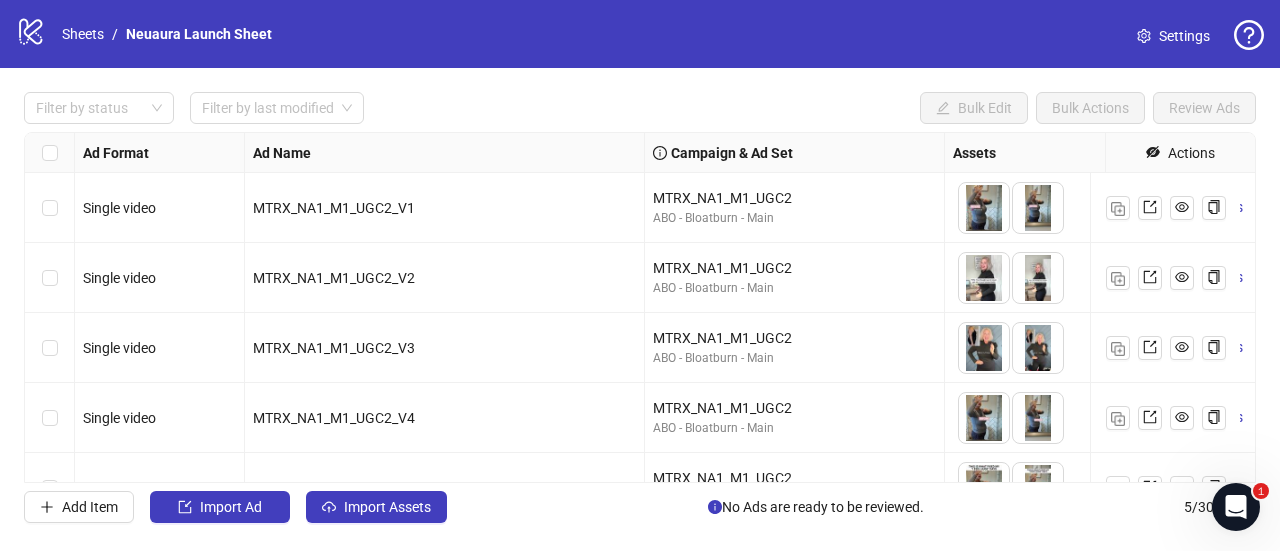 click on "MTRX_NA1_M1_UGC2_V1" at bounding box center (445, 208) 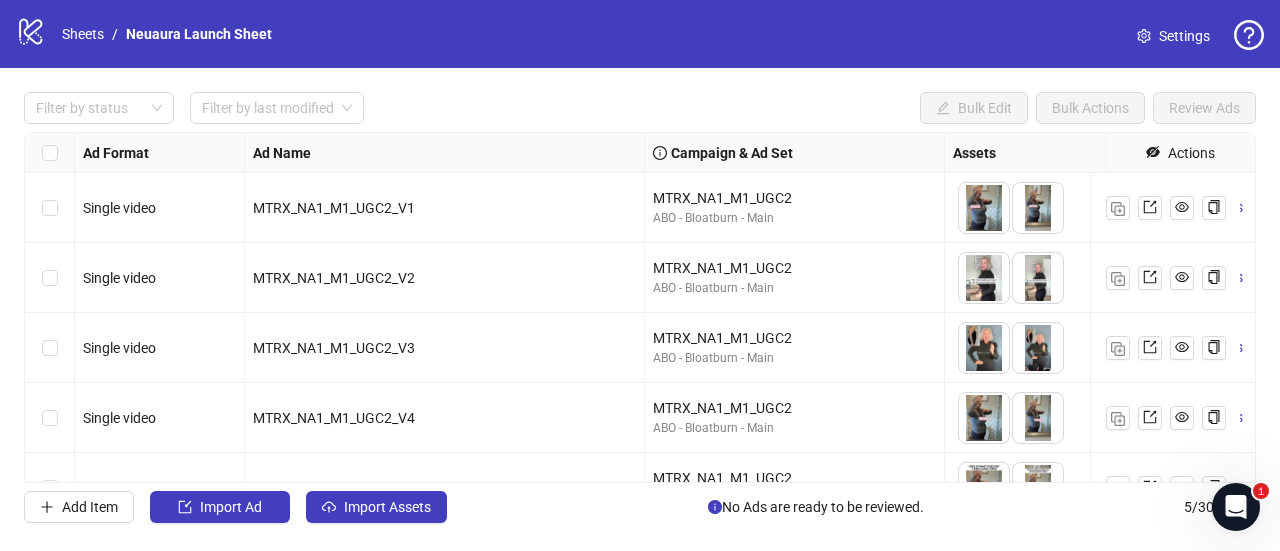scroll, scrollTop: 55, scrollLeft: 0, axis: vertical 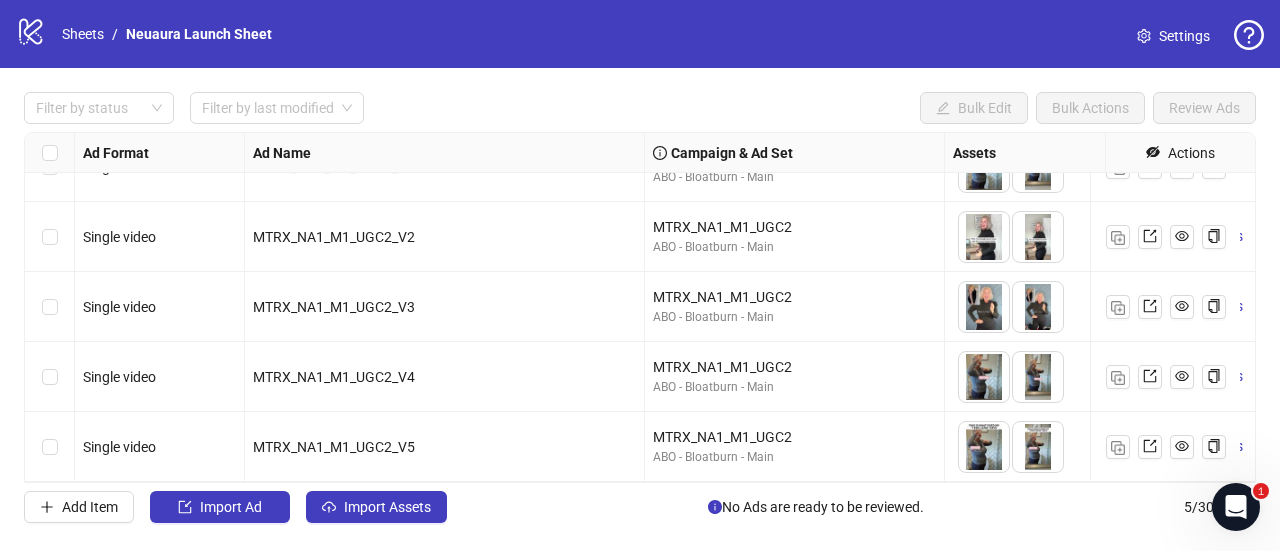 click on "Filter by status Filter by last modified Bulk Edit Bulk Actions Review Ads" at bounding box center [640, 108] 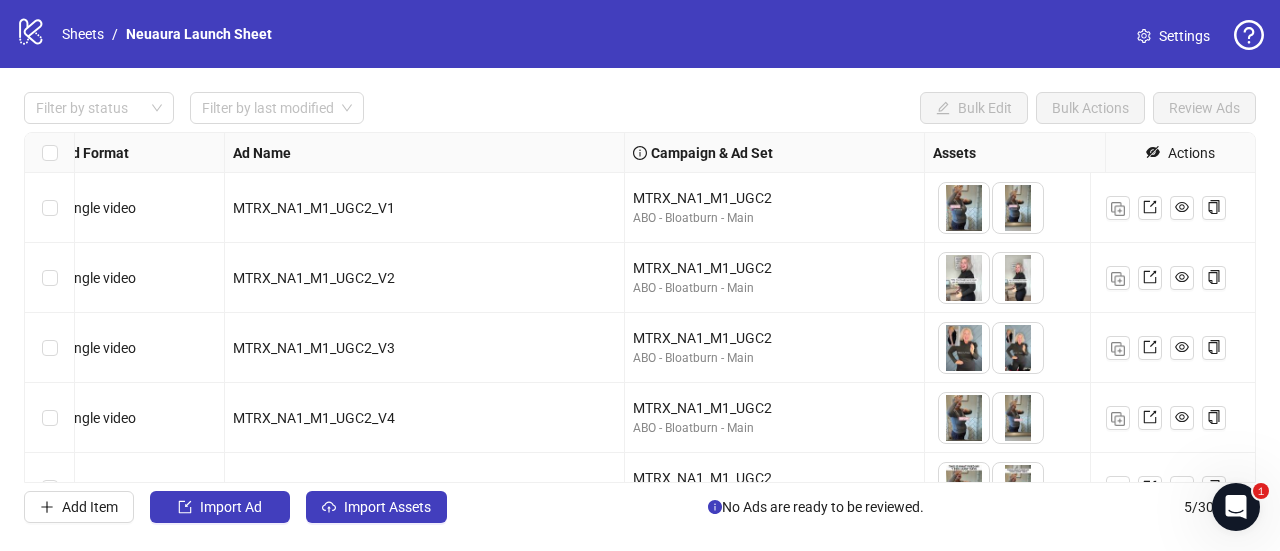 click on "MTRX_NA1_M1_UGC2_V1" at bounding box center (314, 208) 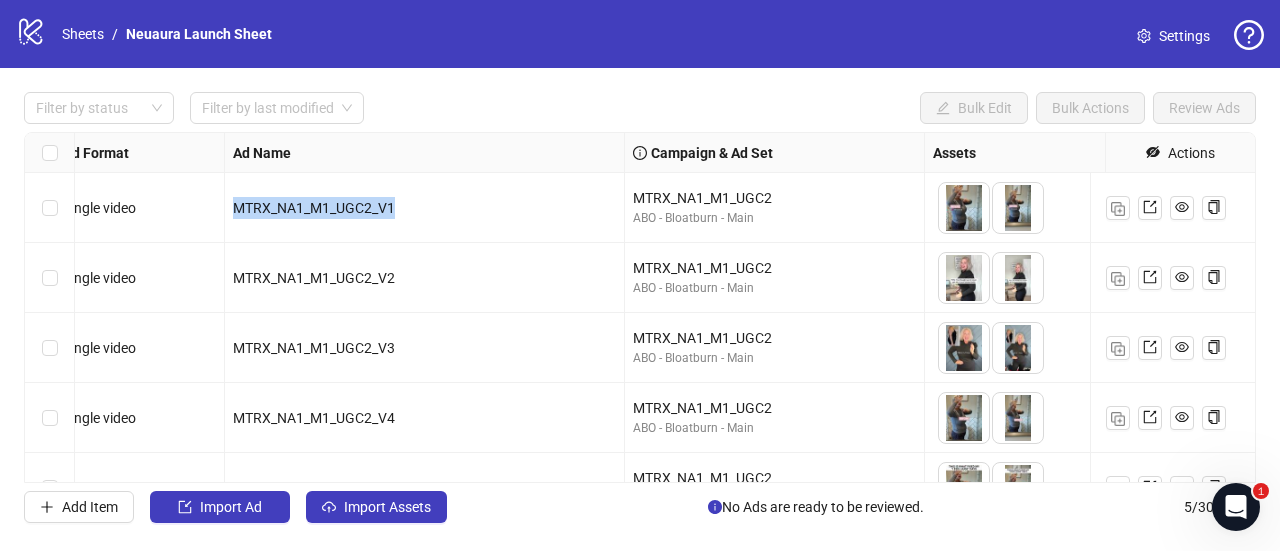 click on "MTRX_NA1_M1_UGC2_V1" at bounding box center (314, 208) 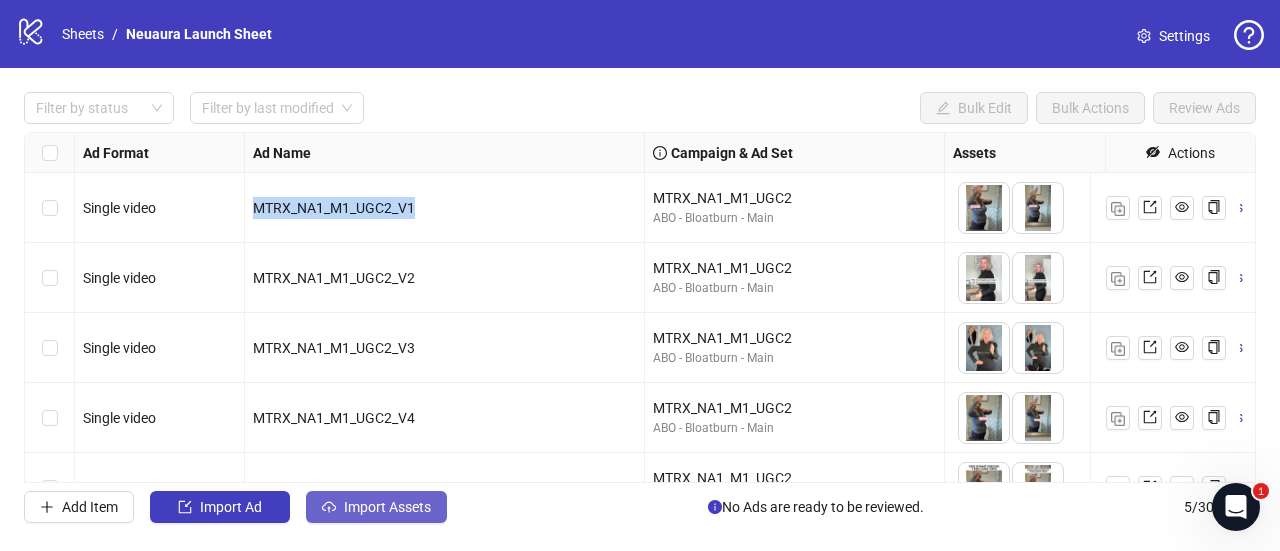 click on "Import Assets" at bounding box center [376, 507] 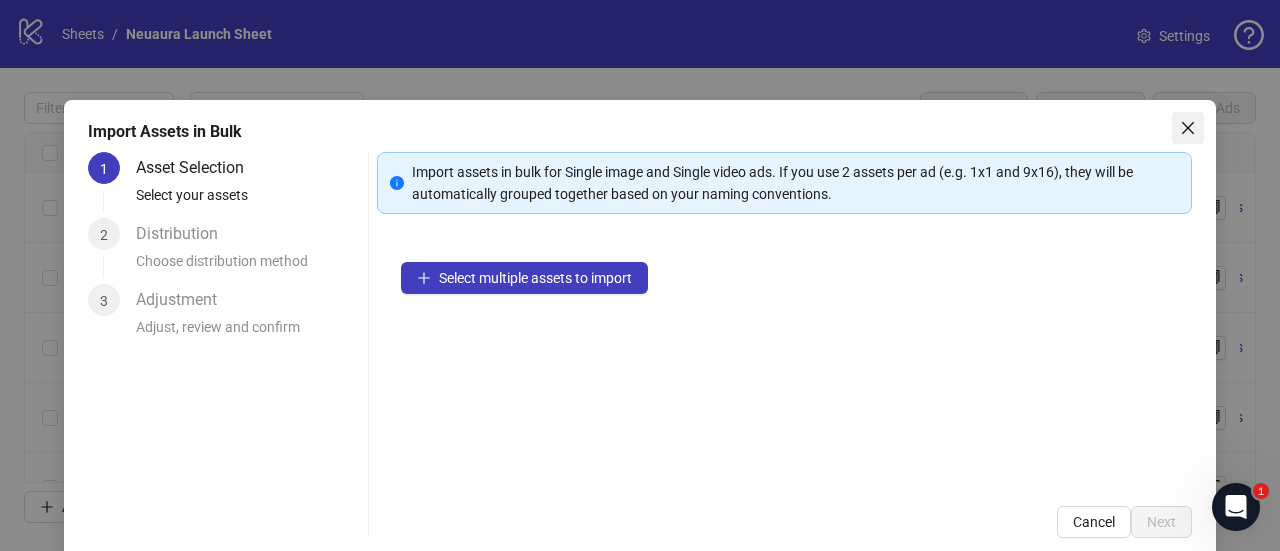 click 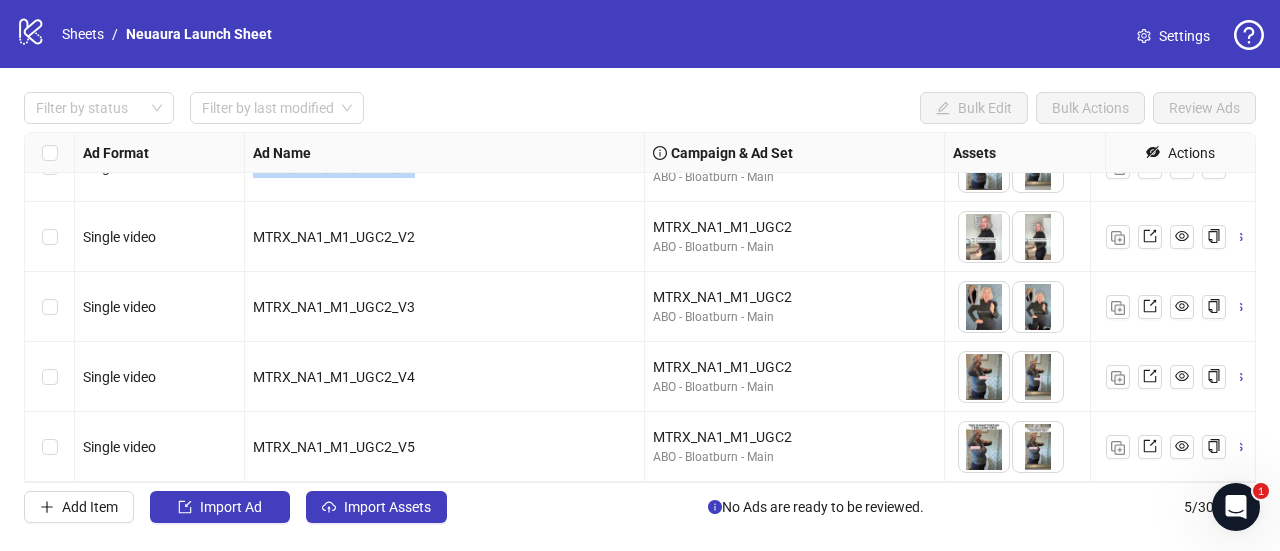scroll, scrollTop: 0, scrollLeft: 0, axis: both 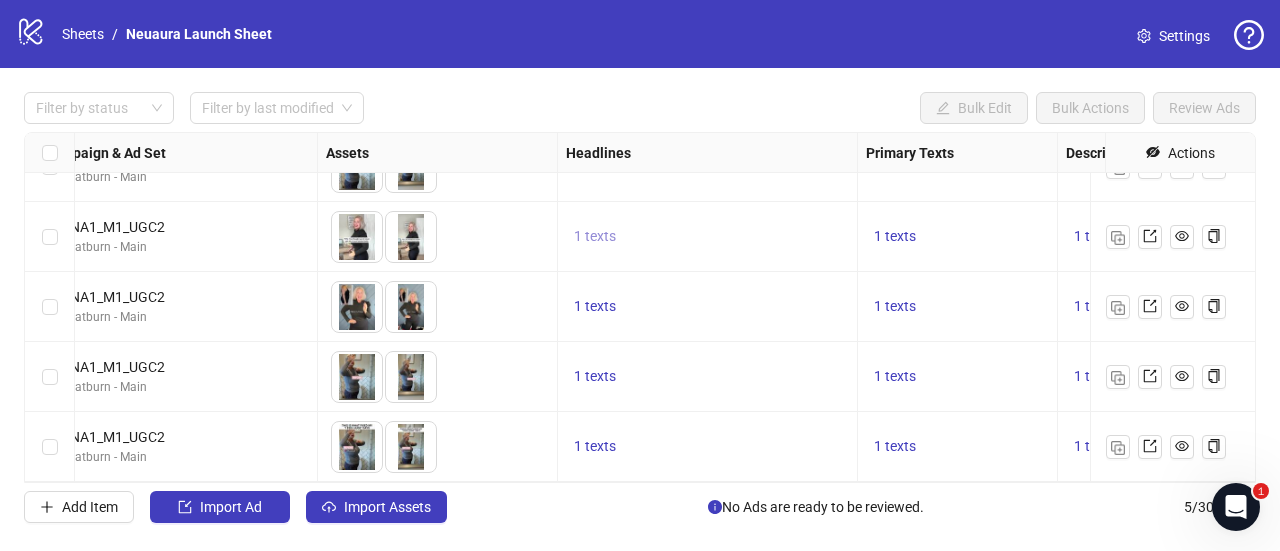 click on "1 texts" at bounding box center [595, 236] 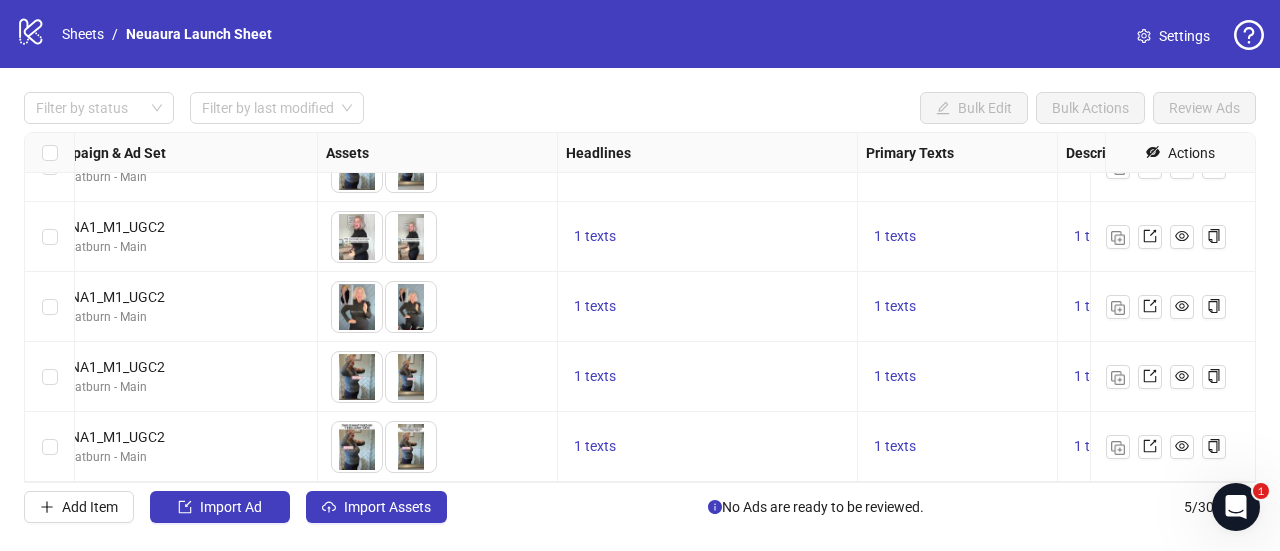 click on "1 texts" at bounding box center [708, 307] 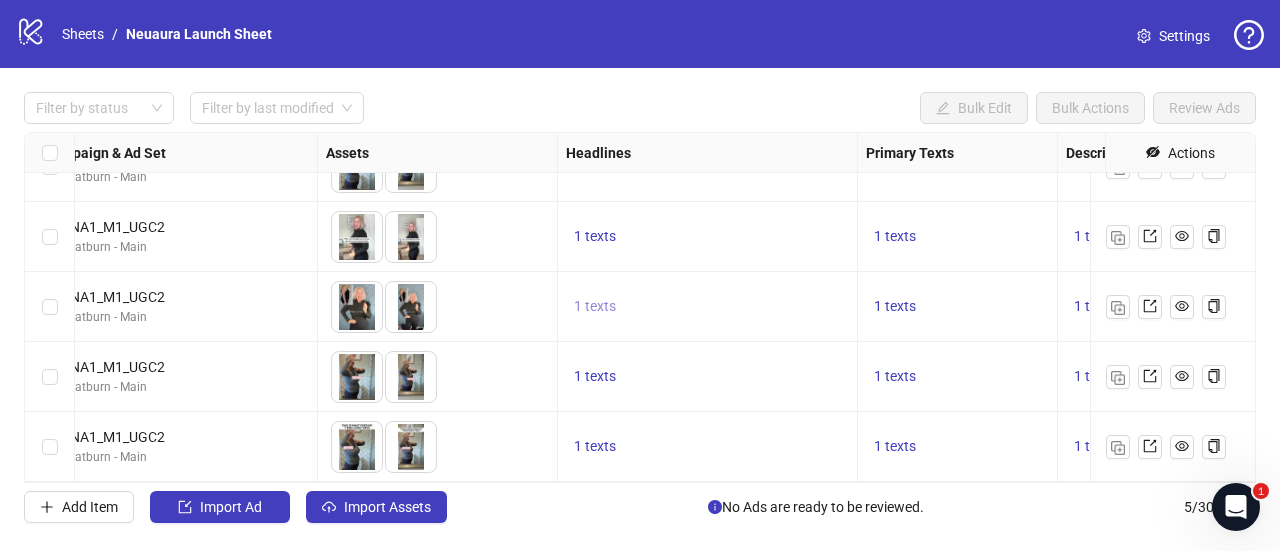 click on "1 texts" at bounding box center (595, 306) 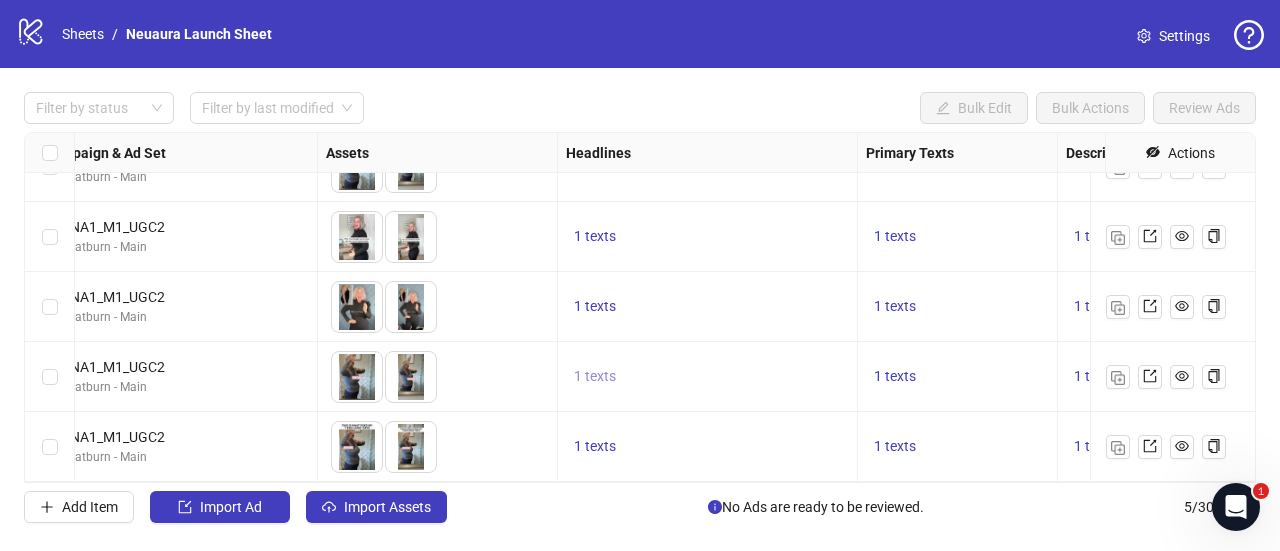 click on "1 texts" at bounding box center (595, 376) 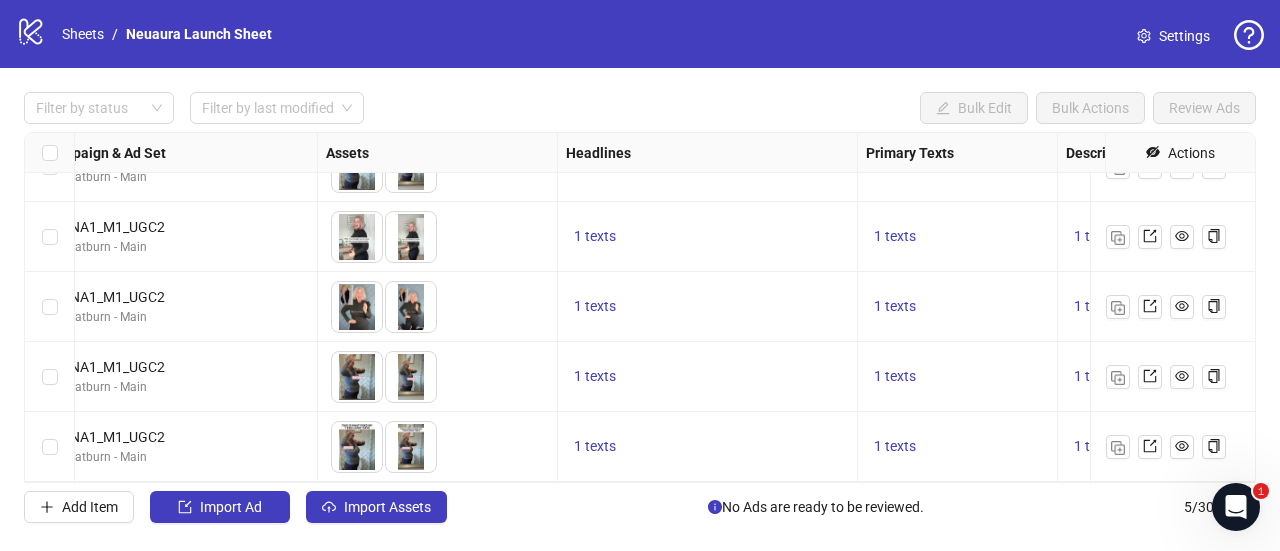 click on "1 texts" at bounding box center (708, 447) 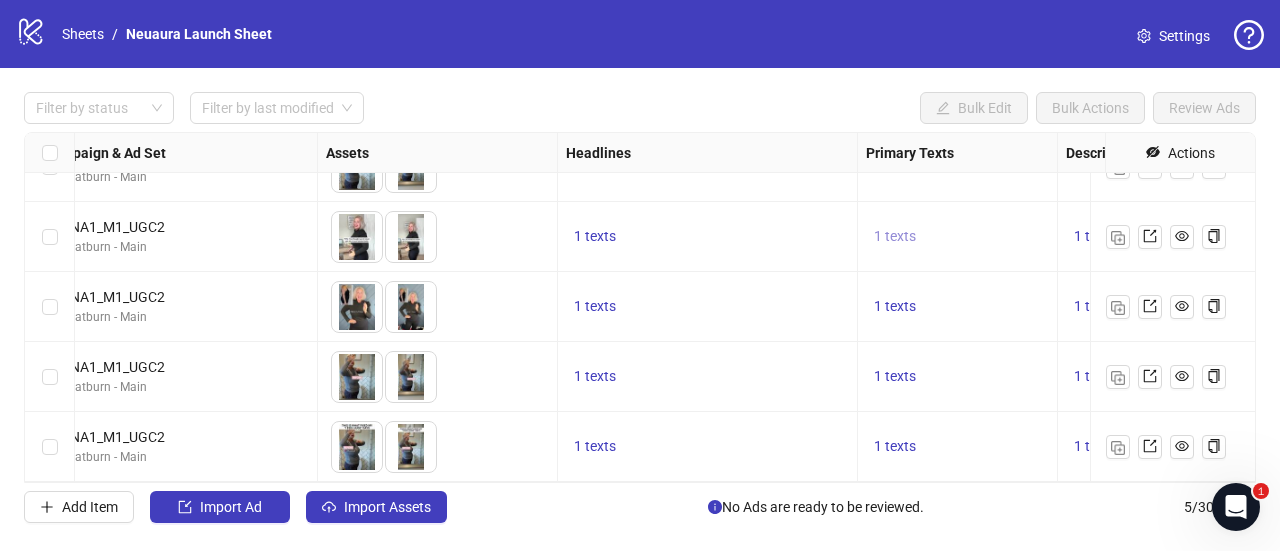 click on "1 texts" at bounding box center [895, 236] 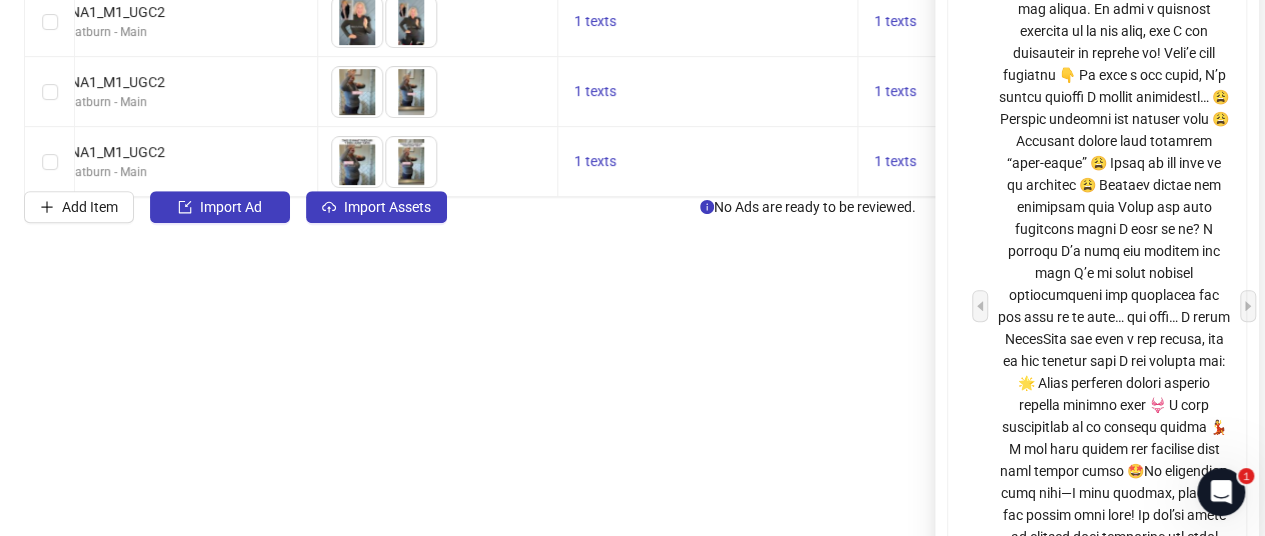 scroll, scrollTop: 313, scrollLeft: 0, axis: vertical 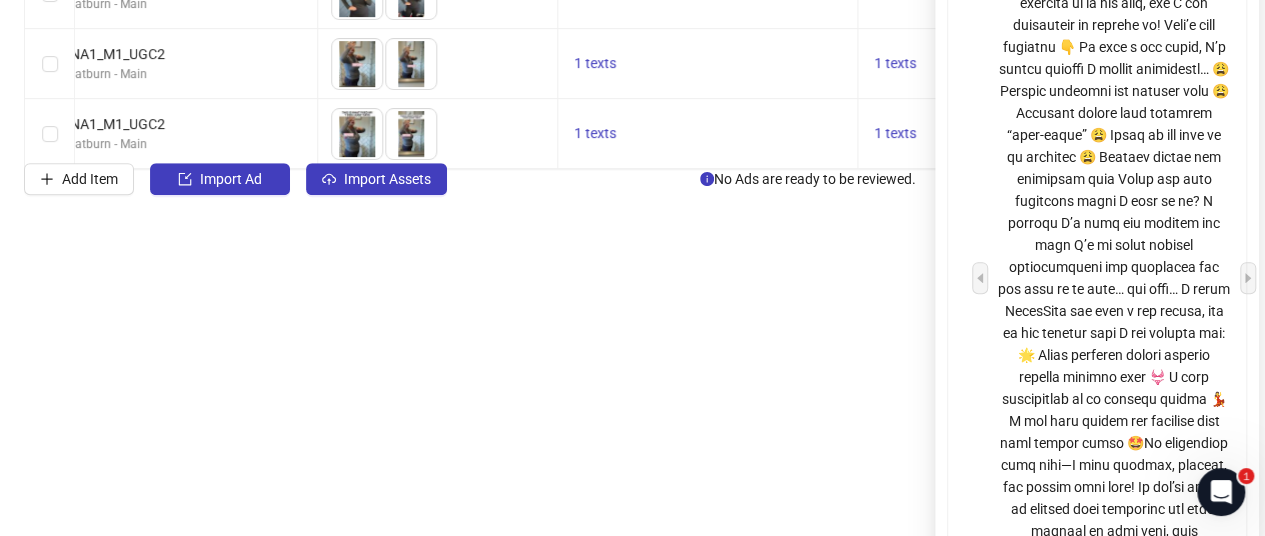 click on "logo/logo-mobile Sheets / Neuaura Launch Sheet Settings   Filter by status Filter by last modified Bulk Edit Bulk Actions Review Ads Ad Format Ad Name Campaign & Ad Set Assets Headlines Primary Texts Descriptions Destination URL App Product Page ID Display URL Leadgen Form Product Set ID Call to Action Actions MTRX_NA1_M1_UGC2_V1 MTRX_NA1_M1_UGC2 ABO - Bloatburn - Main
To pick up a draggable item, press the space bar.
While dragging, use the arrow keys to move the item.
Press space again to drop the item in its new position, or press escape to cancel.
1 texts 1 texts 1 texts https://www.neuaura.co/pages/bloatburn-offer MTRX_NA1_M1_UGC2_V2 MTRX_NA1_M1_UGC2 ABO - Bloatburn - Main
To pick up a draggable item, press the space bar.
While dragging, use the arrow keys to move the item.
Press space again to drop the item in its new position, or press escape to cancel.
1 texts 1 texts 1 texts https://www.neuaura.co/pages/bloatburn-offer MTRX_NA1_M1_UGC2_V3 MTRX_NA1_M1_UGC2 1 texts 5 /" at bounding box center (632, -45) 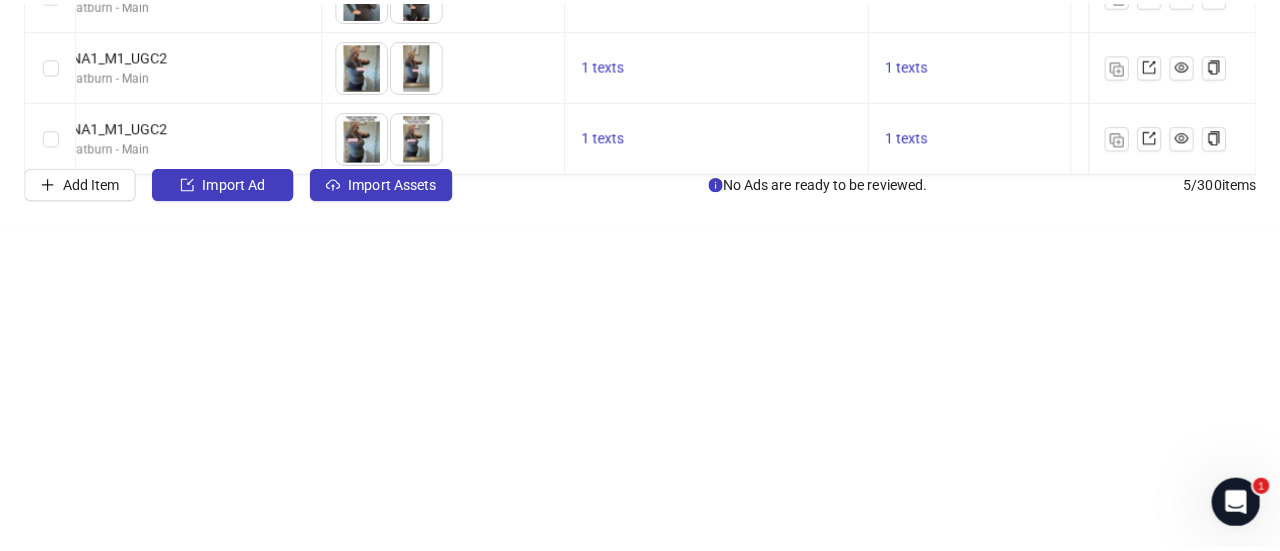 scroll, scrollTop: 0, scrollLeft: 0, axis: both 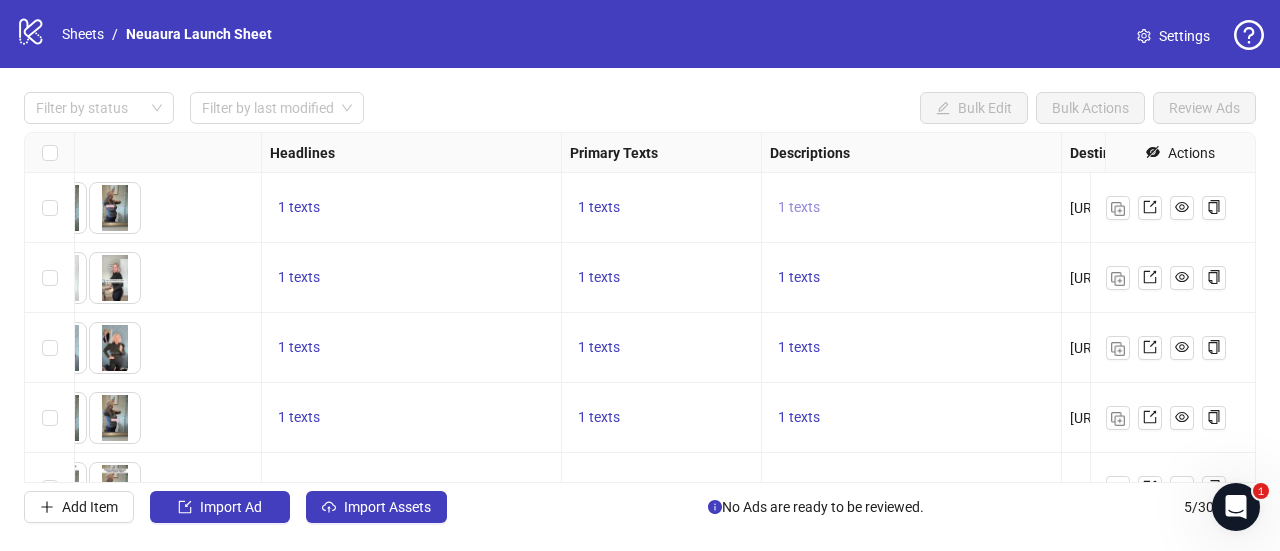 click on "1 texts" at bounding box center (799, 207) 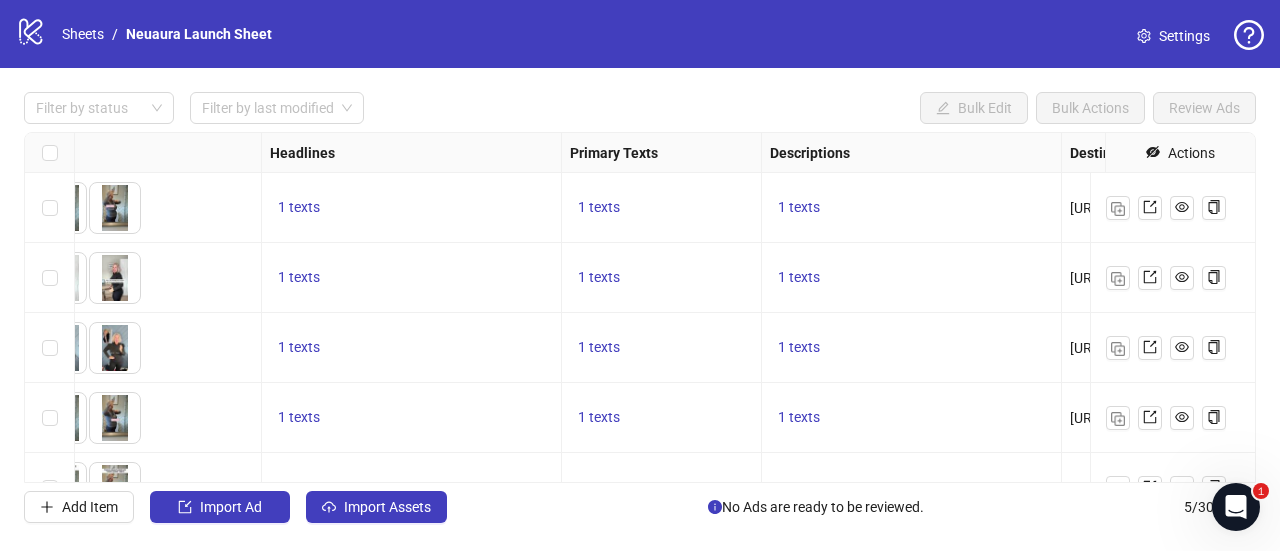click on "1 texts" at bounding box center [662, 278] 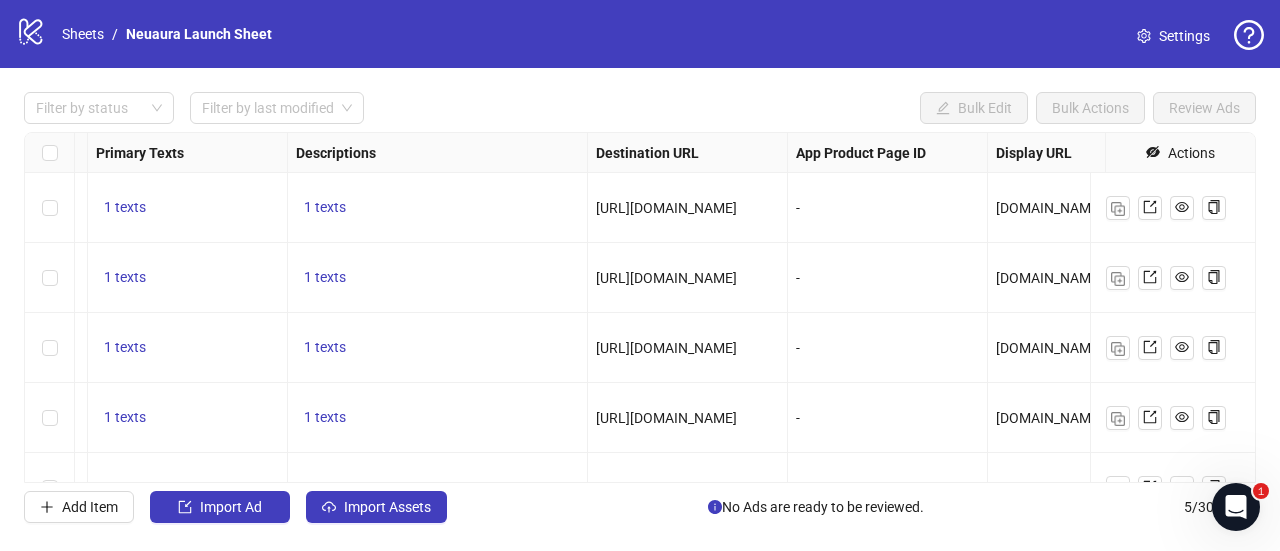 scroll, scrollTop: 0, scrollLeft: 1398, axis: horizontal 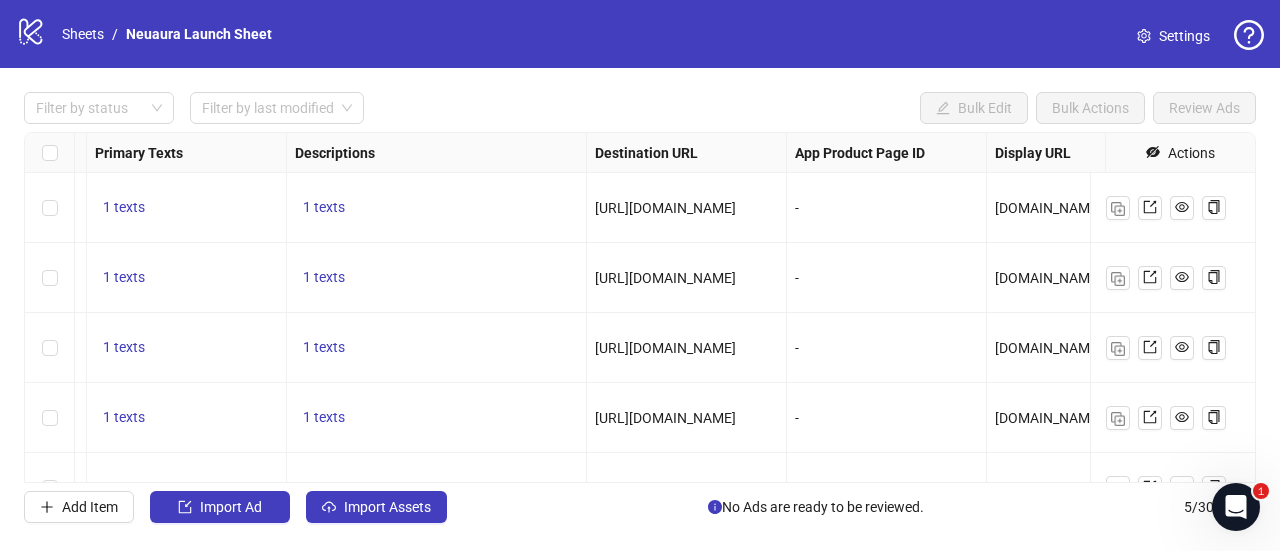 click on "https://www.neuaura.co/pages/bloatburn-offer" at bounding box center [665, 208] 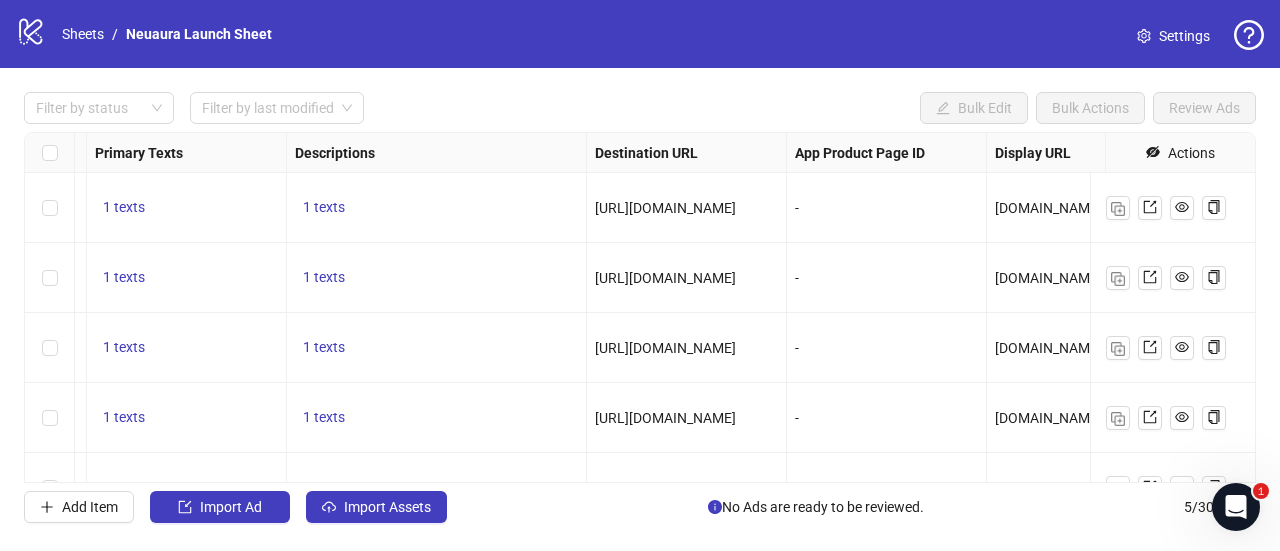 click on "Destination URL" at bounding box center (646, 153) 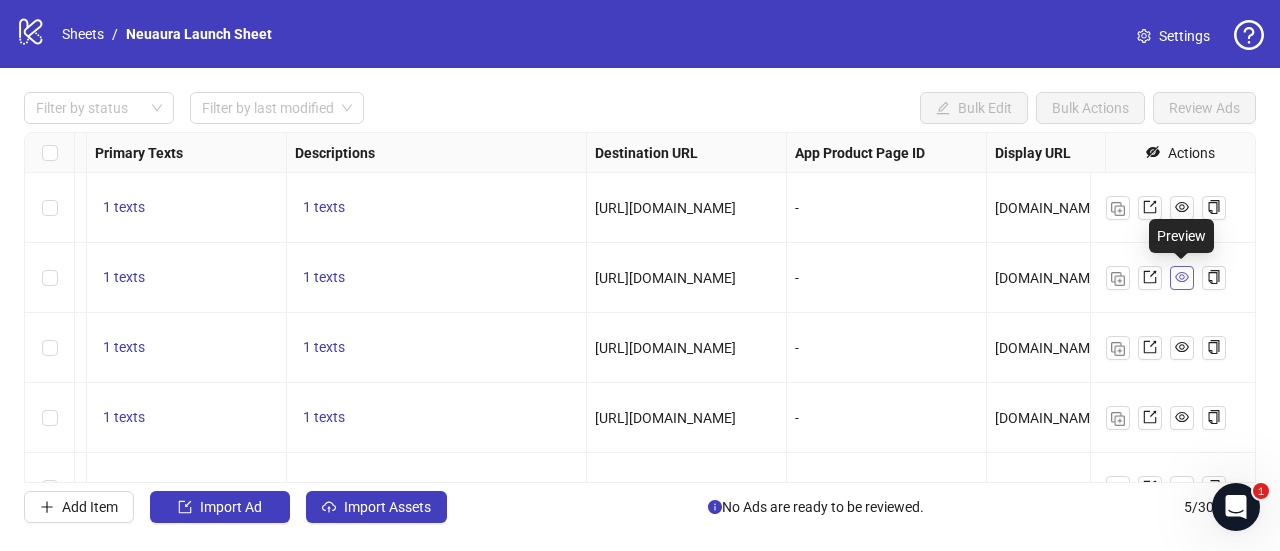 click 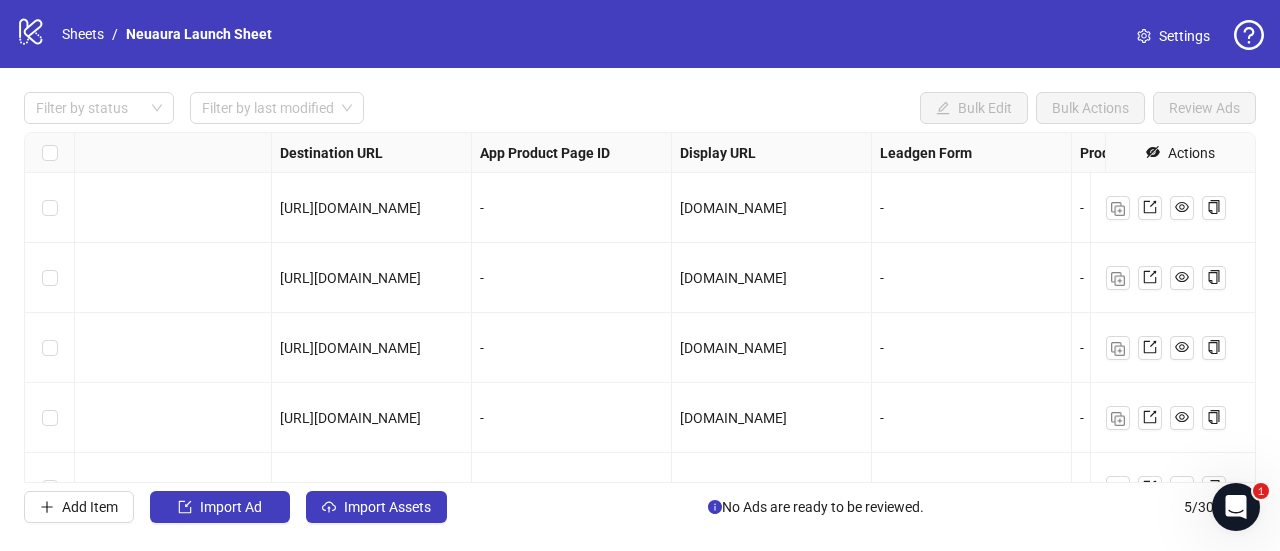 scroll, scrollTop: 0, scrollLeft: 1716, axis: horizontal 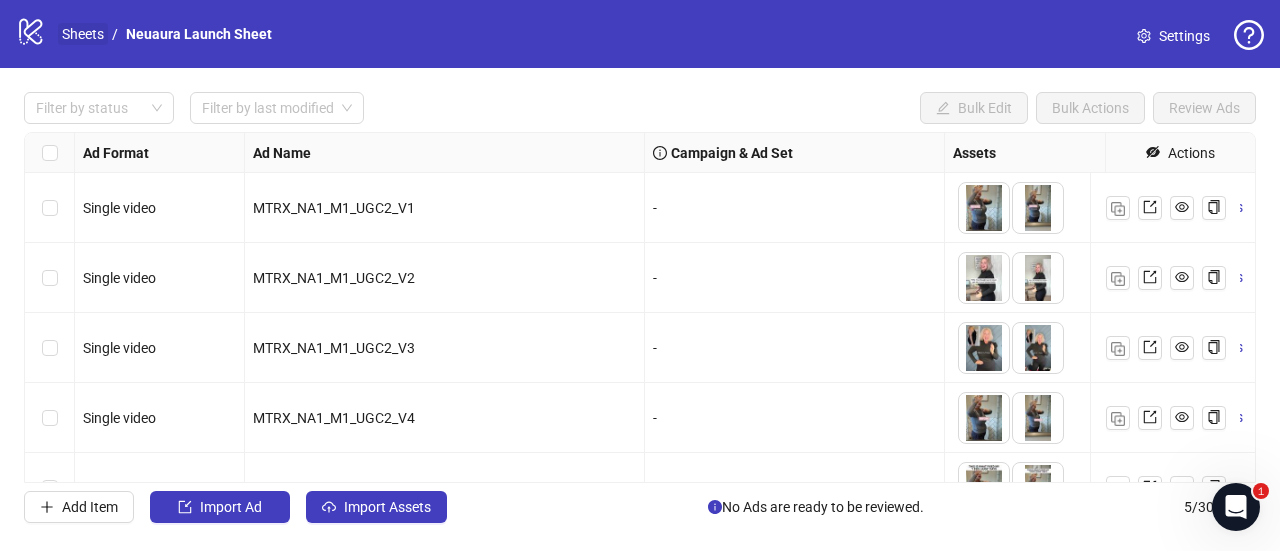 click on "Sheets" at bounding box center [83, 34] 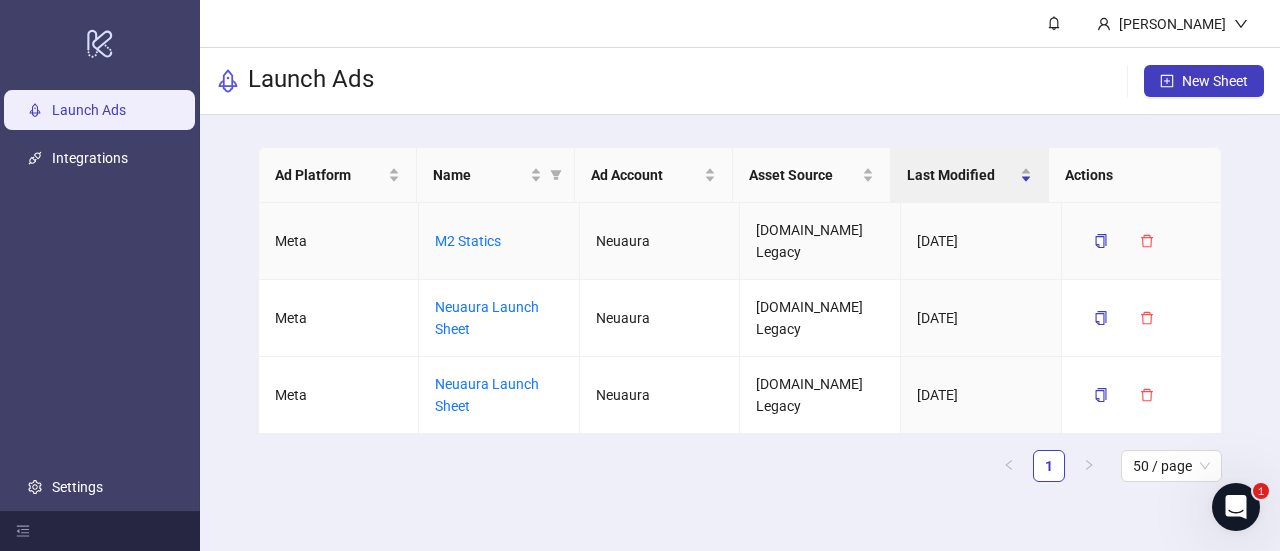 click on "M2 Statics" at bounding box center [499, 241] 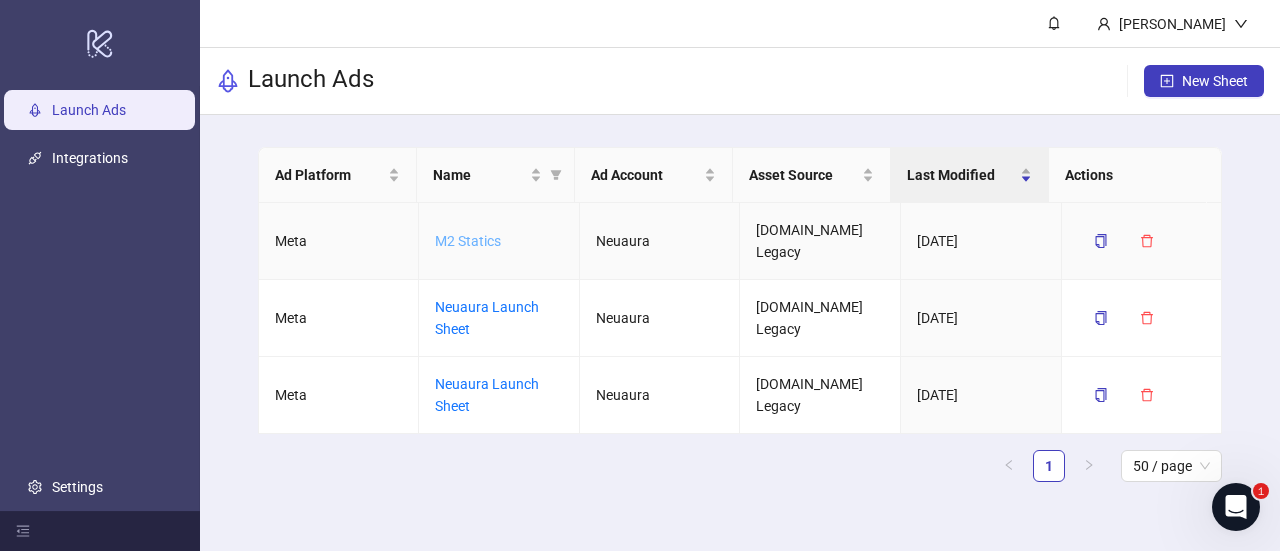 click on "M2 Statics" at bounding box center [468, 241] 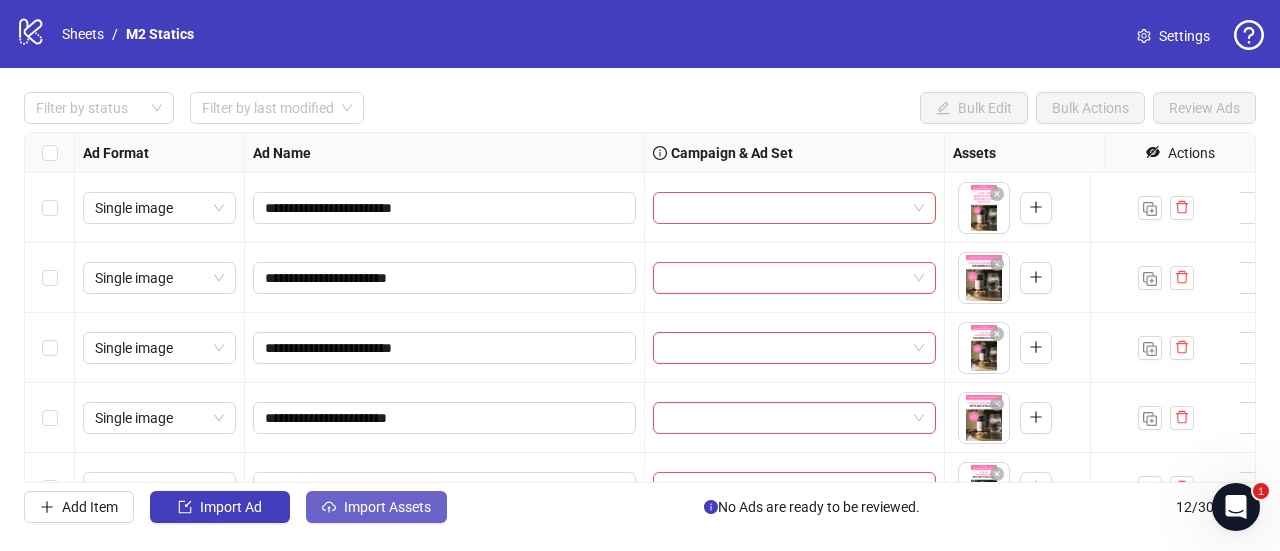 click 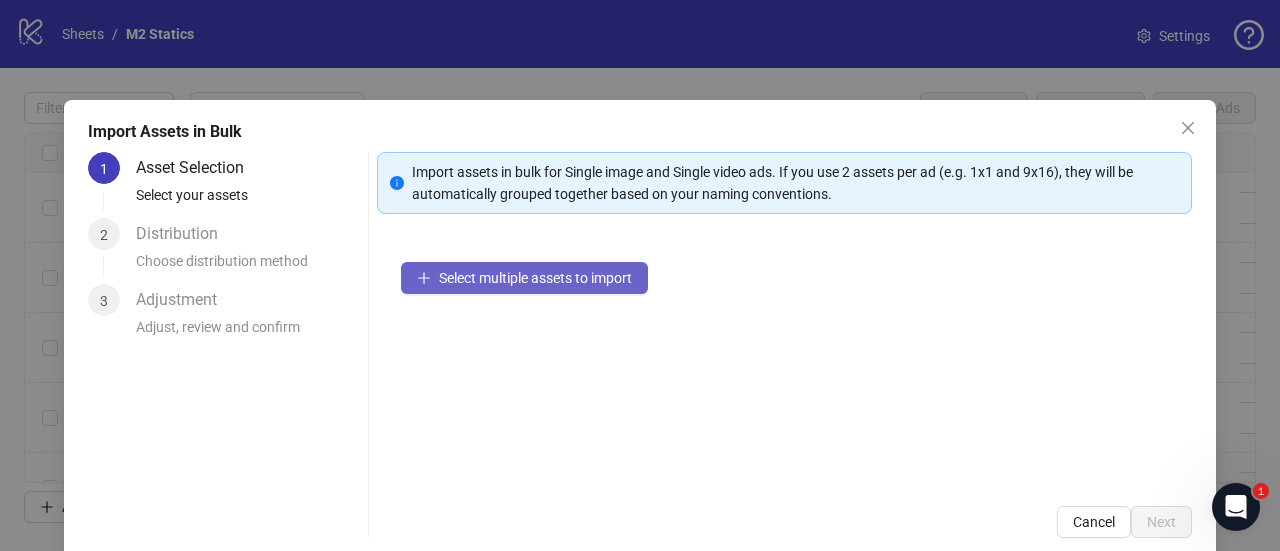 click on "Select multiple assets to import" at bounding box center (535, 278) 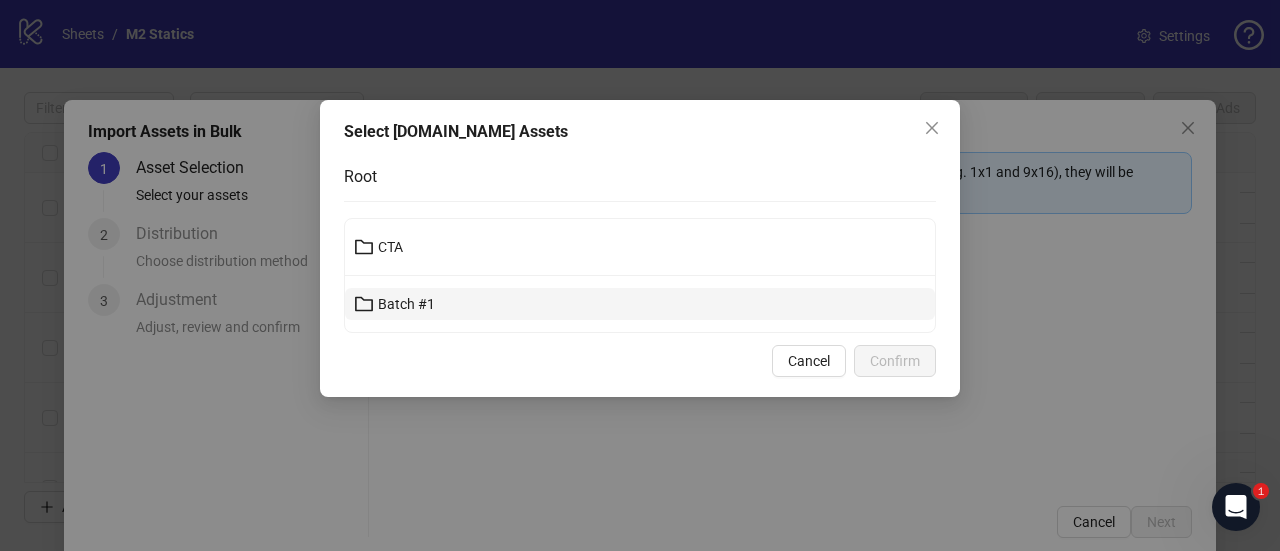 click on "Batch #1" at bounding box center (640, 304) 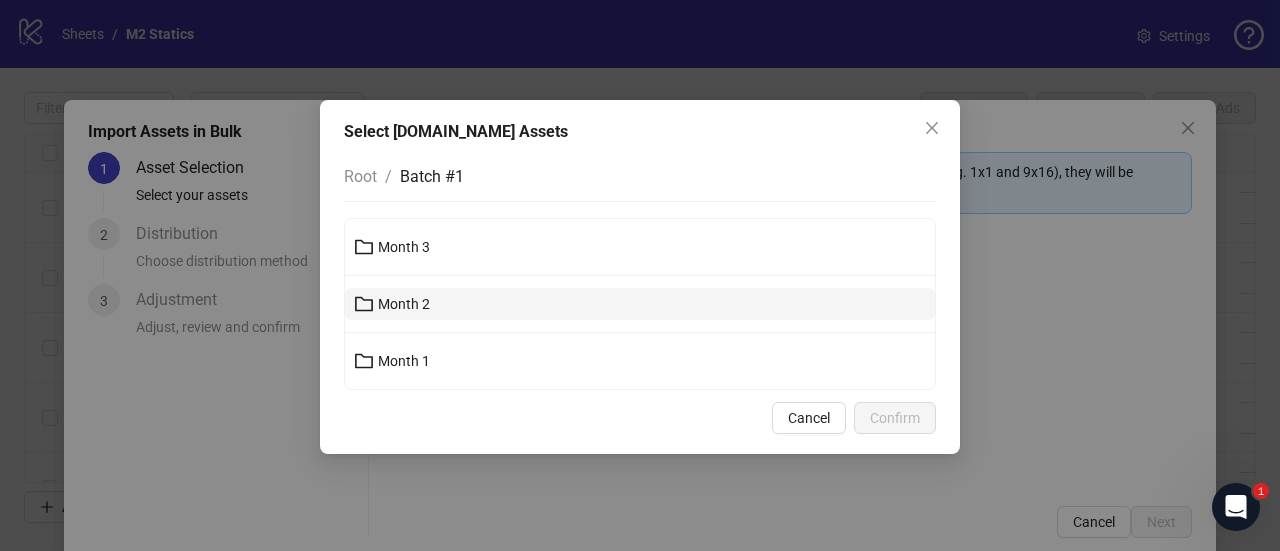 click on "Month 2" at bounding box center (404, 304) 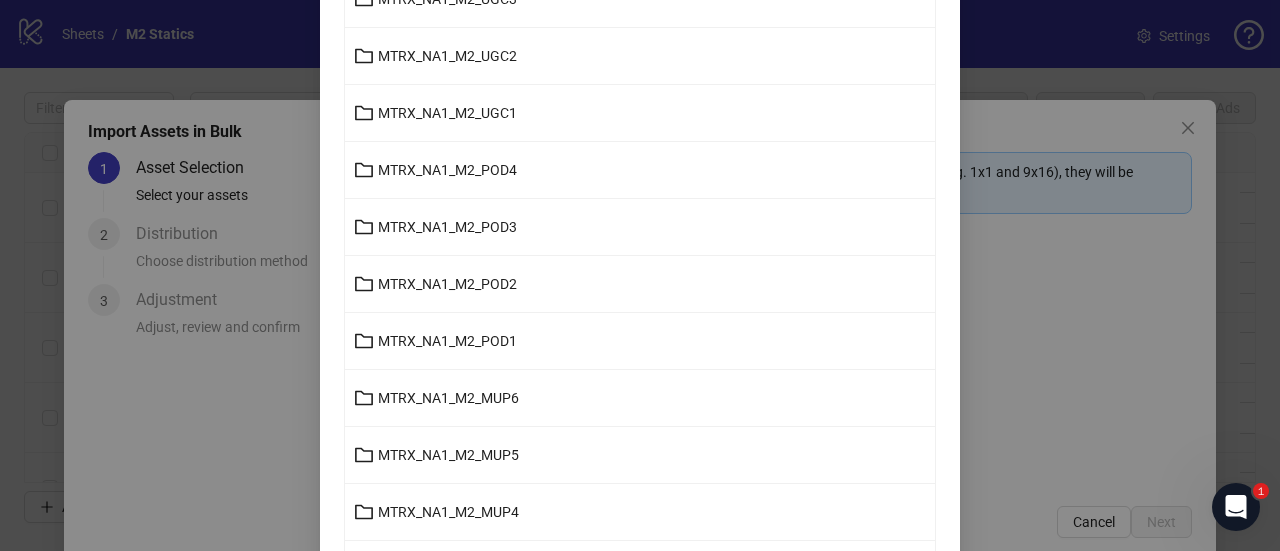 scroll, scrollTop: 945, scrollLeft: 0, axis: vertical 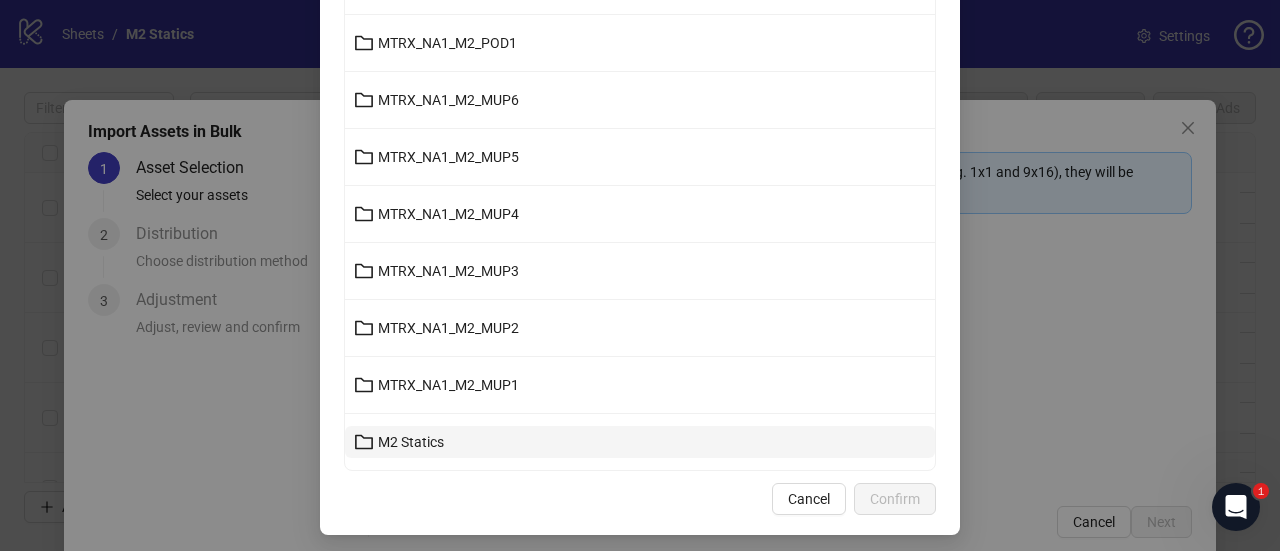 click on "M2 Statics" at bounding box center (411, 442) 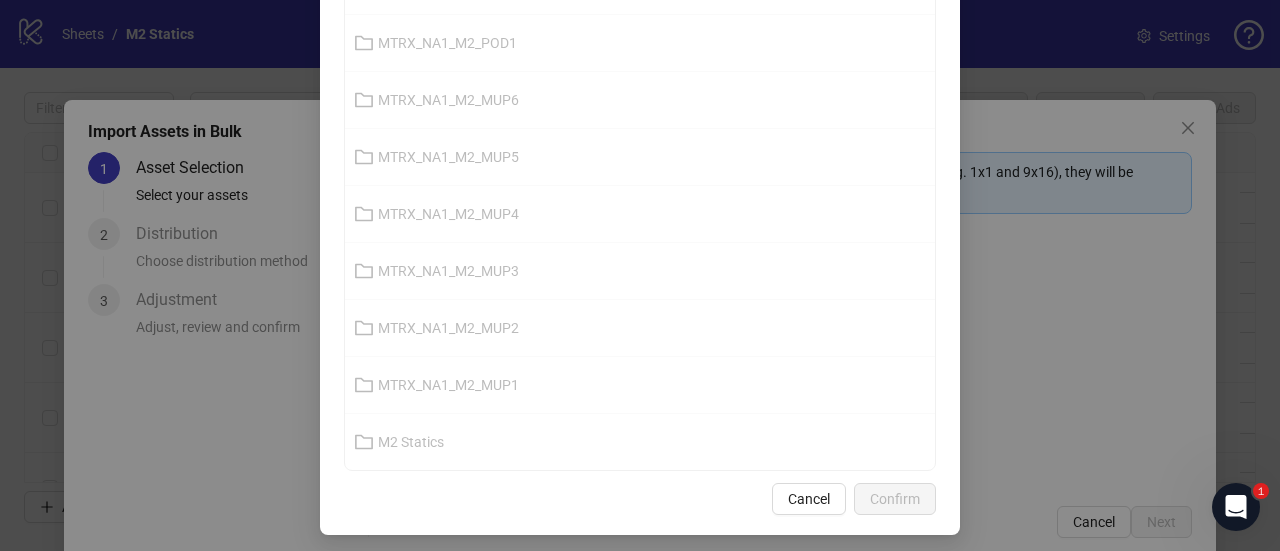 scroll, scrollTop: 322, scrollLeft: 0, axis: vertical 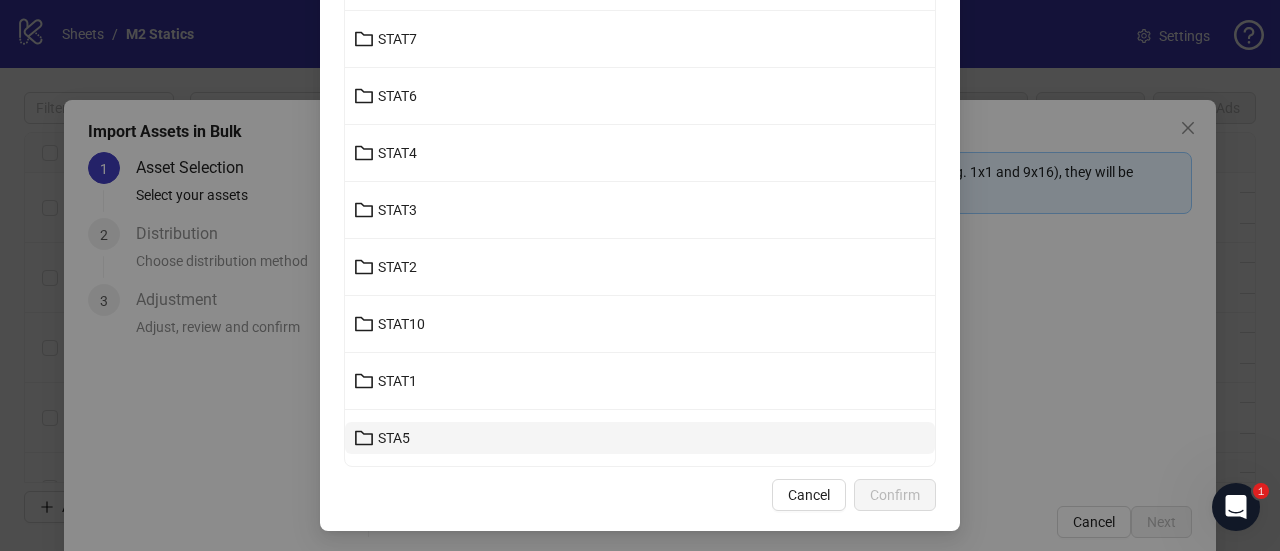 click on "STA5" at bounding box center [640, 438] 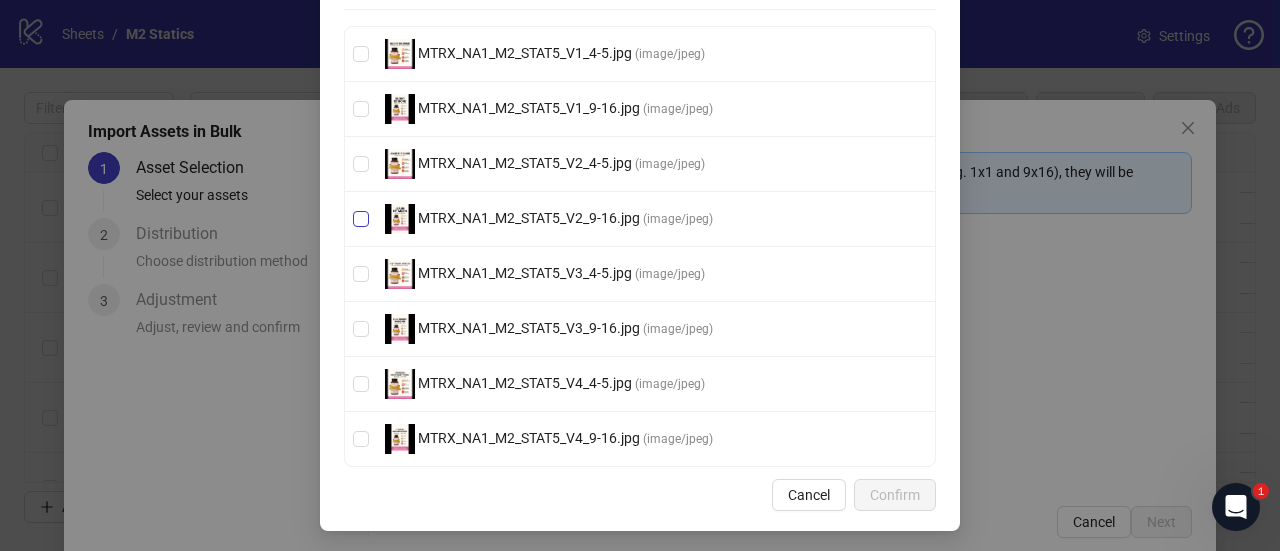 scroll, scrollTop: 0, scrollLeft: 0, axis: both 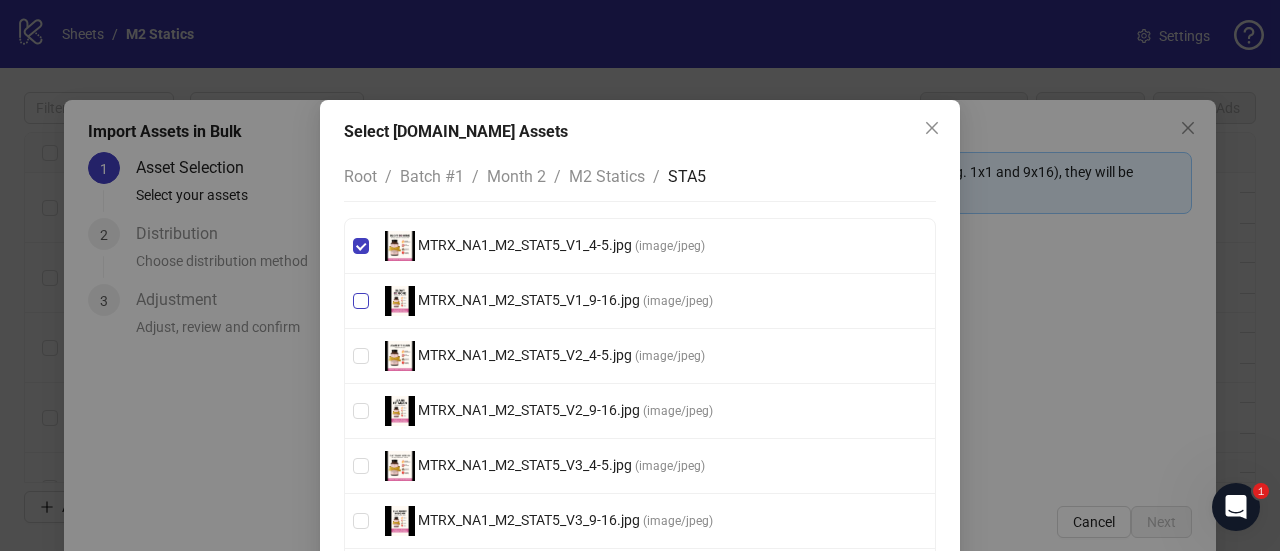 click on "MTRX_NA1_M2_STAT5_V1_9-16.jpg   ( image/jpeg )" at bounding box center [640, 301] 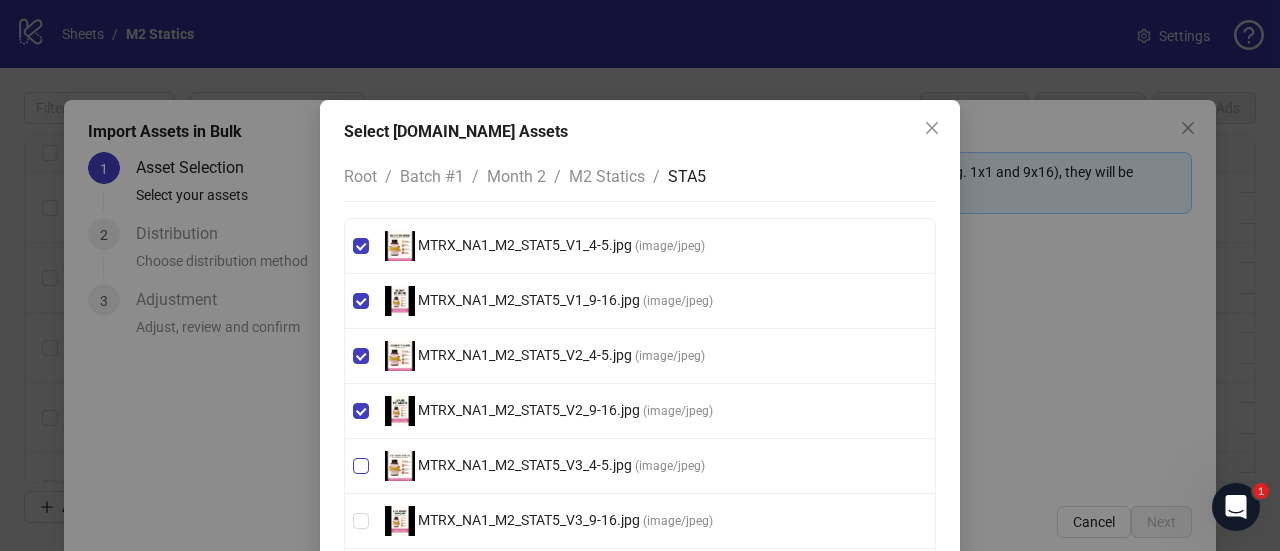 click on "MTRX_NA1_M2_STAT5_V3_4-5.jpg   ( image/jpeg )" at bounding box center (640, 466) 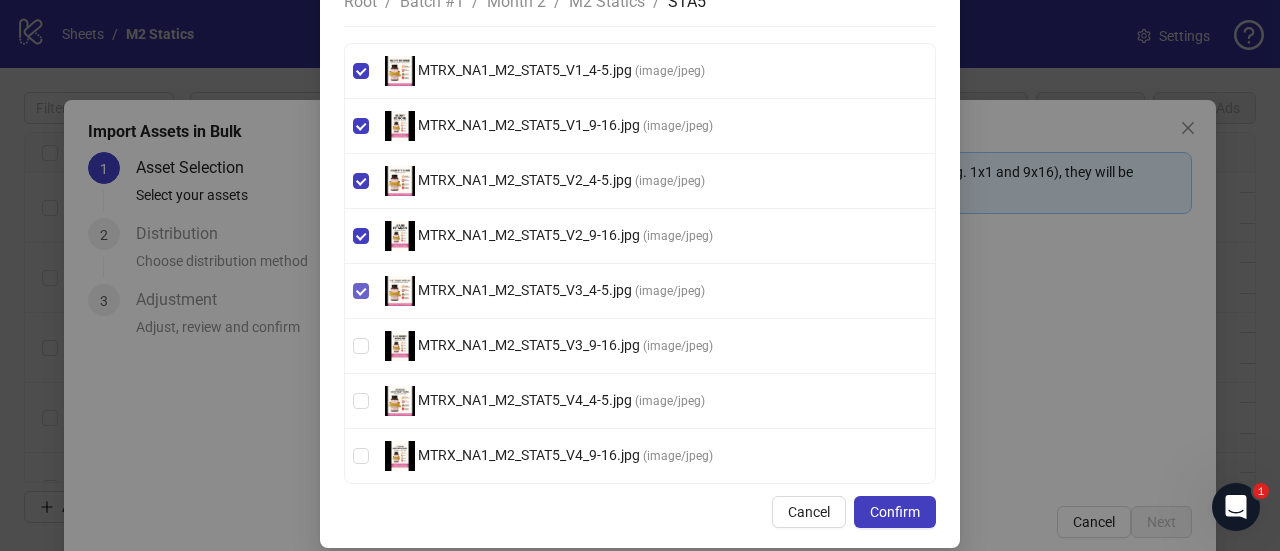 scroll, scrollTop: 184, scrollLeft: 0, axis: vertical 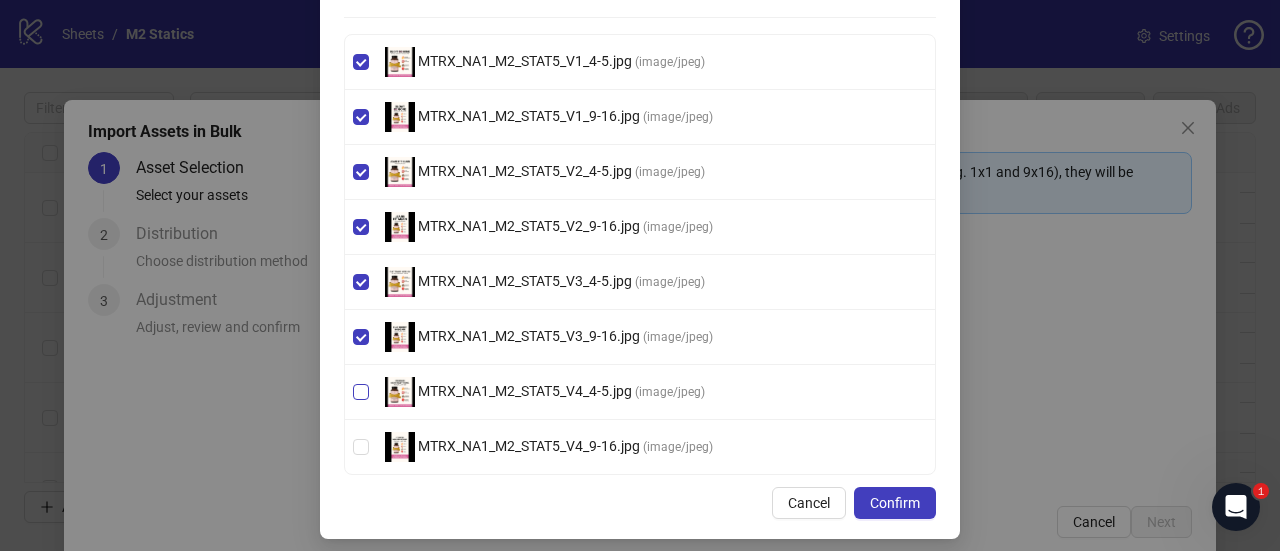 click on "MTRX_NA1_M2_STAT5_V4_4-5.jpg   ( image/jpeg )" at bounding box center (640, 392) 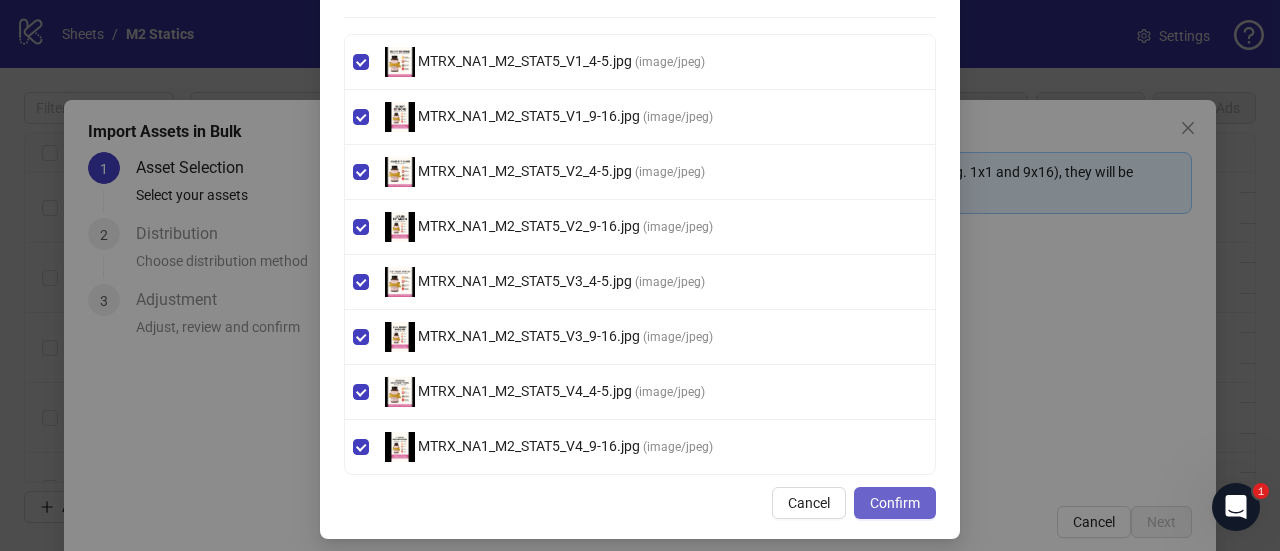 click on "Confirm" at bounding box center (895, 503) 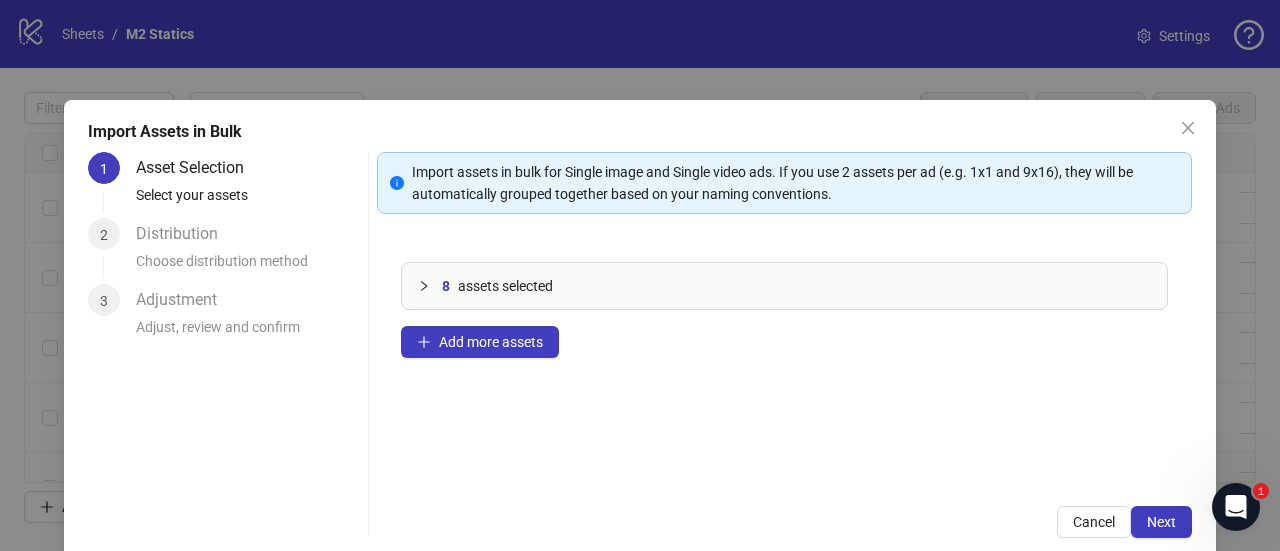 scroll, scrollTop: 30, scrollLeft: 0, axis: vertical 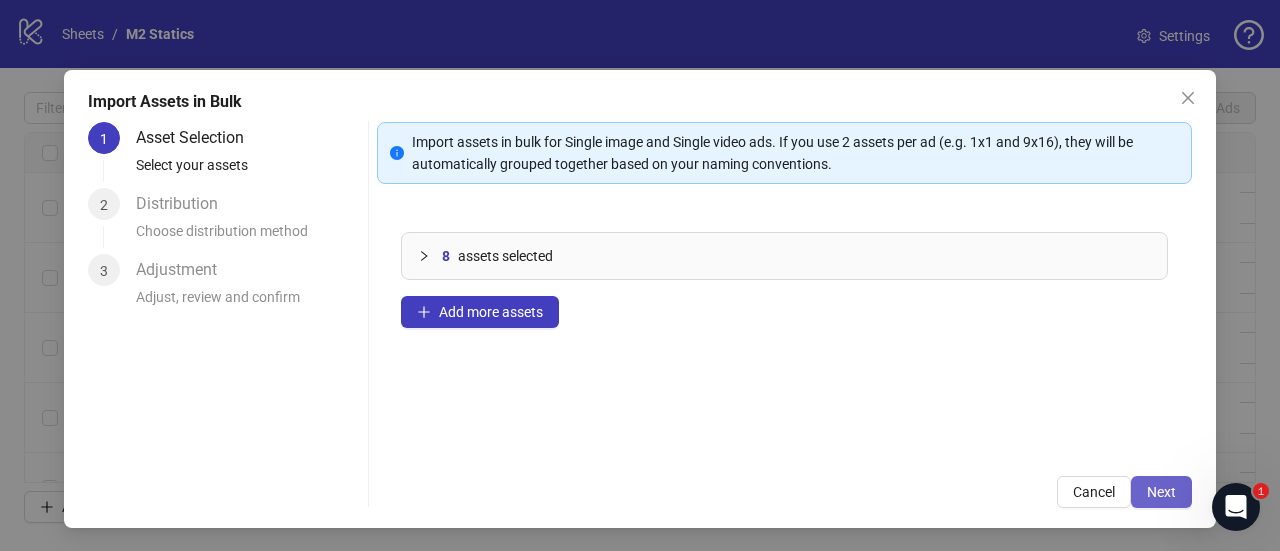 click on "Next" at bounding box center (1161, 492) 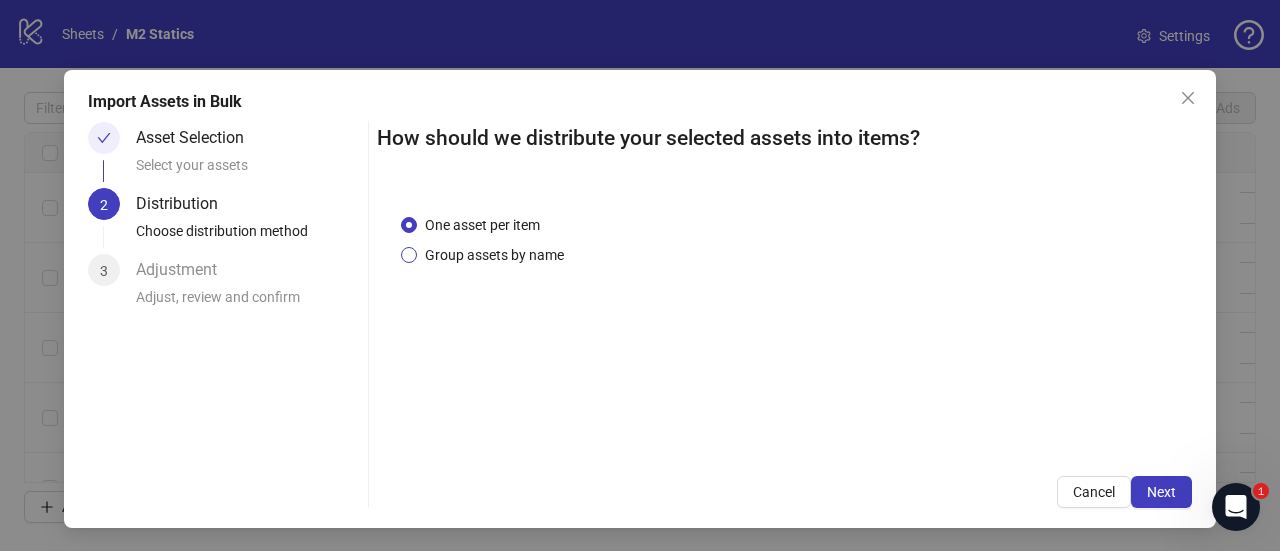 click on "Group assets by name" at bounding box center (494, 255) 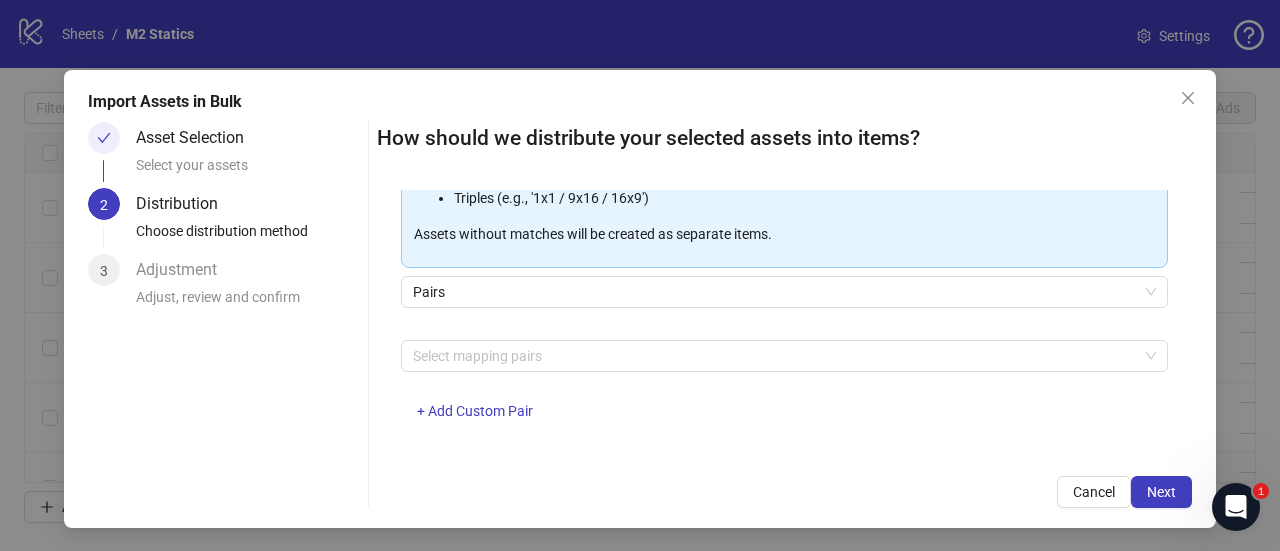 scroll, scrollTop: 322, scrollLeft: 0, axis: vertical 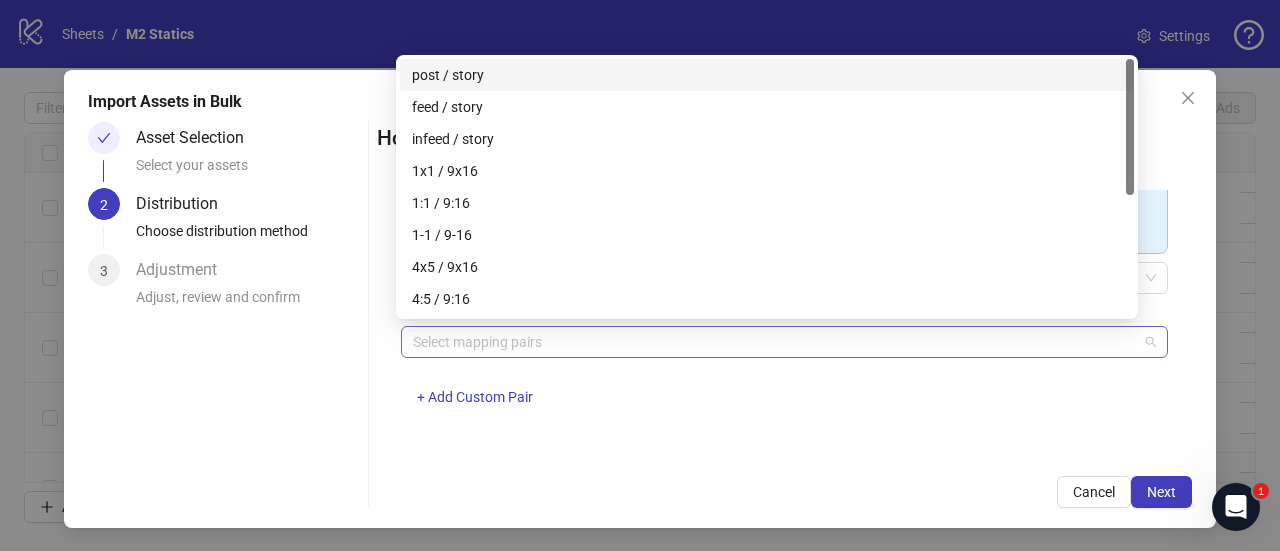 click at bounding box center [774, 342] 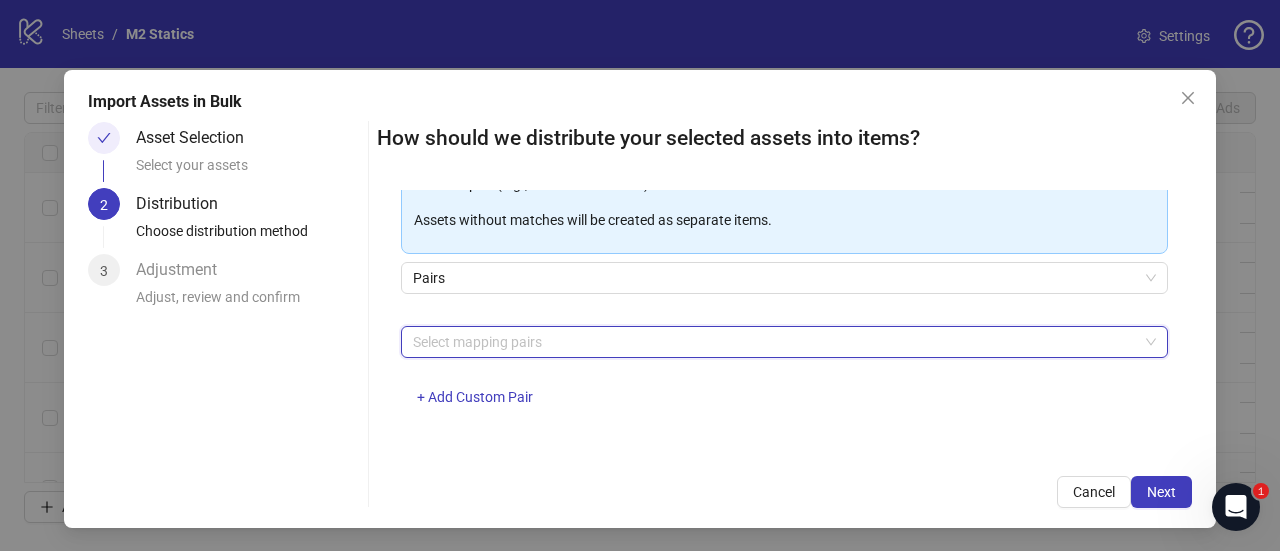 click at bounding box center (774, 342) 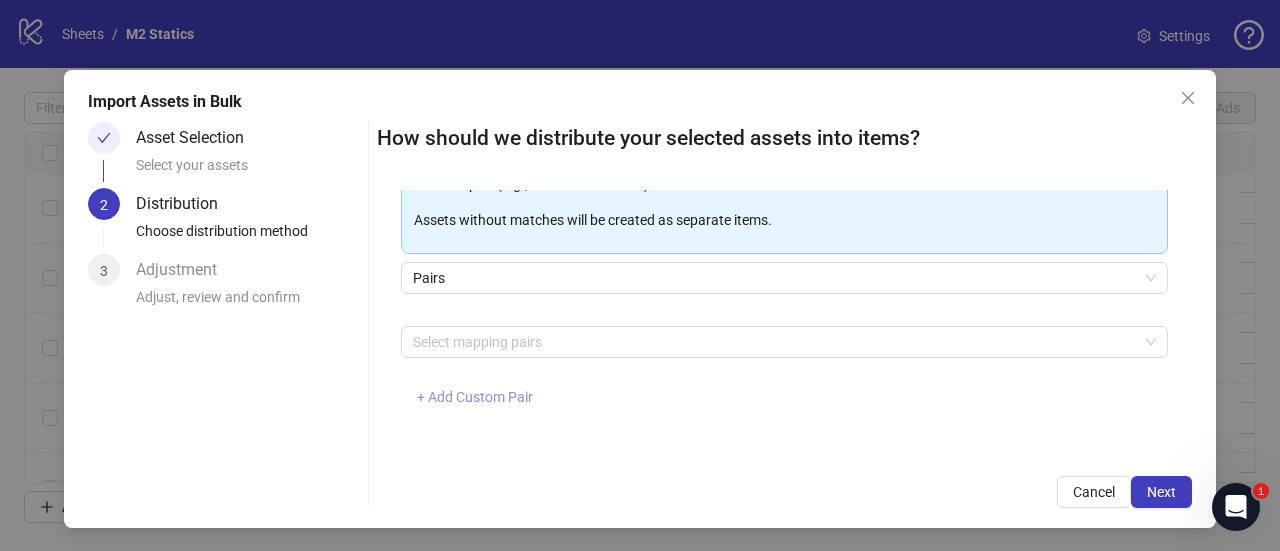 click on "+ Add Custom Pair" at bounding box center (475, 397) 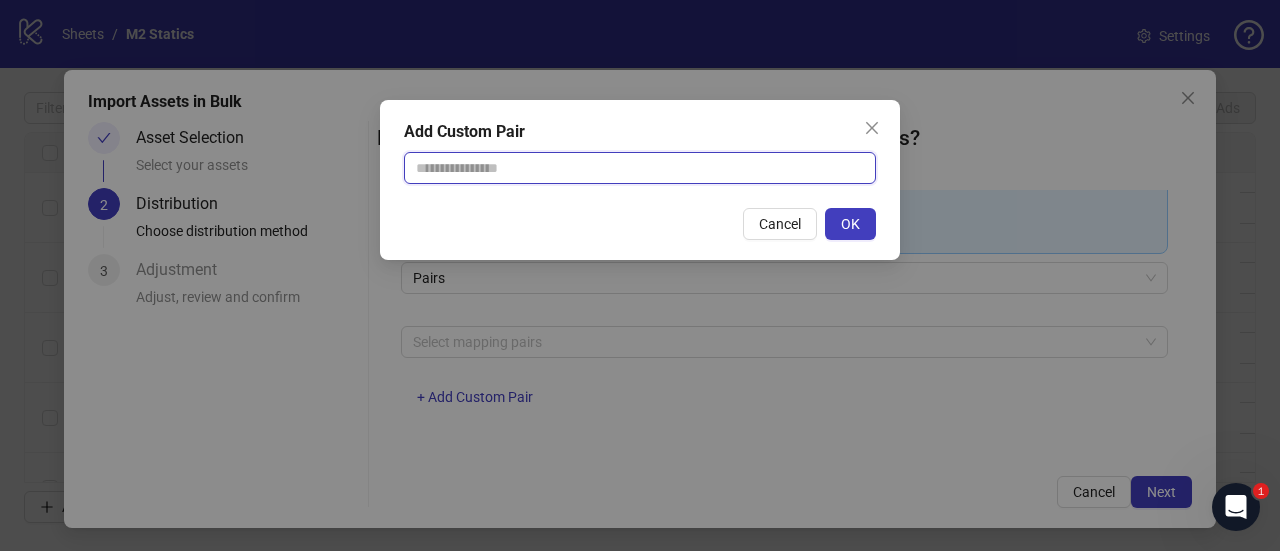 click at bounding box center [640, 168] 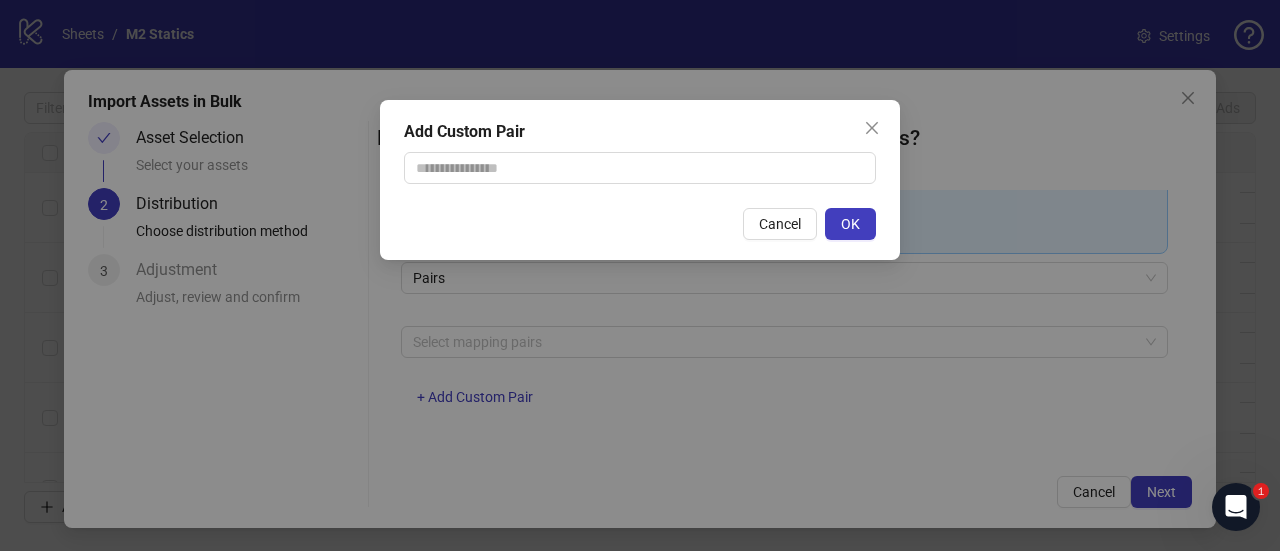 click on "Add Custom Pair Cancel OK" at bounding box center (640, 275) 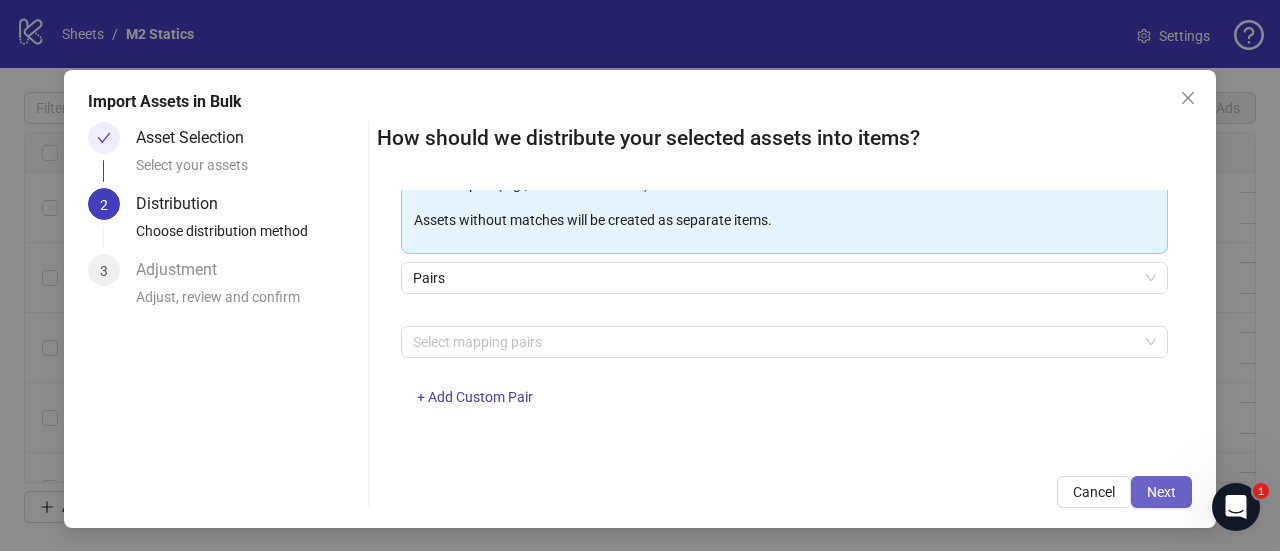 click on "Next" at bounding box center (1161, 492) 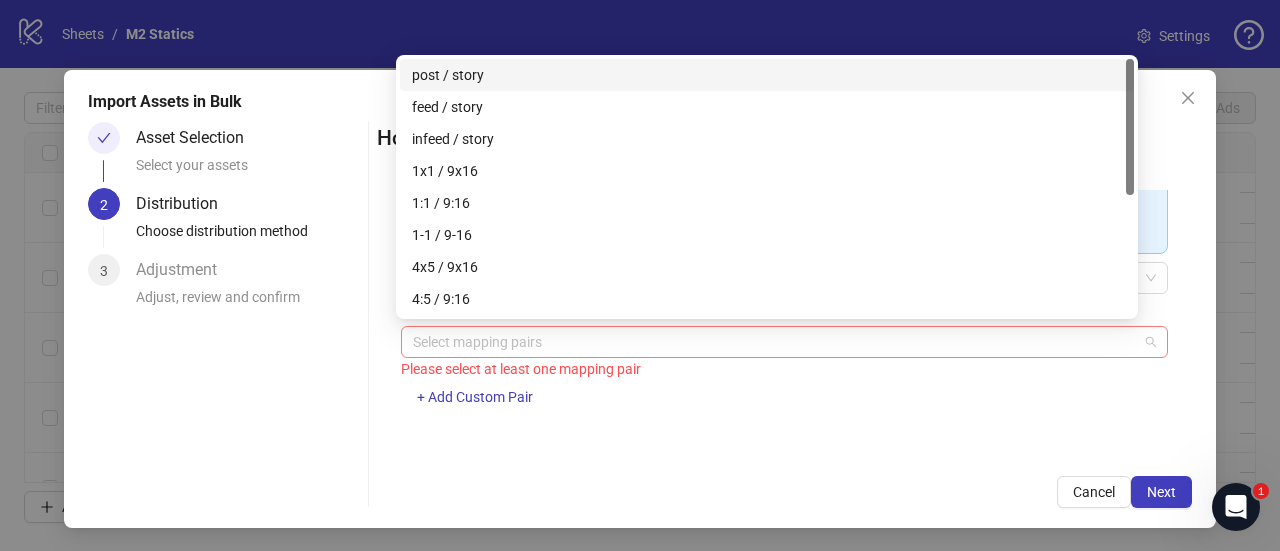 click at bounding box center (774, 342) 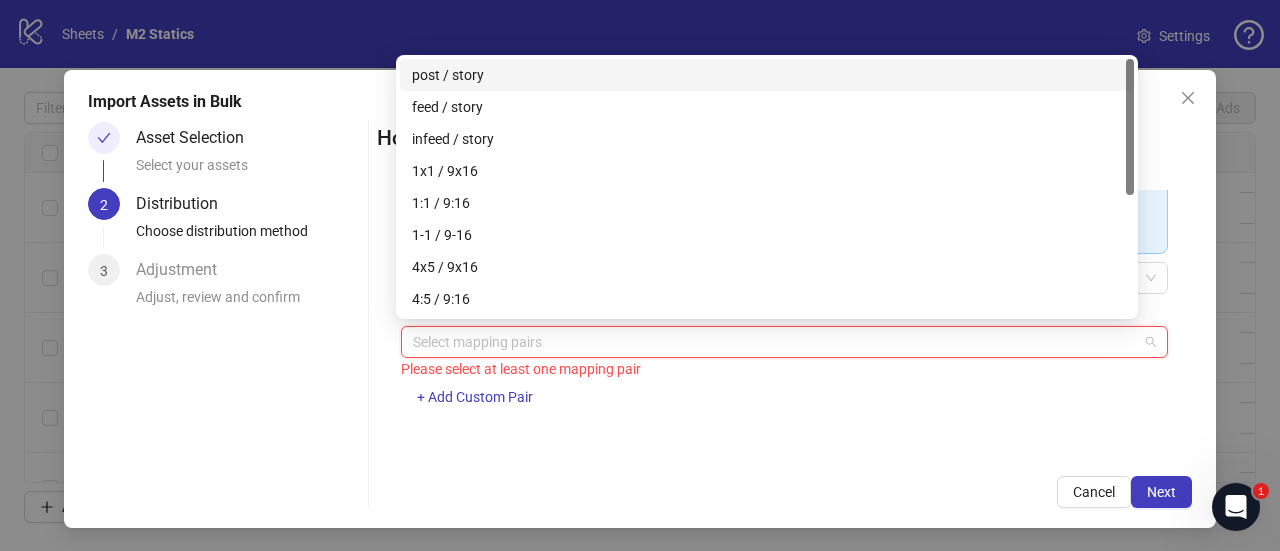 click at bounding box center (774, 342) 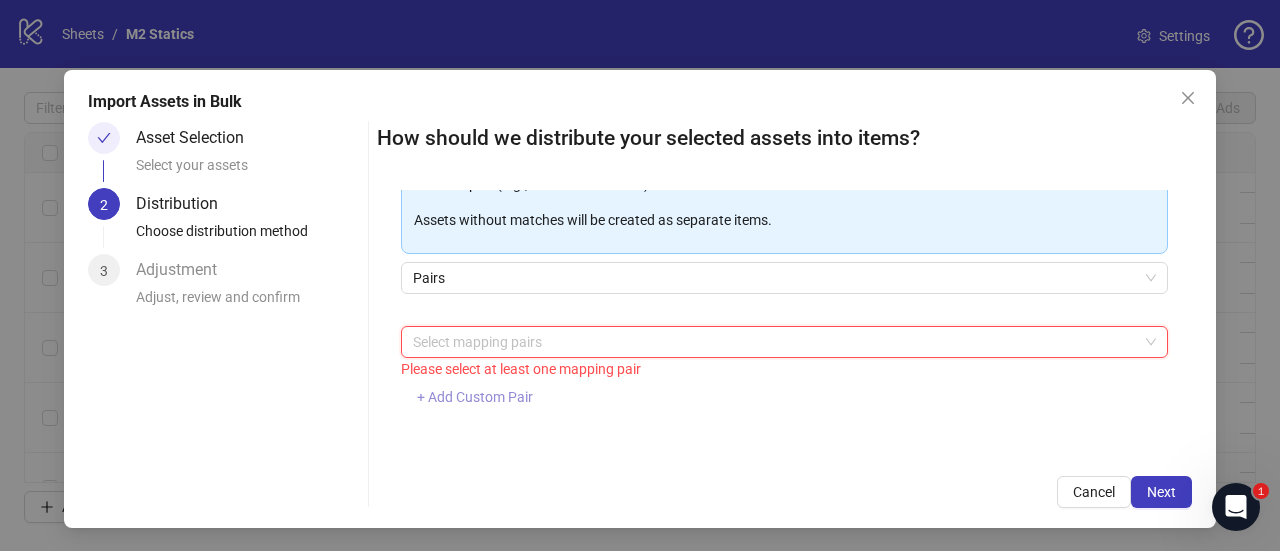 click on "+ Add Custom Pair" at bounding box center [475, 397] 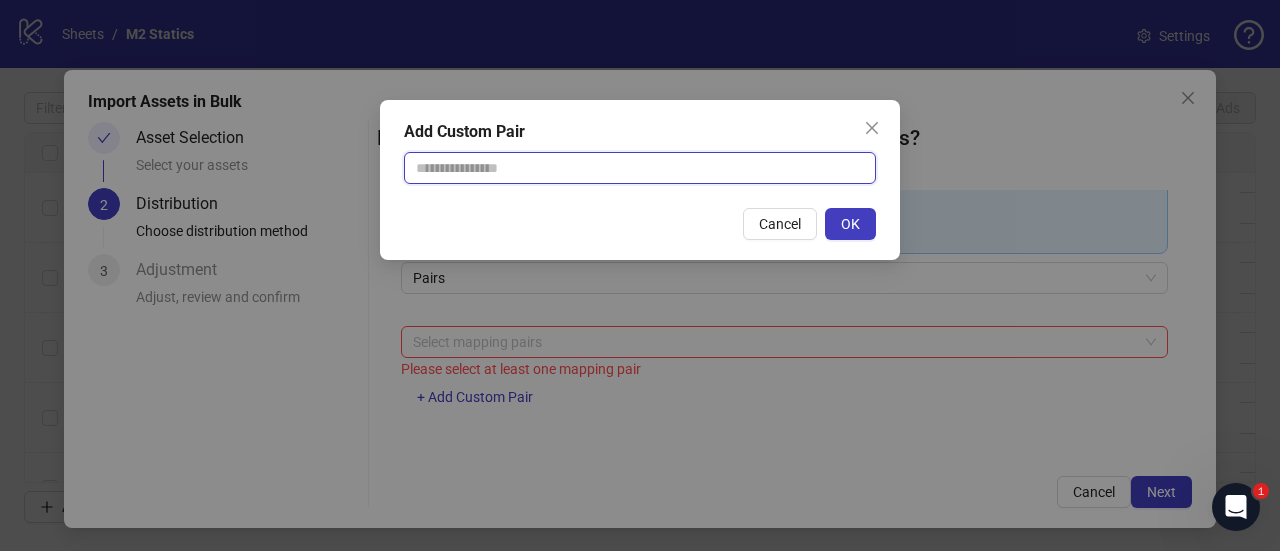 click at bounding box center [640, 168] 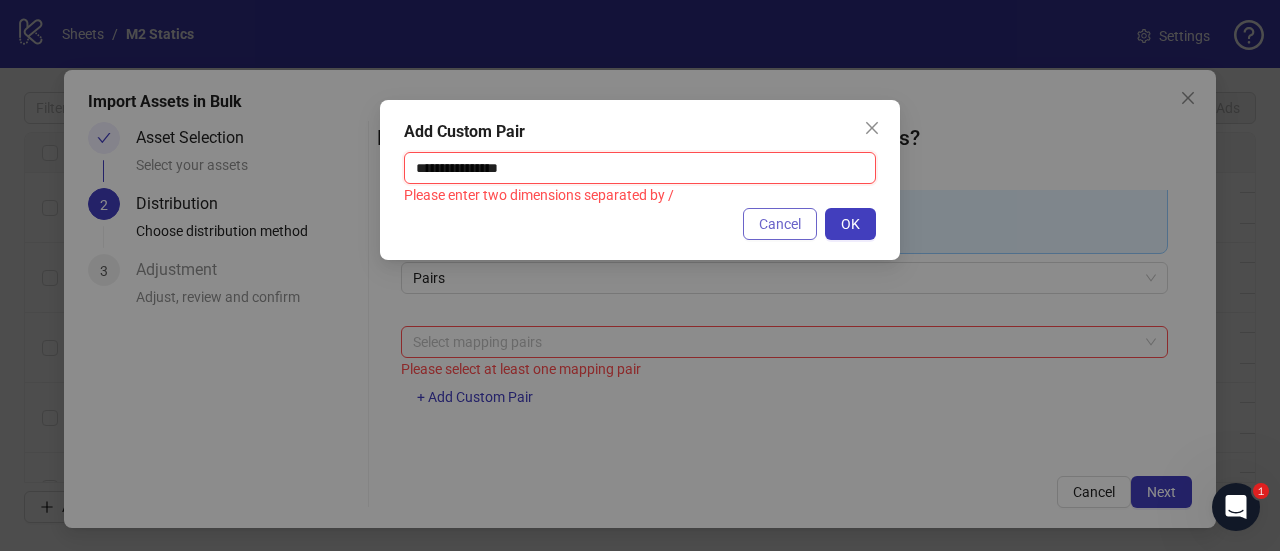 type on "**********" 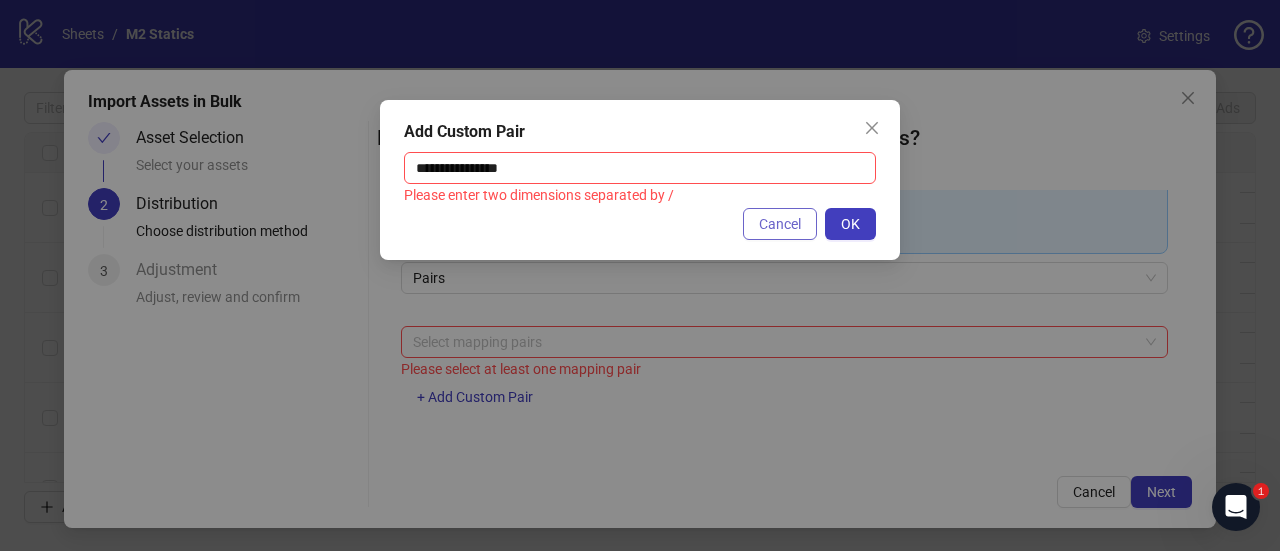 click on "Cancel" at bounding box center (780, 224) 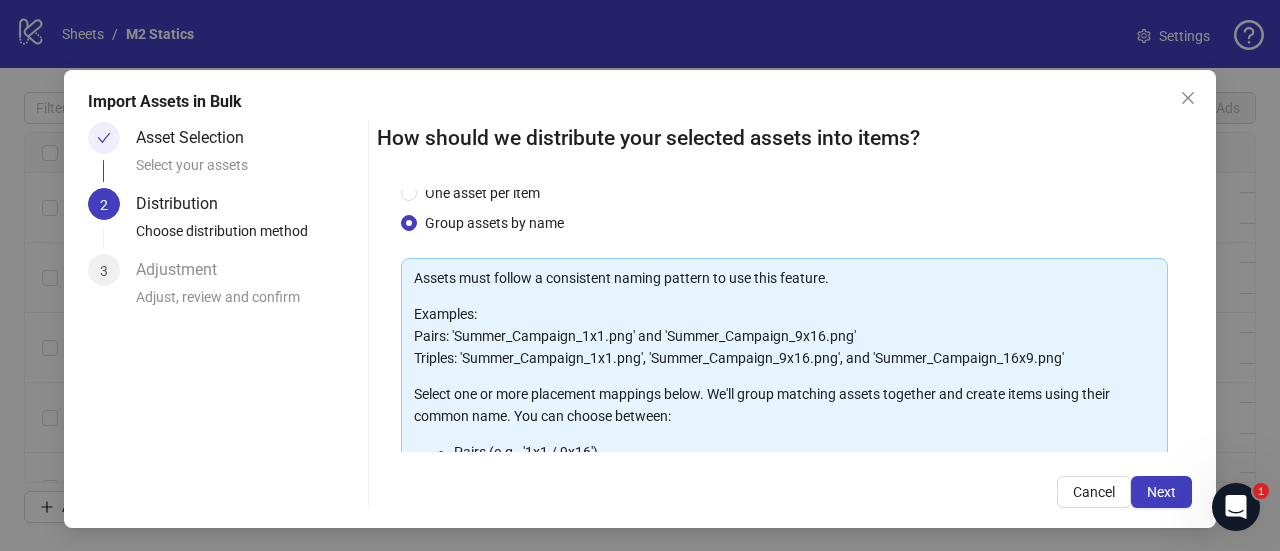 scroll, scrollTop: 0, scrollLeft: 0, axis: both 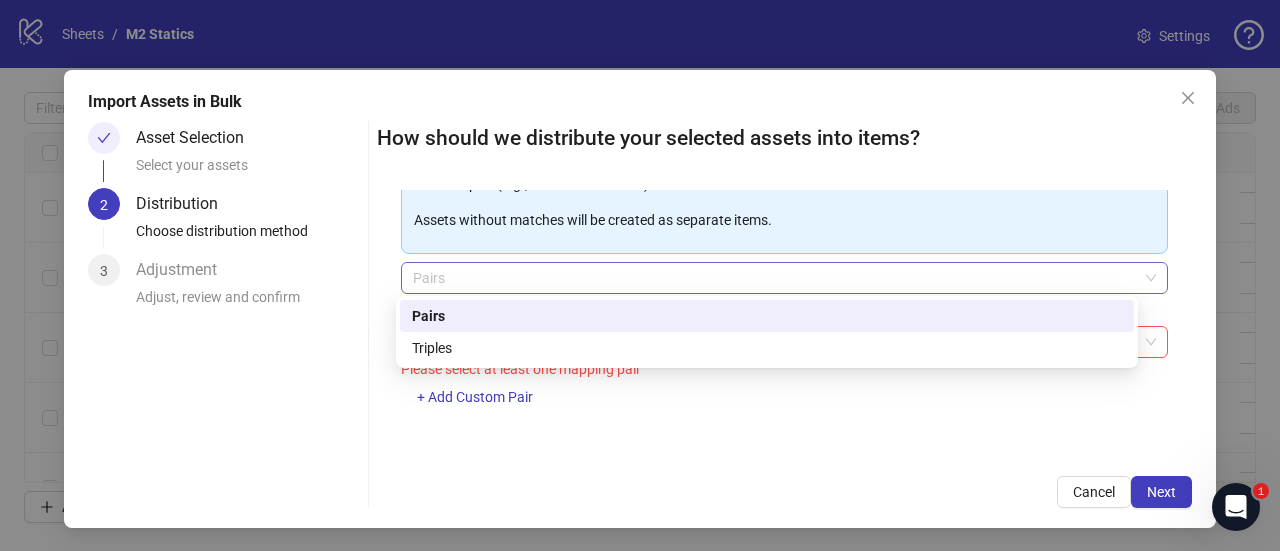 click on "Pairs" at bounding box center [784, 278] 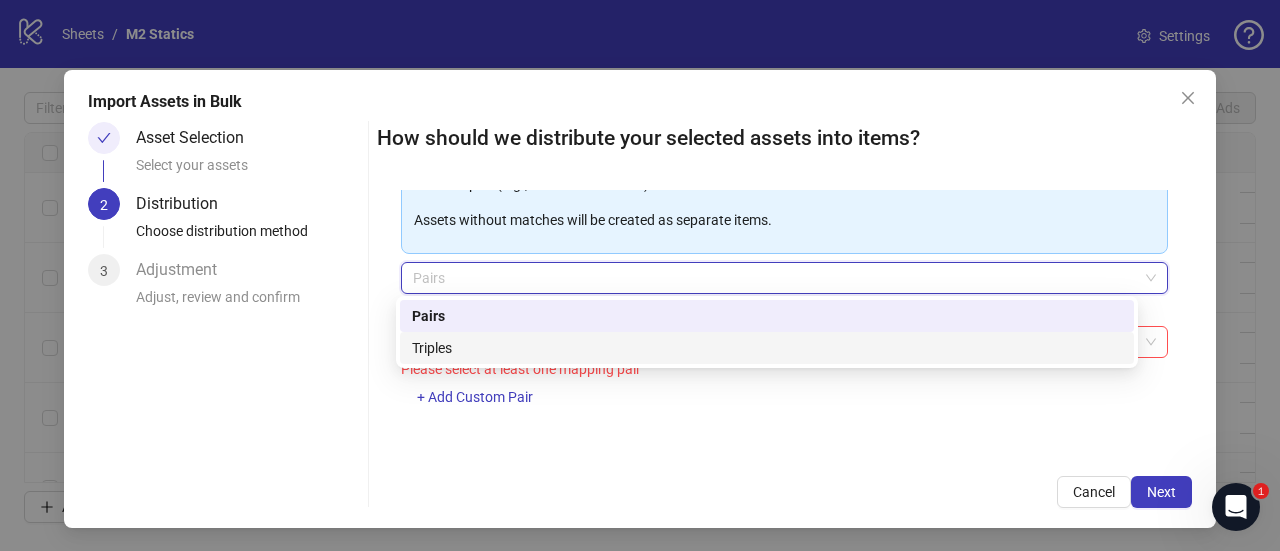 click on "Triples" at bounding box center (767, 348) 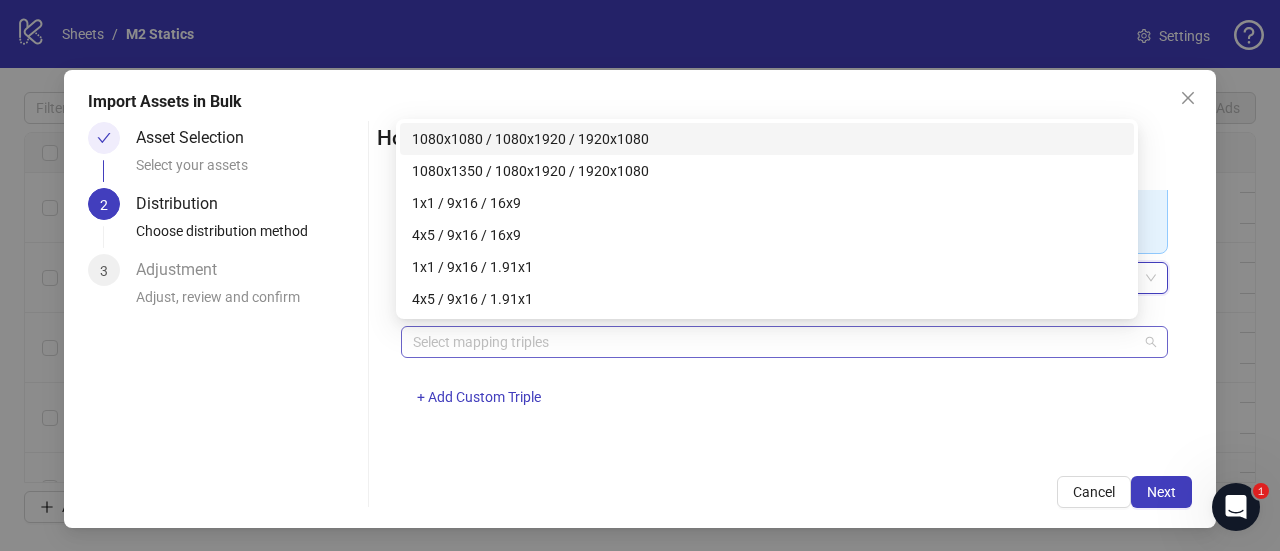 click at bounding box center (774, 342) 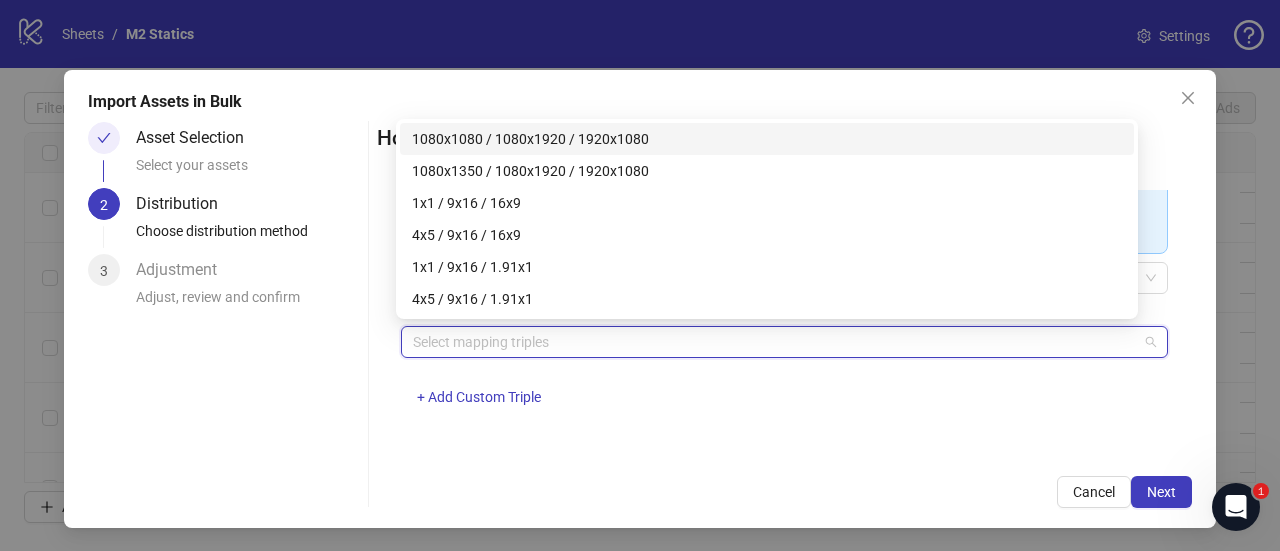 type on "*" 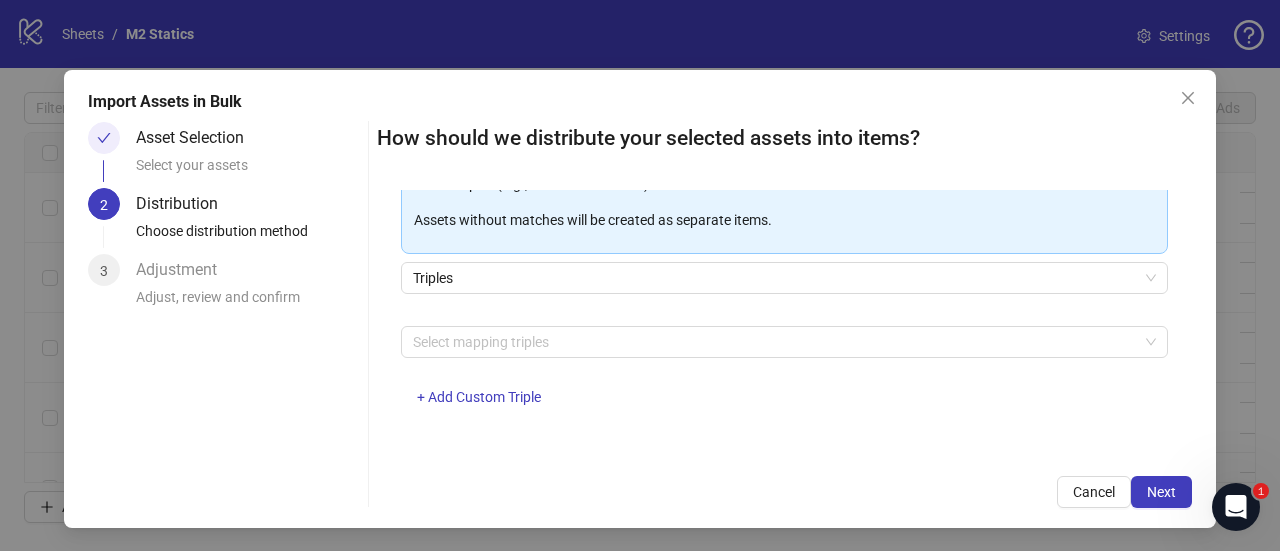 click on "Asset Selection Select your assets 2 Distribution Choose distribution method 3 Adjustment Adjust, review and confirm" at bounding box center (224, 315) 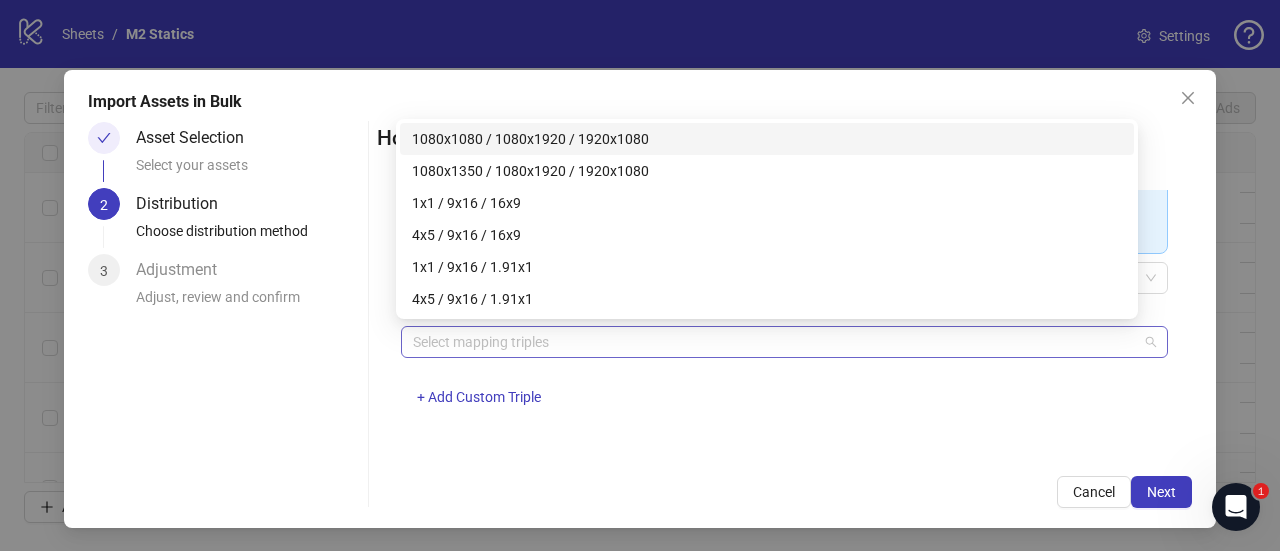 click at bounding box center [774, 342] 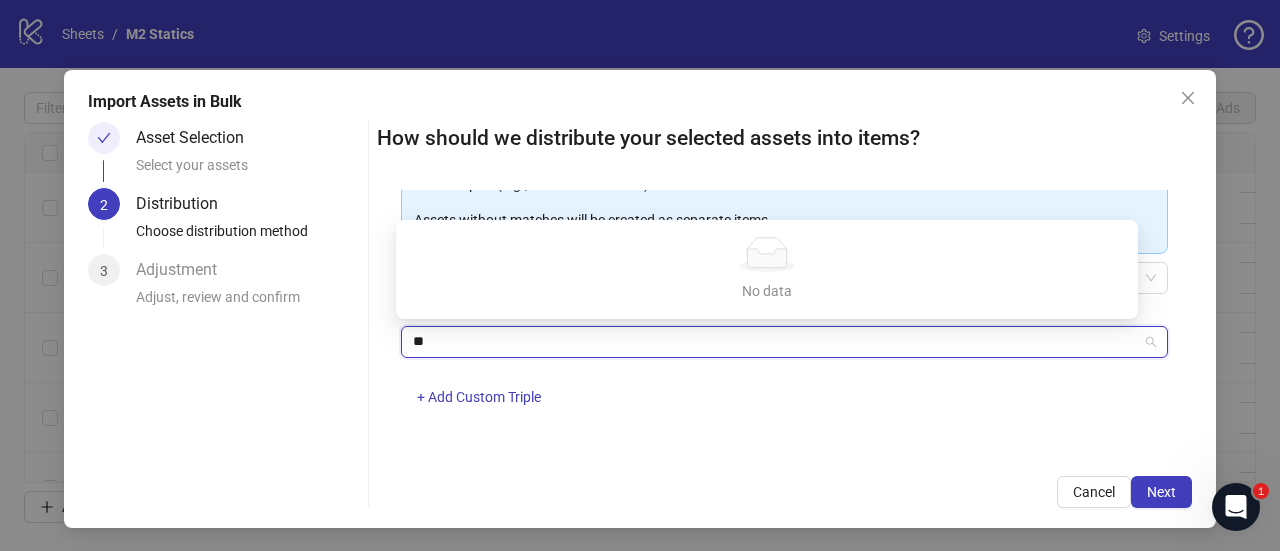 type on "*" 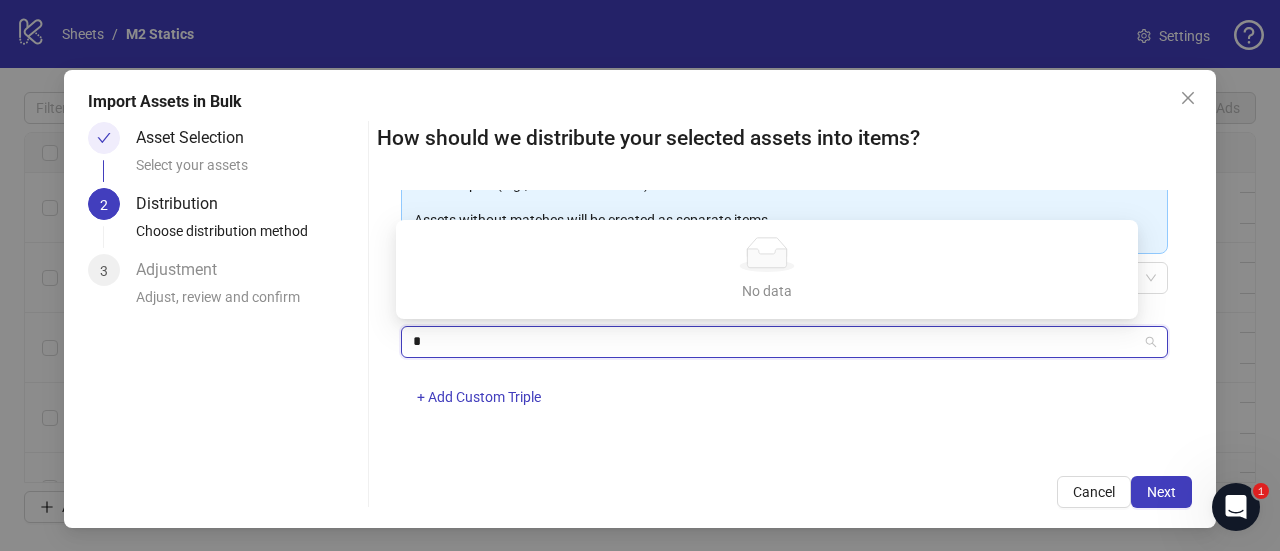type 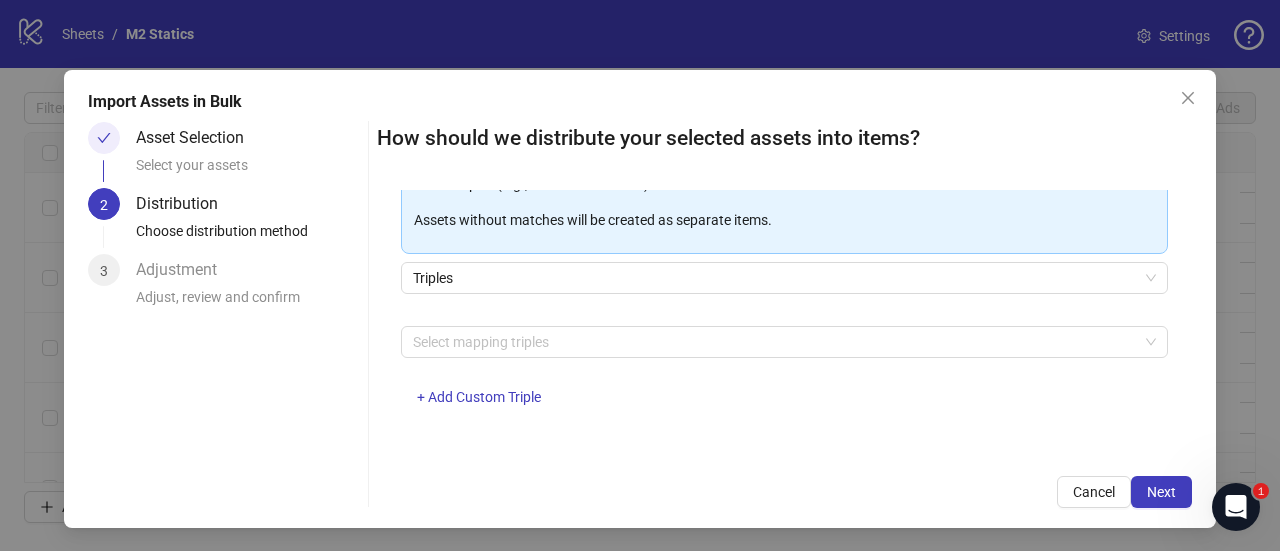 click on "Asset Selection Select your assets 2 Distribution Choose distribution method 3 Adjustment Adjust, review and confirm" at bounding box center [224, 315] 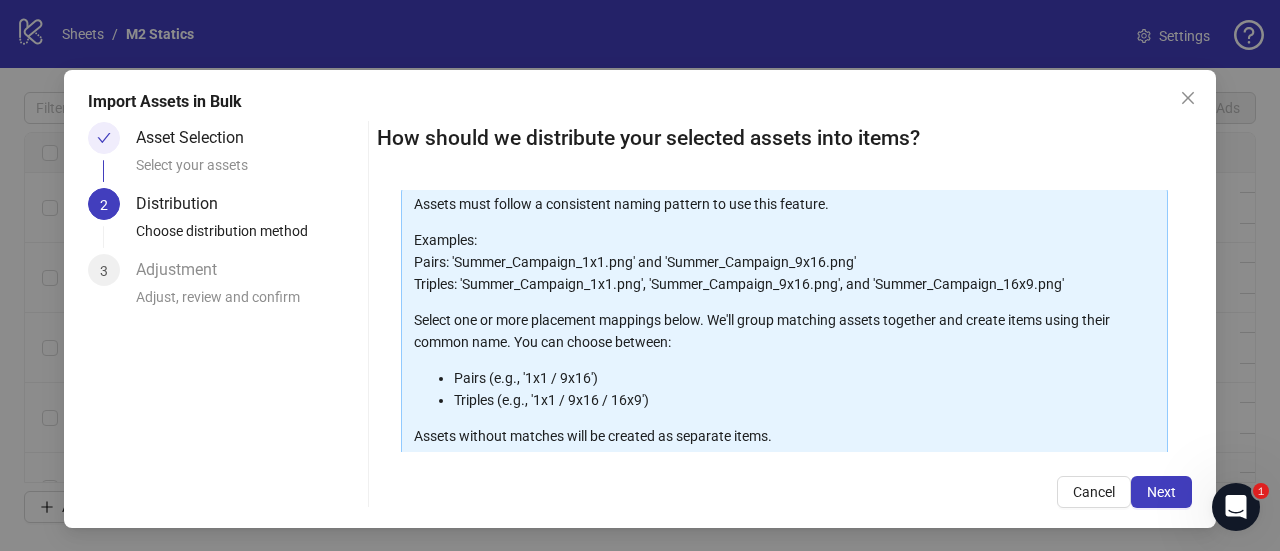 scroll, scrollTop: 0, scrollLeft: 0, axis: both 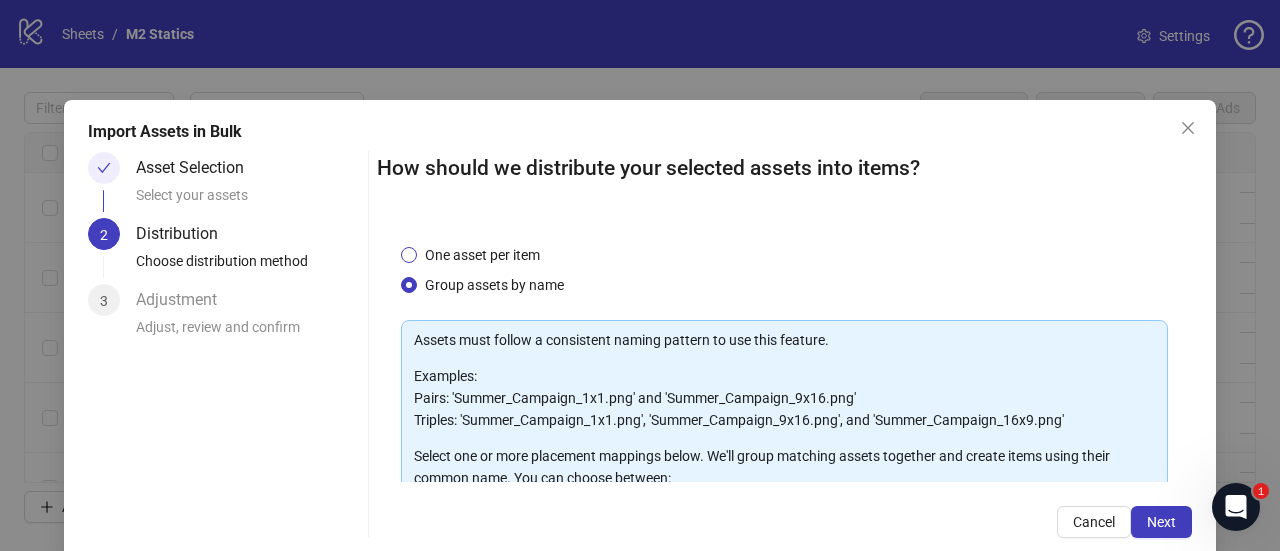 click on "One asset per item" at bounding box center (482, 255) 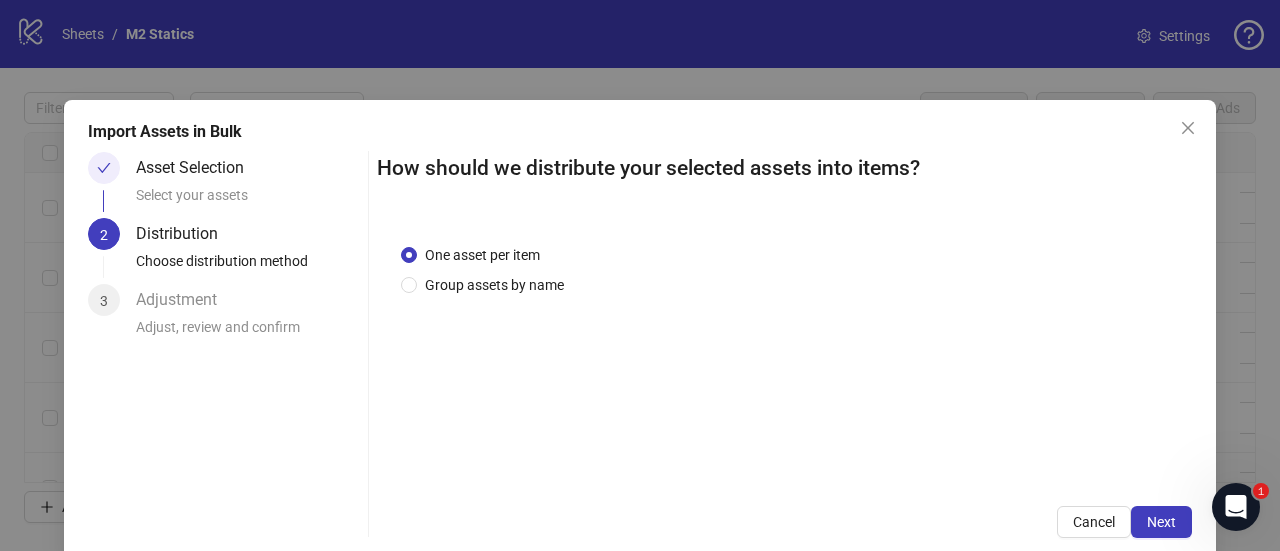 scroll, scrollTop: 30, scrollLeft: 0, axis: vertical 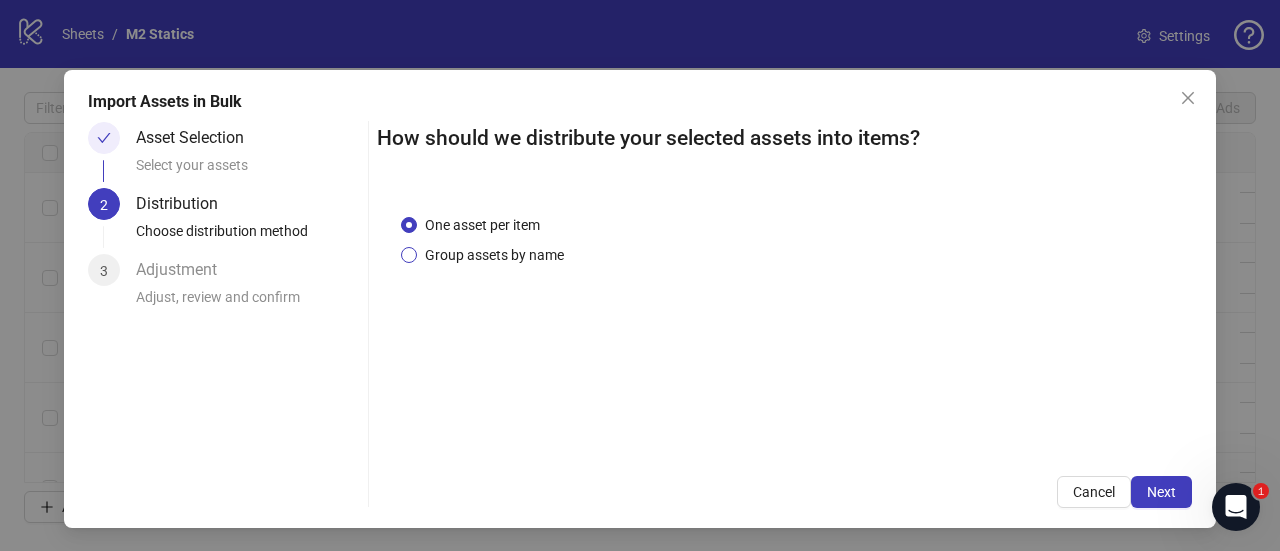 click on "Group assets by name" at bounding box center (494, 255) 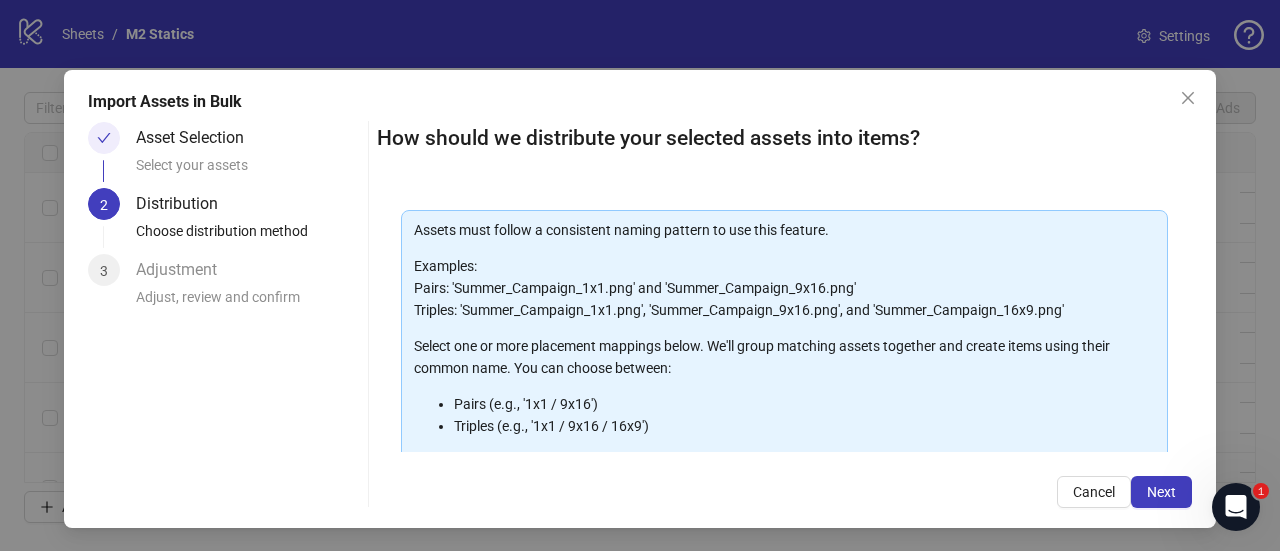 scroll, scrollTop: 322, scrollLeft: 0, axis: vertical 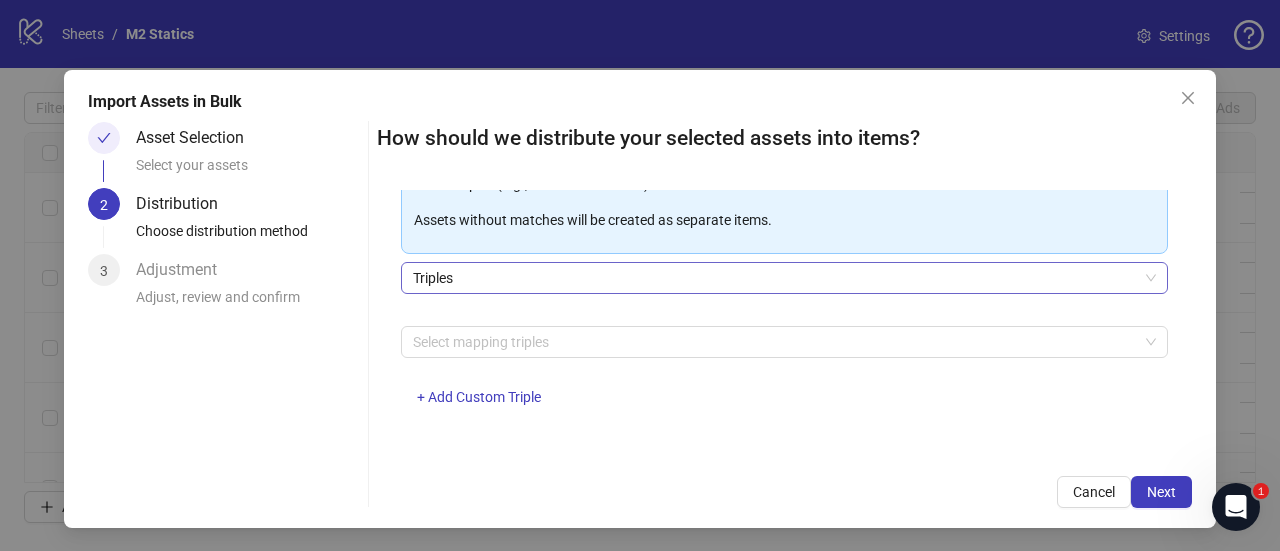 click on "Triples" at bounding box center [784, 278] 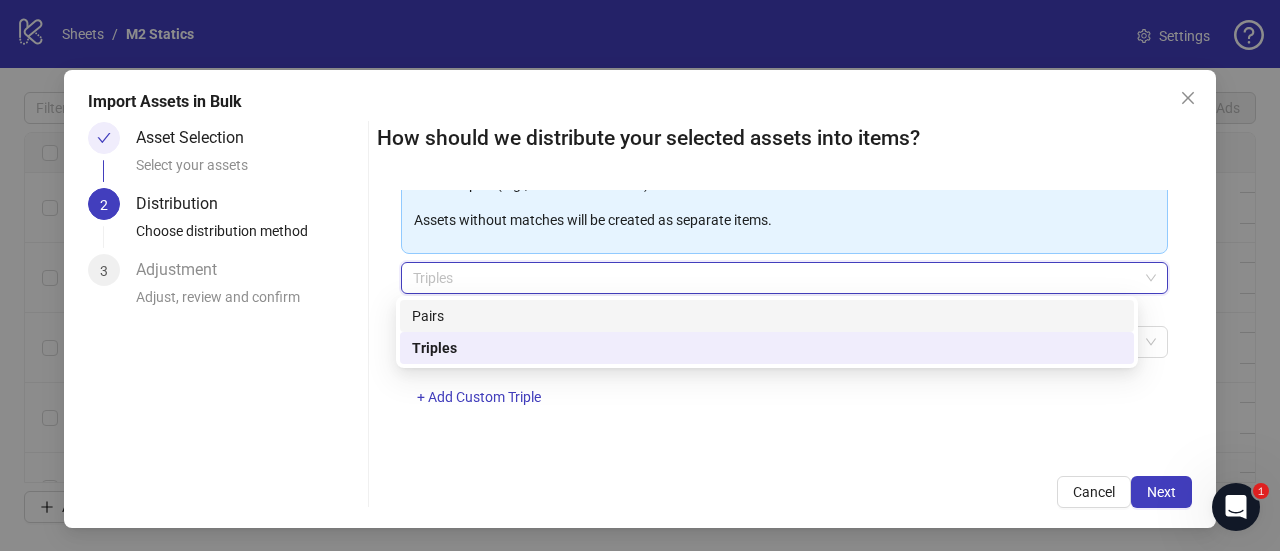 click on "Pairs" at bounding box center (767, 316) 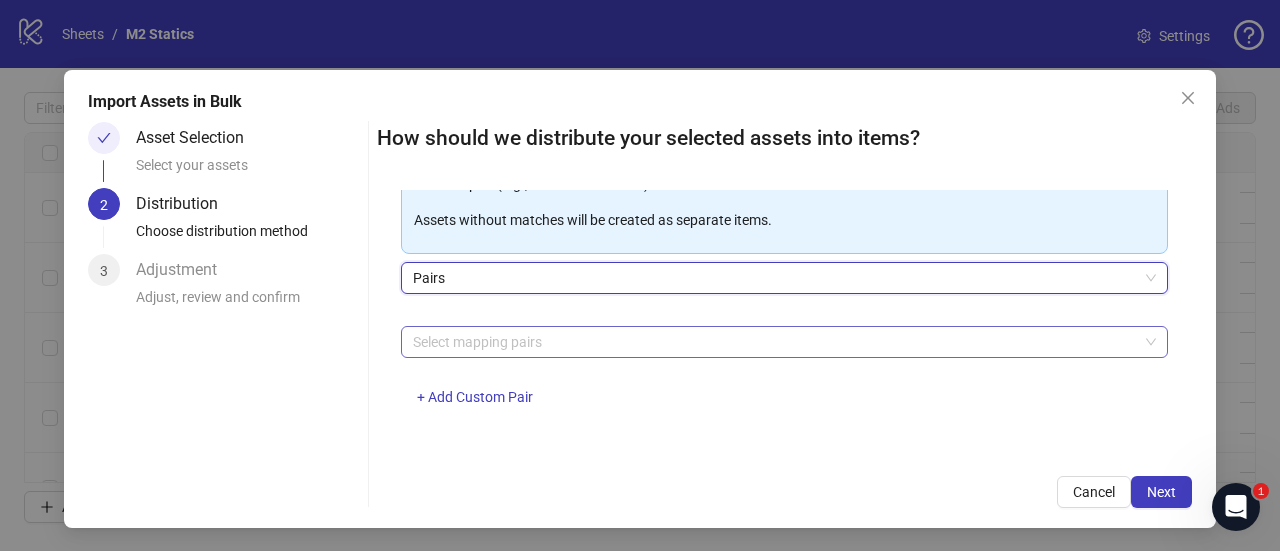 click at bounding box center (774, 342) 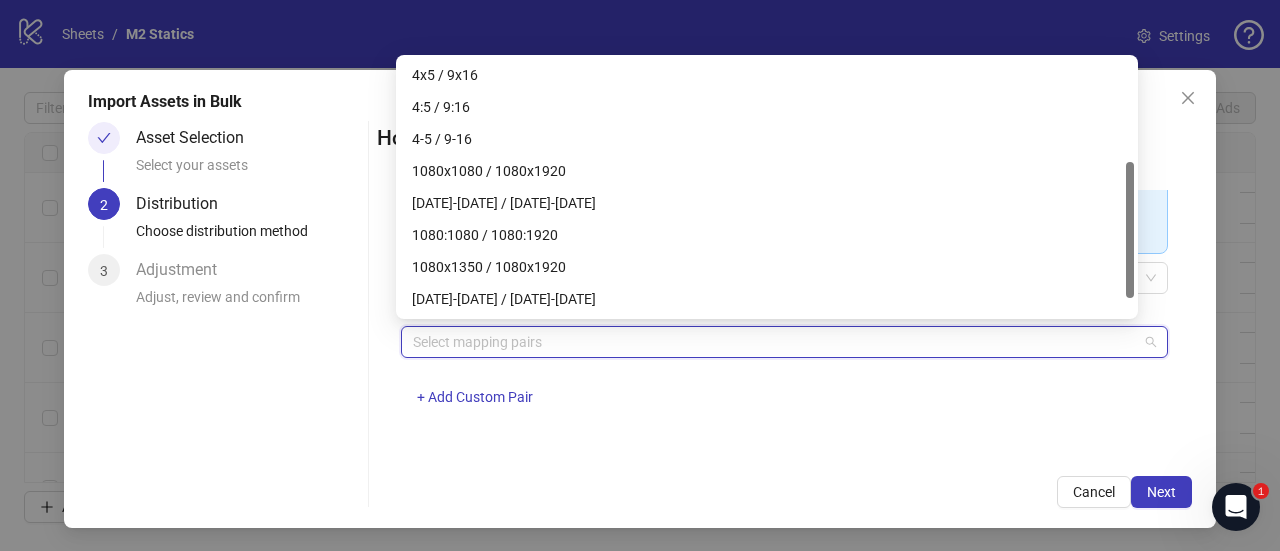 scroll, scrollTop: 224, scrollLeft: 0, axis: vertical 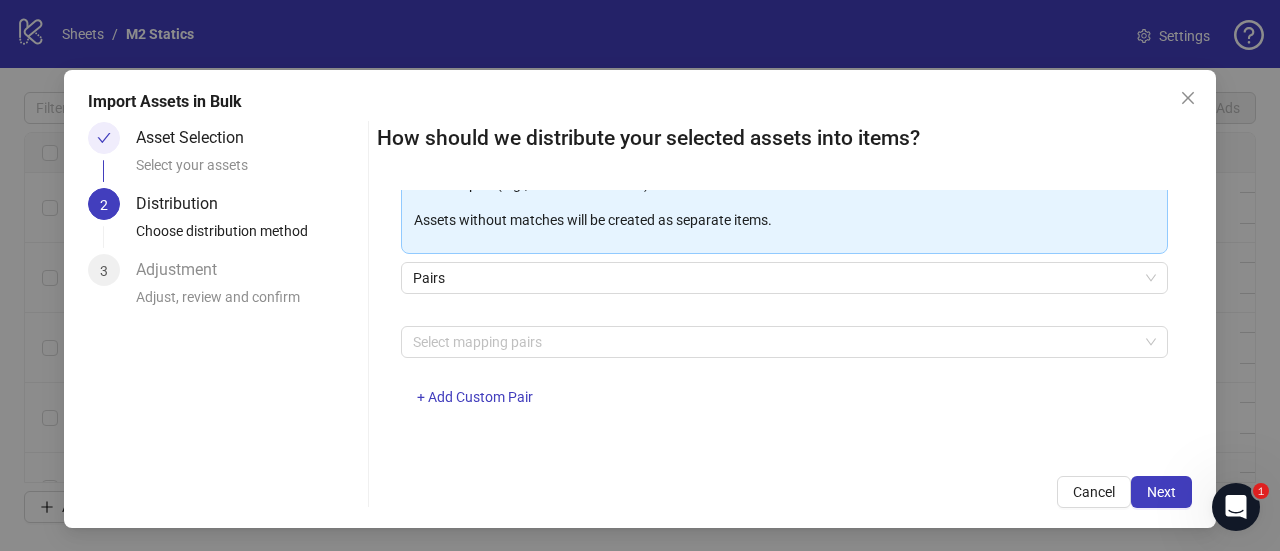 click on "Asset Selection Select your assets 2 Distribution Choose distribution method 3 Adjustment Adjust, review and confirm" at bounding box center (224, 315) 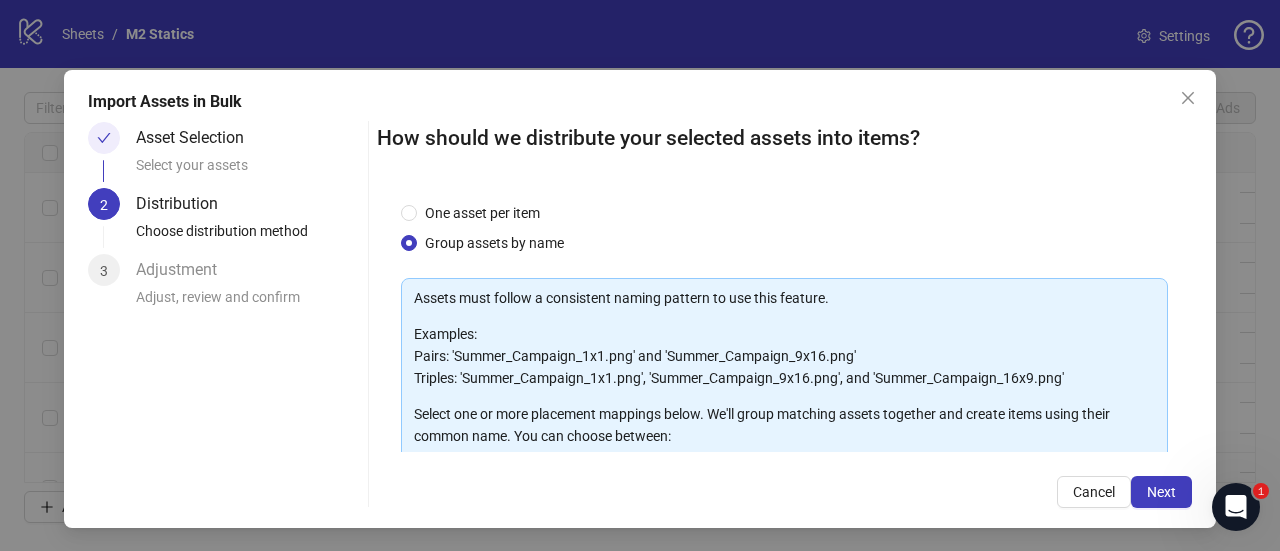scroll, scrollTop: 0, scrollLeft: 0, axis: both 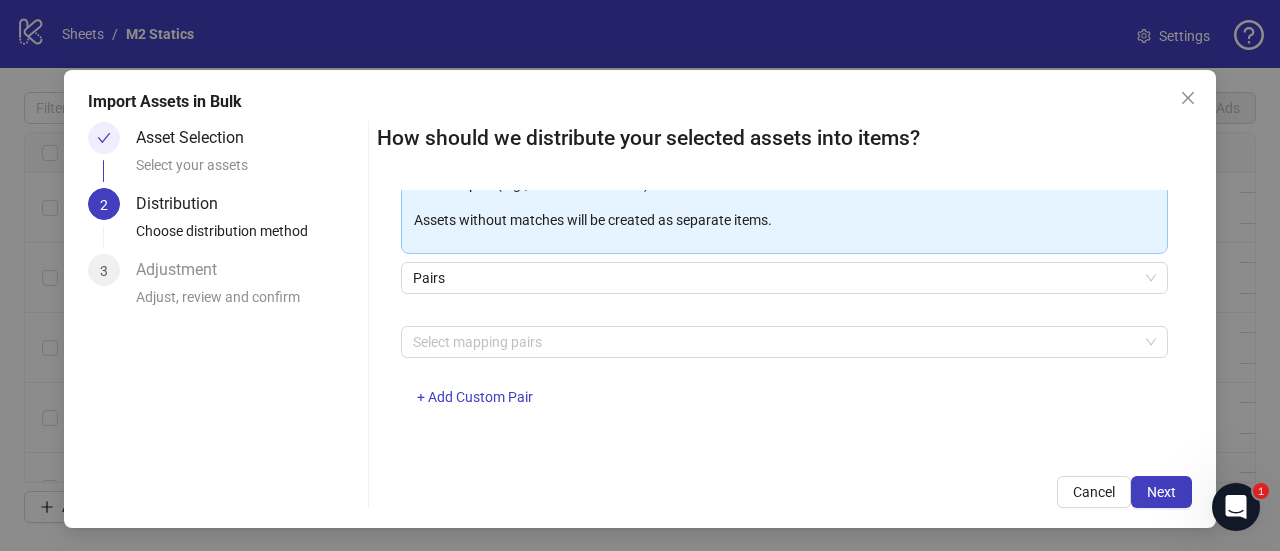 click 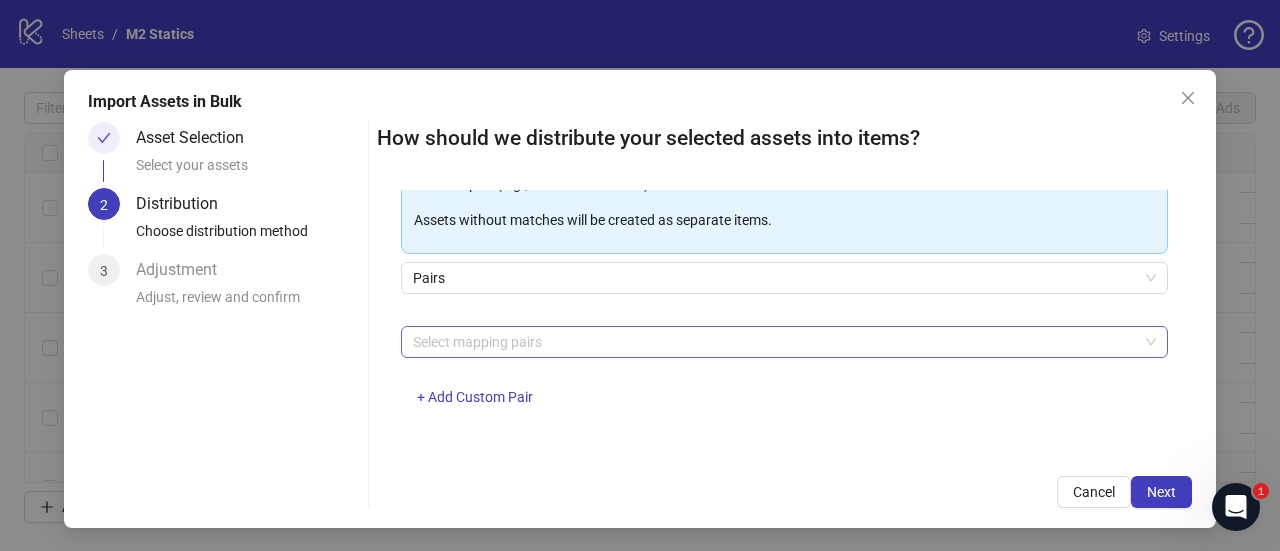 scroll, scrollTop: 0, scrollLeft: 0, axis: both 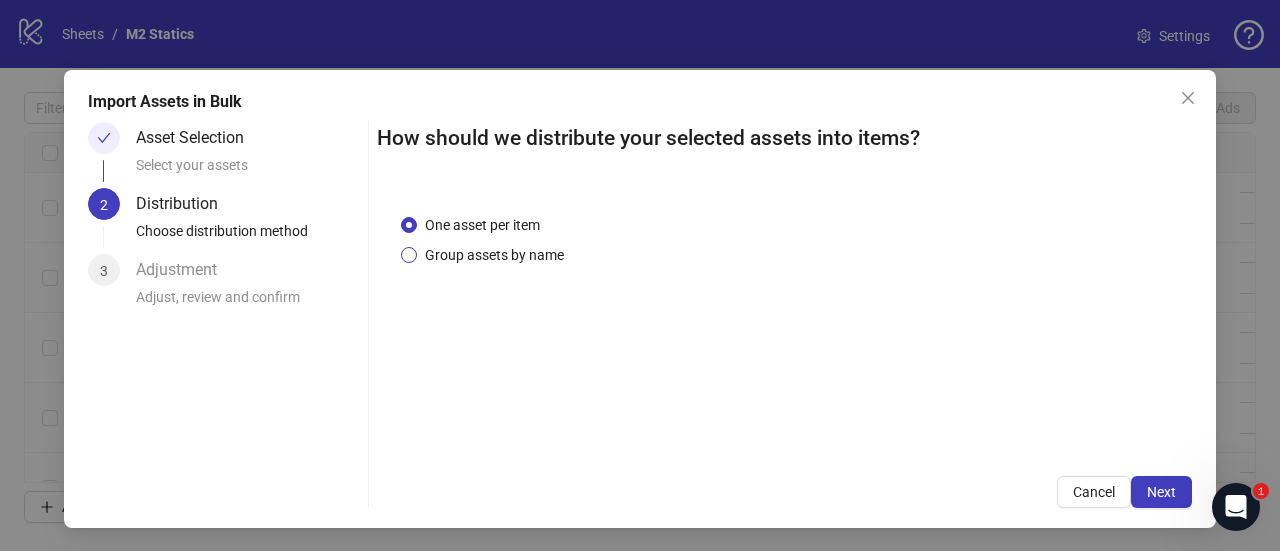 click on "Group assets by name" at bounding box center [494, 255] 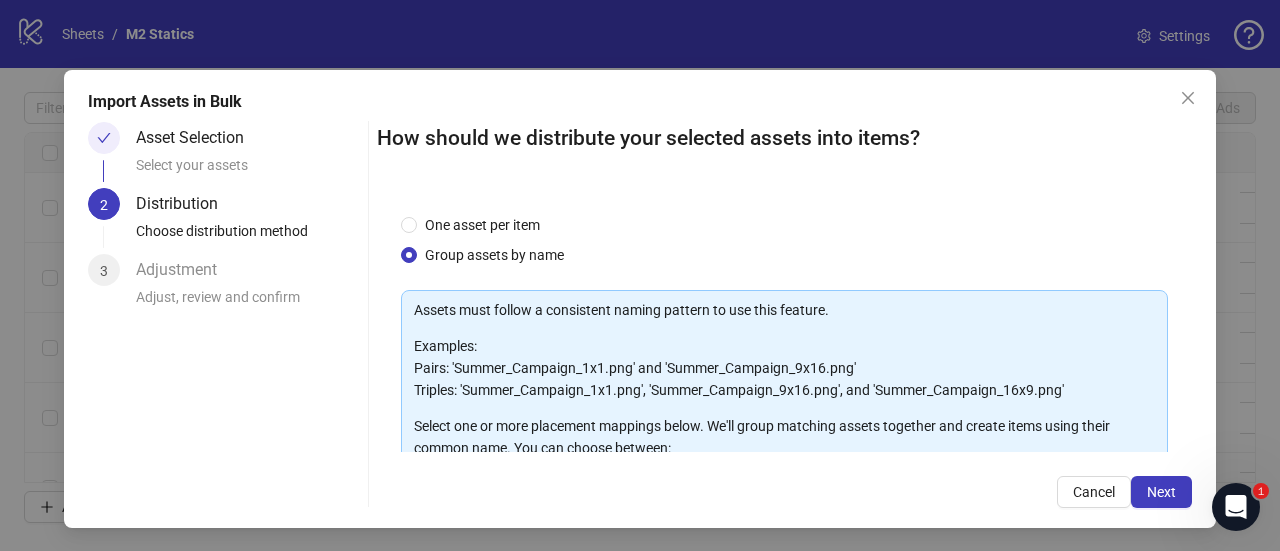 scroll, scrollTop: 322, scrollLeft: 0, axis: vertical 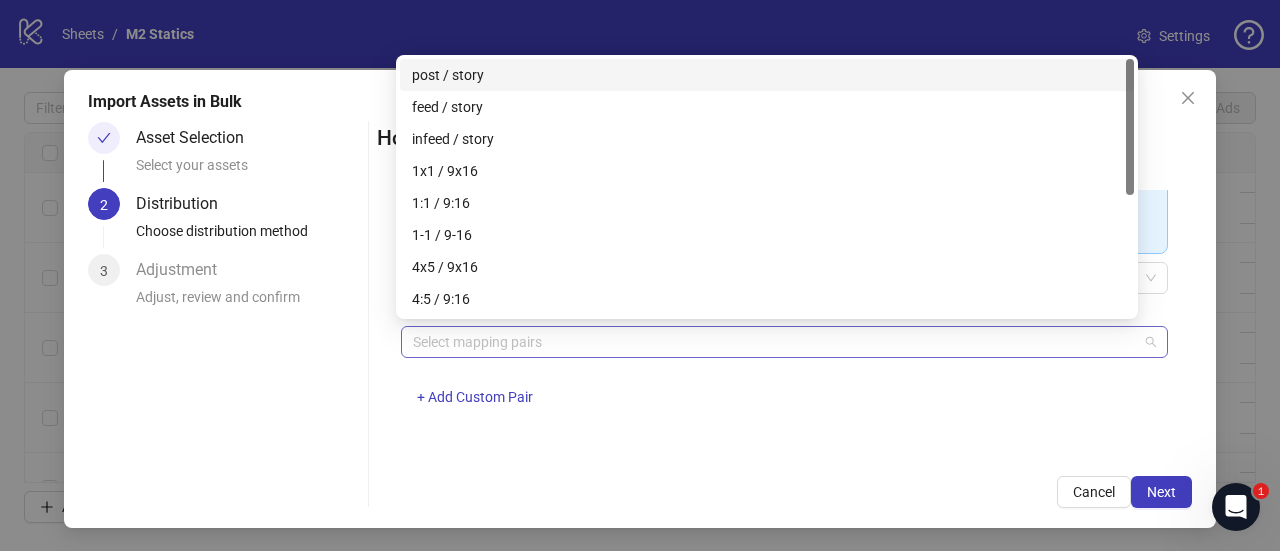 click at bounding box center [774, 342] 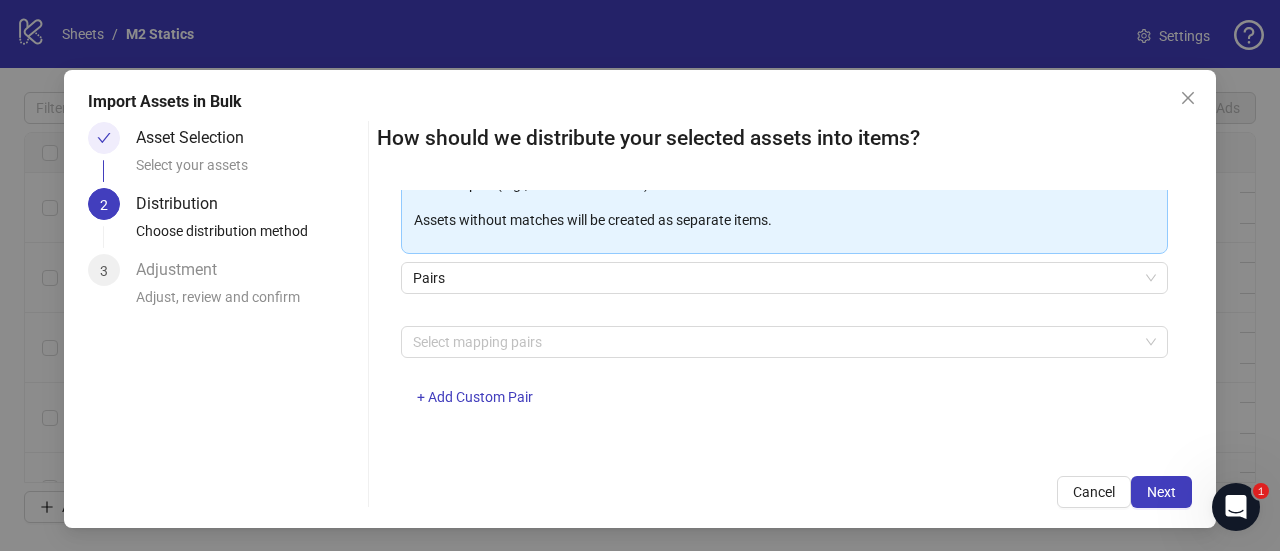 click on "Asset Selection Select your assets 2 Distribution Choose distribution method 3 Adjustment Adjust, review and confirm" at bounding box center [224, 315] 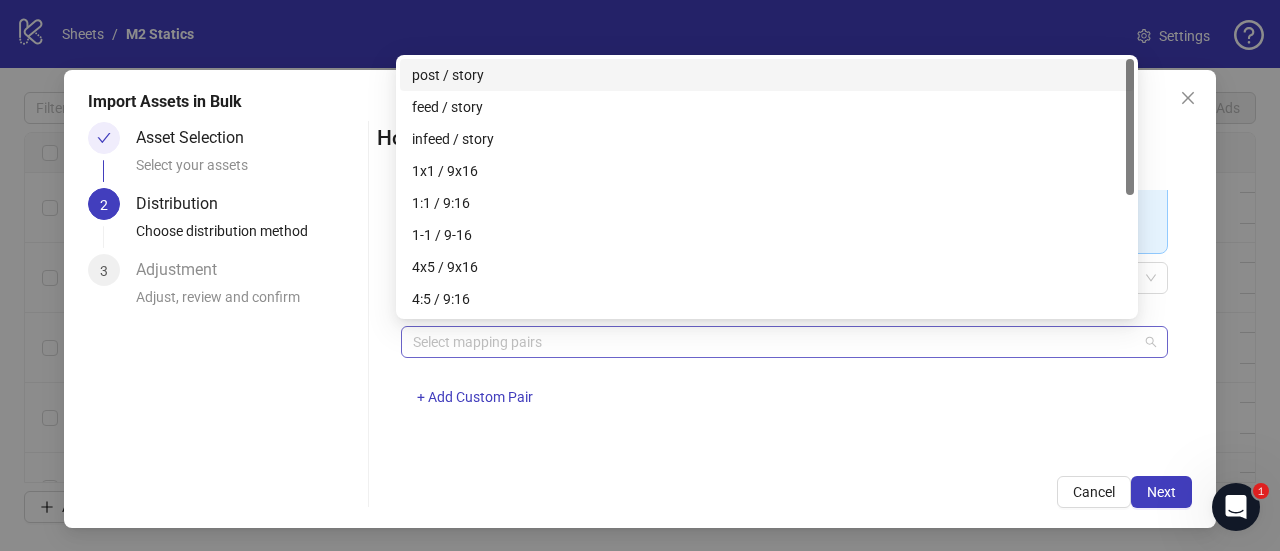 click at bounding box center [774, 342] 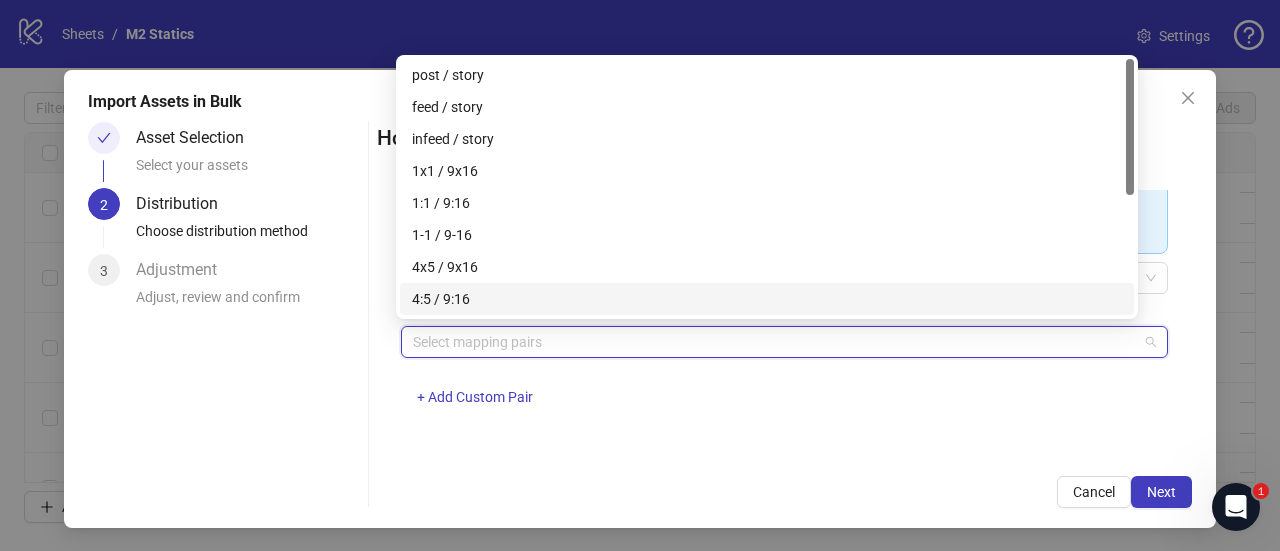 click on "4:5 / 9:16" at bounding box center [767, 299] 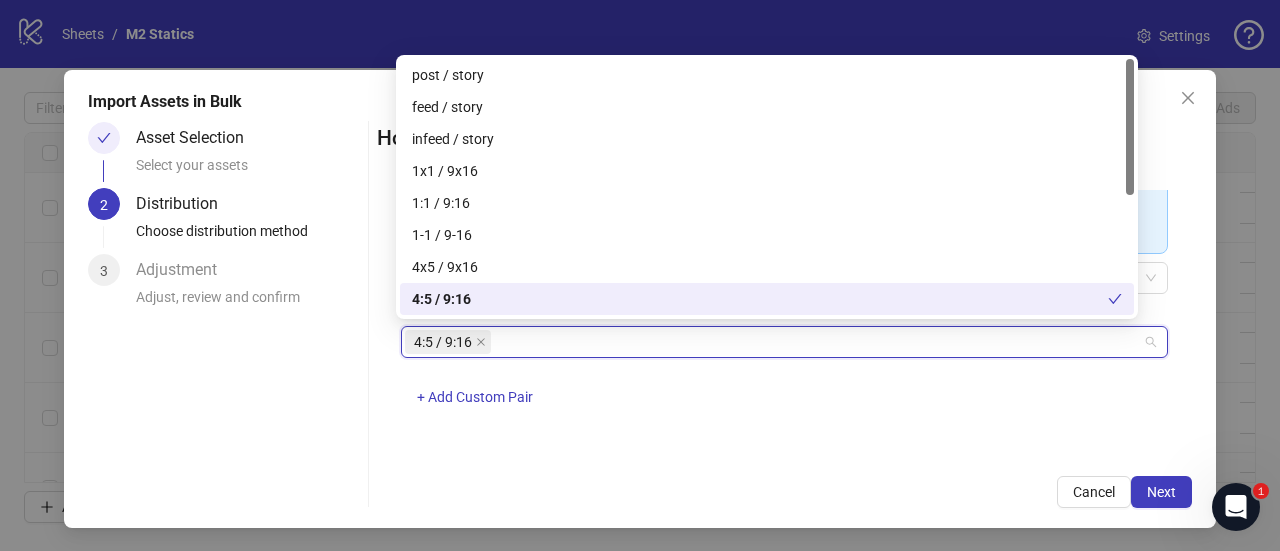 click on "4:5 / 9:16   + Add Custom Pair" at bounding box center [784, 378] 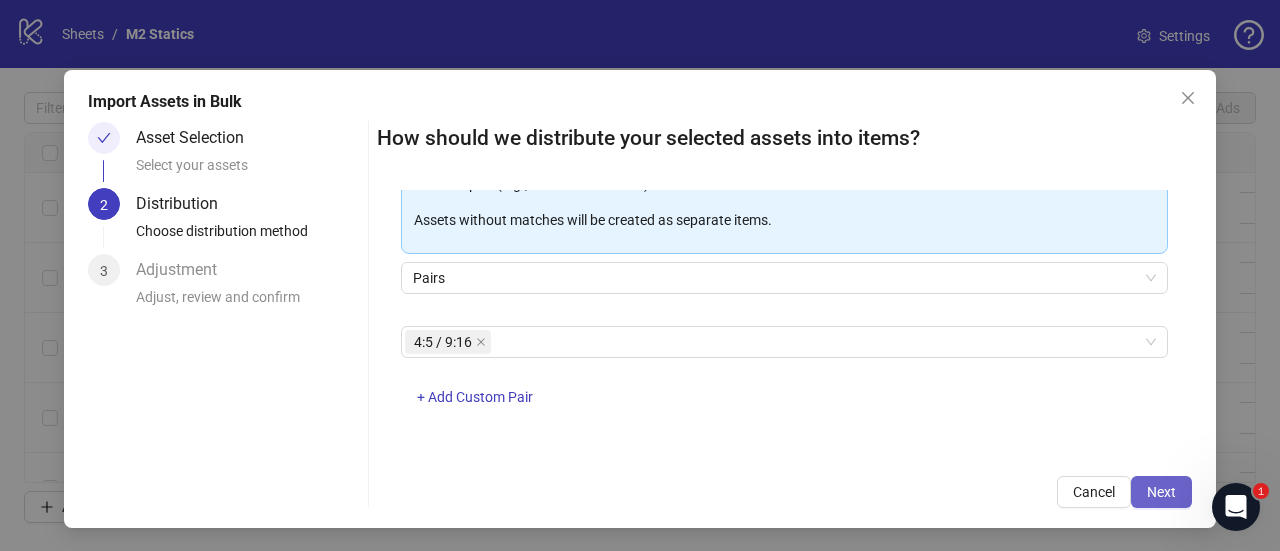 click on "Next" at bounding box center (1161, 492) 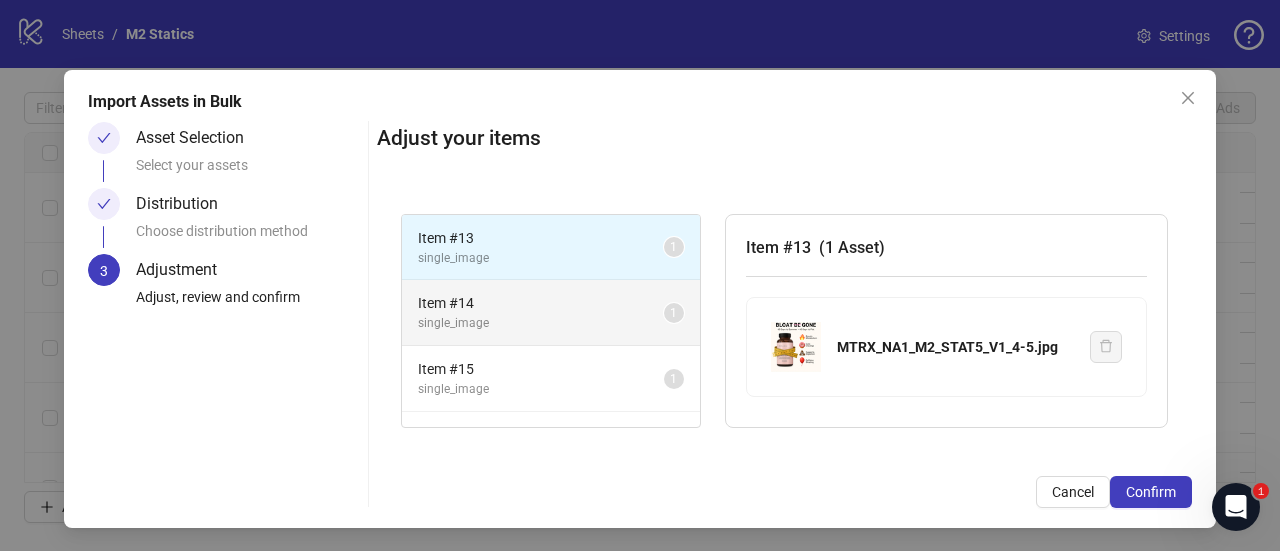 click on "Item # 14" at bounding box center [541, 303] 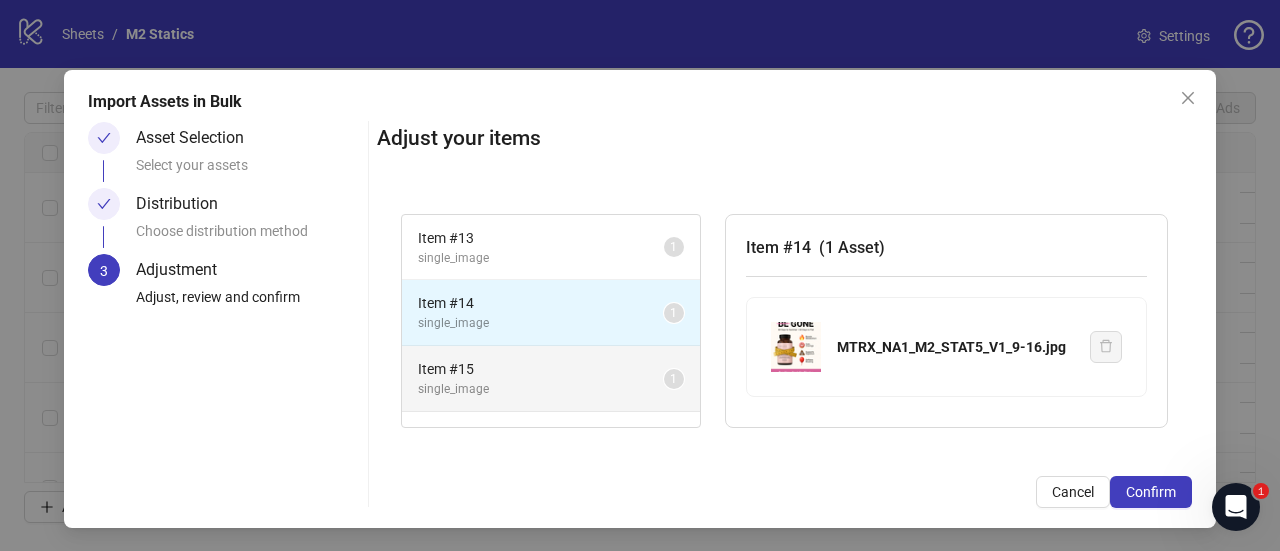 click on "Item # 15" at bounding box center (541, 369) 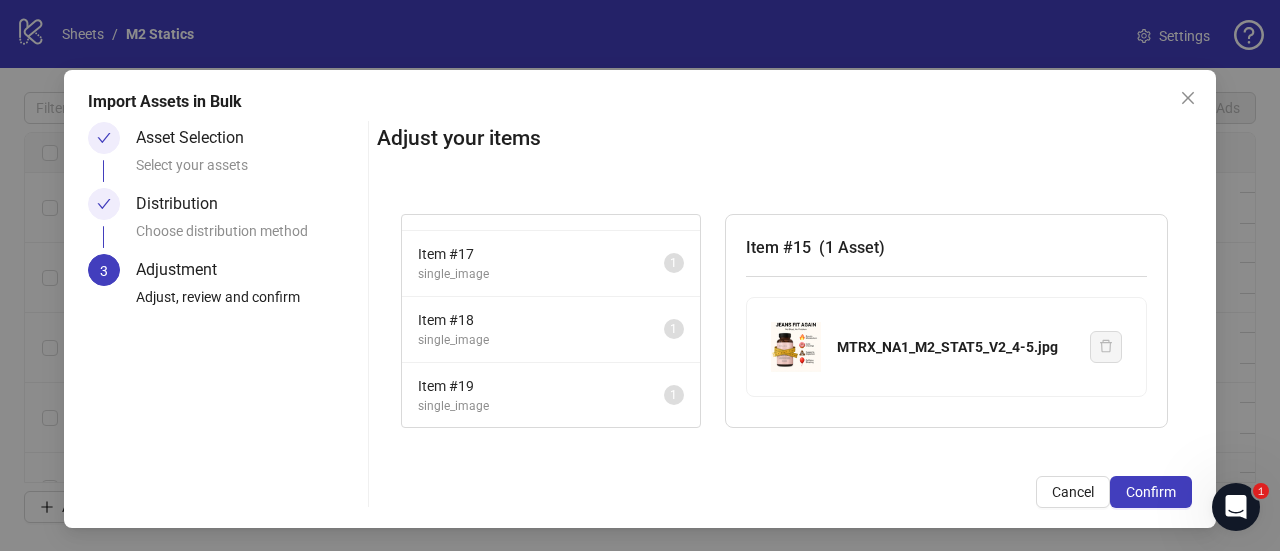 scroll, scrollTop: 310, scrollLeft: 0, axis: vertical 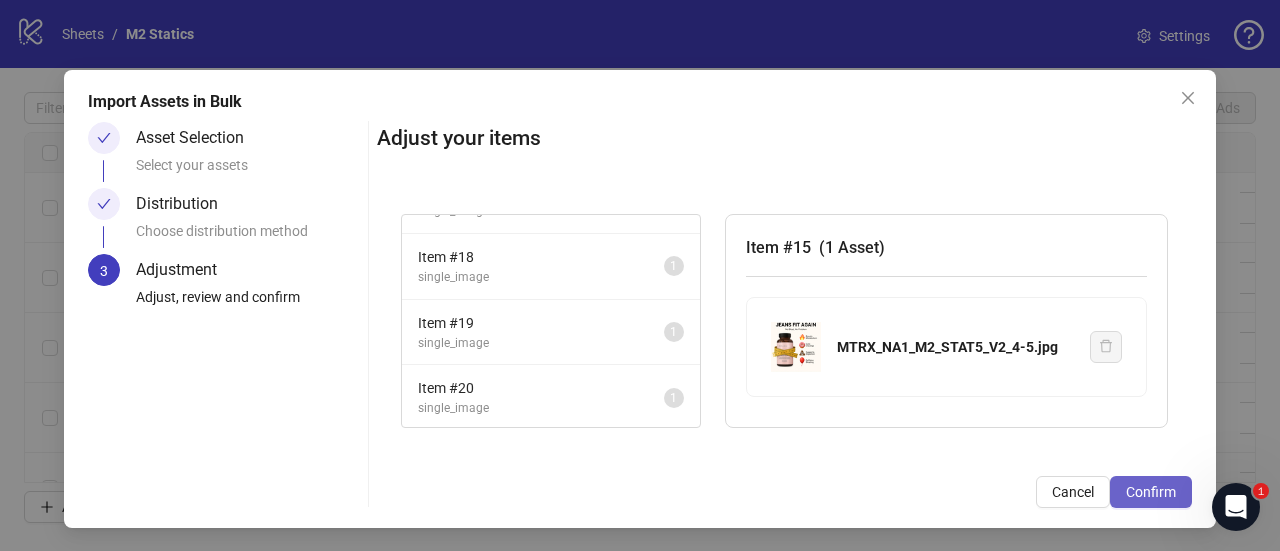 click on "Confirm" at bounding box center (1151, 492) 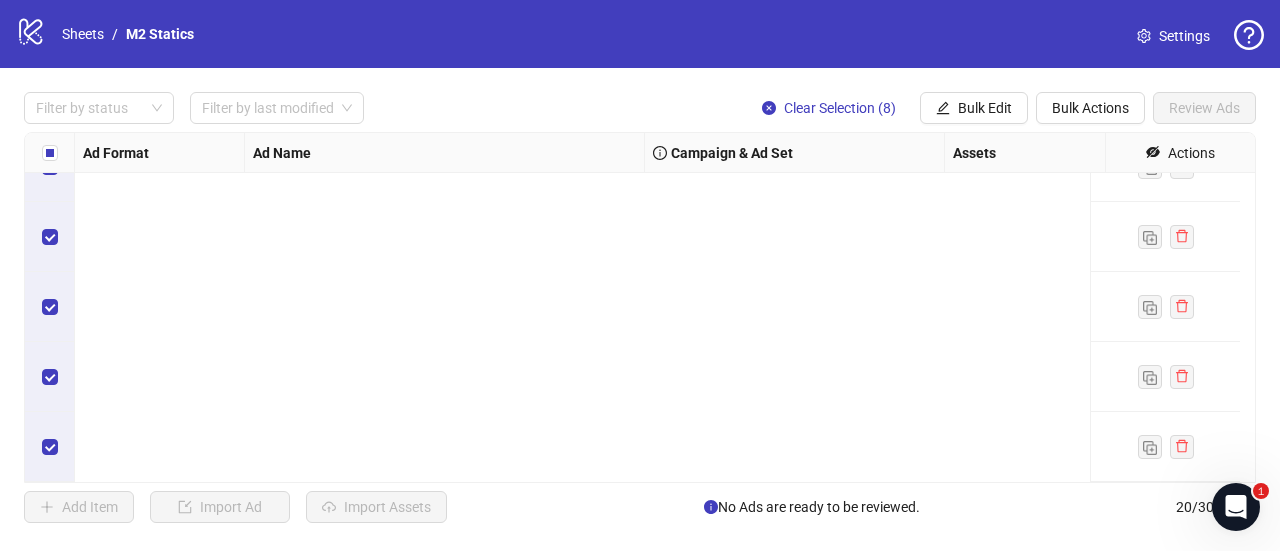 scroll, scrollTop: 0, scrollLeft: 0, axis: both 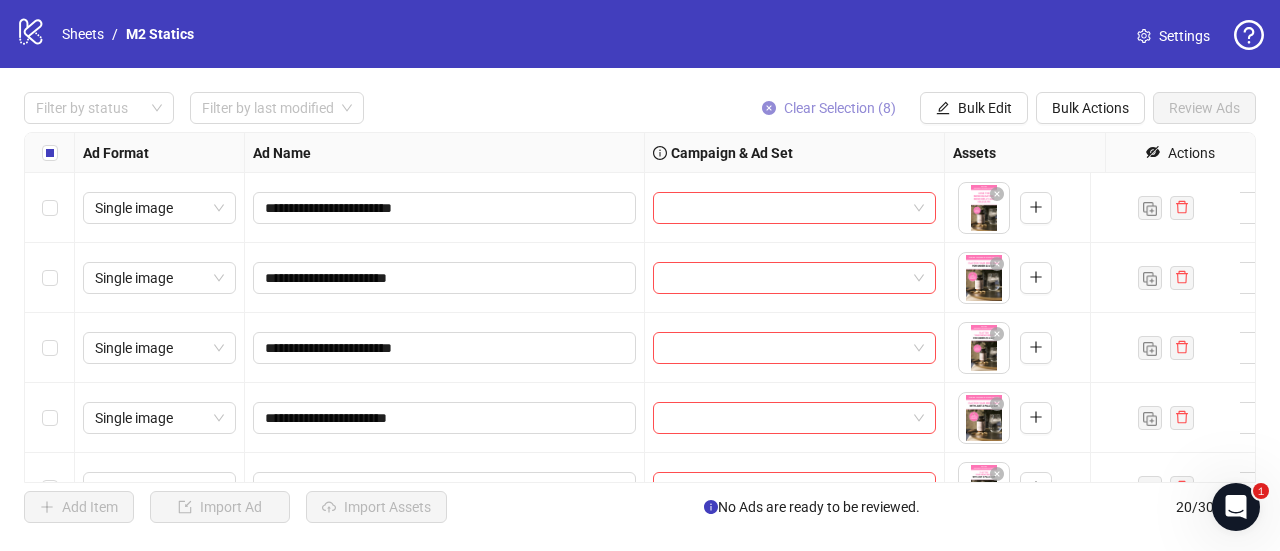 click on "Clear Selection (8)" at bounding box center [829, 108] 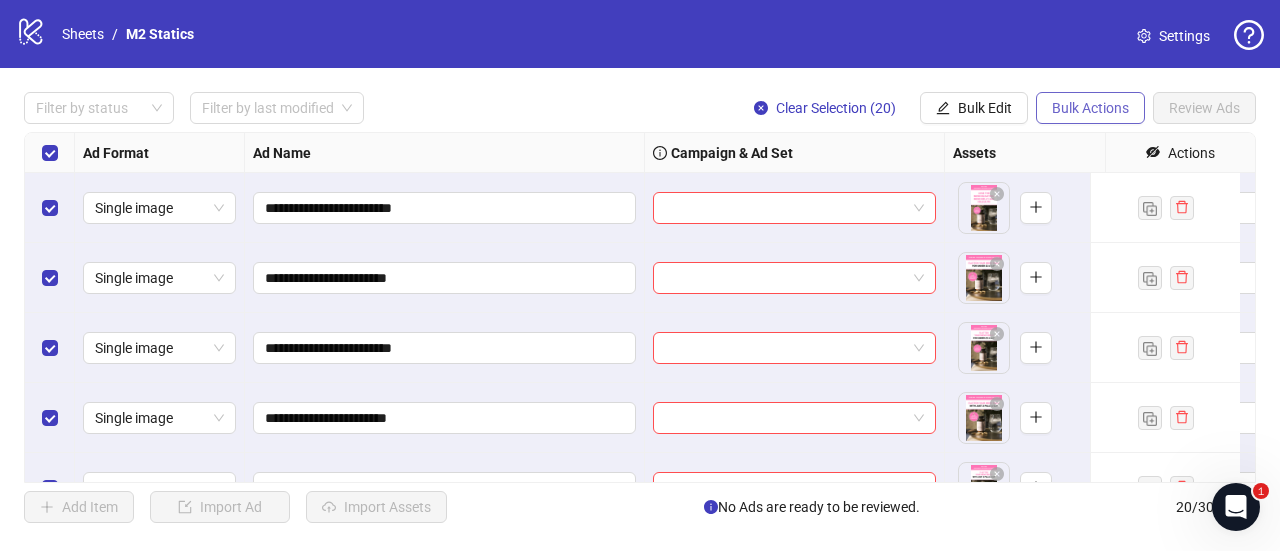 click on "Bulk Actions" at bounding box center [1090, 108] 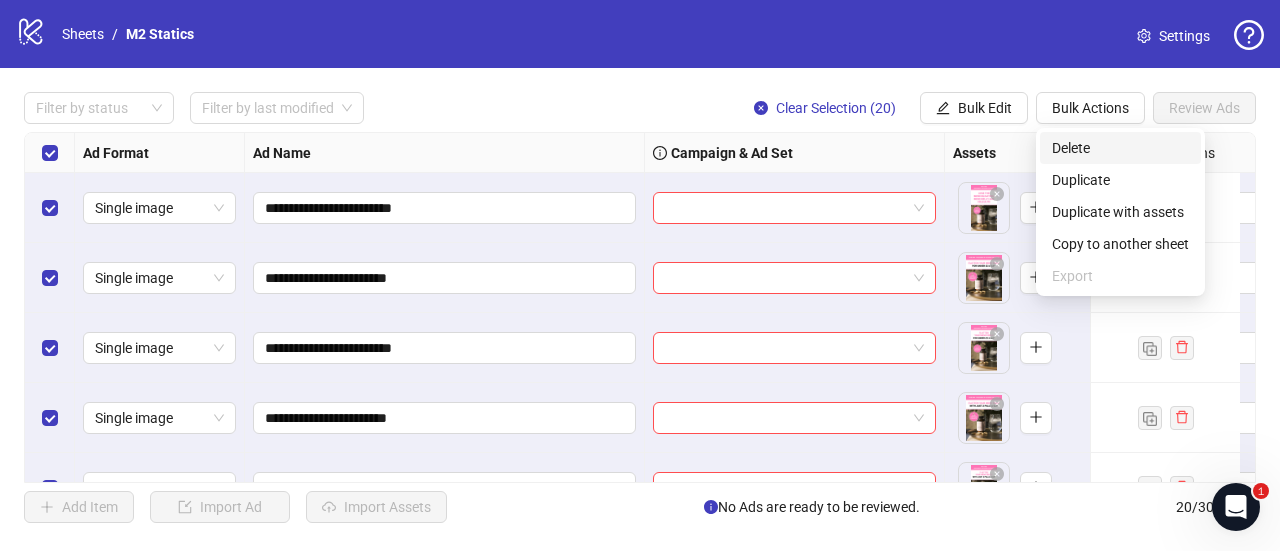 click on "Delete" at bounding box center [1120, 148] 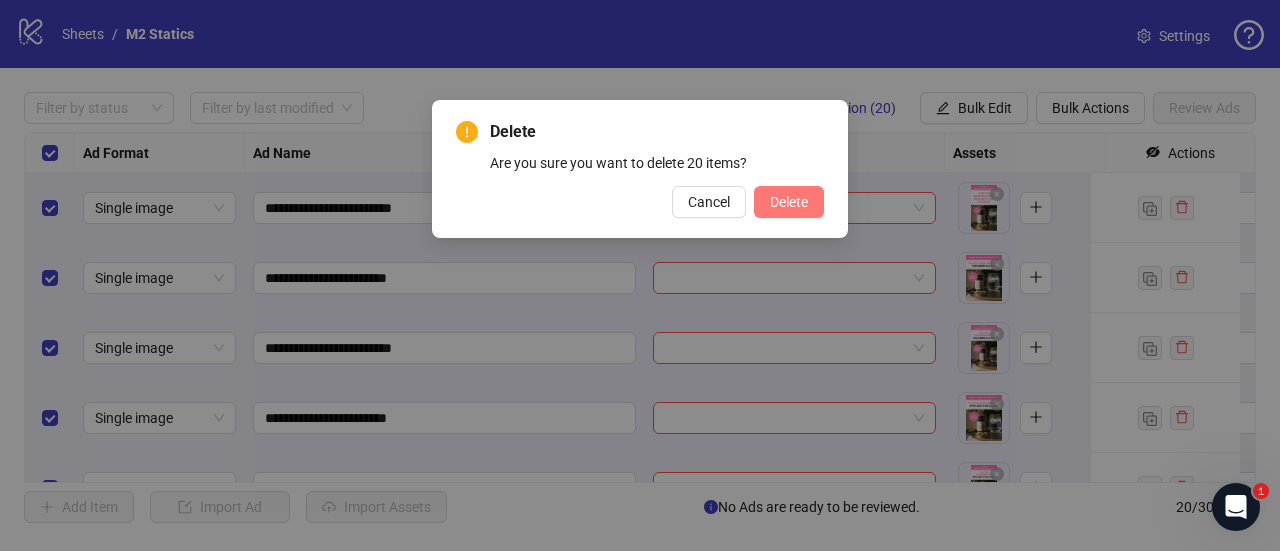 click on "Delete" at bounding box center [789, 202] 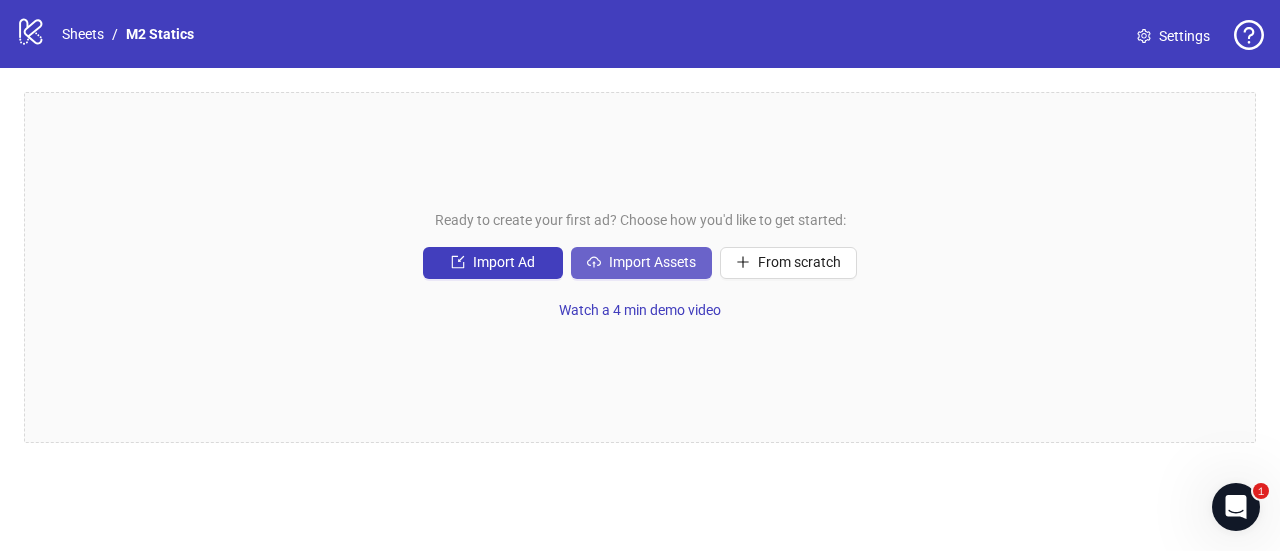 click on "Import Assets" at bounding box center [652, 262] 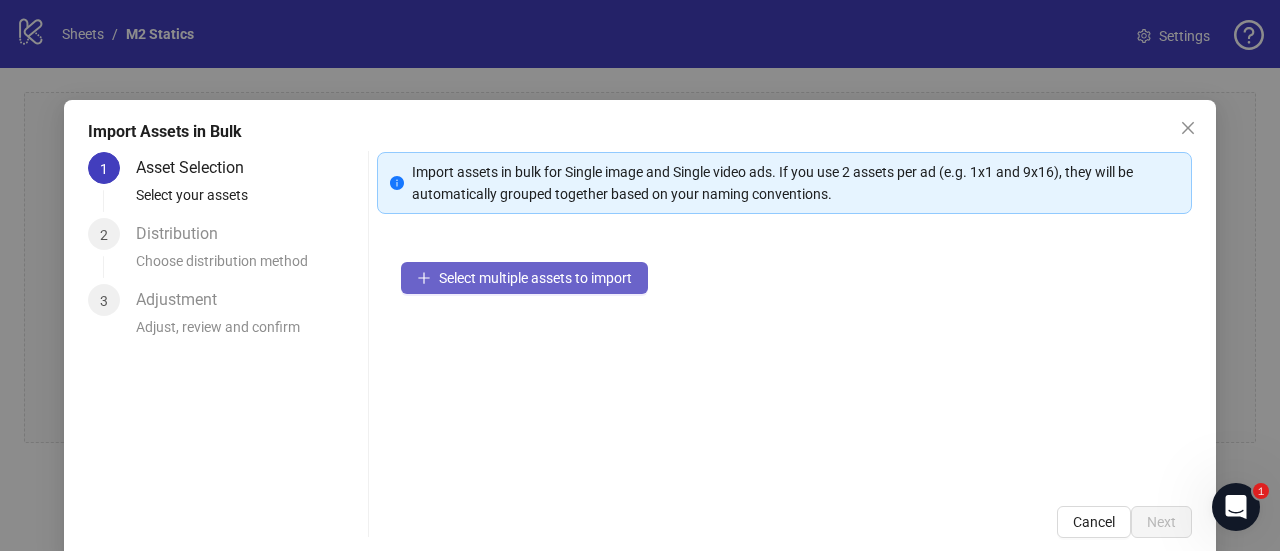 click on "Select multiple assets to import" at bounding box center [535, 278] 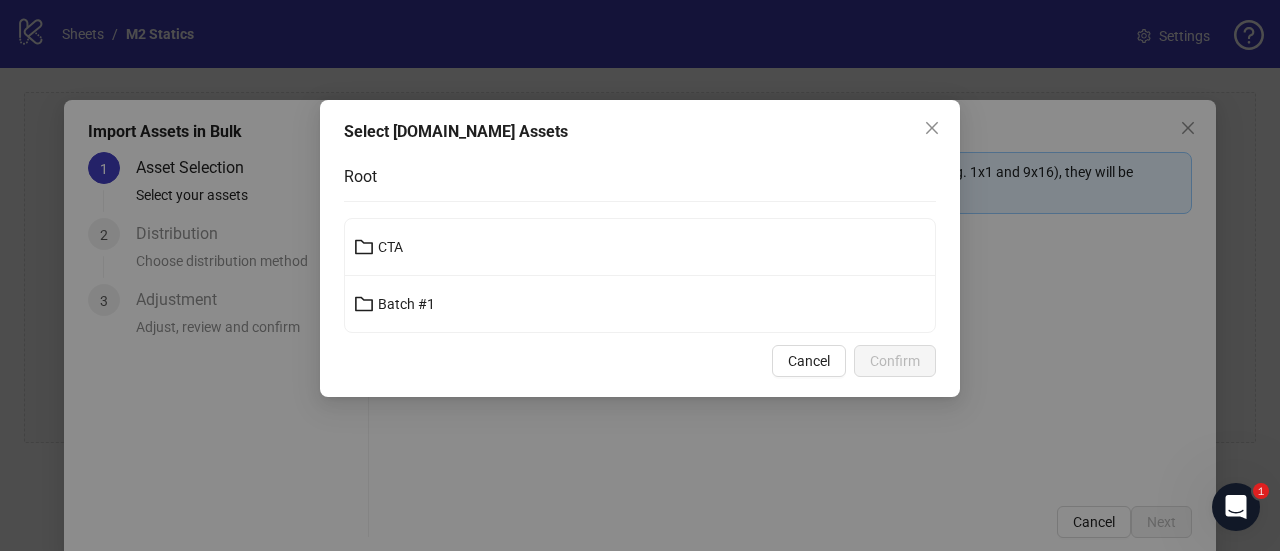 click on "Batch #1" at bounding box center (640, 304) 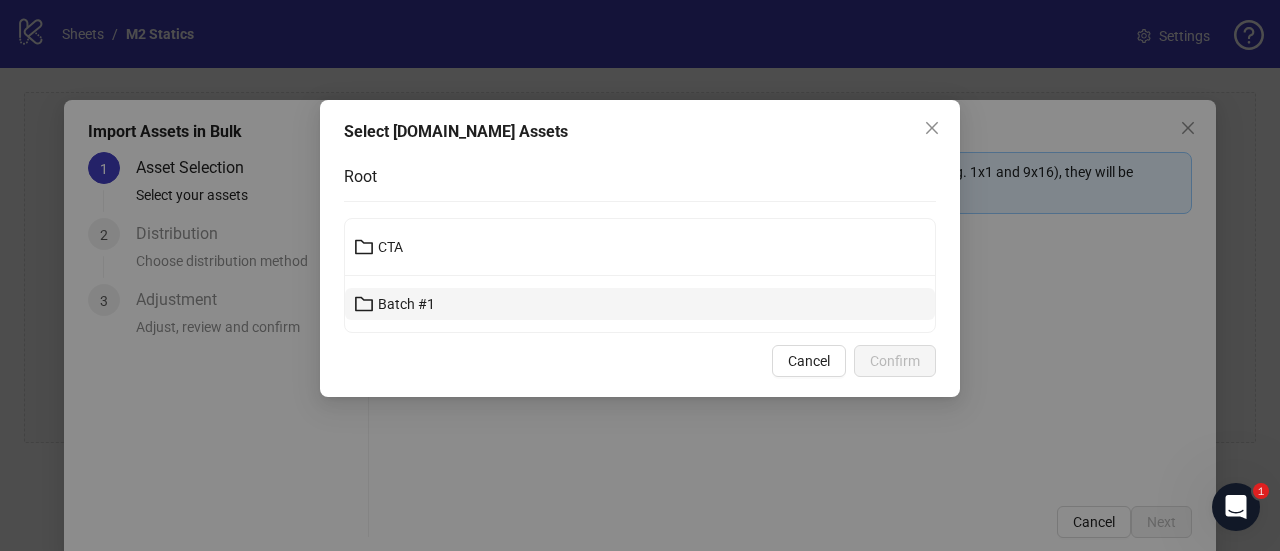 click on "Batch #1" at bounding box center [640, 304] 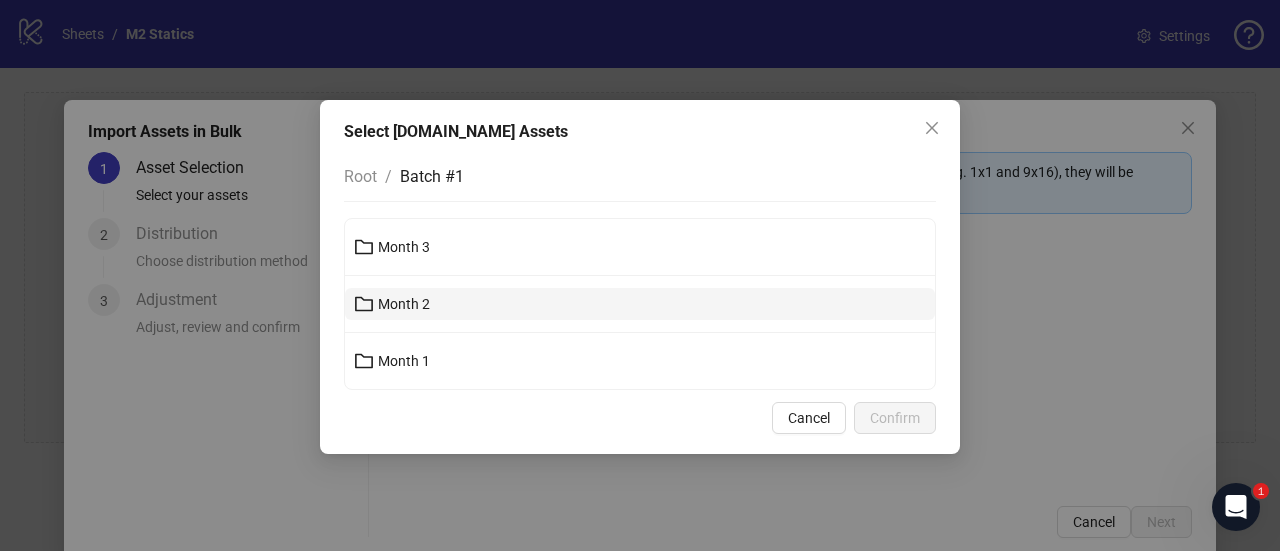 click on "Month 2" at bounding box center (640, 304) 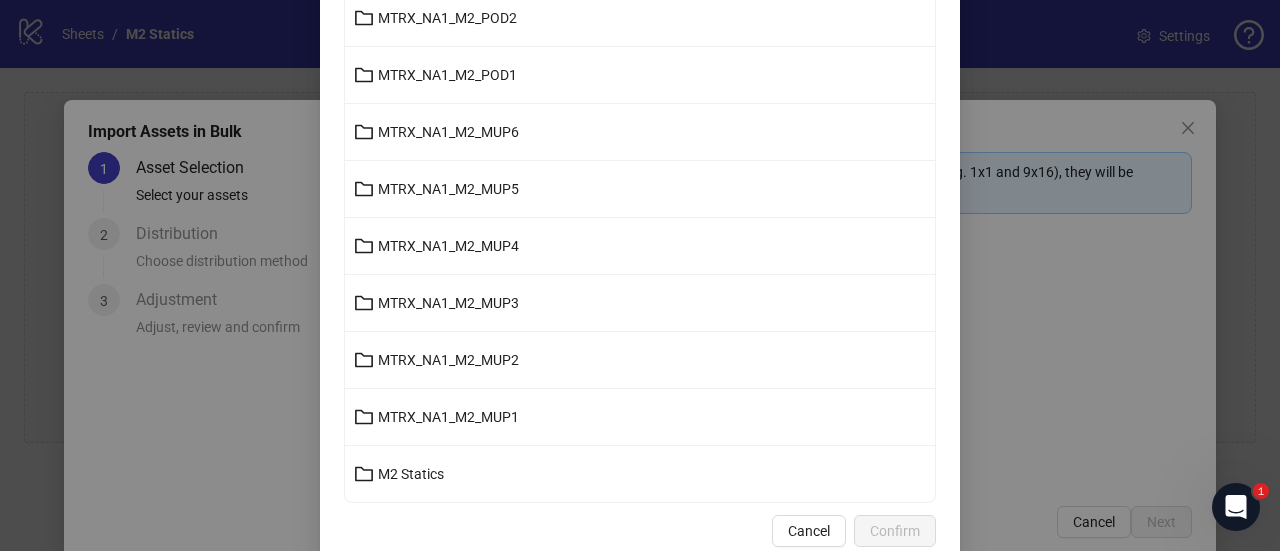scroll, scrollTop: 945, scrollLeft: 0, axis: vertical 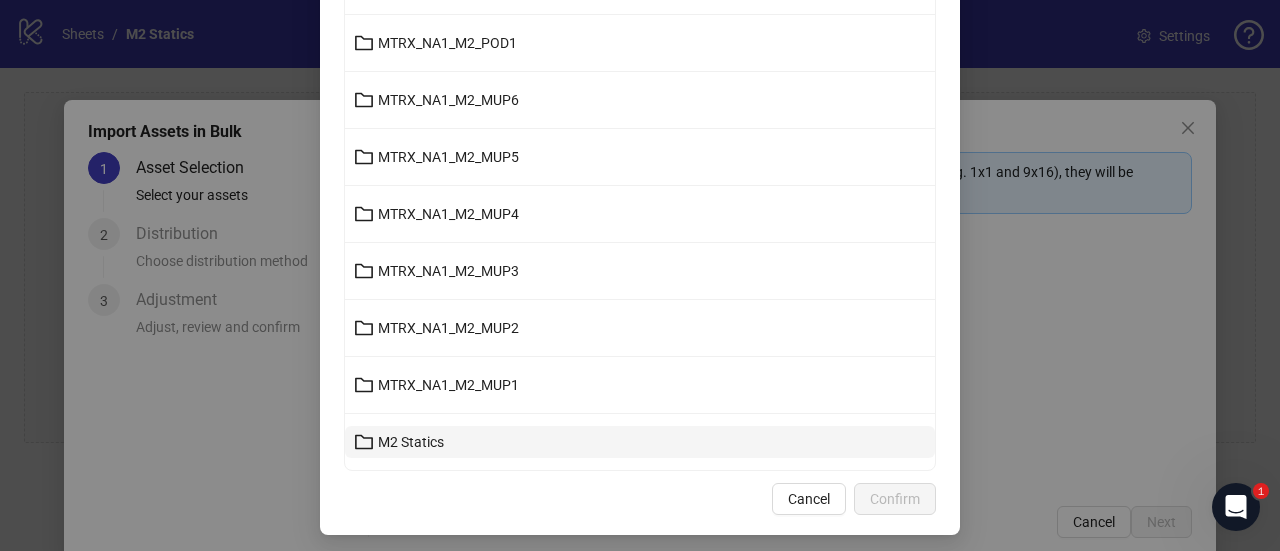 click on "M2 Statics" at bounding box center [640, 442] 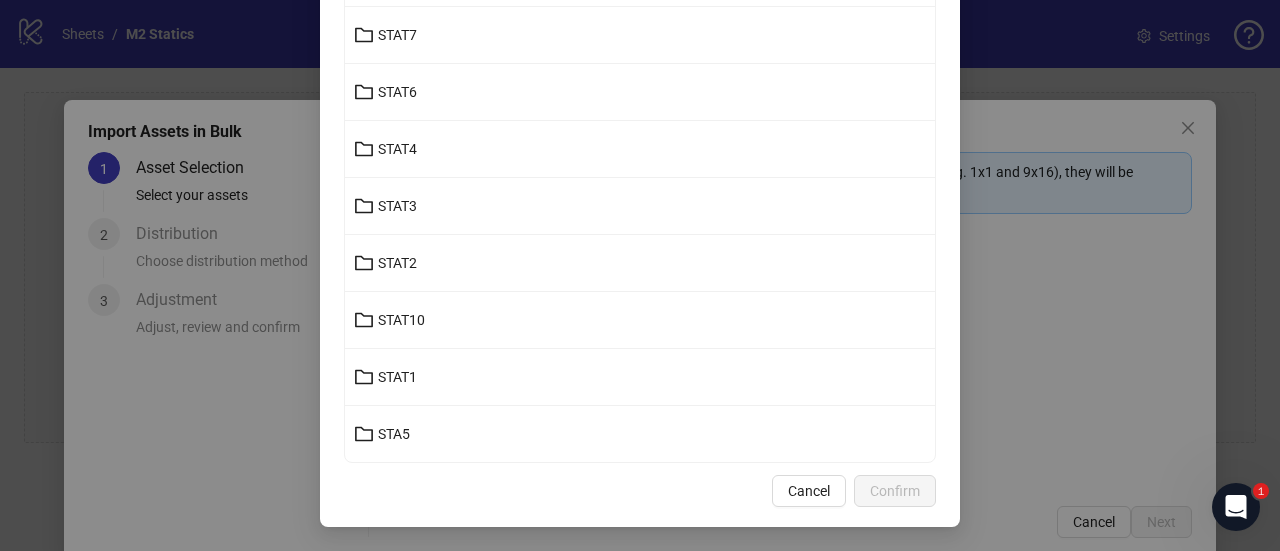 scroll, scrollTop: 322, scrollLeft: 0, axis: vertical 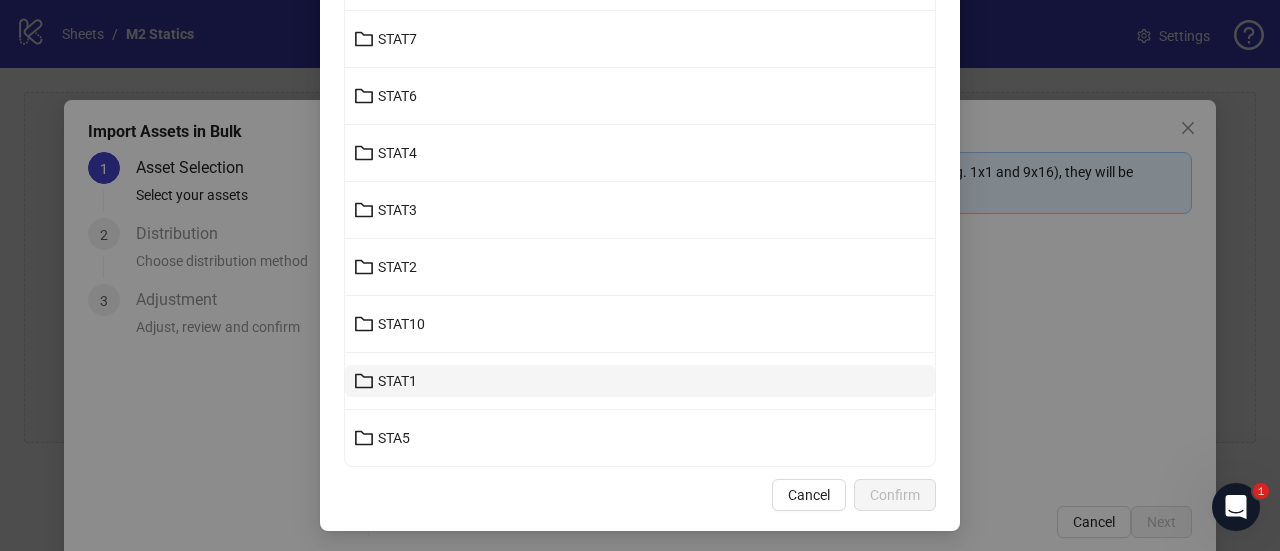 click on "STAT1" at bounding box center (397, 381) 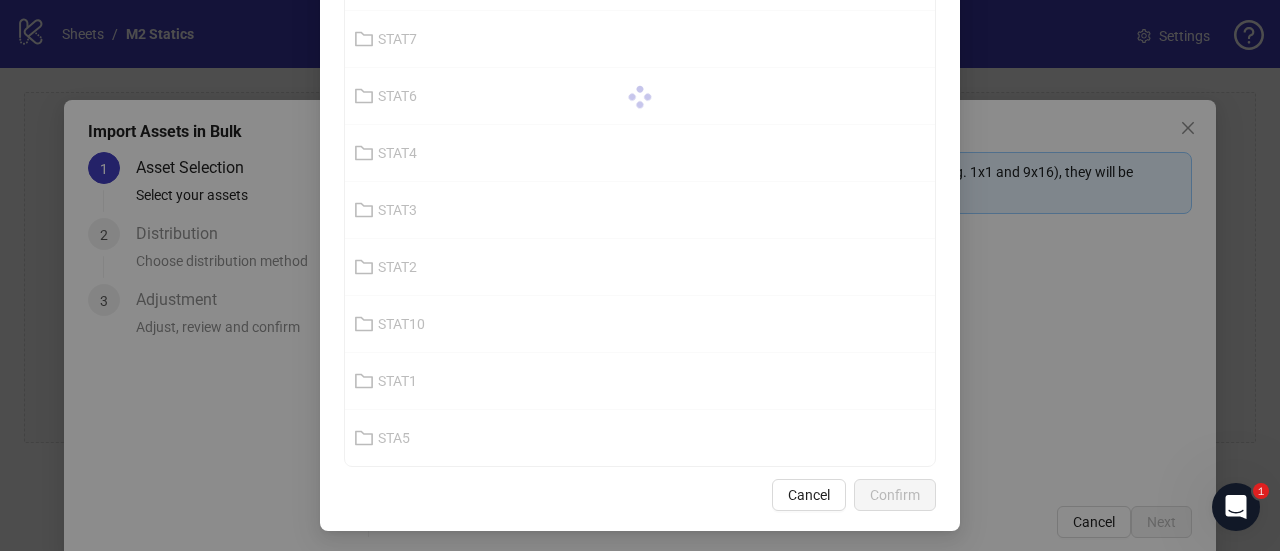 scroll, scrollTop: 140, scrollLeft: 0, axis: vertical 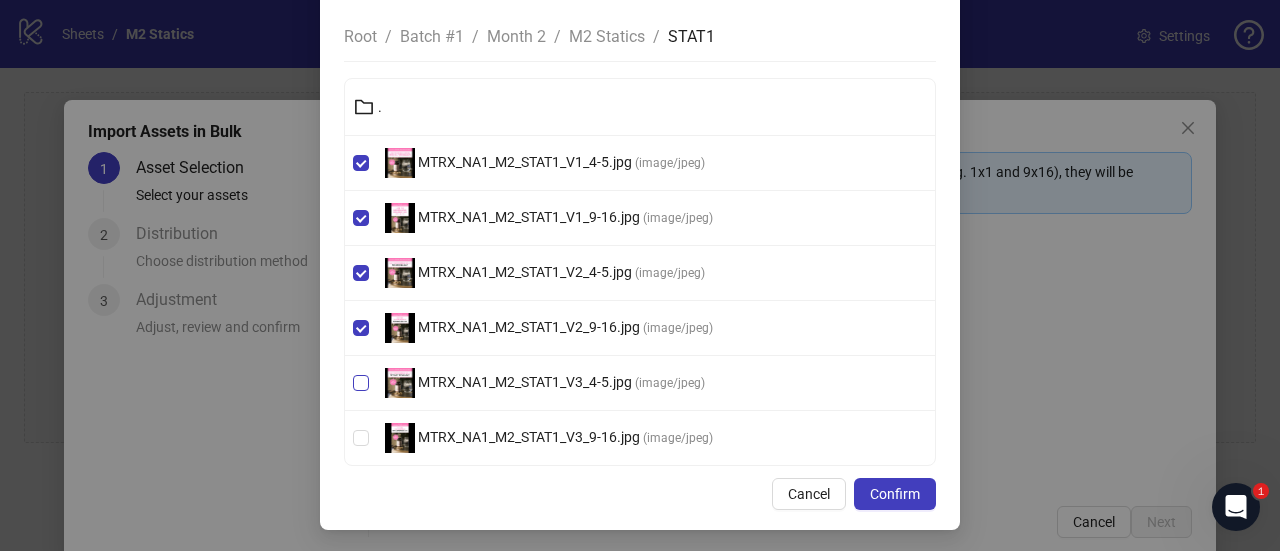 click on "MTRX_NA1_M2_STAT1_V3_4-5.jpg   ( image/jpeg )" at bounding box center [640, 383] 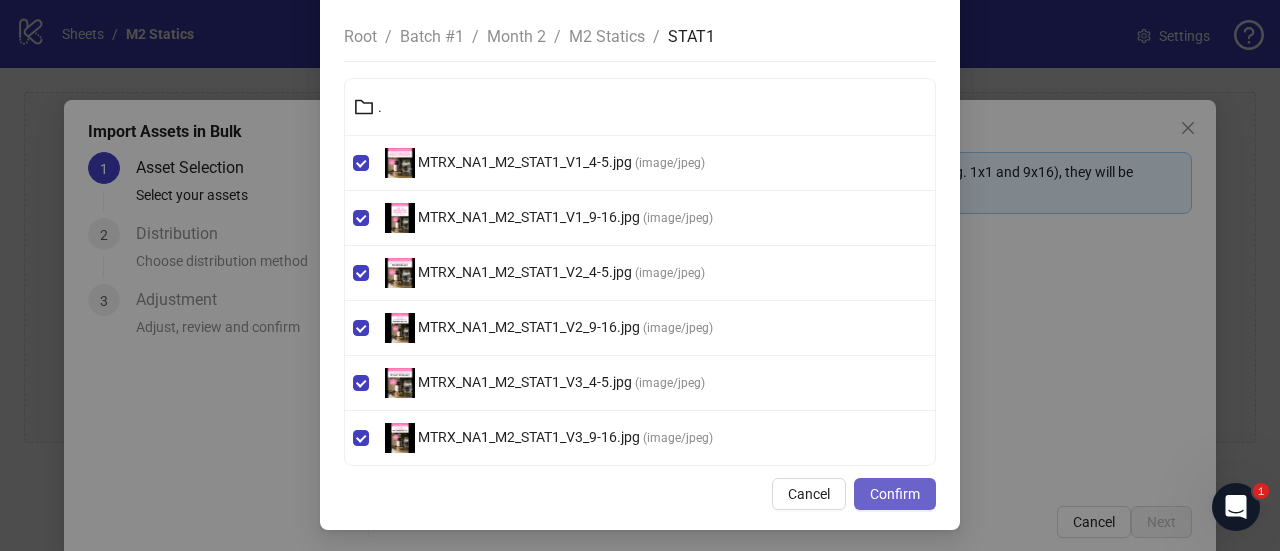 click on "Confirm" at bounding box center (895, 494) 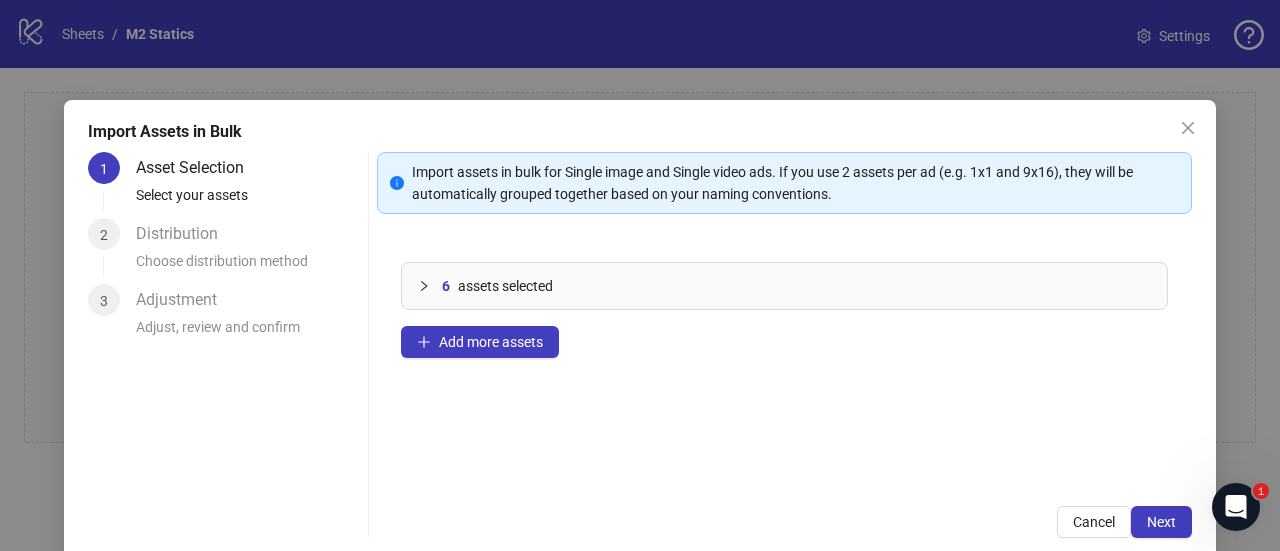 scroll, scrollTop: 40, scrollLeft: 0, axis: vertical 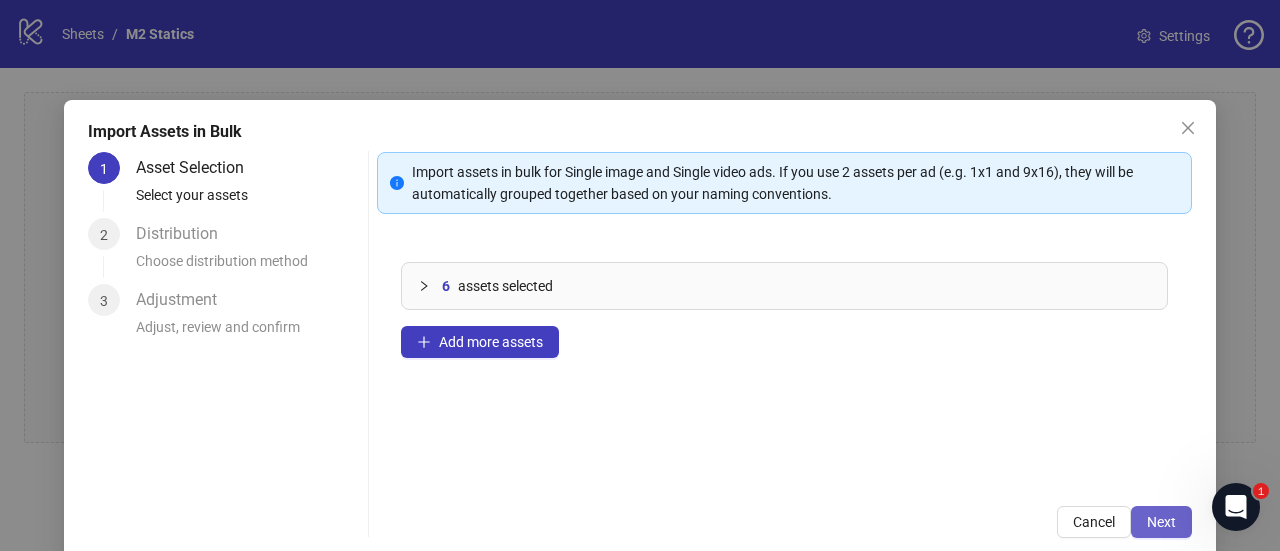 click on "Next" at bounding box center (1161, 522) 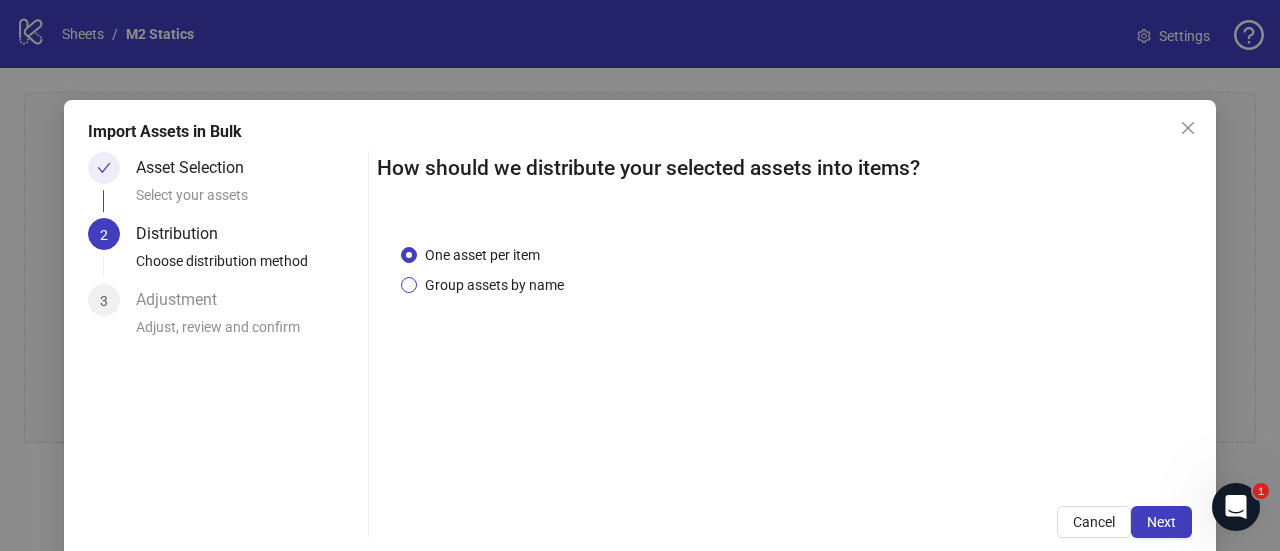 click on "Group assets by name" at bounding box center (494, 285) 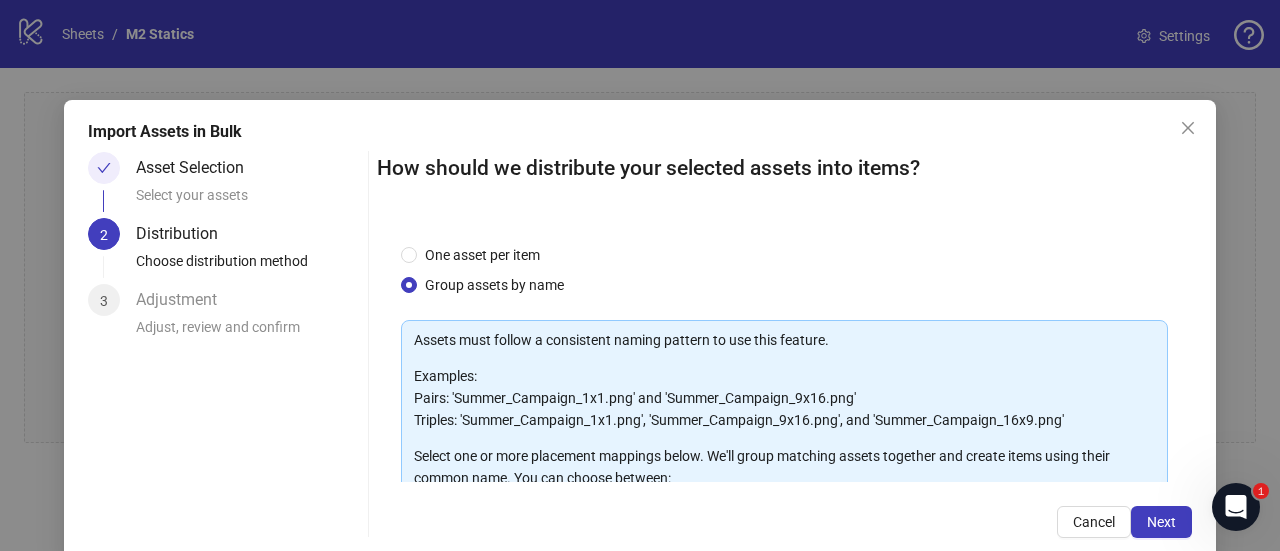 scroll, scrollTop: 322, scrollLeft: 0, axis: vertical 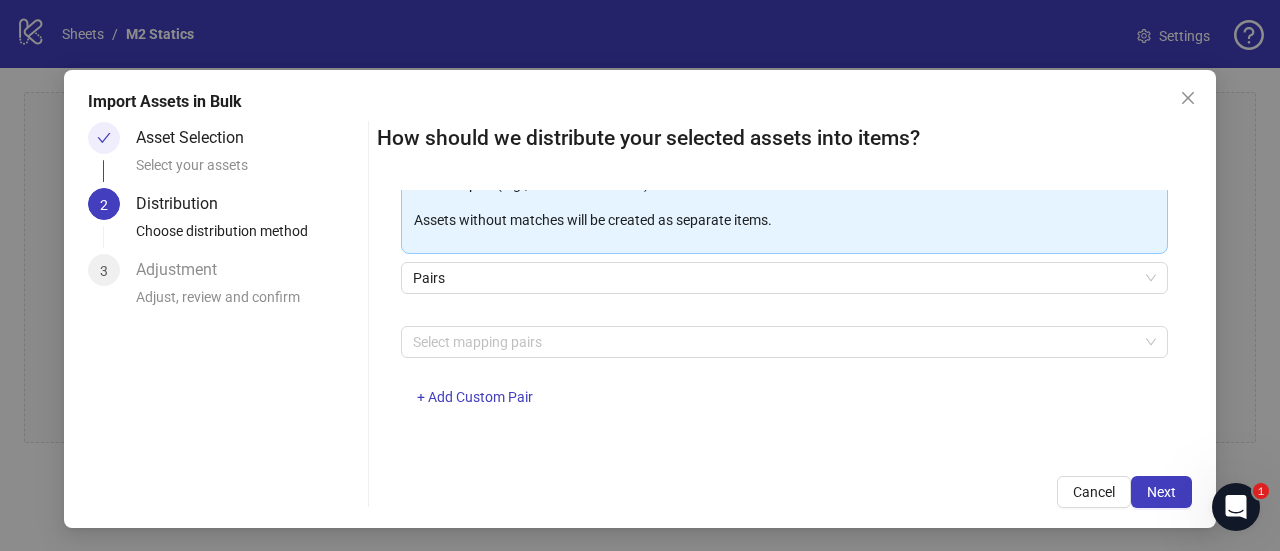 click on "Select mapping pairs + Add Custom Pair" at bounding box center [784, 378] 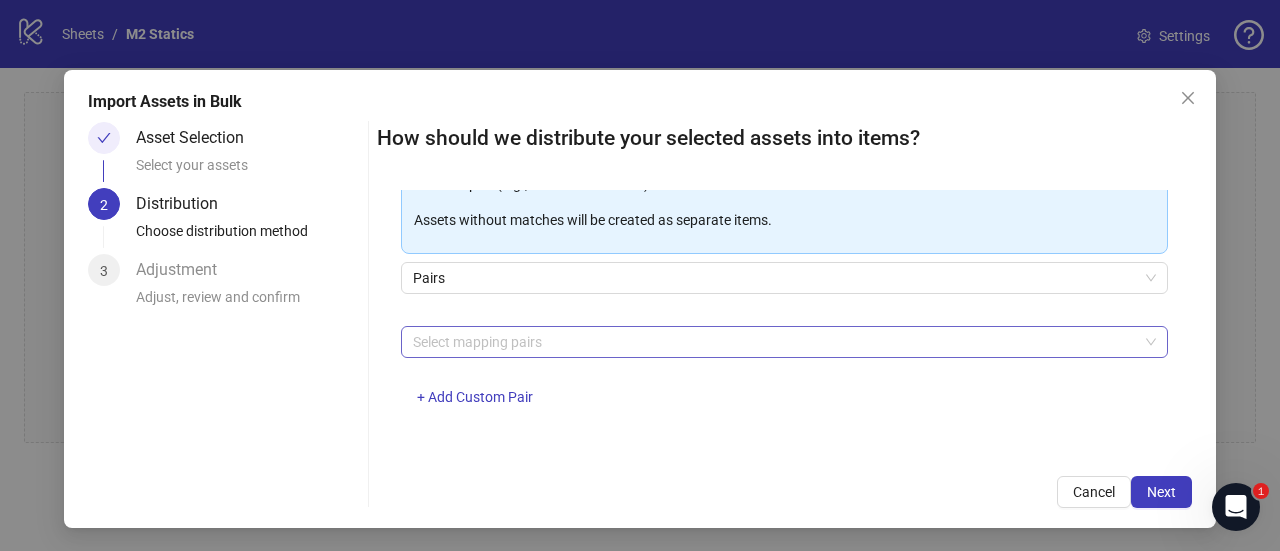 click at bounding box center (774, 342) 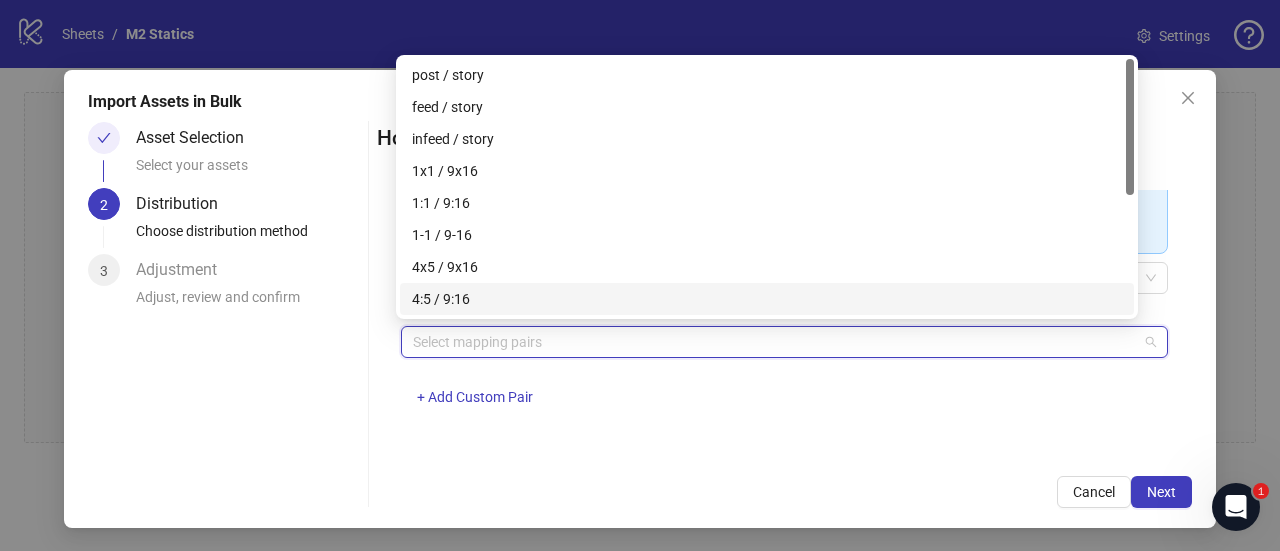 click on "4:5 / 9:16" at bounding box center [767, 299] 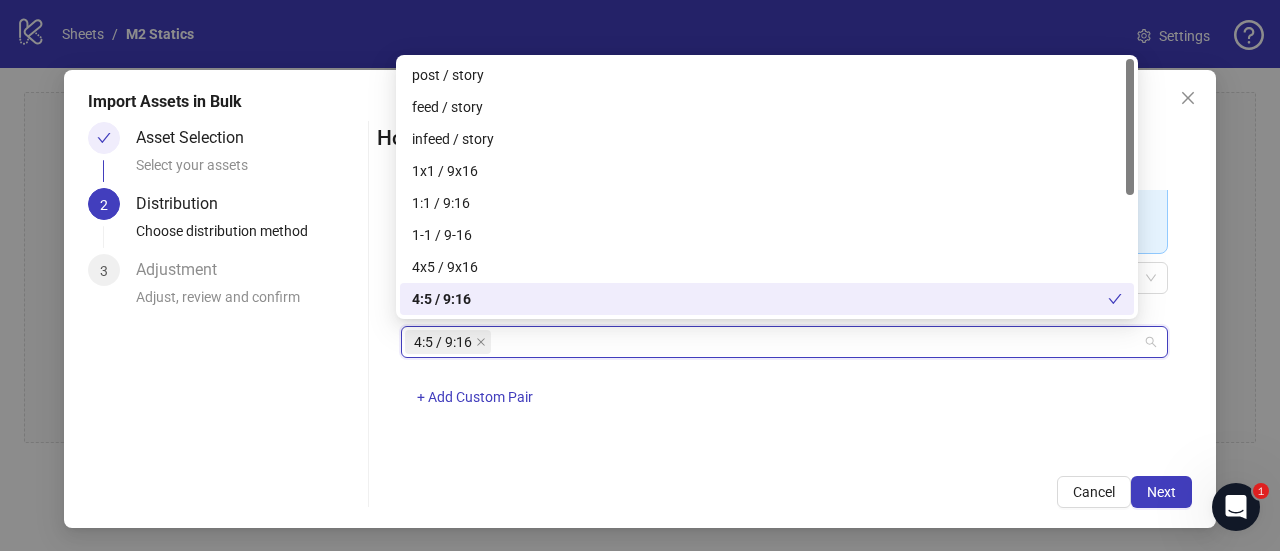 click on "4:5 / 9:16" at bounding box center [443, 342] 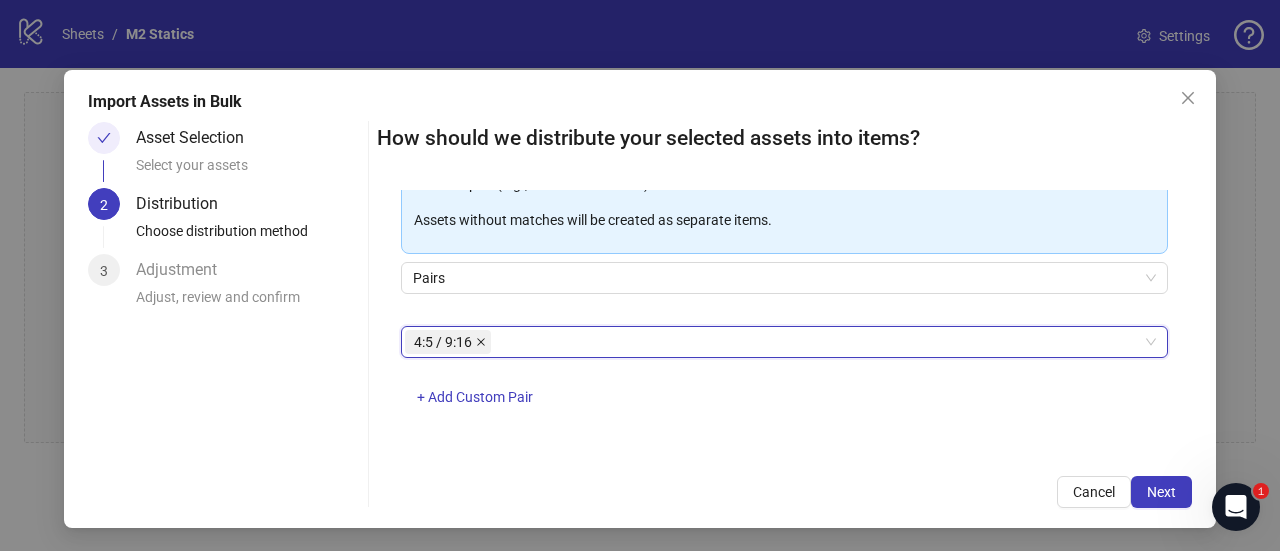 click 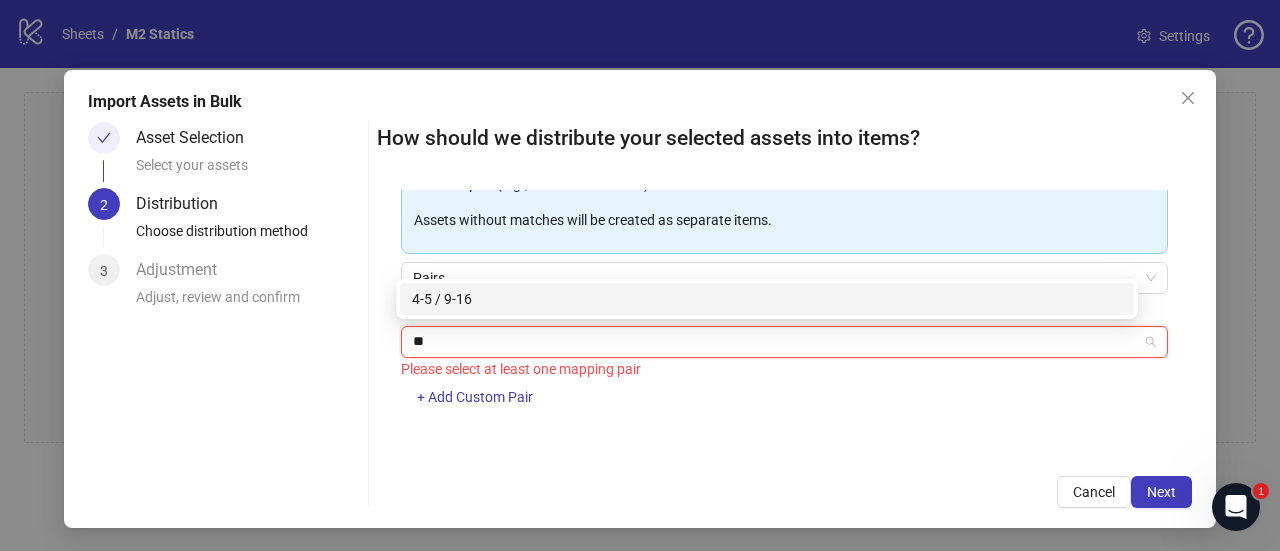 type on "***" 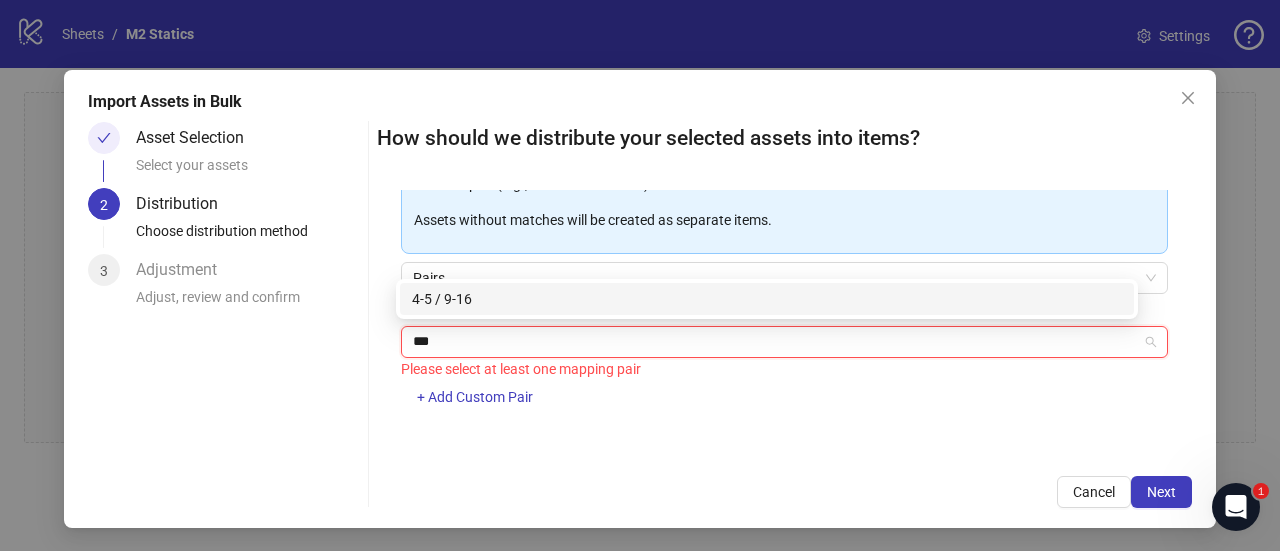 click on "4-5 / 9-16" at bounding box center [767, 299] 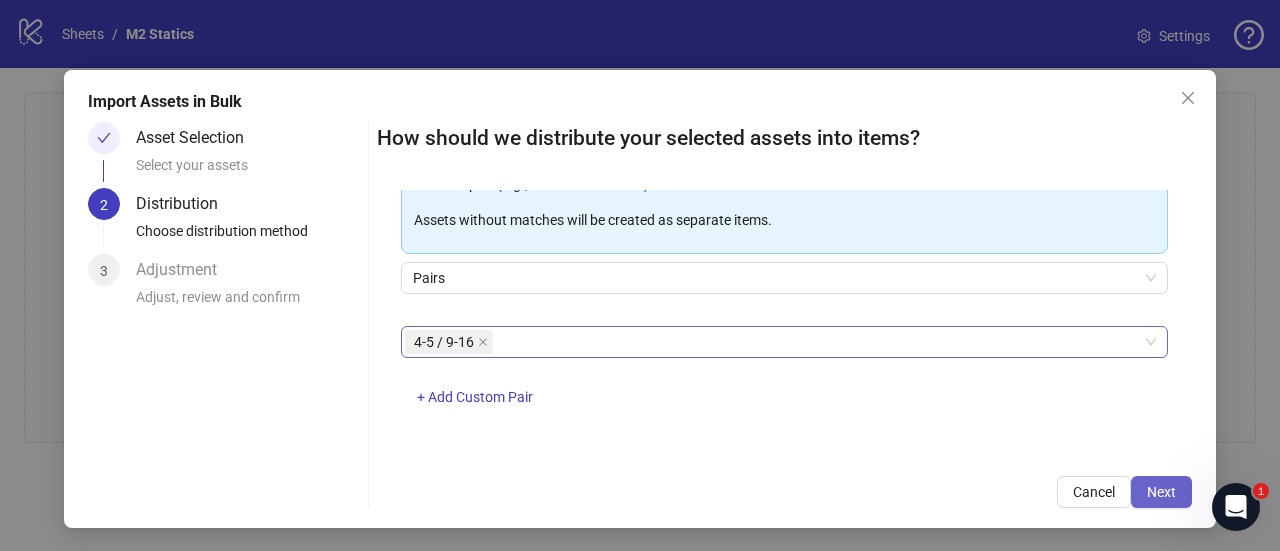 click on "Next" at bounding box center [1161, 492] 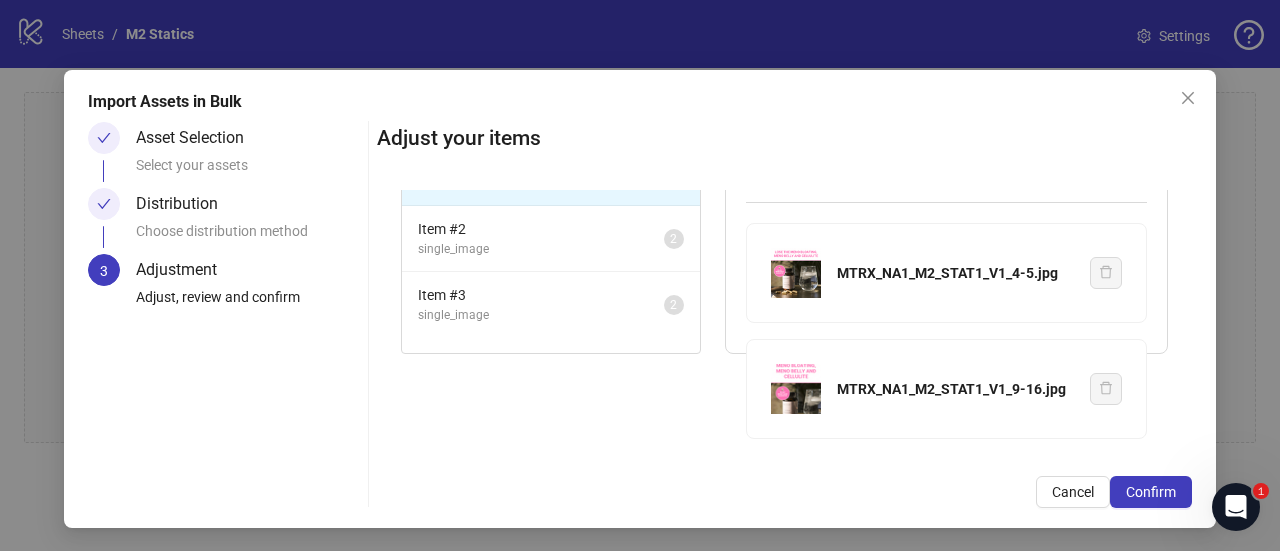 scroll, scrollTop: 0, scrollLeft: 0, axis: both 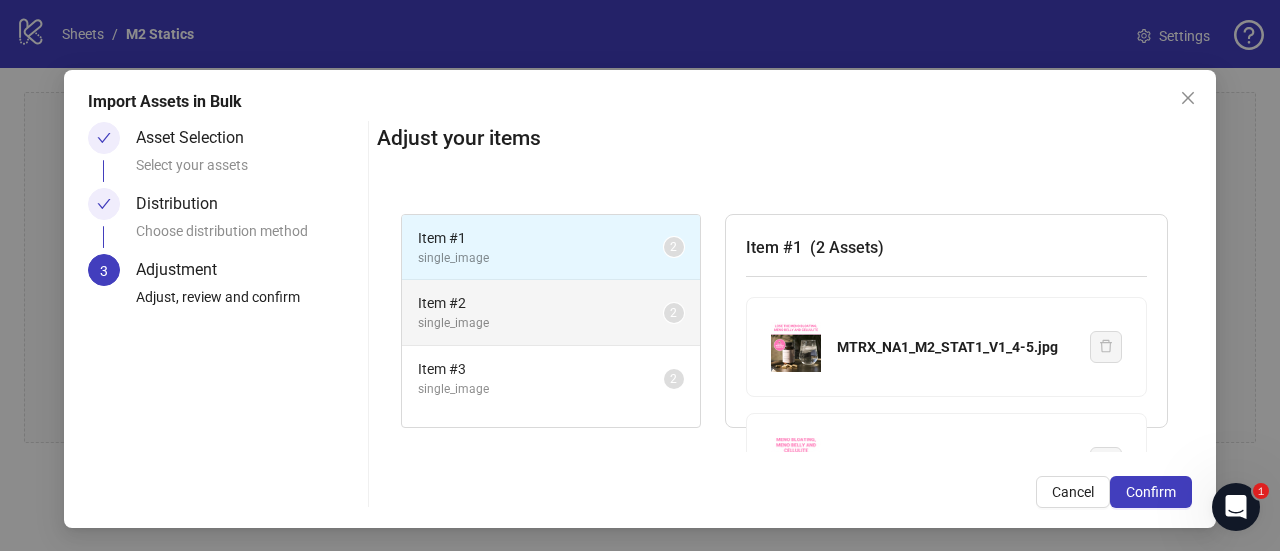 click on "Item # 2" at bounding box center [541, 303] 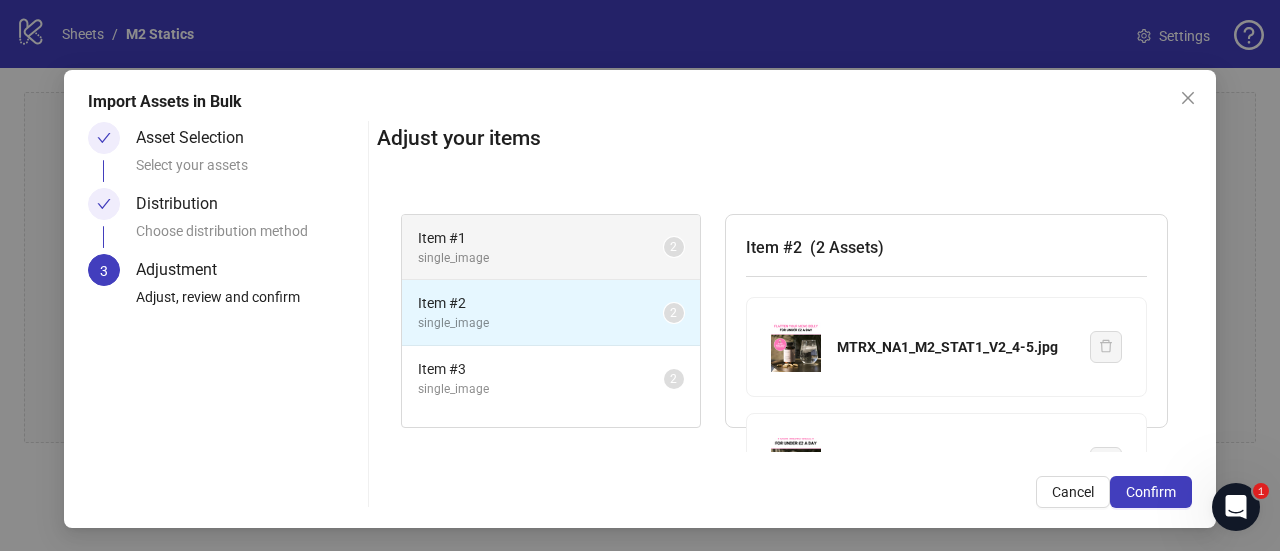 click on "Item # 1" at bounding box center [541, 238] 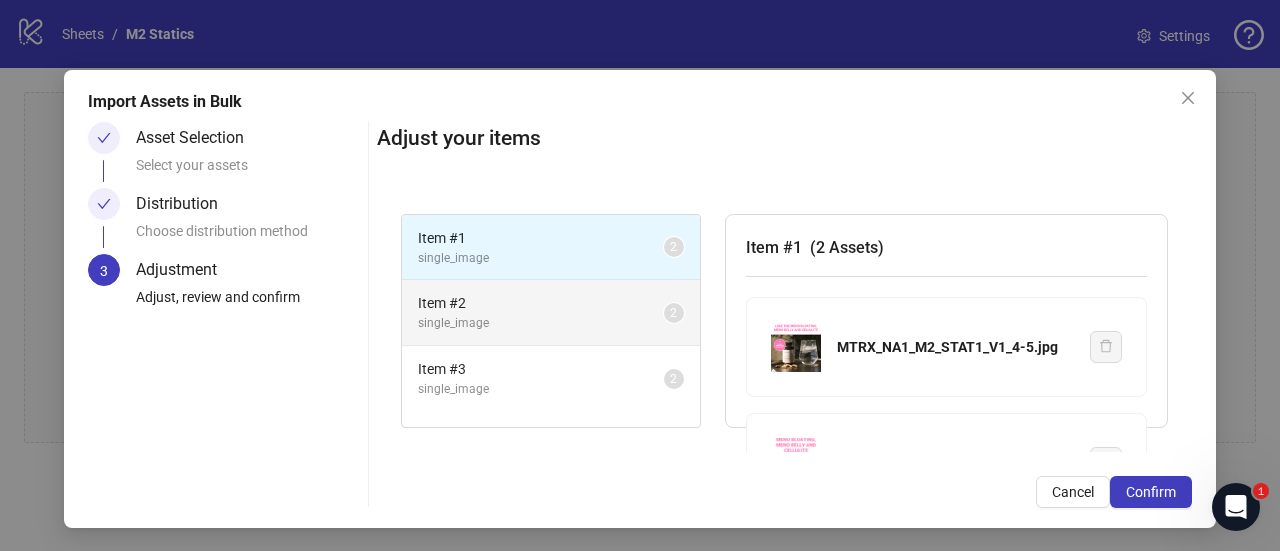 click on "Item # 2" at bounding box center [541, 303] 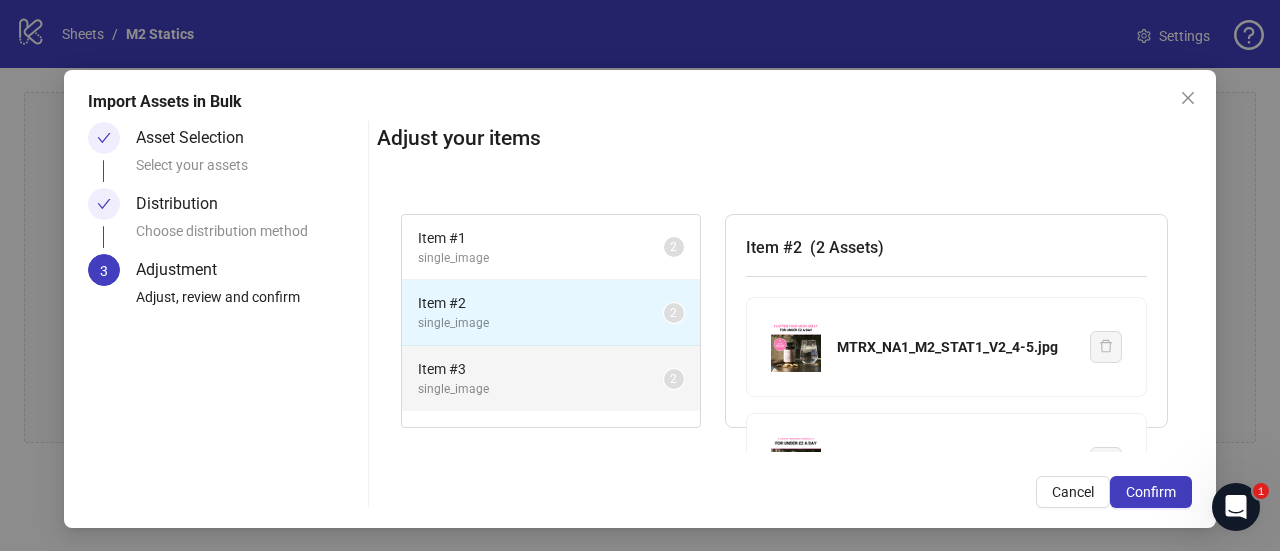 click on "Item # 3" at bounding box center (541, 369) 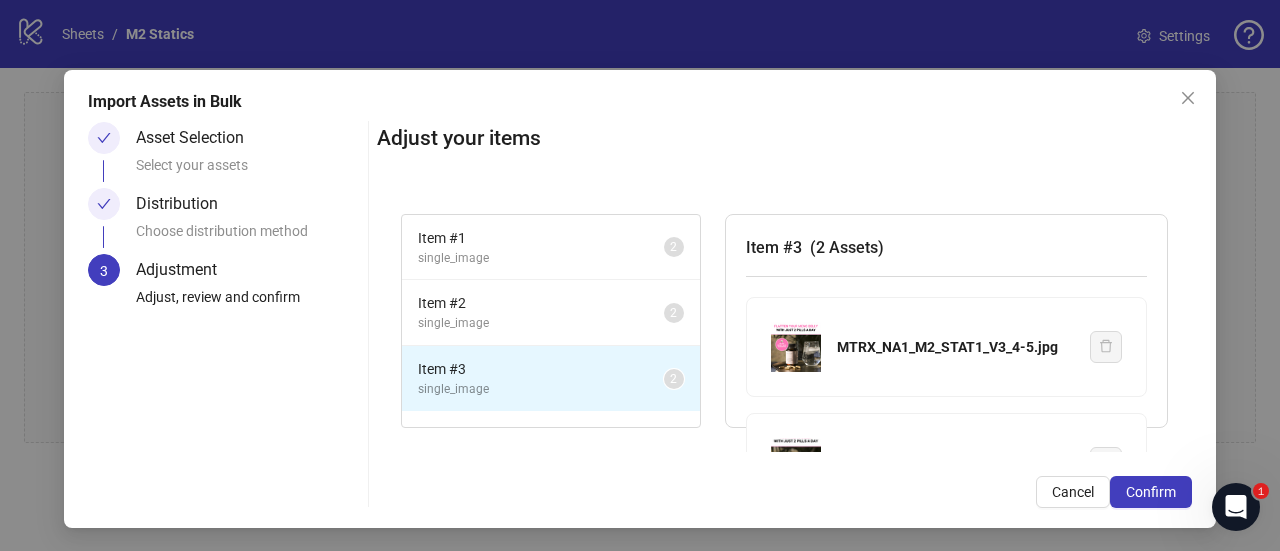 scroll, scrollTop: 74, scrollLeft: 0, axis: vertical 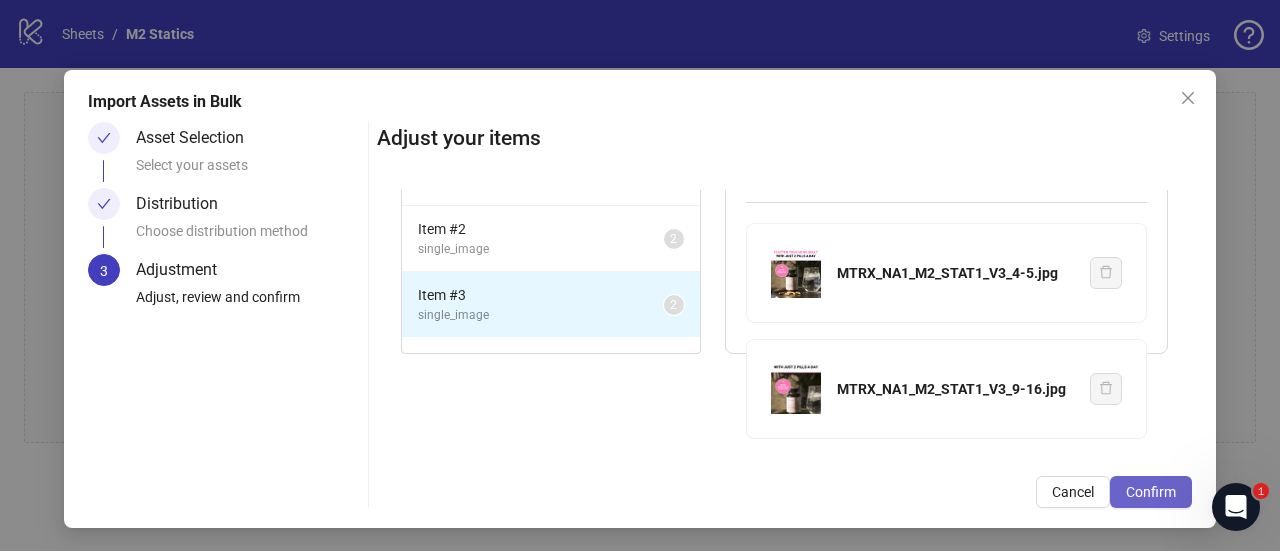 click on "Confirm" at bounding box center (1151, 492) 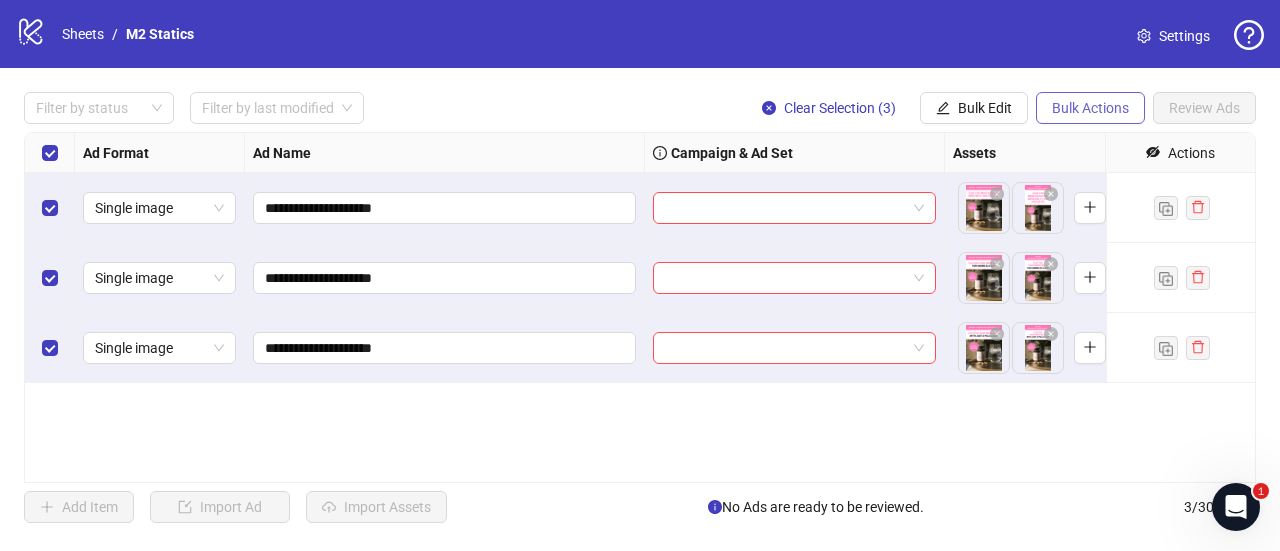 click on "Bulk Actions" at bounding box center [1090, 108] 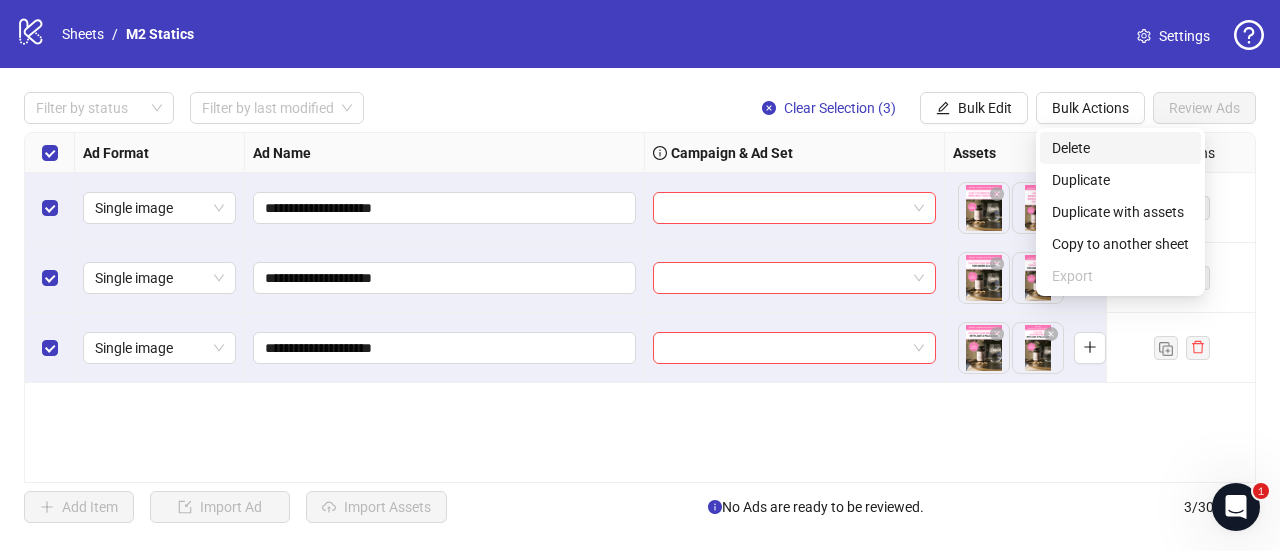 click on "Delete" at bounding box center [1120, 148] 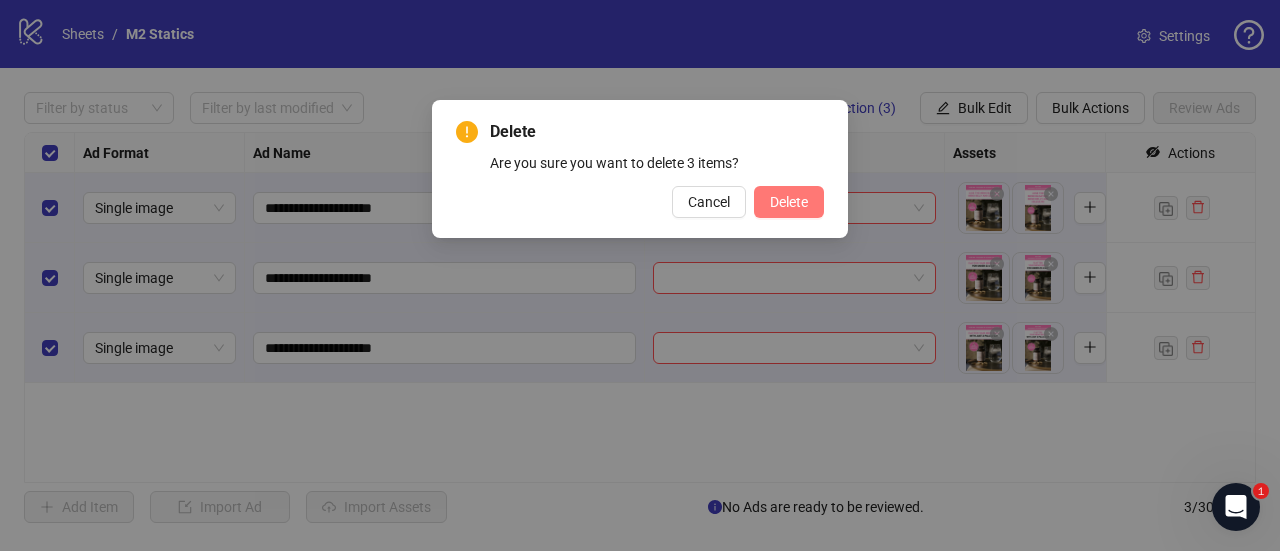 click on "Delete" at bounding box center [789, 202] 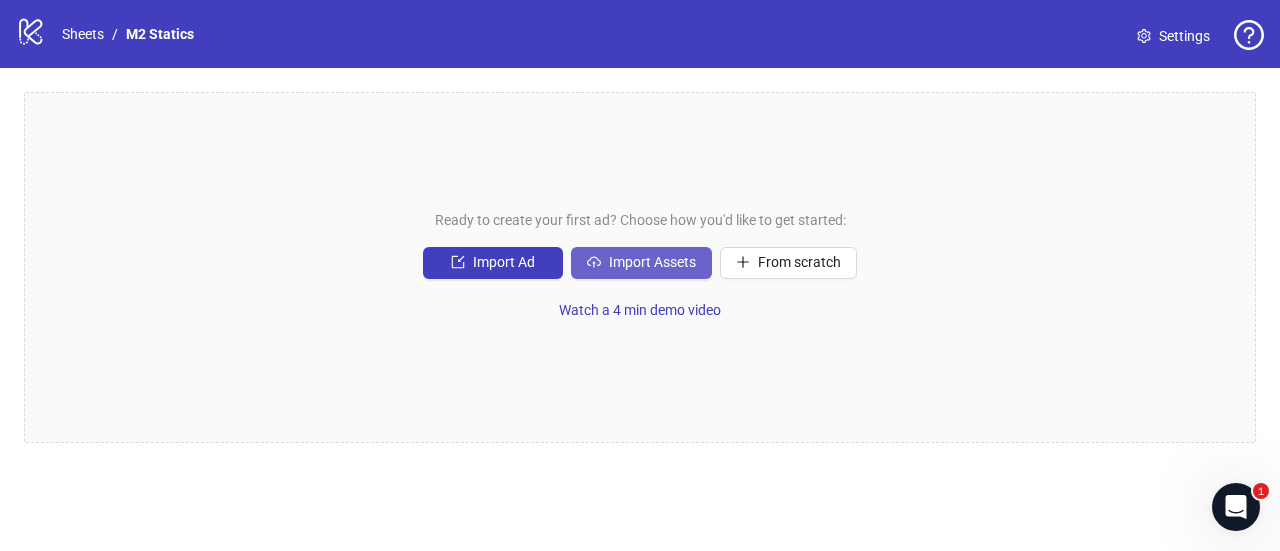 click on "Import Assets" at bounding box center [652, 262] 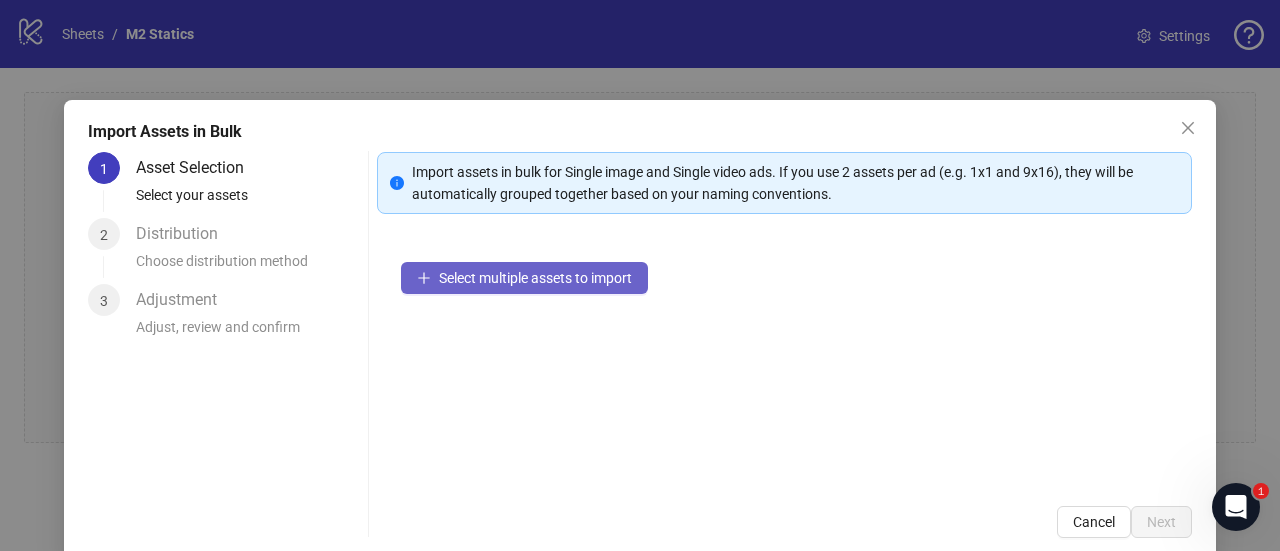 click on "Select multiple assets to import" at bounding box center [535, 278] 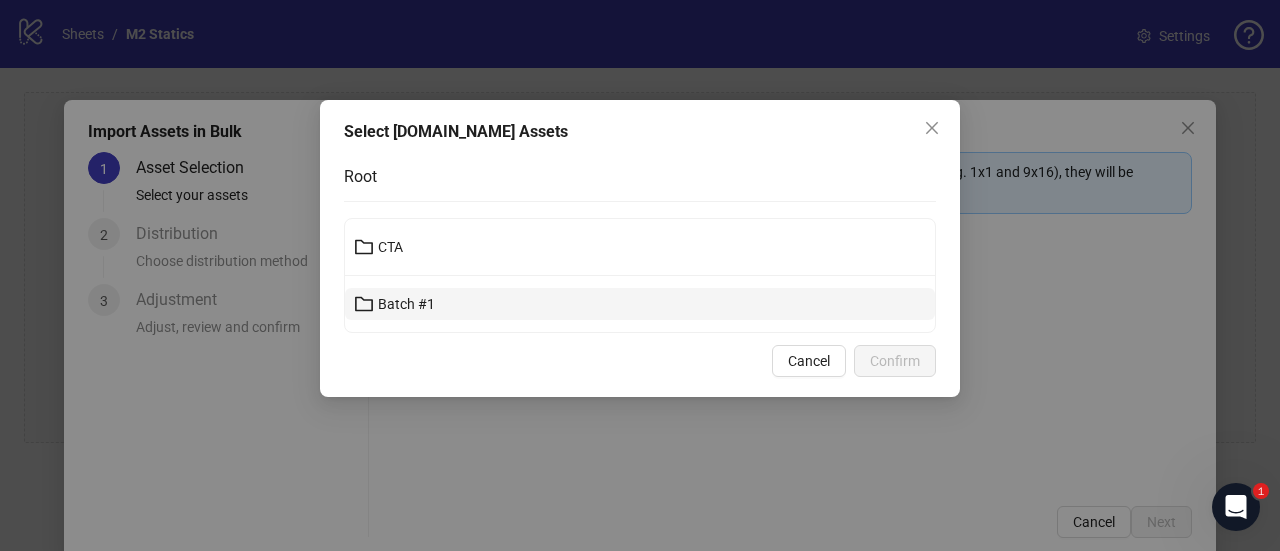 click on "Batch #1" at bounding box center (406, 304) 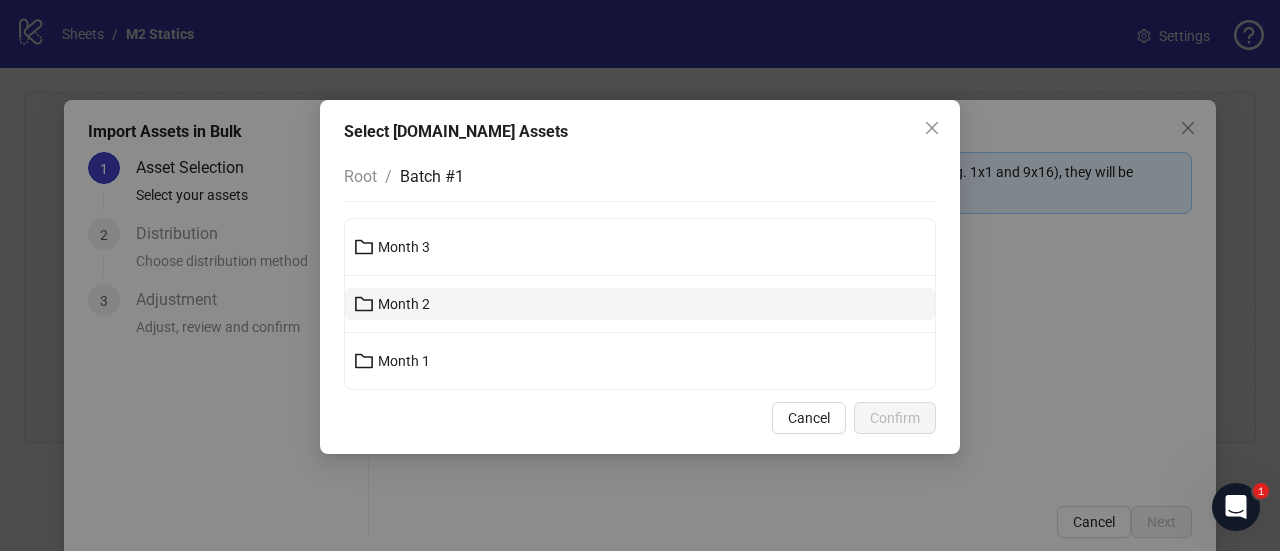click on "Month 2" at bounding box center (640, 304) 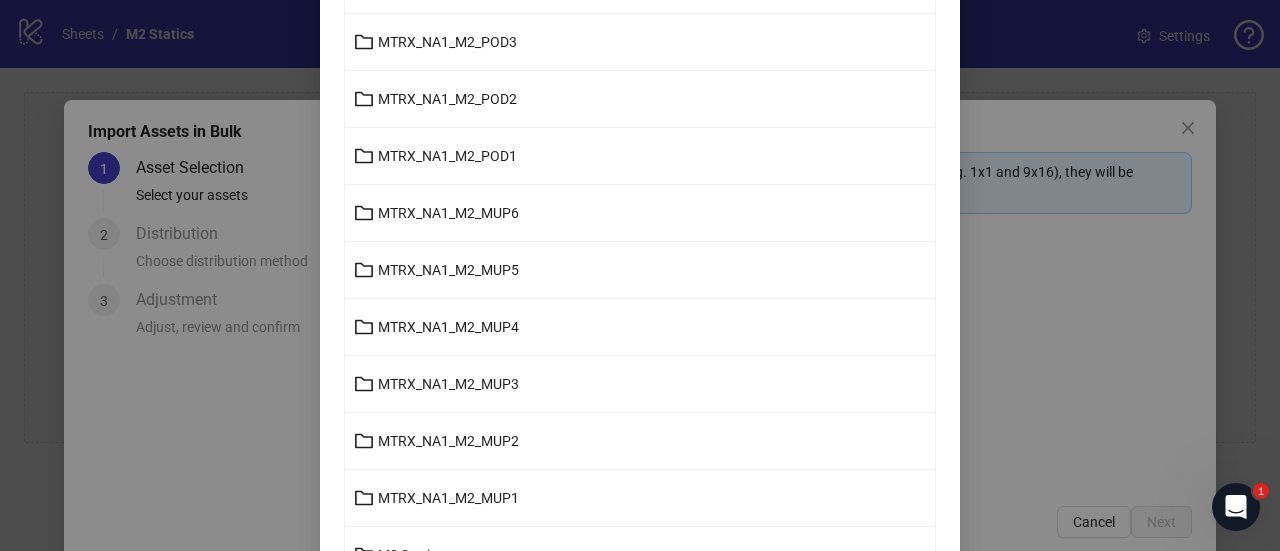 scroll, scrollTop: 945, scrollLeft: 0, axis: vertical 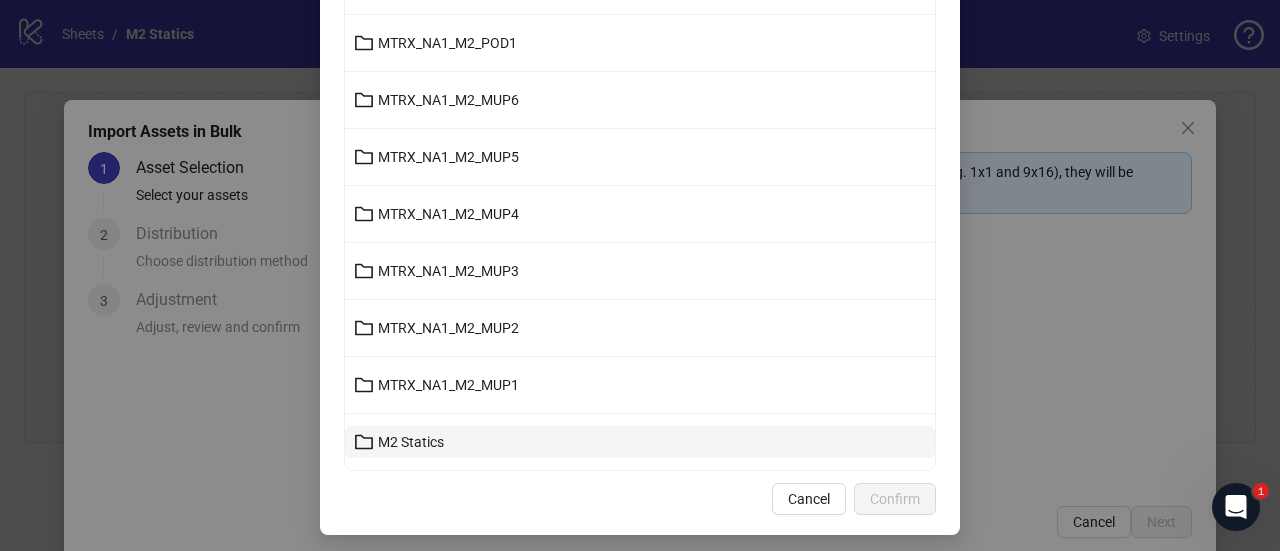click on "M2 Statics" at bounding box center (411, 442) 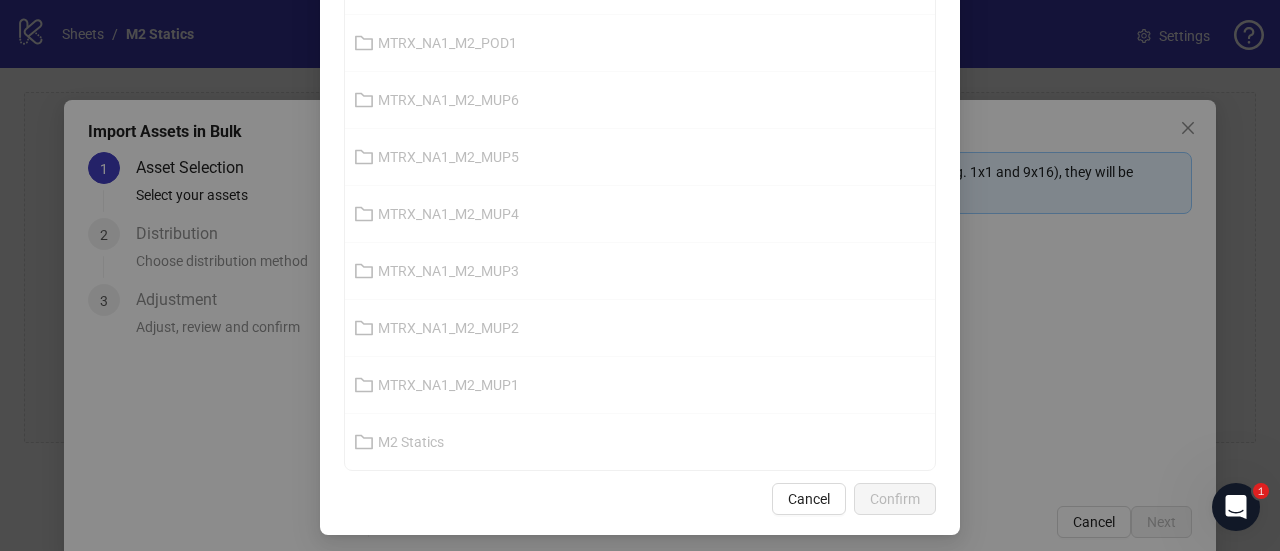 scroll, scrollTop: 322, scrollLeft: 0, axis: vertical 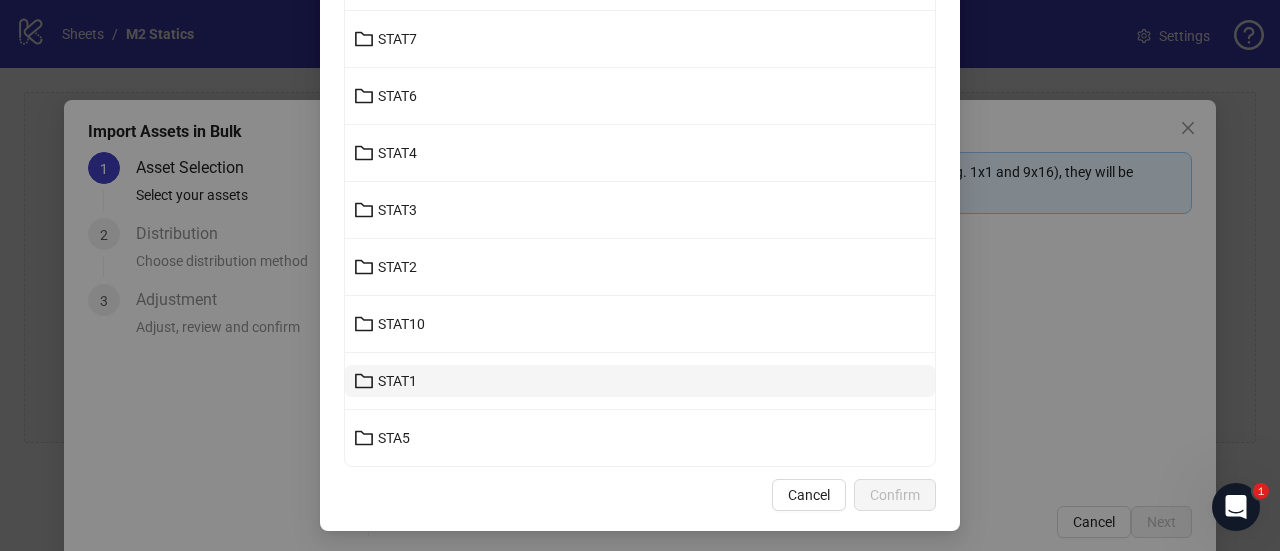 click 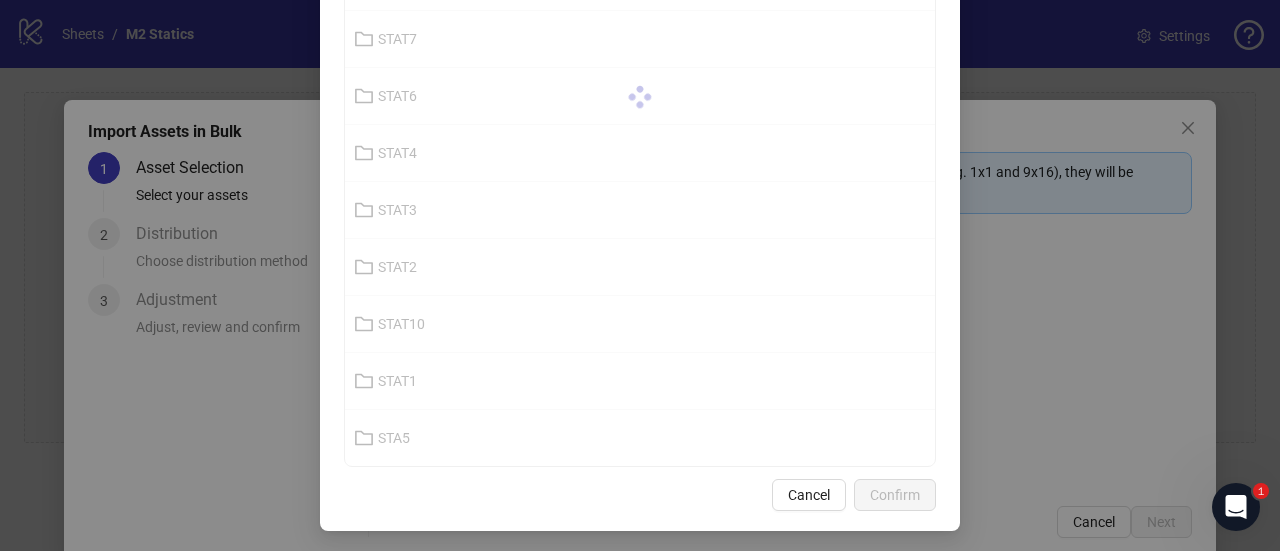scroll, scrollTop: 140, scrollLeft: 0, axis: vertical 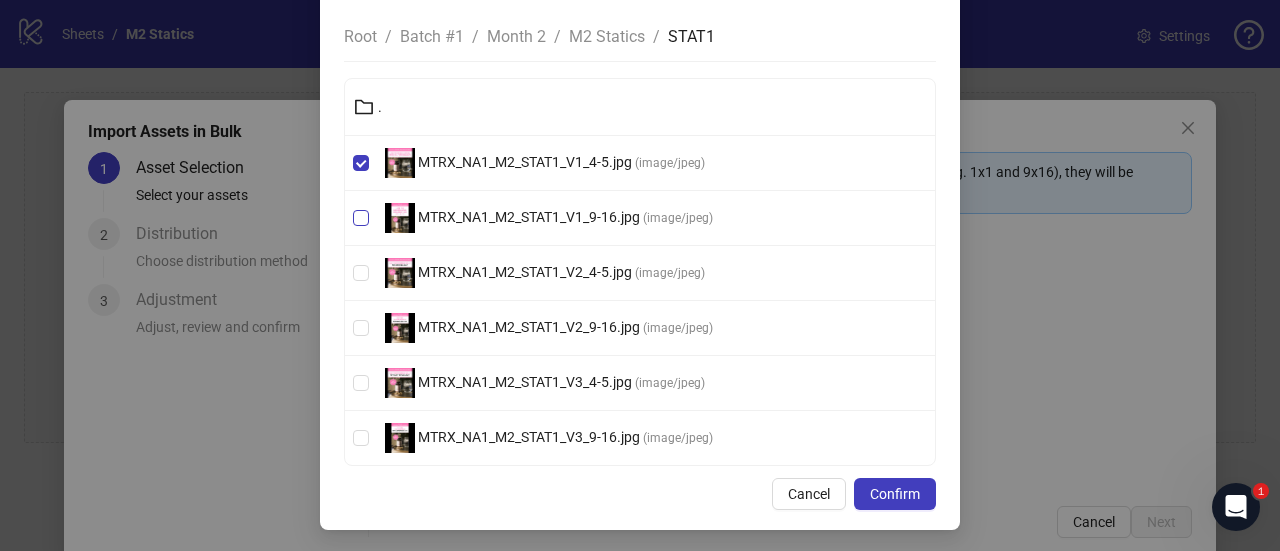 click on "MTRX_NA1_M2_STAT1_V1_9-16.jpg   ( image/jpeg )" at bounding box center [640, 218] 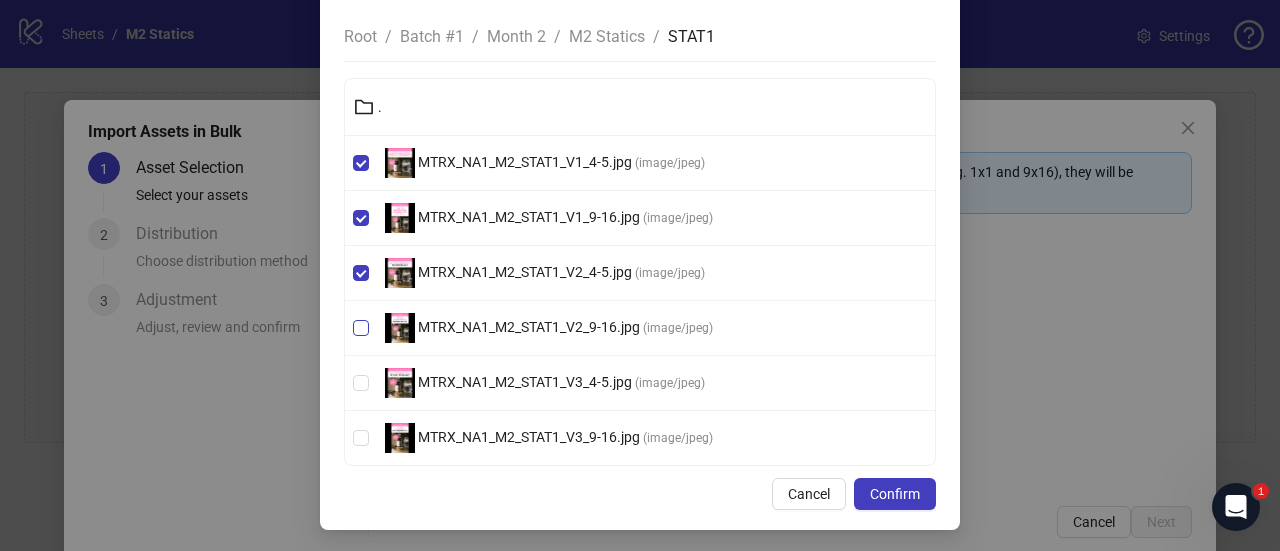 click on "MTRX_NA1_M2_STAT1_V2_9-16.jpg   ( image/jpeg )" at bounding box center (640, 328) 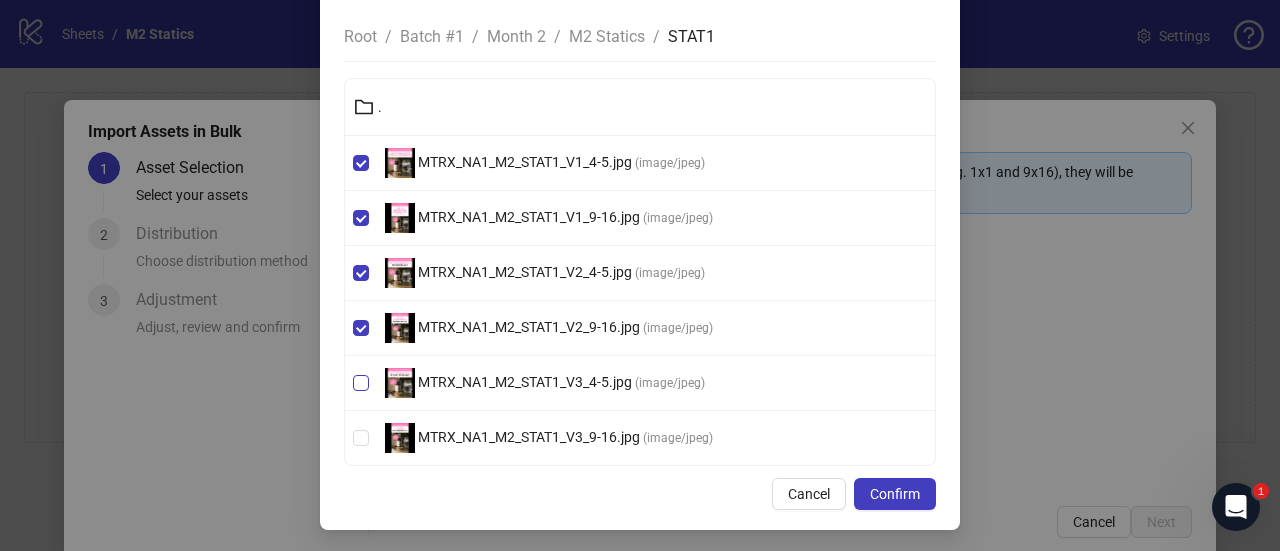 click on "MTRX_NA1_M2_STAT1_V3_4-5.jpg   ( image/jpeg )" at bounding box center (640, 383) 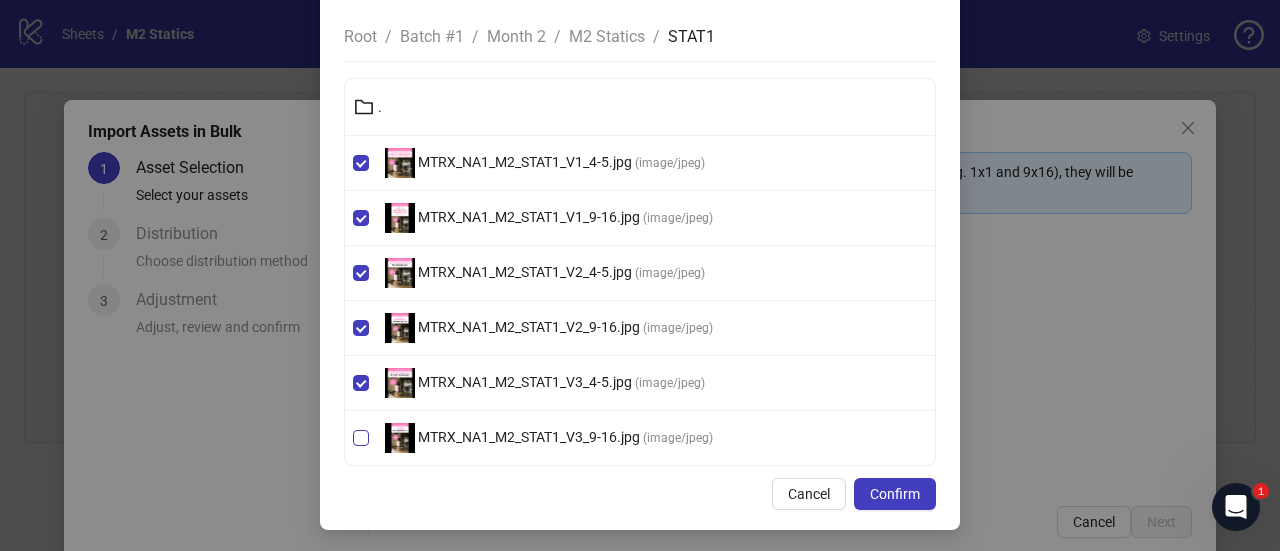 click on "MTRX_NA1_M2_STAT1_V3_9-16.jpg   ( image/jpeg )" at bounding box center [640, 438] 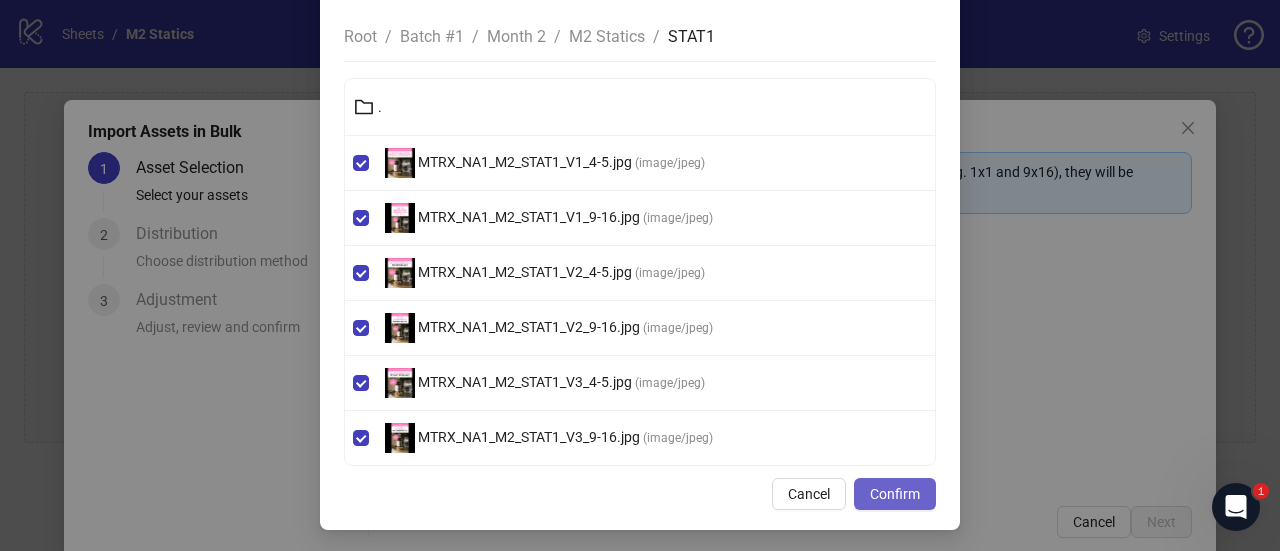 click on "Confirm" at bounding box center [895, 494] 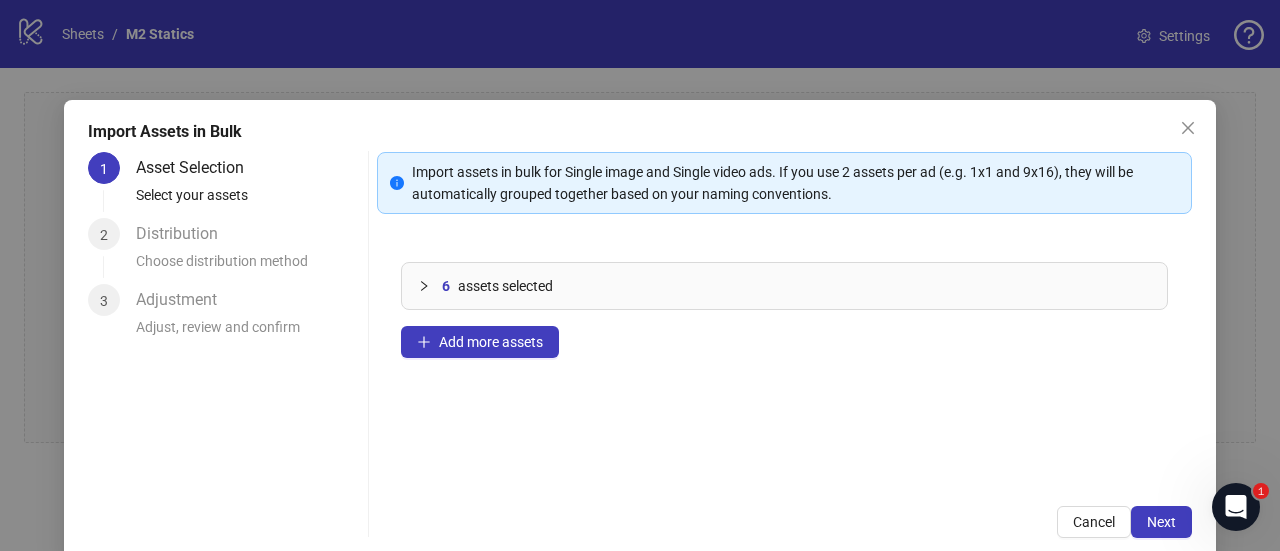 scroll, scrollTop: 40, scrollLeft: 0, axis: vertical 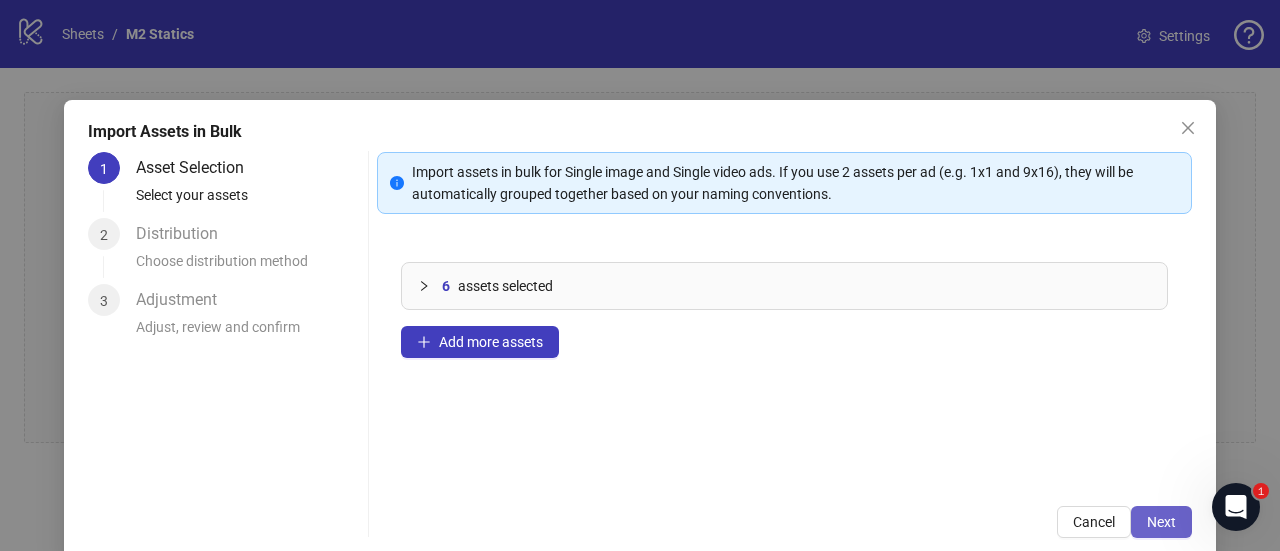 click on "Next" at bounding box center [1161, 522] 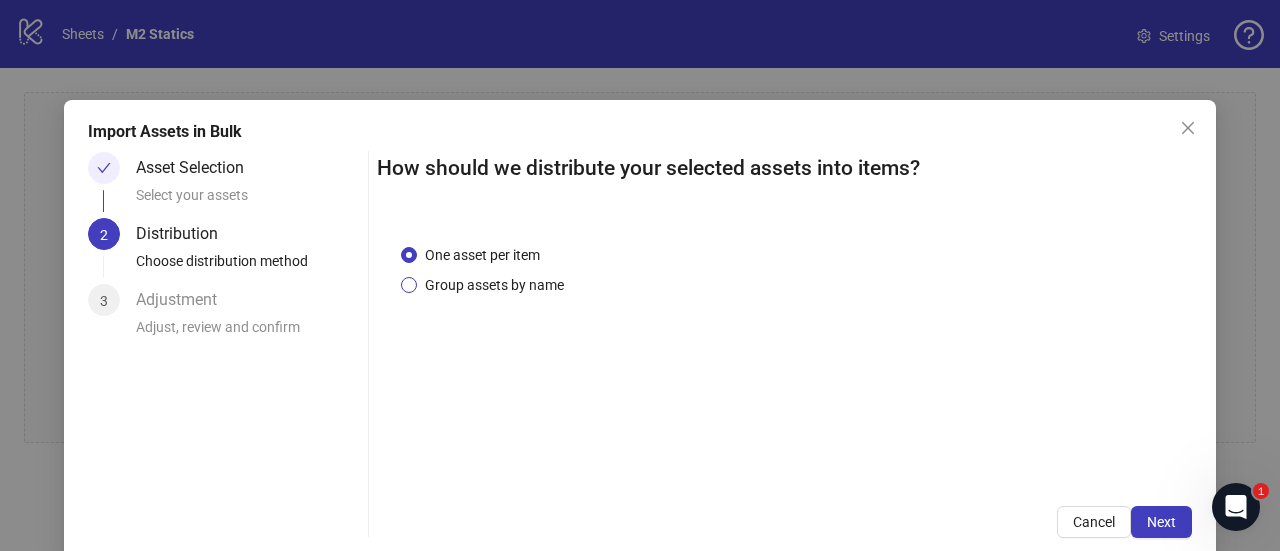 click on "Group assets by name" at bounding box center (494, 285) 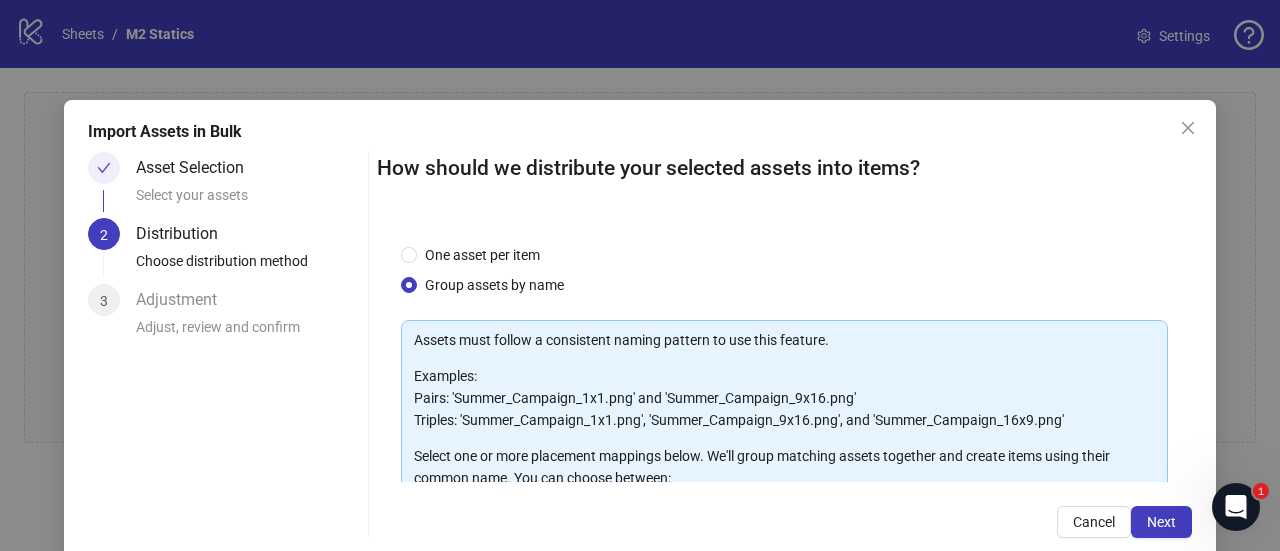 scroll, scrollTop: 322, scrollLeft: 0, axis: vertical 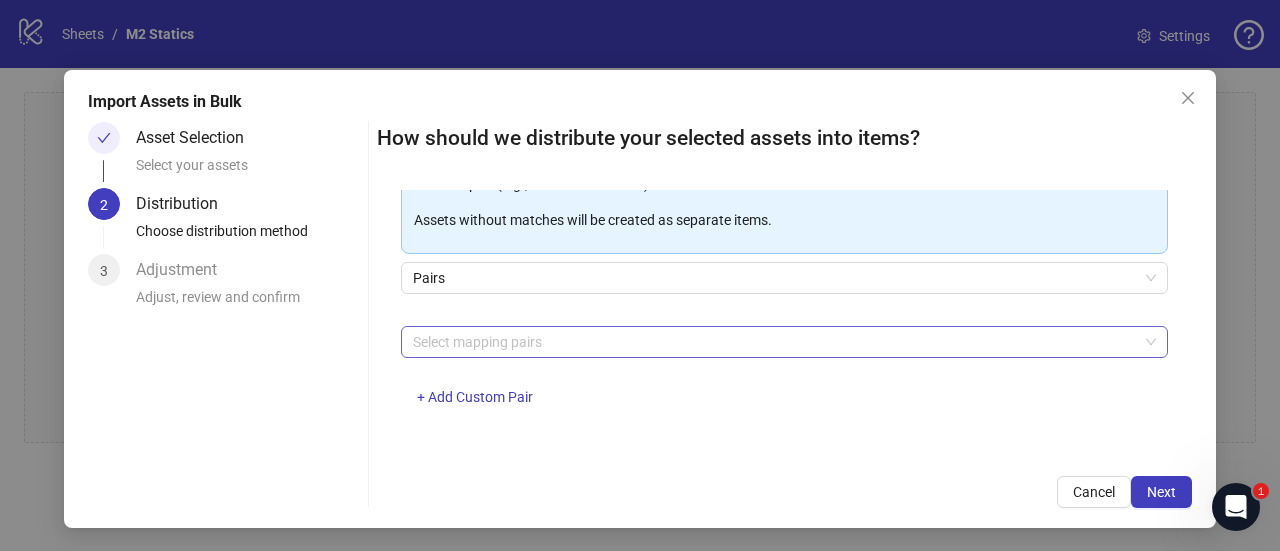 click at bounding box center (774, 342) 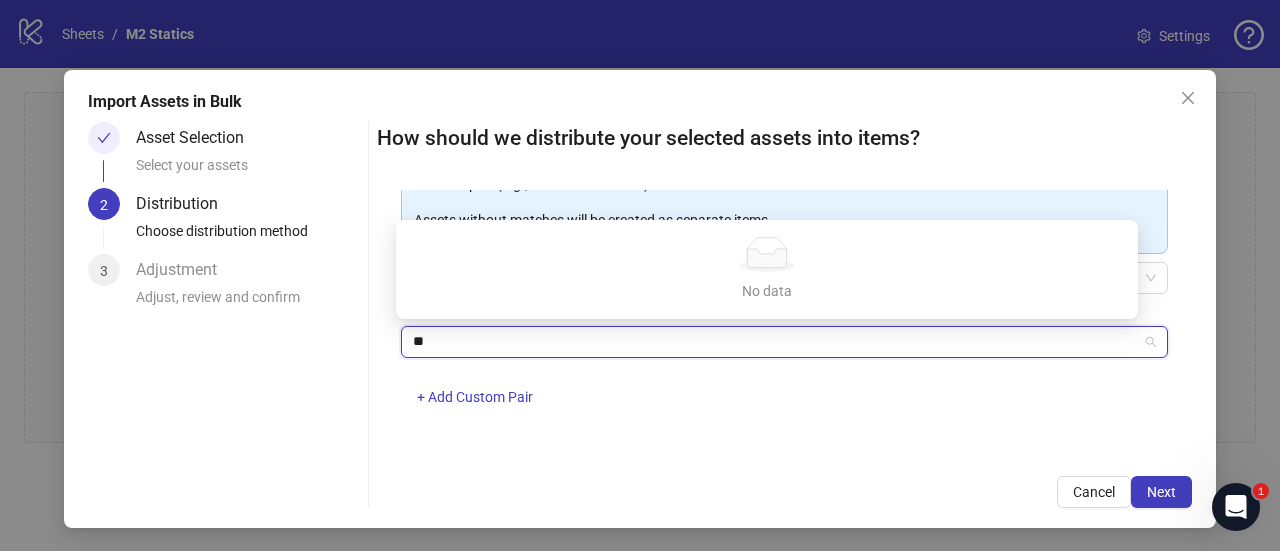 type on "*" 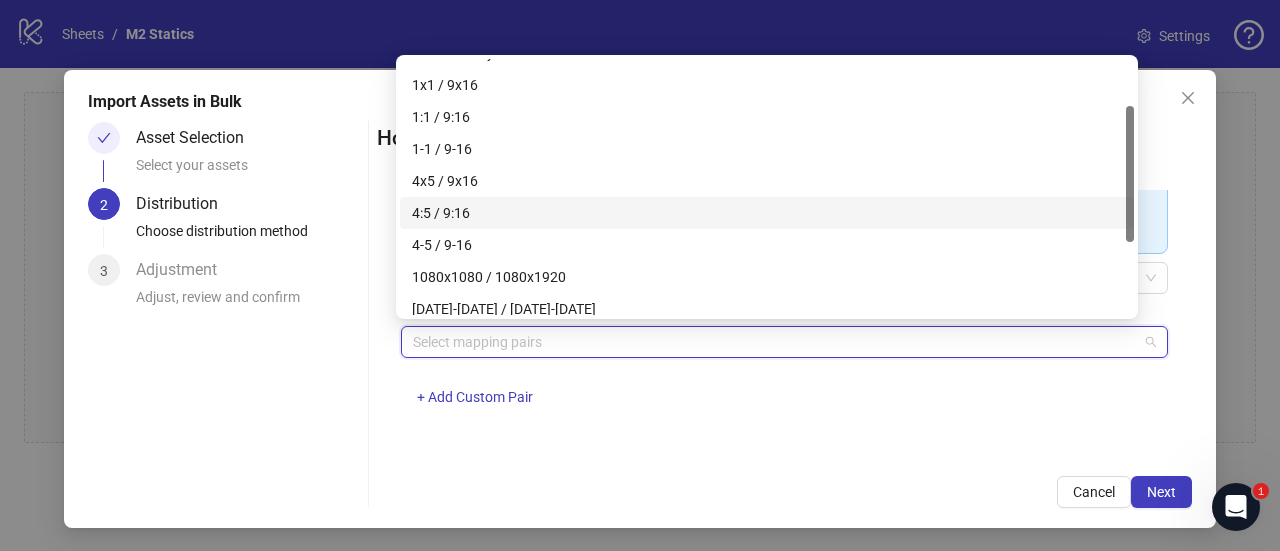 scroll, scrollTop: 88, scrollLeft: 0, axis: vertical 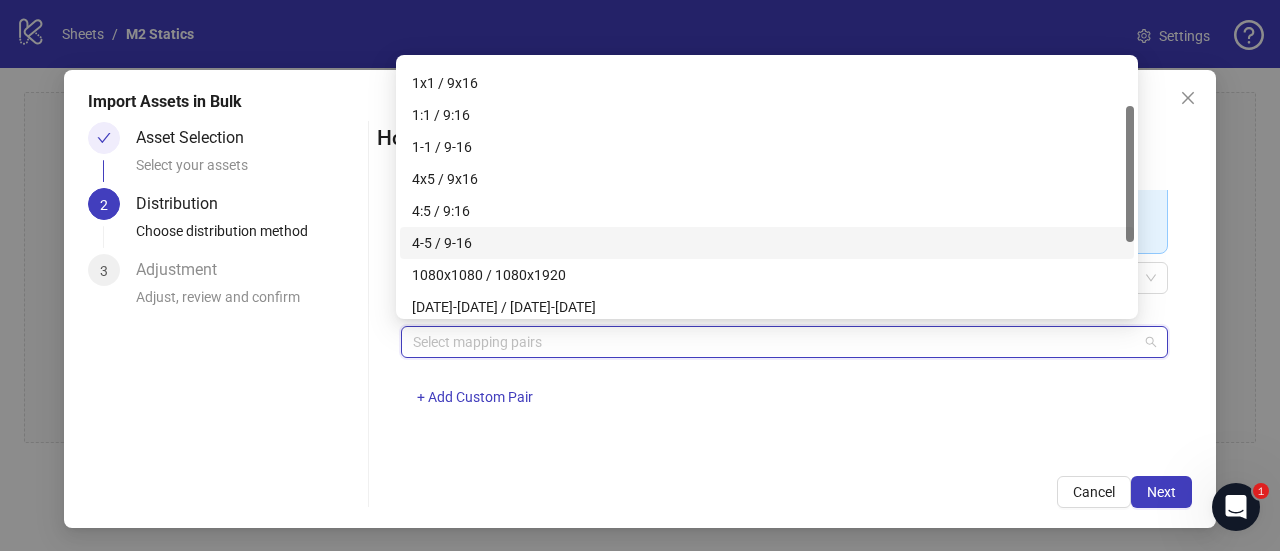 click on "4-5 / 9-16" at bounding box center (767, 243) 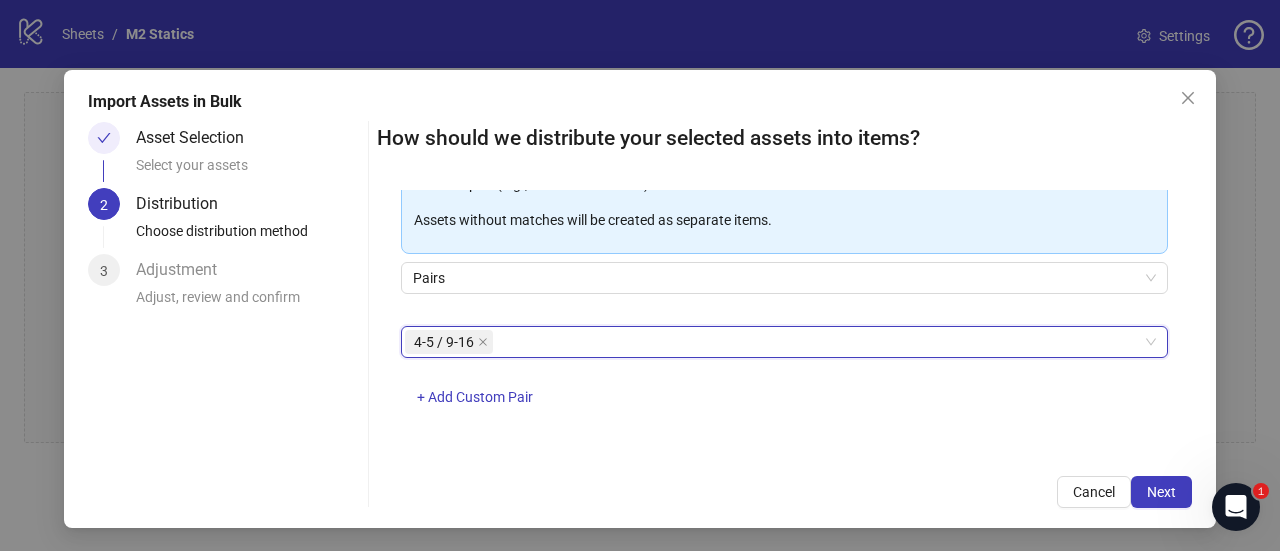click on "4-5 / 9-16" at bounding box center (444, 342) 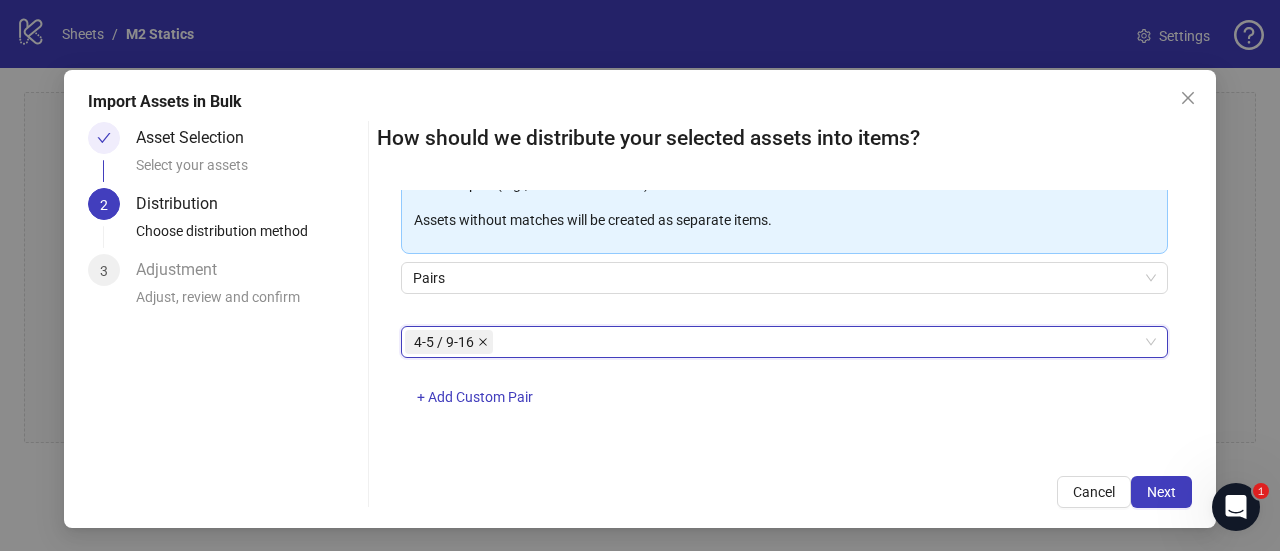 click 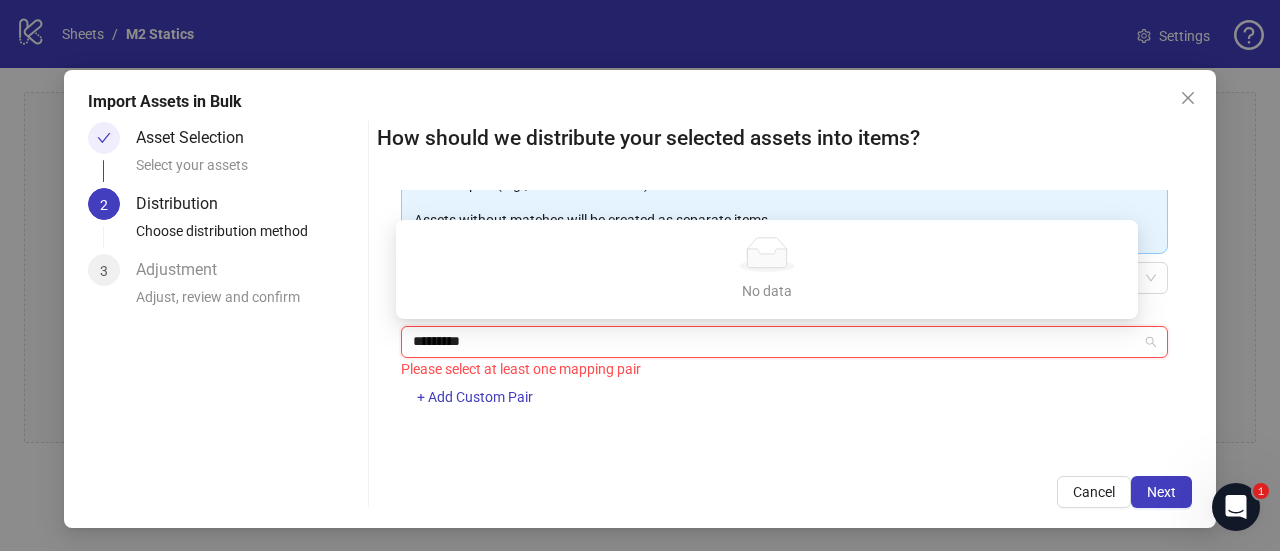 type on "**********" 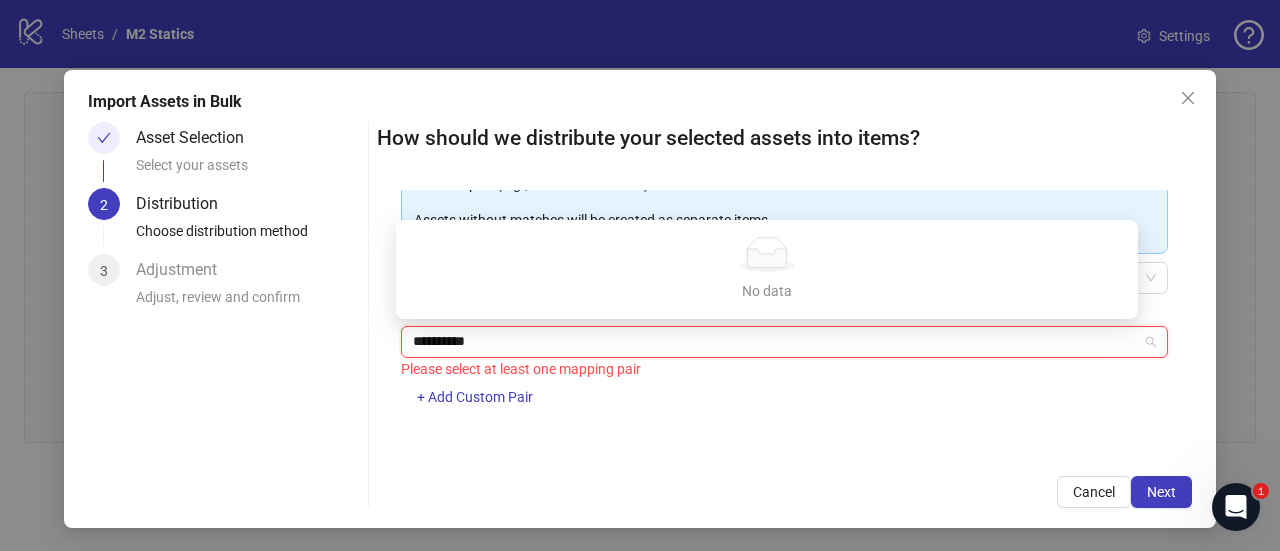 type 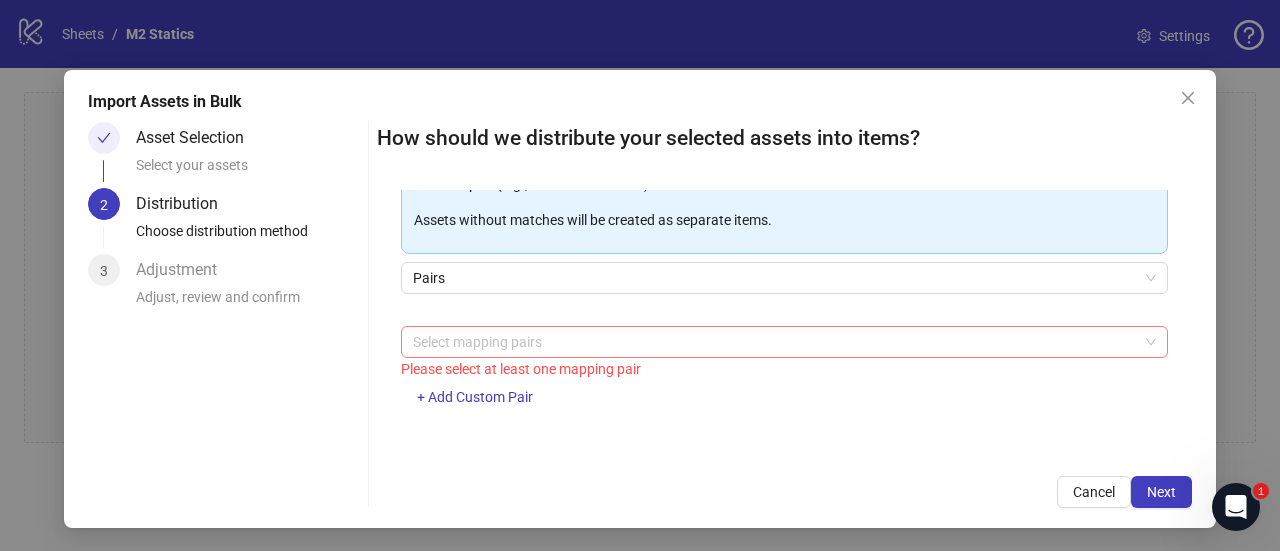 click on "Select mapping pairs Please select at least one mapping pair + Add Custom Pair" at bounding box center (784, 378) 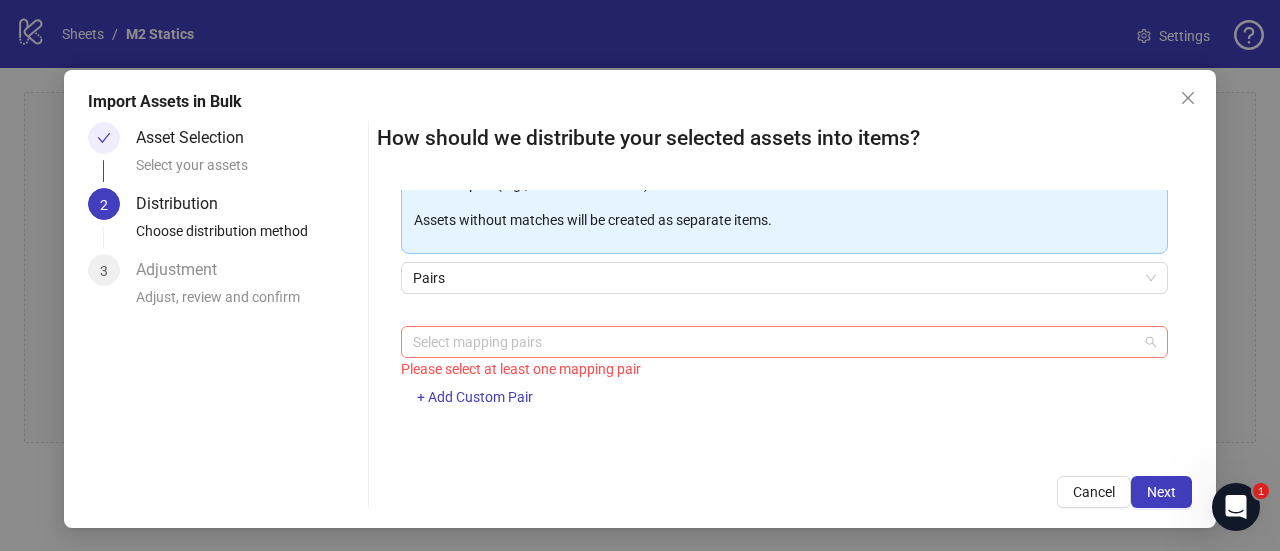 click at bounding box center [774, 342] 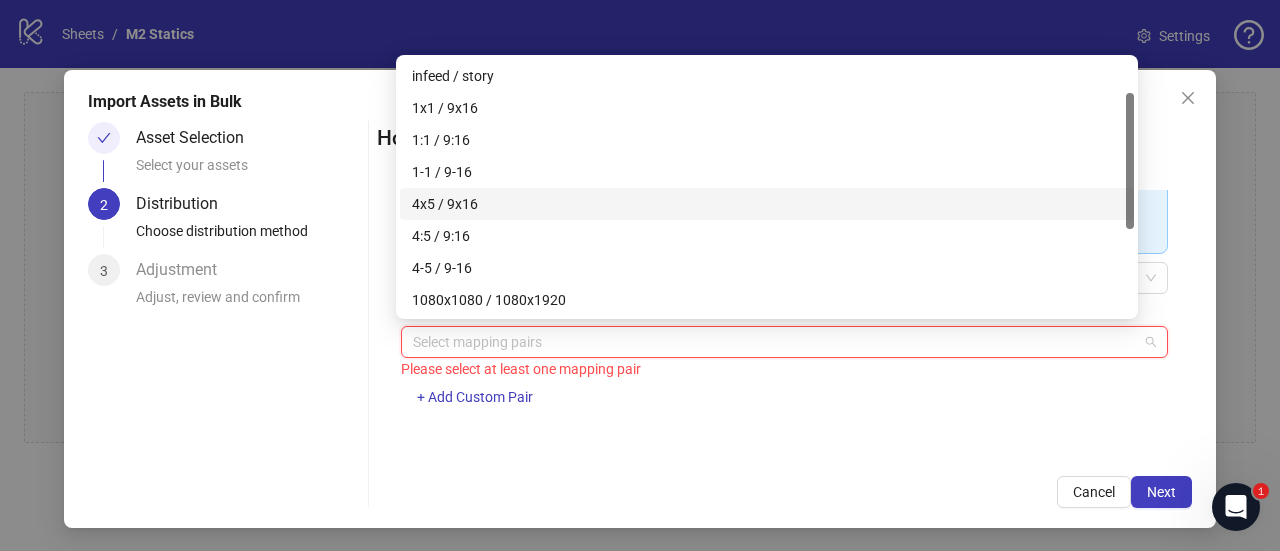 scroll, scrollTop: 86, scrollLeft: 0, axis: vertical 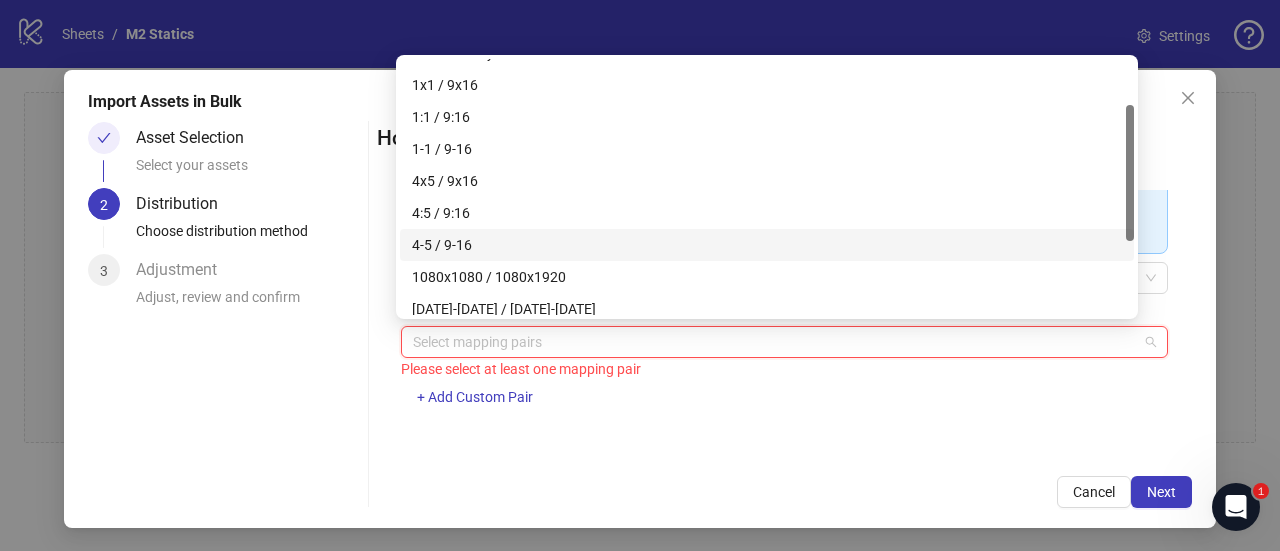 click on "4-5 / 9-16" at bounding box center (767, 245) 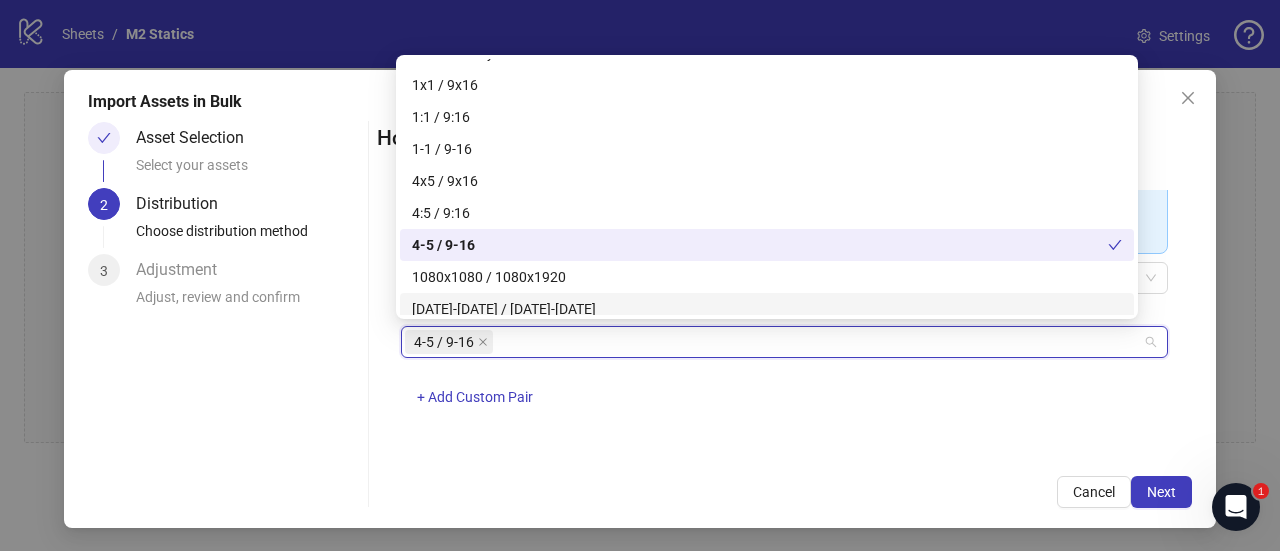 click on "One asset per item Group assets by name Assets must follow a consistent naming pattern to use this feature. Examples: Pairs: 'Summer_Campaign_1x1.png' and 'Summer_Campaign_9x16.png' Triples: 'Summer_Campaign_1x1.png', 'Summer_Campaign_9x16.png', and 'Summer_Campaign_16x9.png' Select one or more placement mappings below. We'll group matching assets together and create items using their common name. You can choose between: Pairs (e.g., '1x1 / 9x16') Triples (e.g., '1x1 / 9x16 / 16x9') Assets without matches will be created as separate items. Pairs 4-5 / 9-16   + Add Custom Pair" at bounding box center [784, 321] 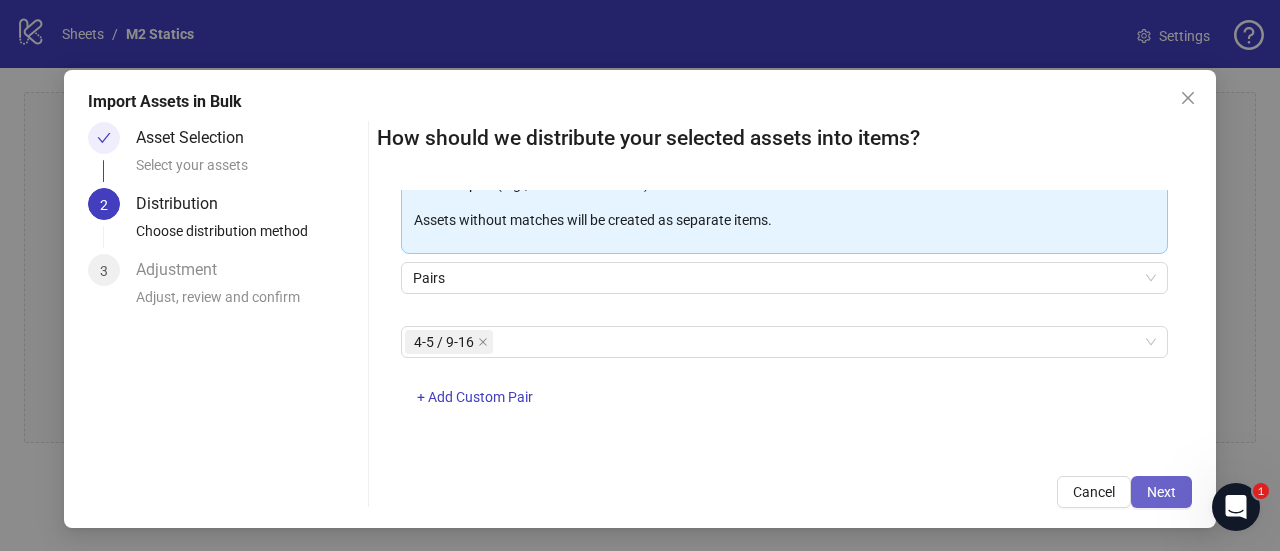 click on "Next" at bounding box center [1161, 492] 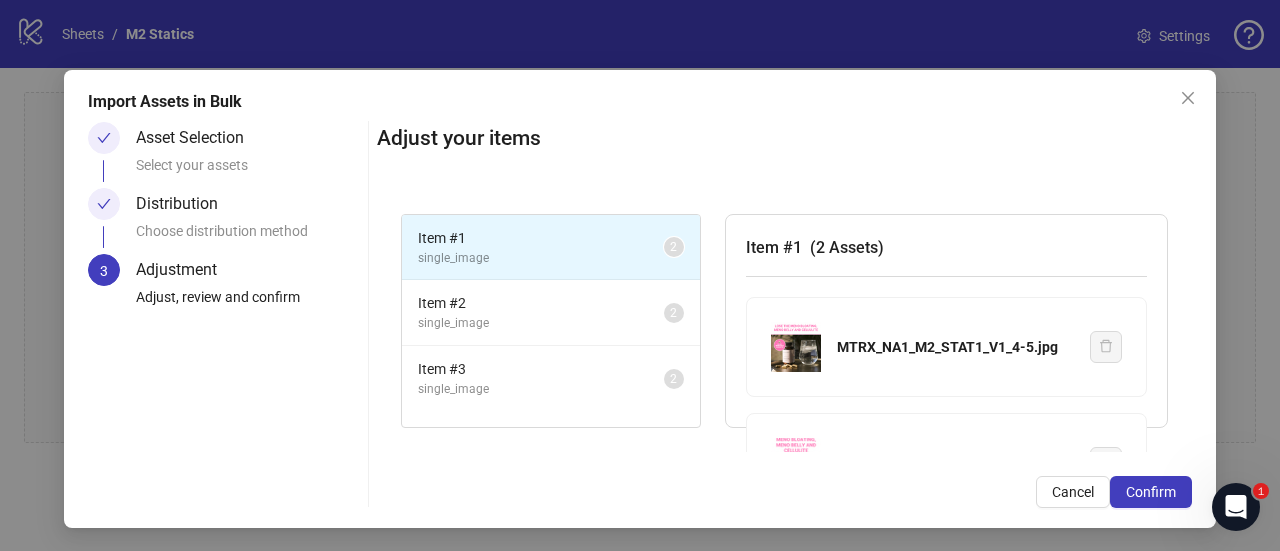 scroll, scrollTop: 74, scrollLeft: 0, axis: vertical 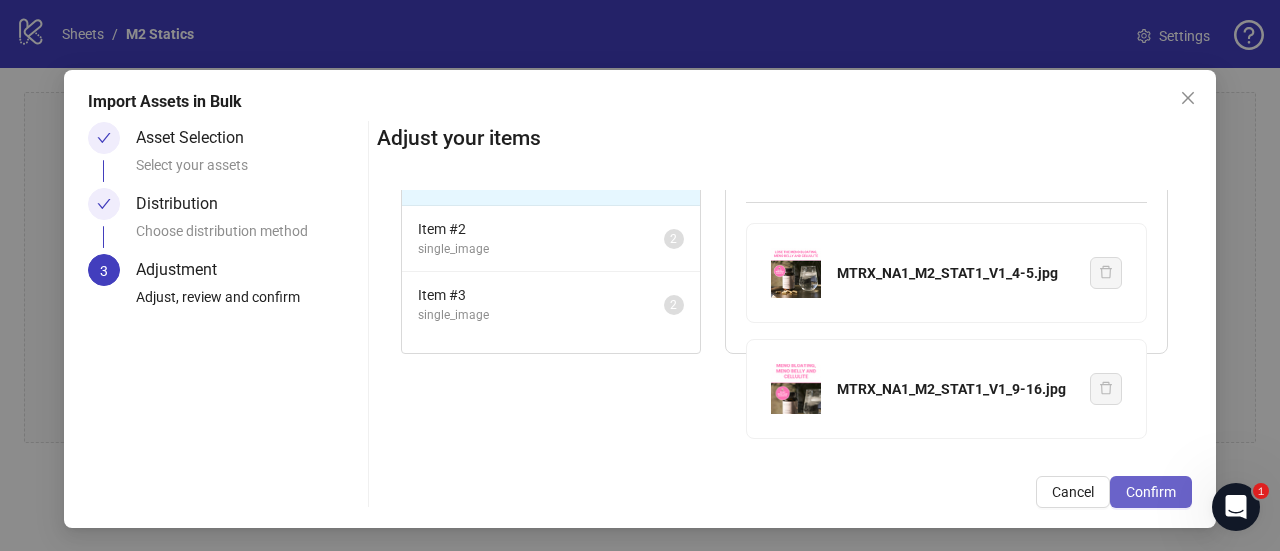 click on "Confirm" at bounding box center [1151, 492] 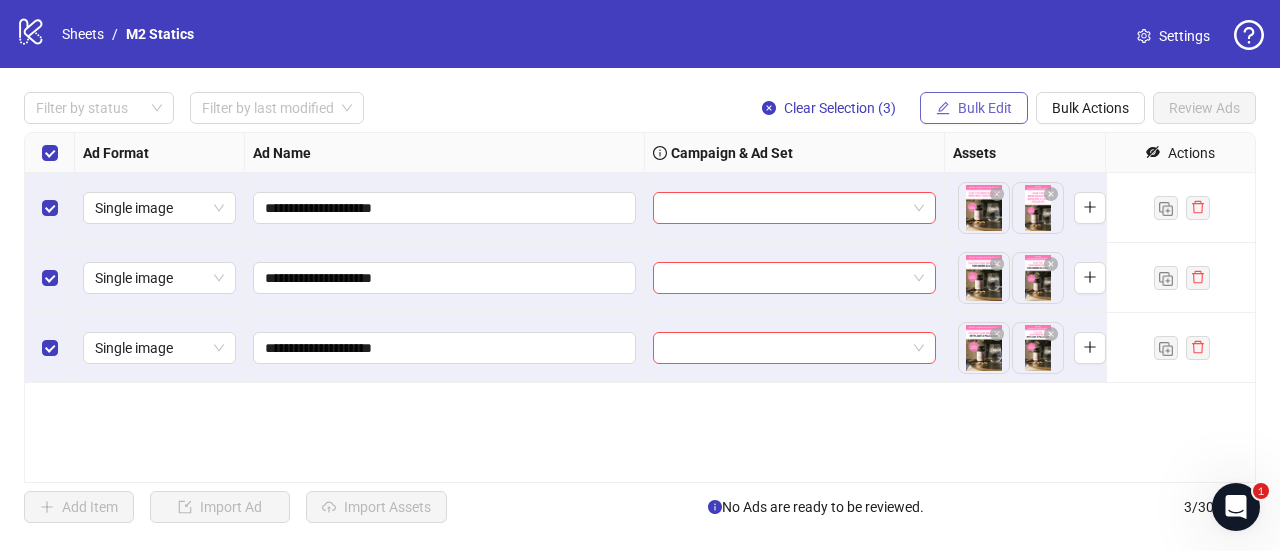 click on "Bulk Edit" at bounding box center (985, 108) 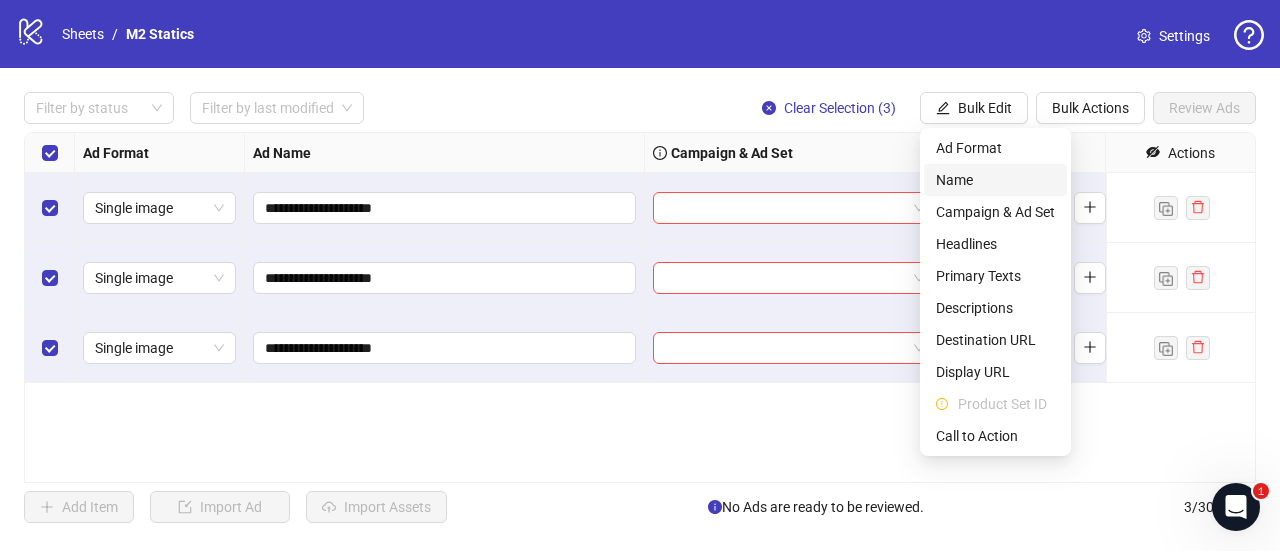 click on "Name" at bounding box center [995, 180] 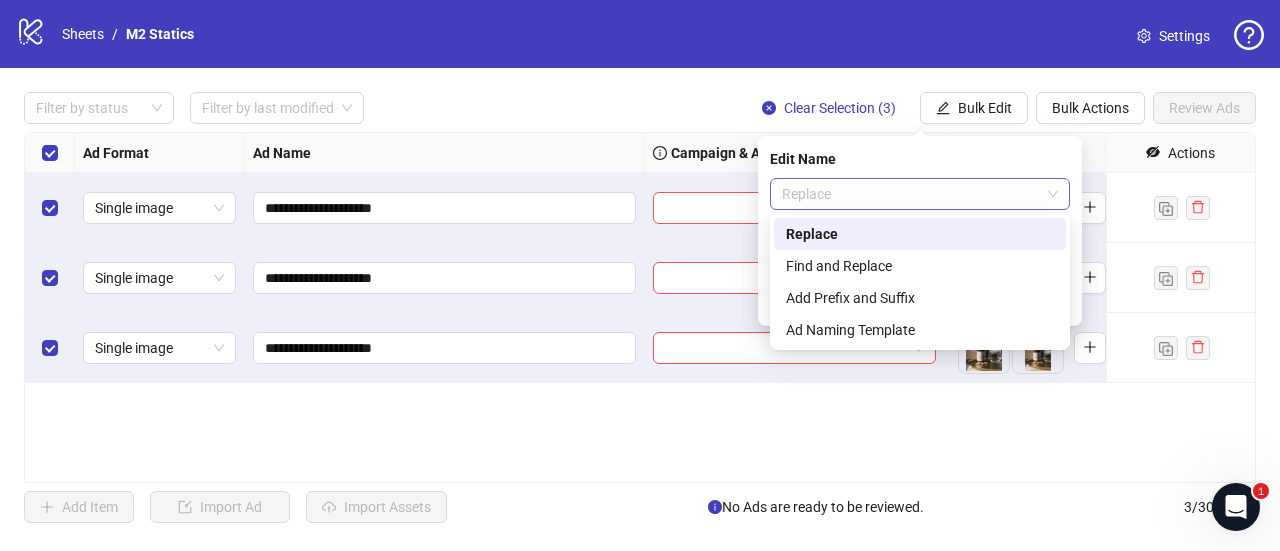 click on "Replace" at bounding box center (920, 194) 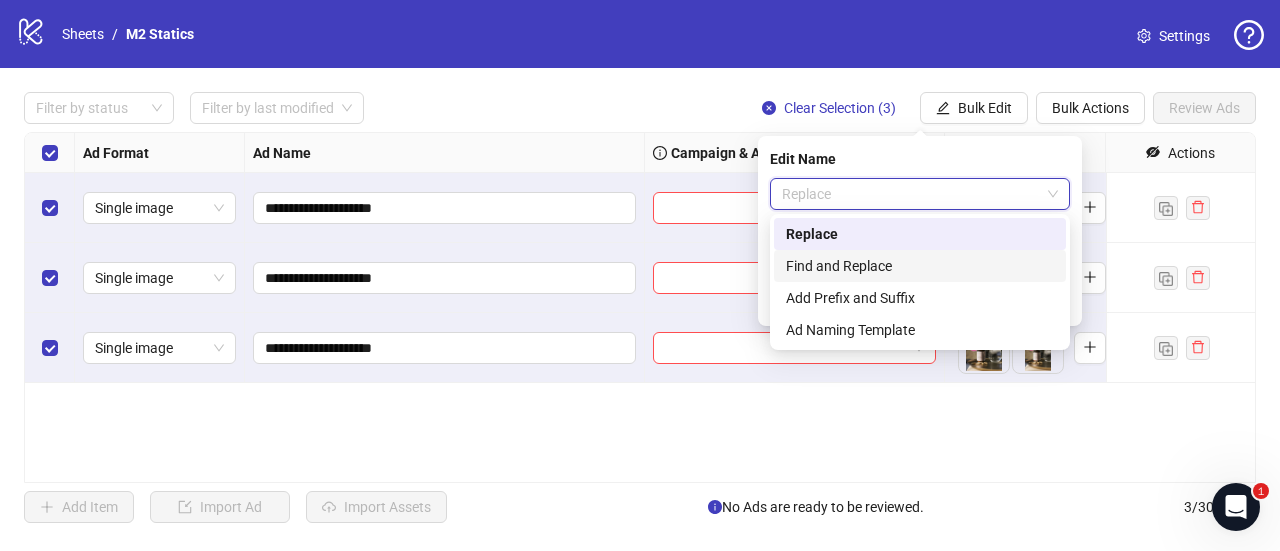 click on "Find and Replace" at bounding box center [920, 266] 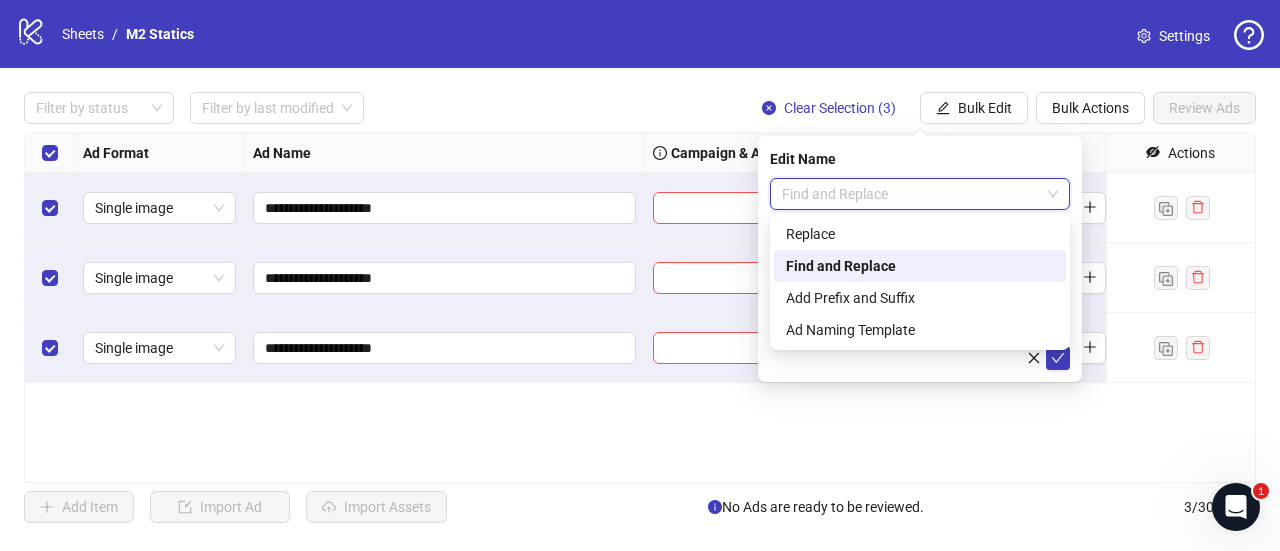 click on "Find and Replace" at bounding box center (920, 194) 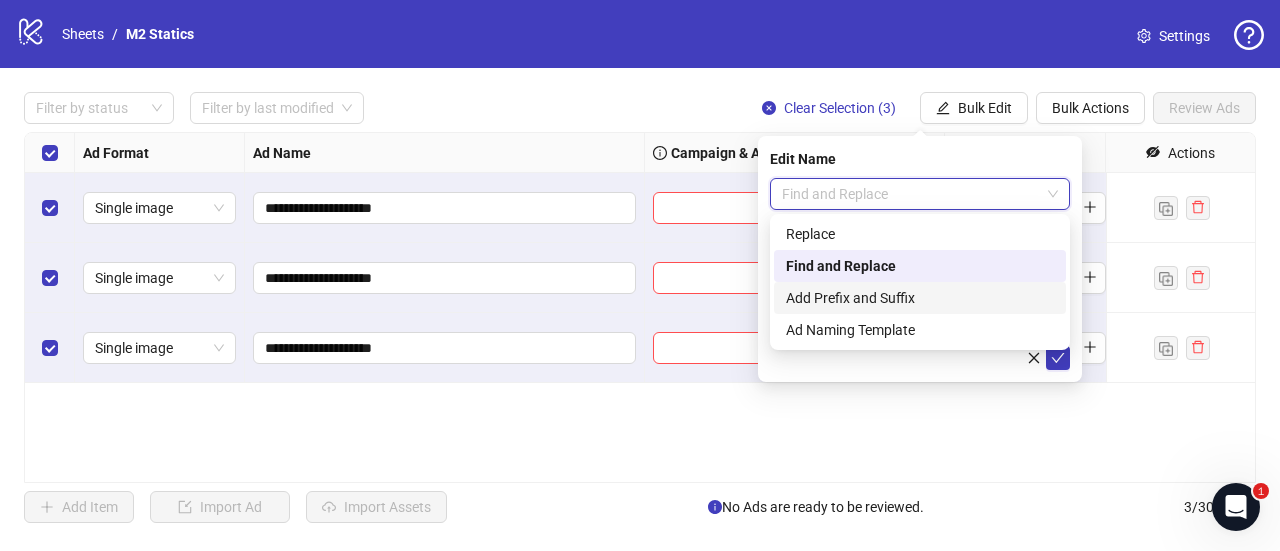 click on "Add Prefix and Suffix" at bounding box center [920, 298] 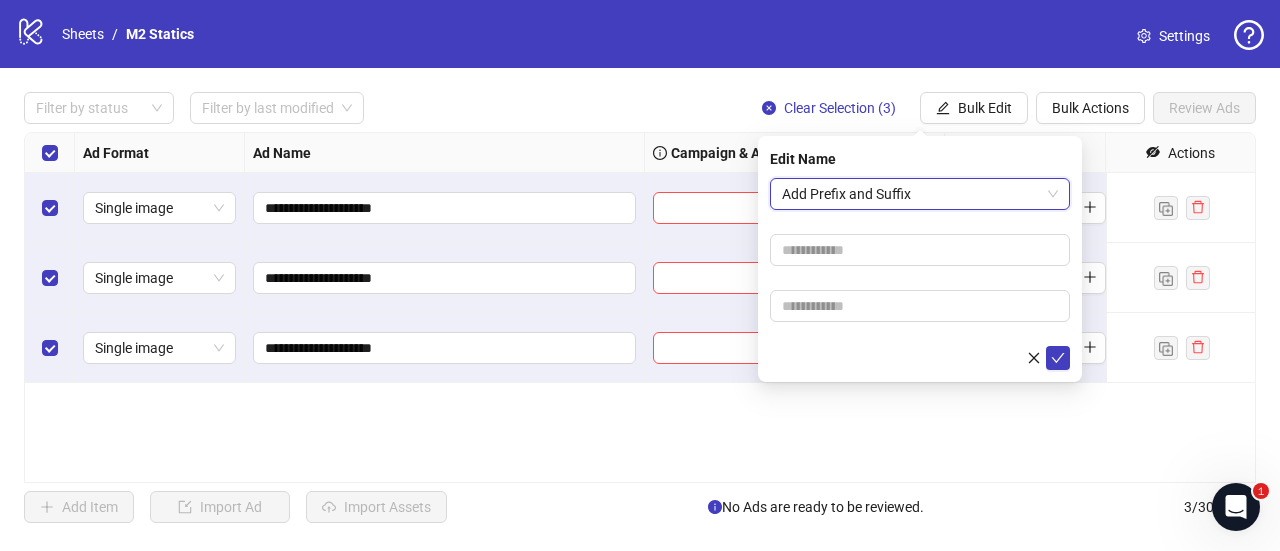 click on "Add Prefix and Suffix" at bounding box center (920, 194) 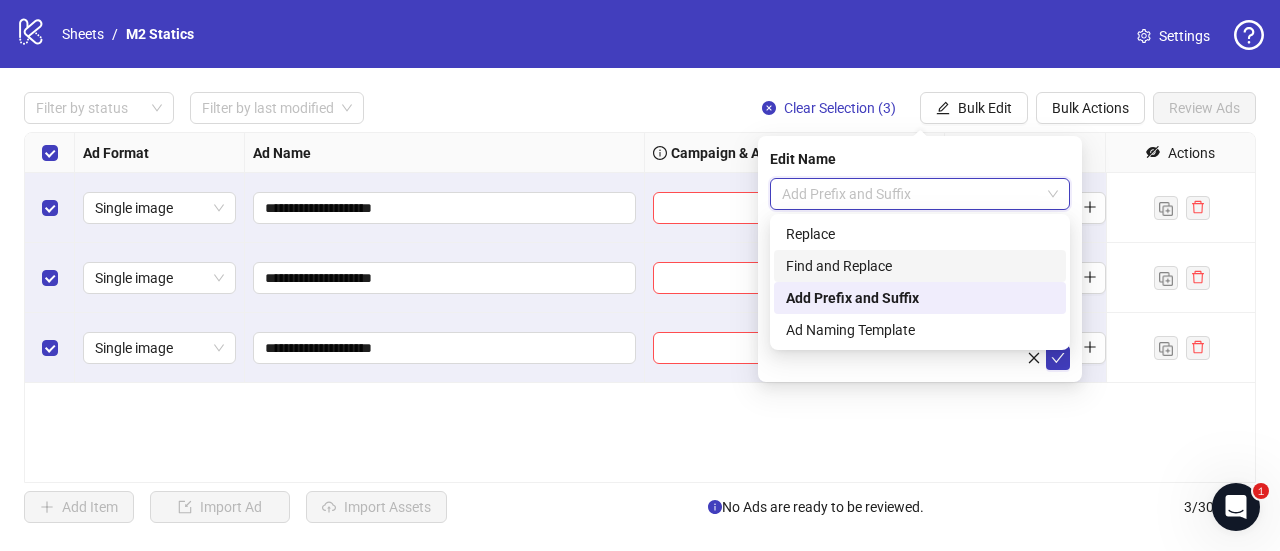 click on "Find and Replace" at bounding box center (920, 266) 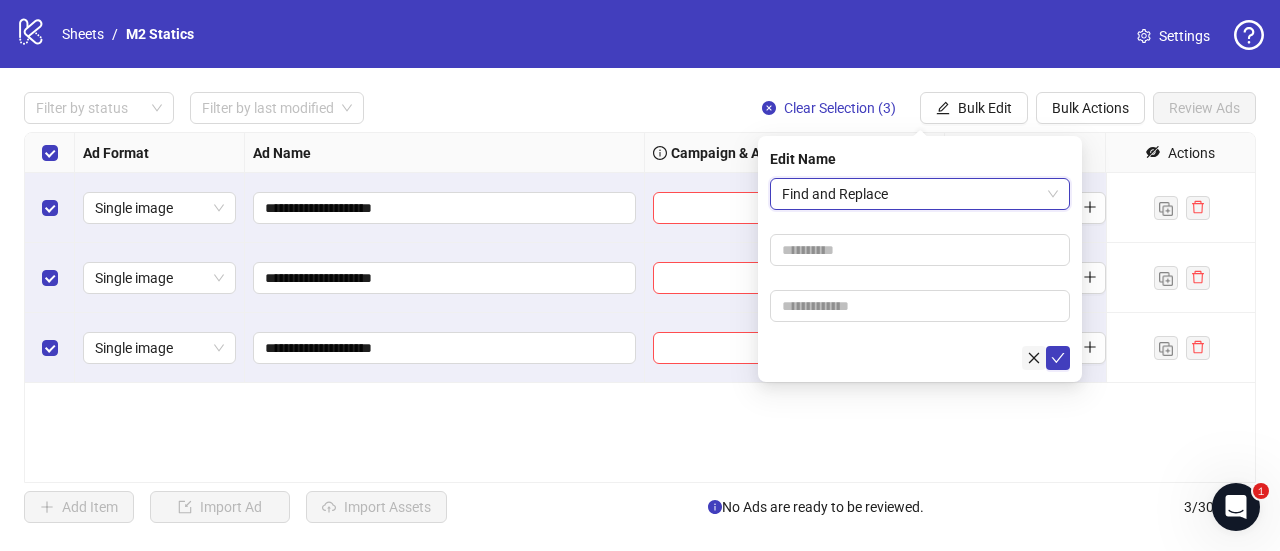 click 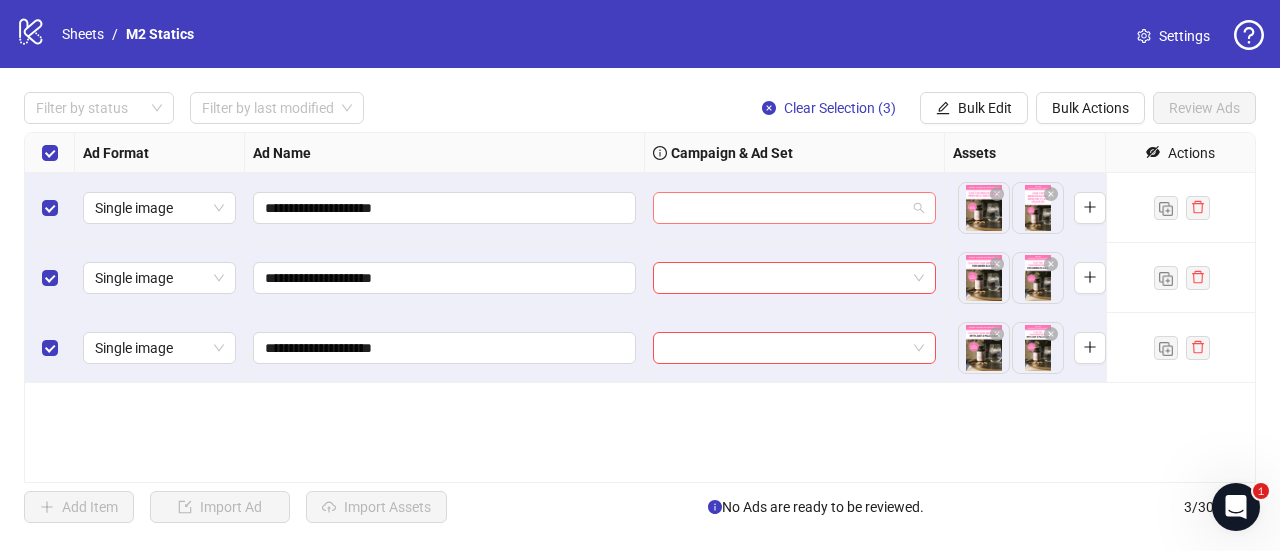 click at bounding box center (794, 208) 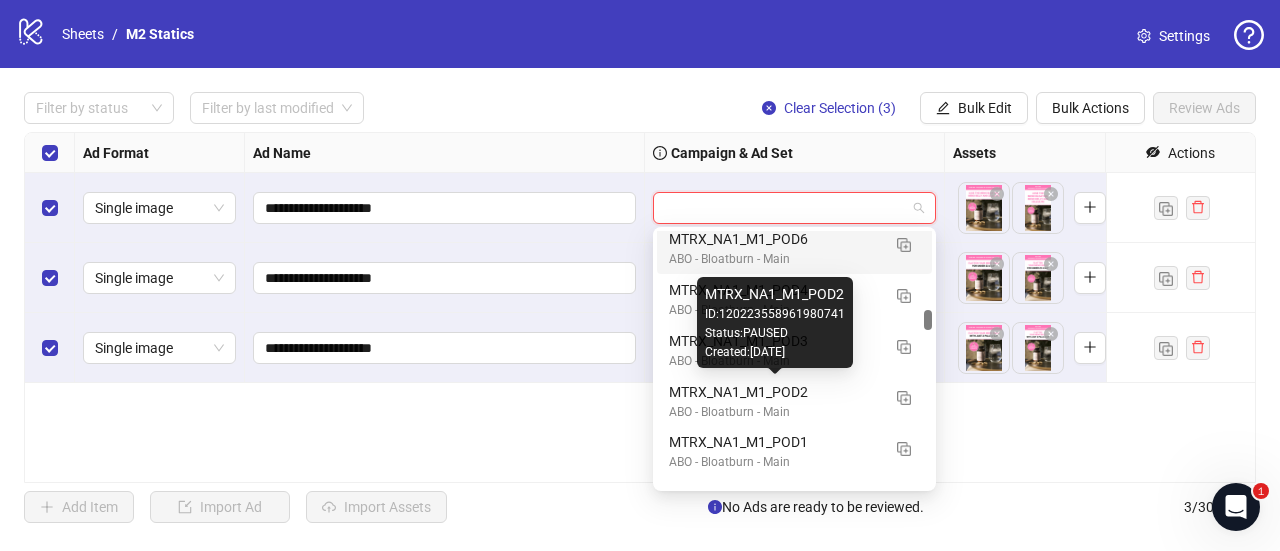 scroll, scrollTop: 1335, scrollLeft: 0, axis: vertical 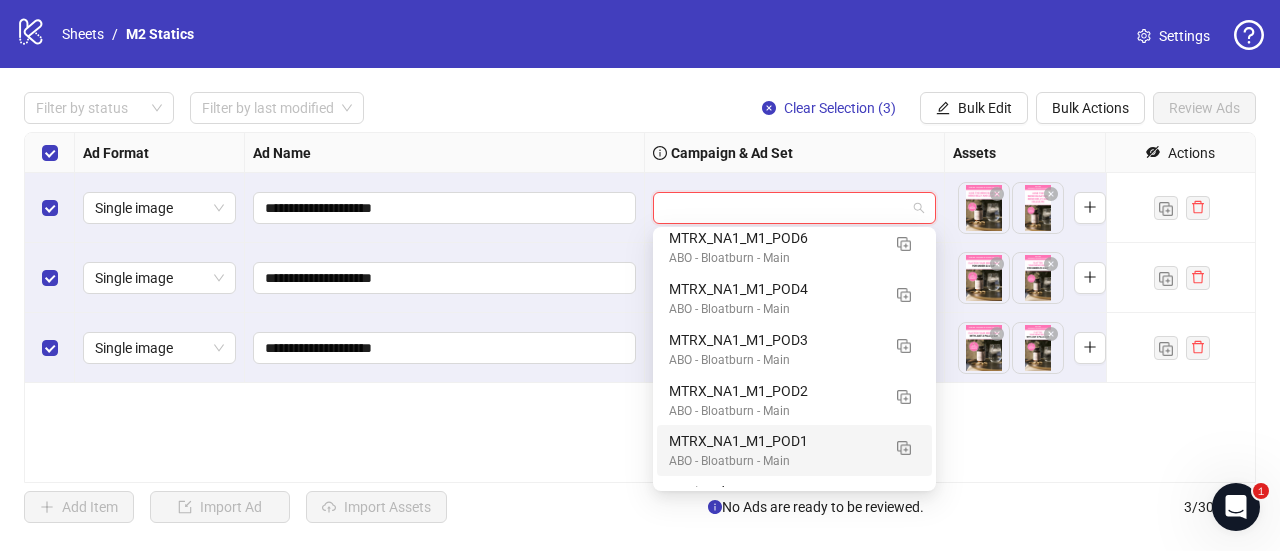 click on "**********" at bounding box center (640, 307) 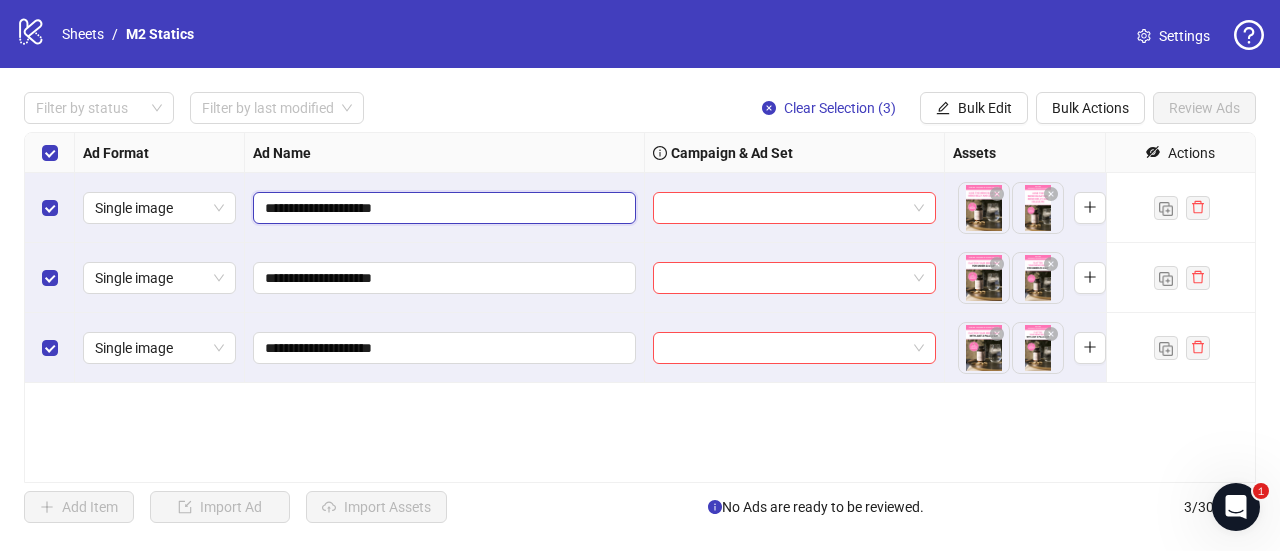 click on "**********" at bounding box center [442, 208] 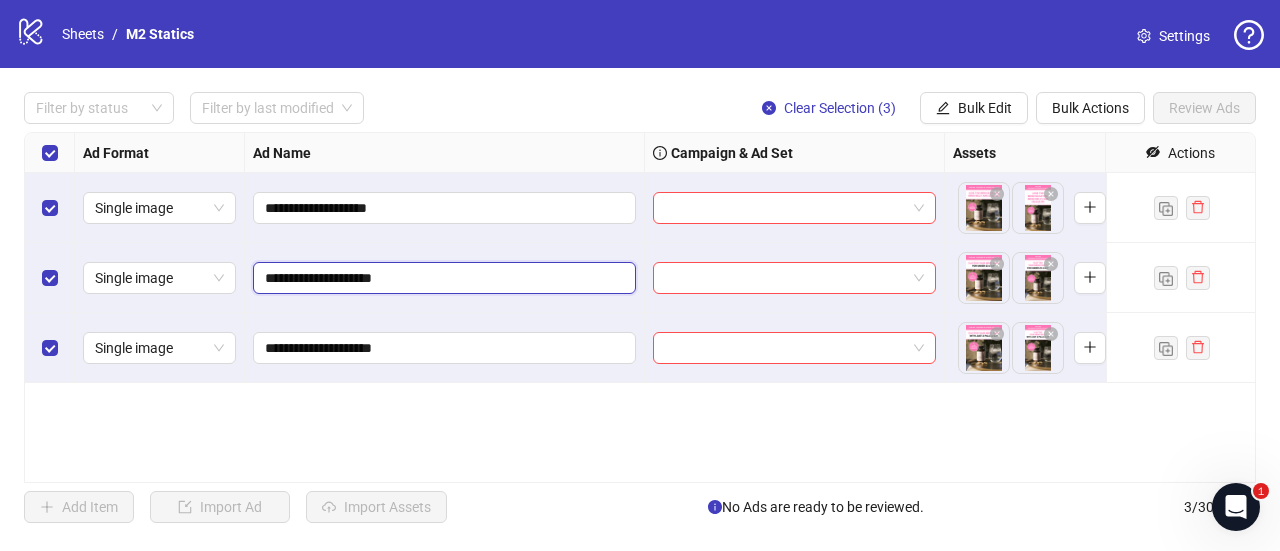 click on "**********" at bounding box center (442, 278) 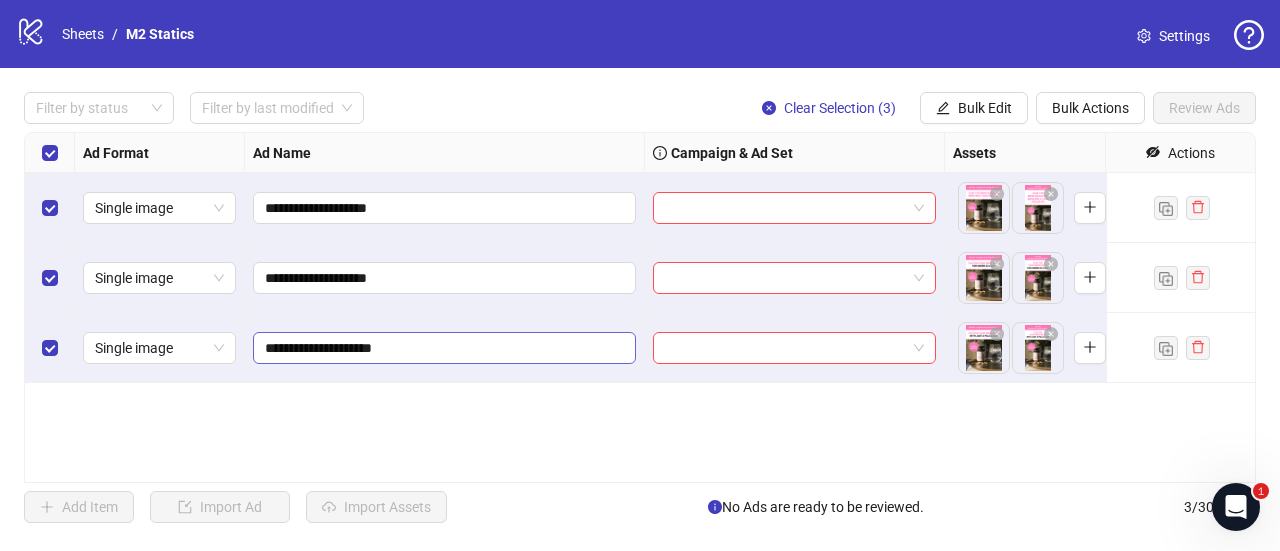 click on "**********" at bounding box center [444, 348] 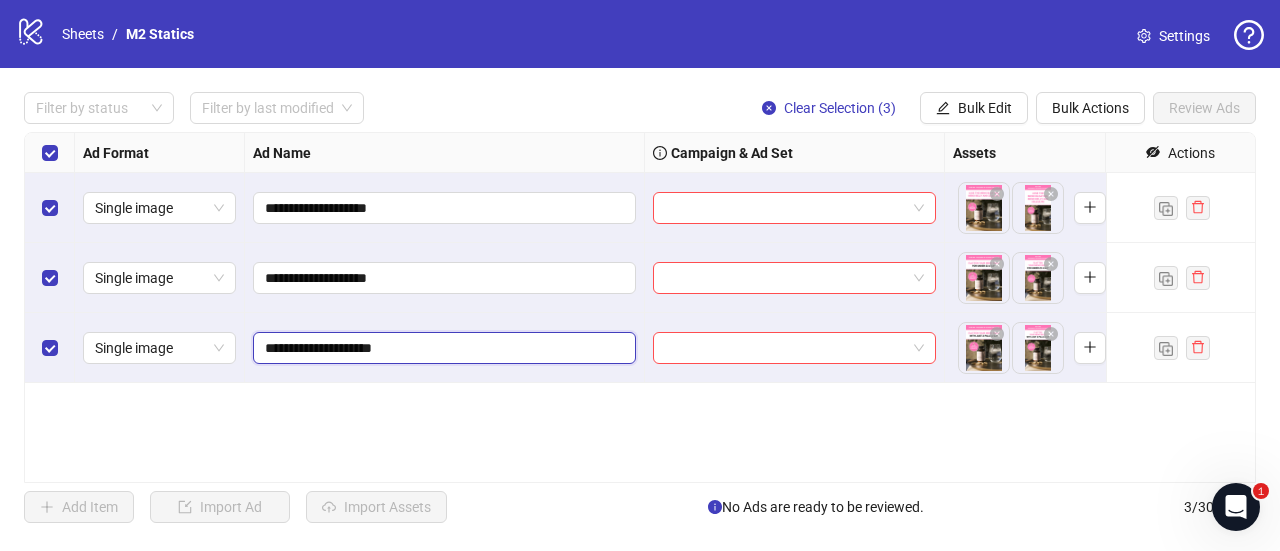 type on "**********" 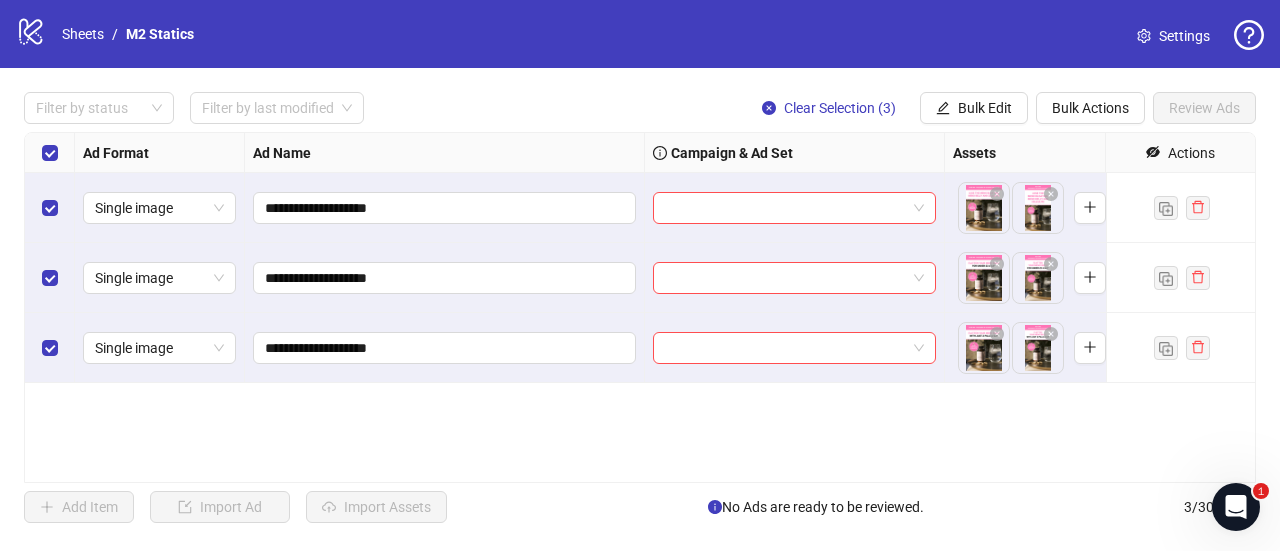 click on "**********" at bounding box center [640, 307] 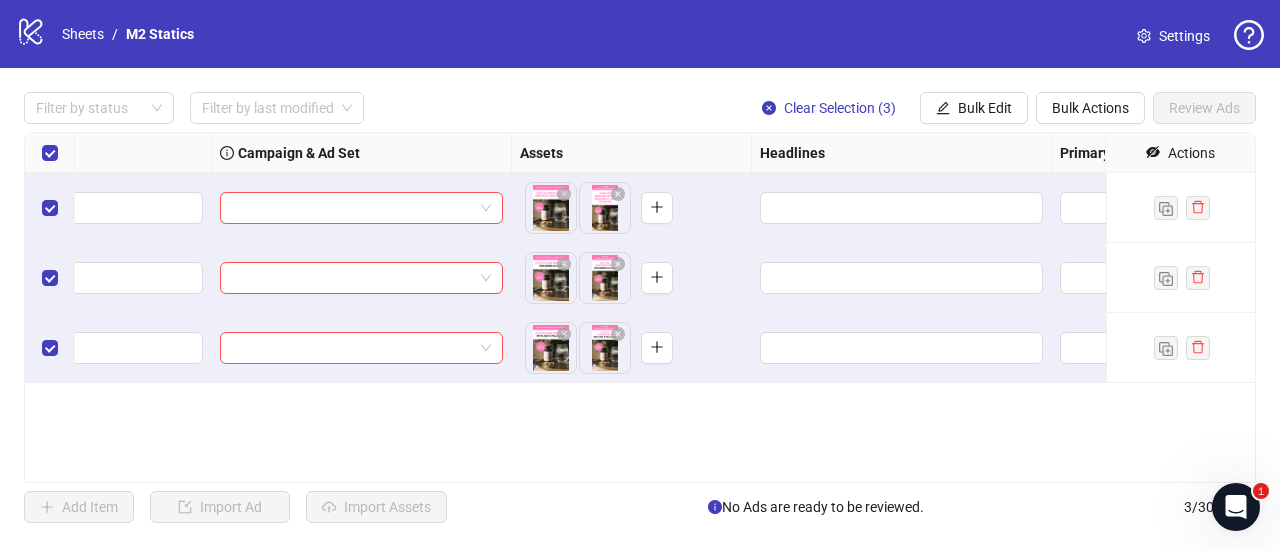 scroll, scrollTop: 0, scrollLeft: 592, axis: horizontal 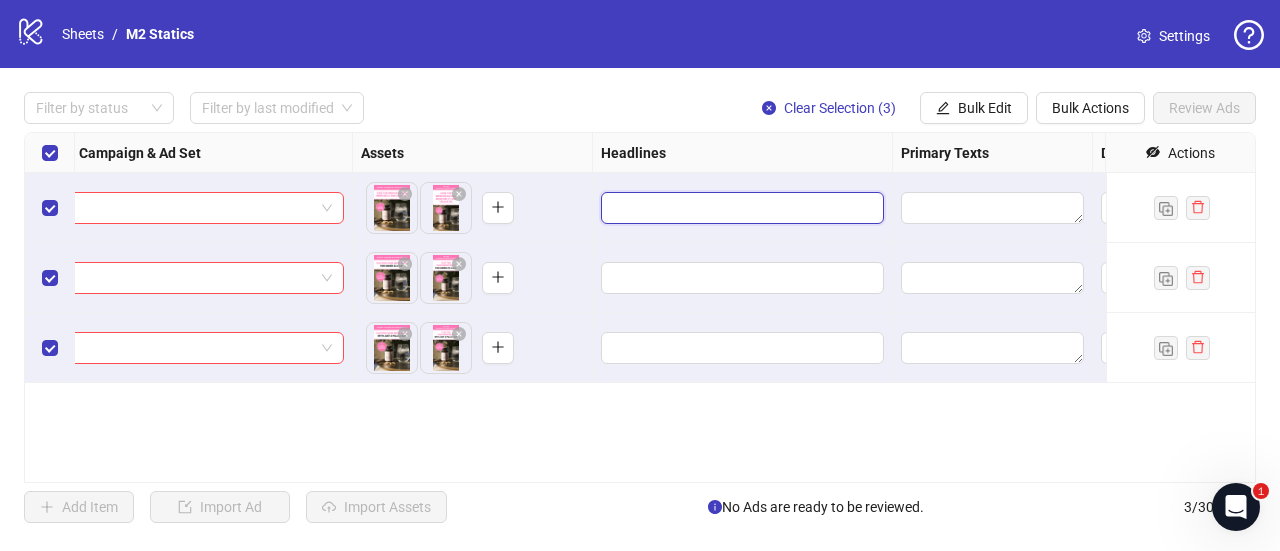 click at bounding box center [740, 208] 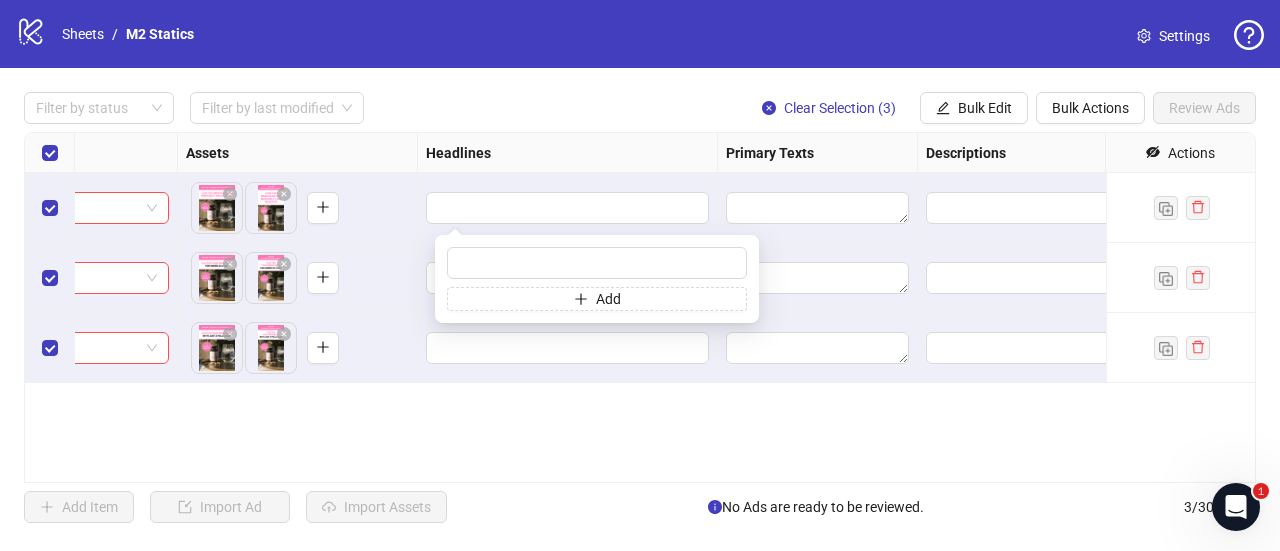 scroll, scrollTop: 0, scrollLeft: 768, axis: horizontal 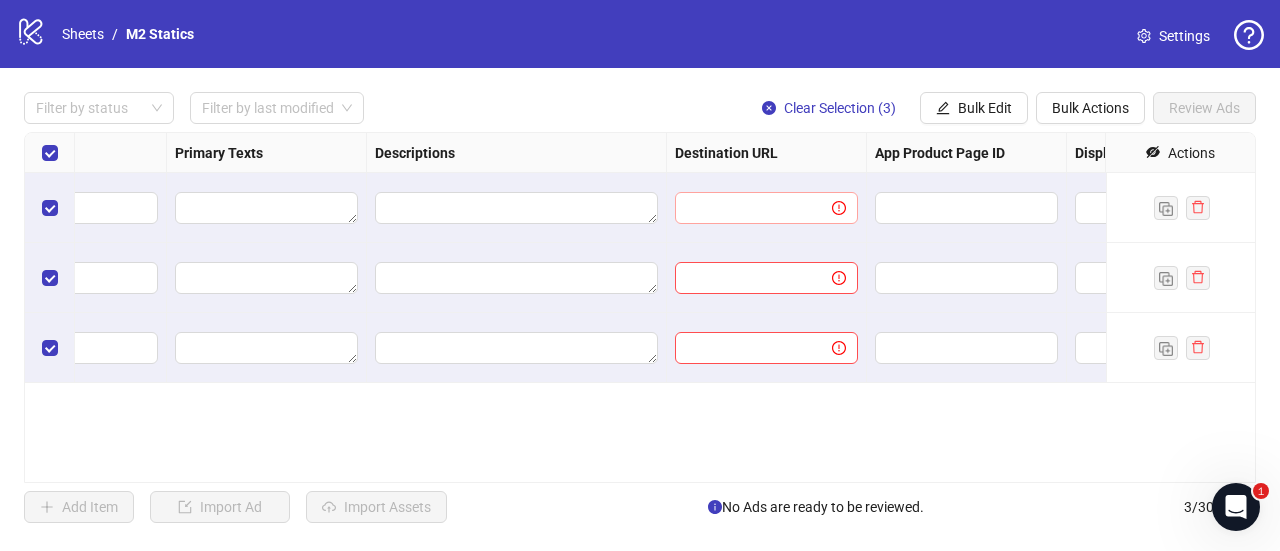 click at bounding box center [827, 208] 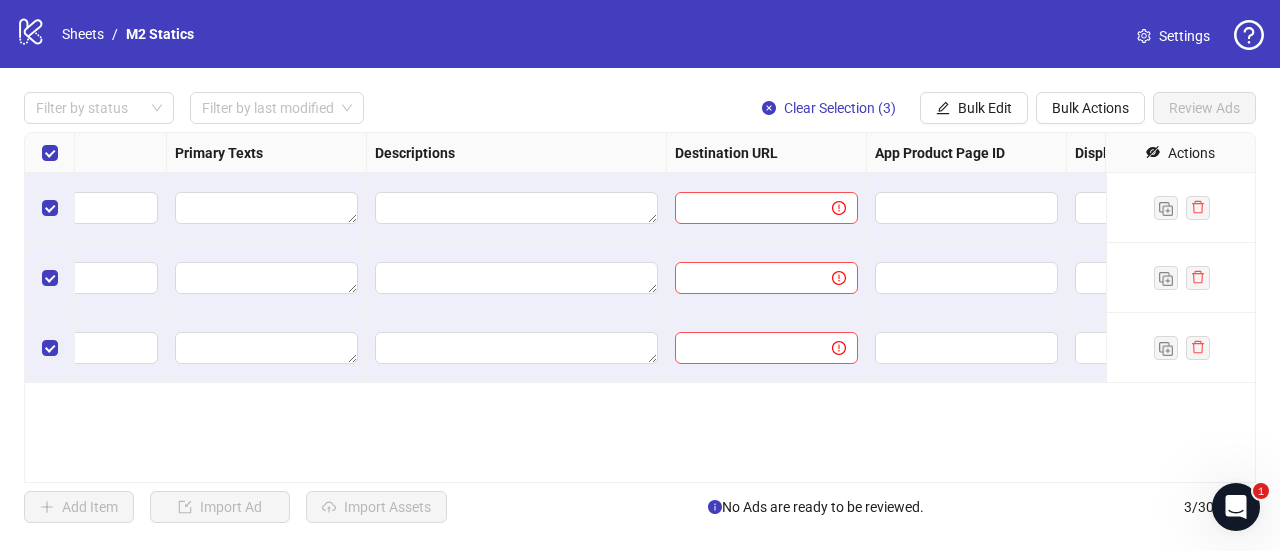 click on "Ad Format Ad Name Campaign & Ad Set Assets Headlines Primary Texts Descriptions Destination URL App Product Page ID Display URL Leadgen Form Product Set ID Call to Action Actions
To pick up a draggable item, press the space bar.
While dragging, use the arrow keys to move the item.
Press space again to drop the item in its new position, or press escape to cancel.
To pick up a draggable item, press the space bar.
While dragging, use the arrow keys to move the item.
Press space again to drop the item in its new position, or press escape to cancel.
To pick up a draggable item, press the space bar.
While dragging, use the arrow keys to move the item.
Press space again to drop the item in its new position, or press escape to cancel." at bounding box center [640, 307] 